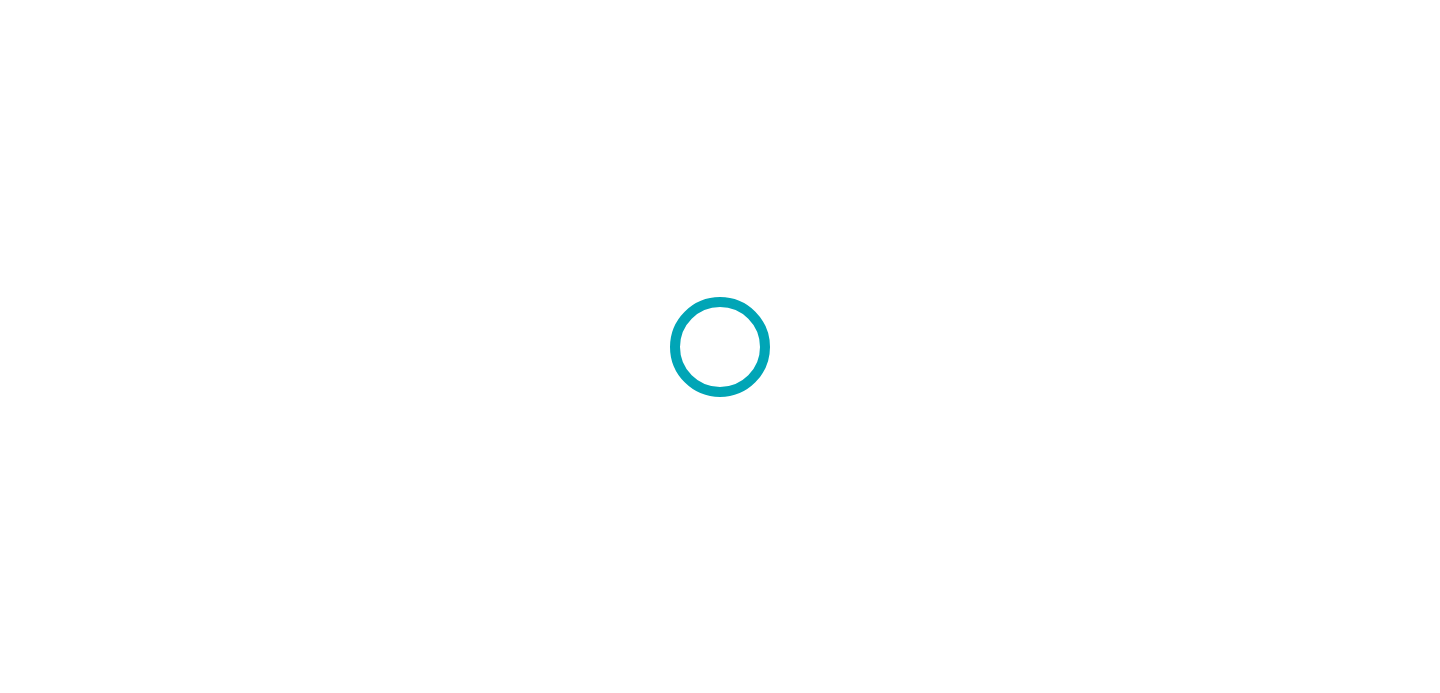scroll, scrollTop: 0, scrollLeft: 0, axis: both 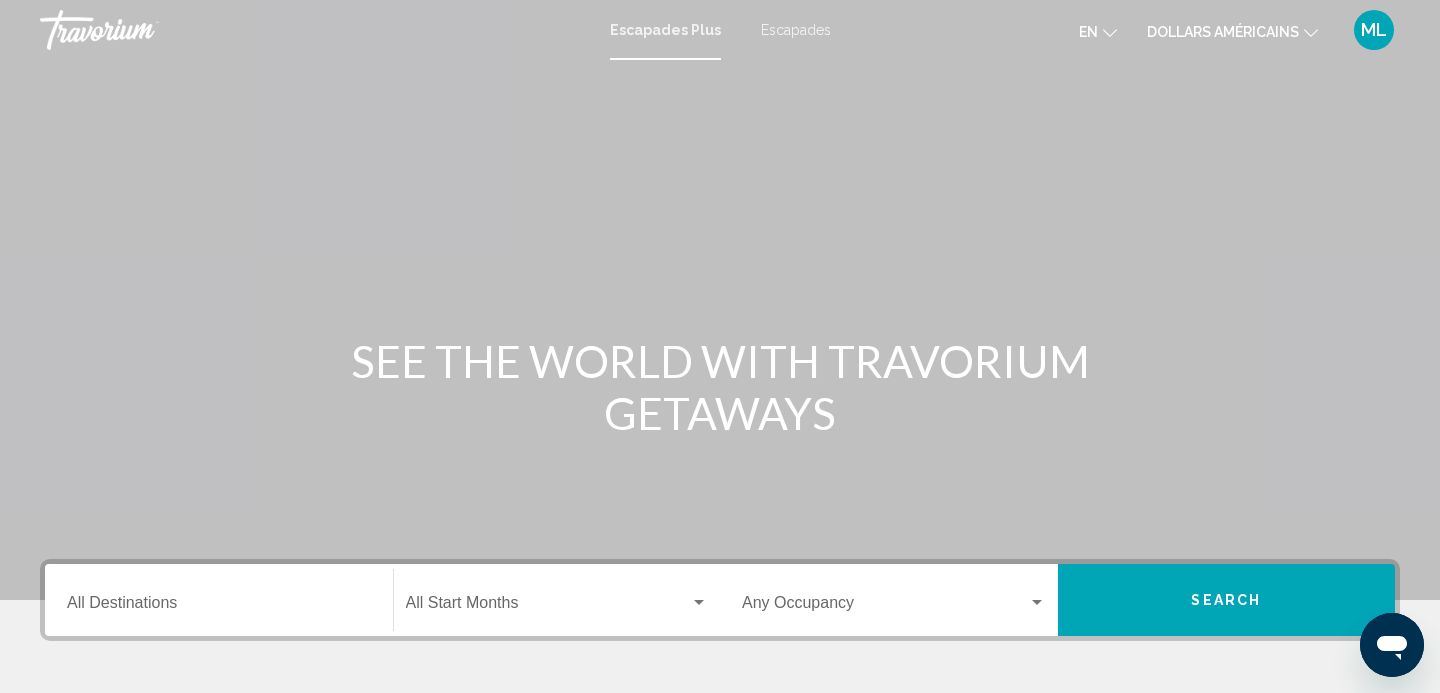 click on "Escapades" at bounding box center [796, 30] 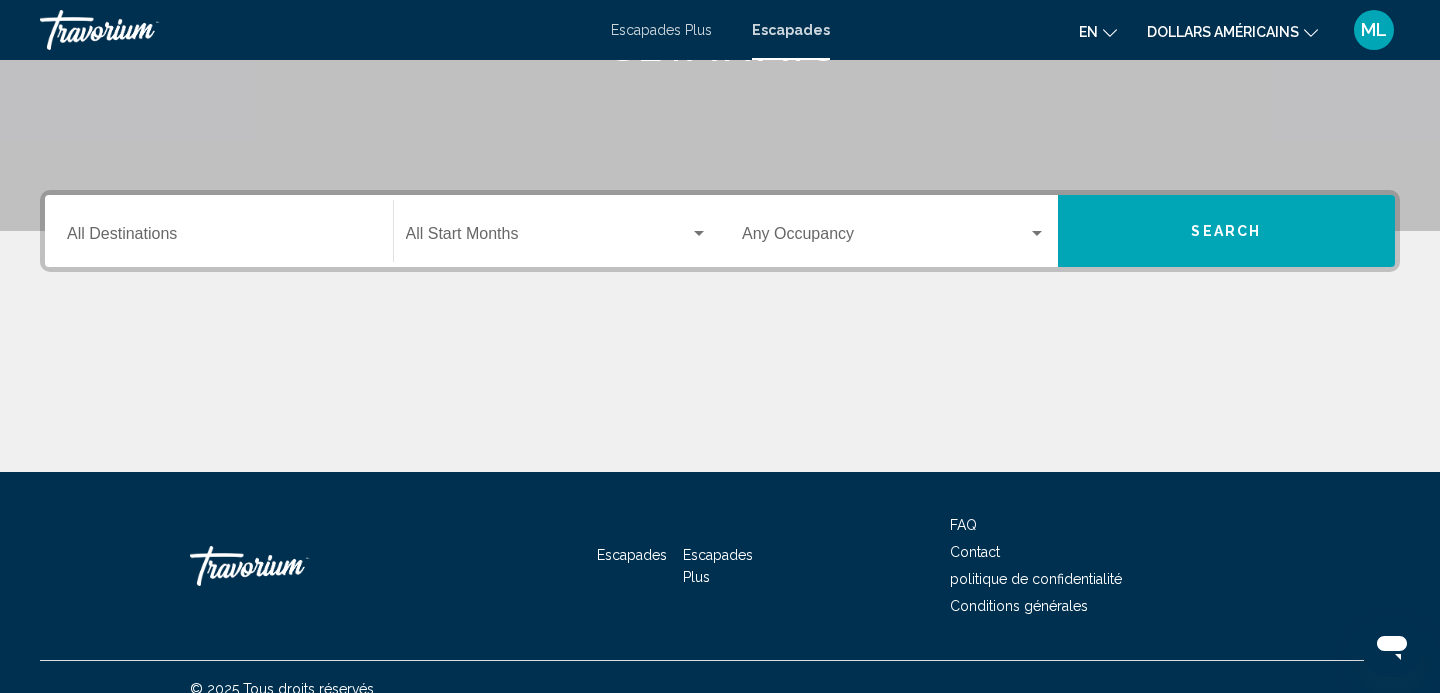 scroll, scrollTop: 370, scrollLeft: 0, axis: vertical 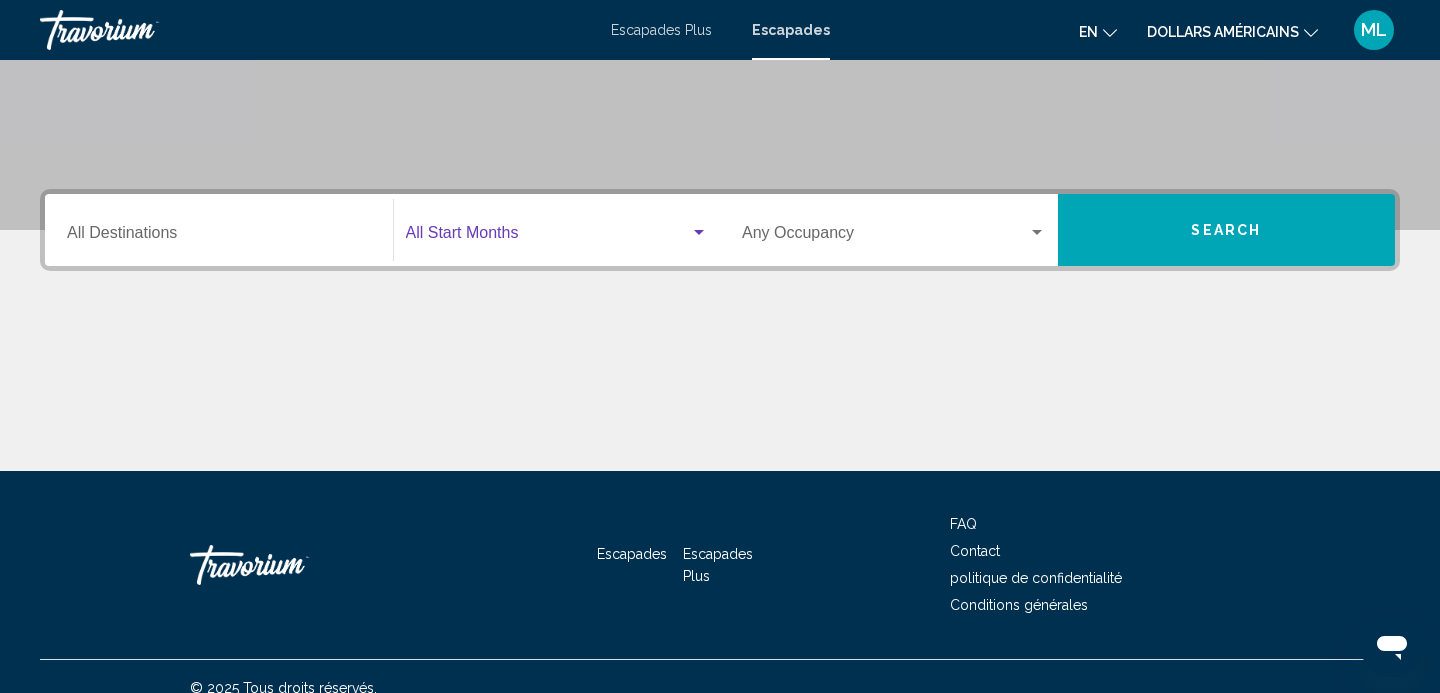 click at bounding box center [548, 237] 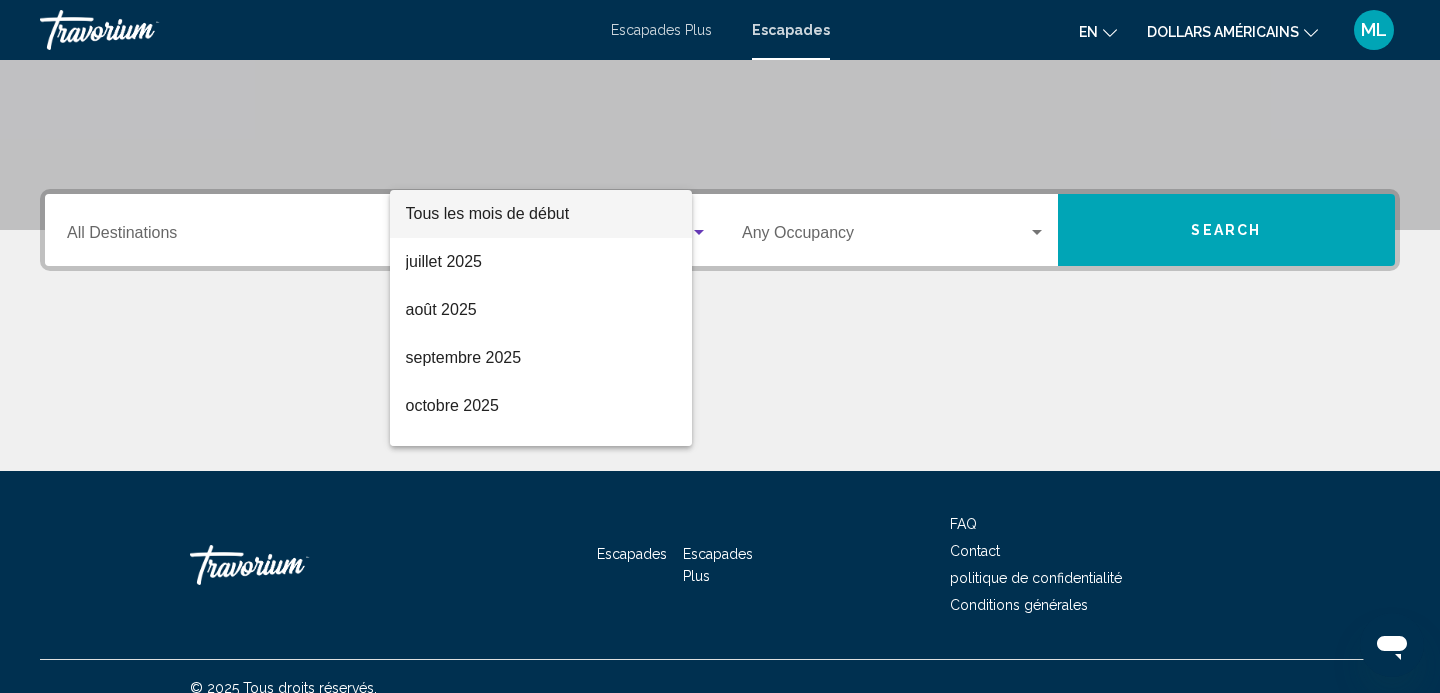 scroll, scrollTop: 393, scrollLeft: 0, axis: vertical 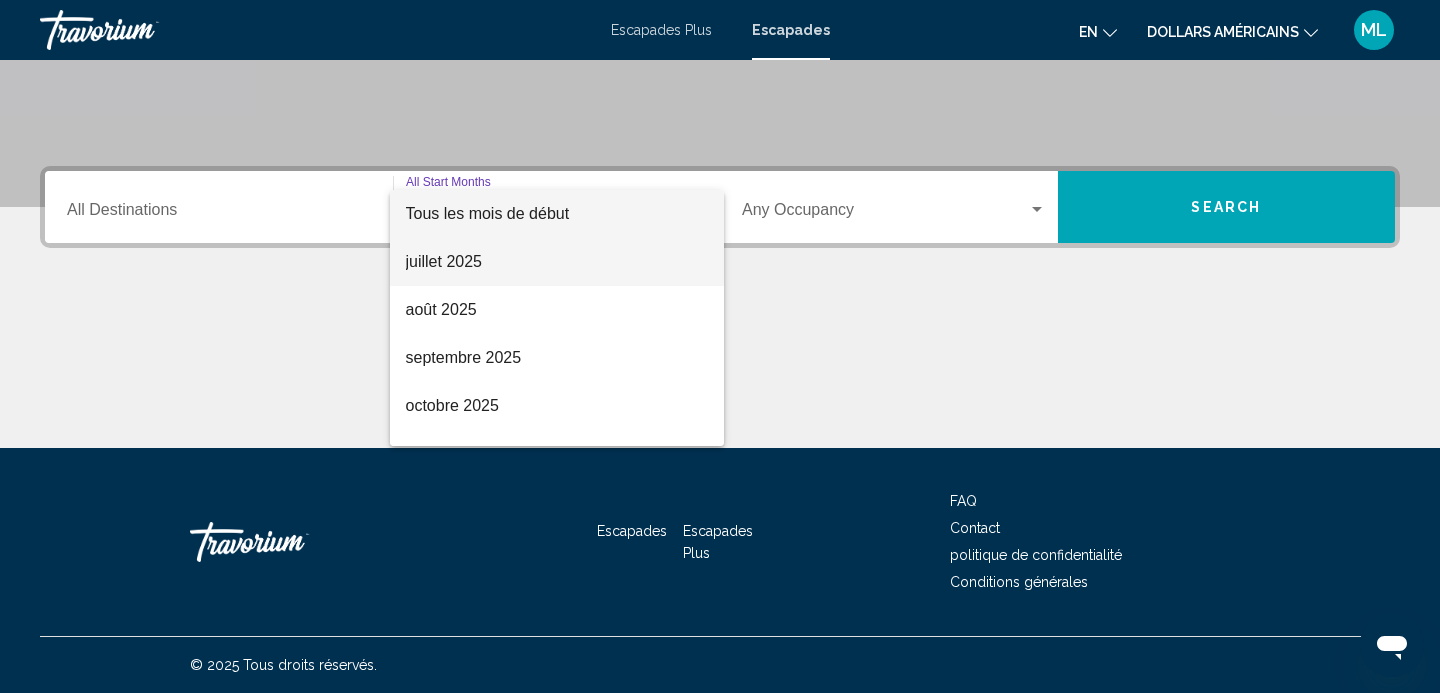 click on "juillet 2025" at bounding box center (557, 262) 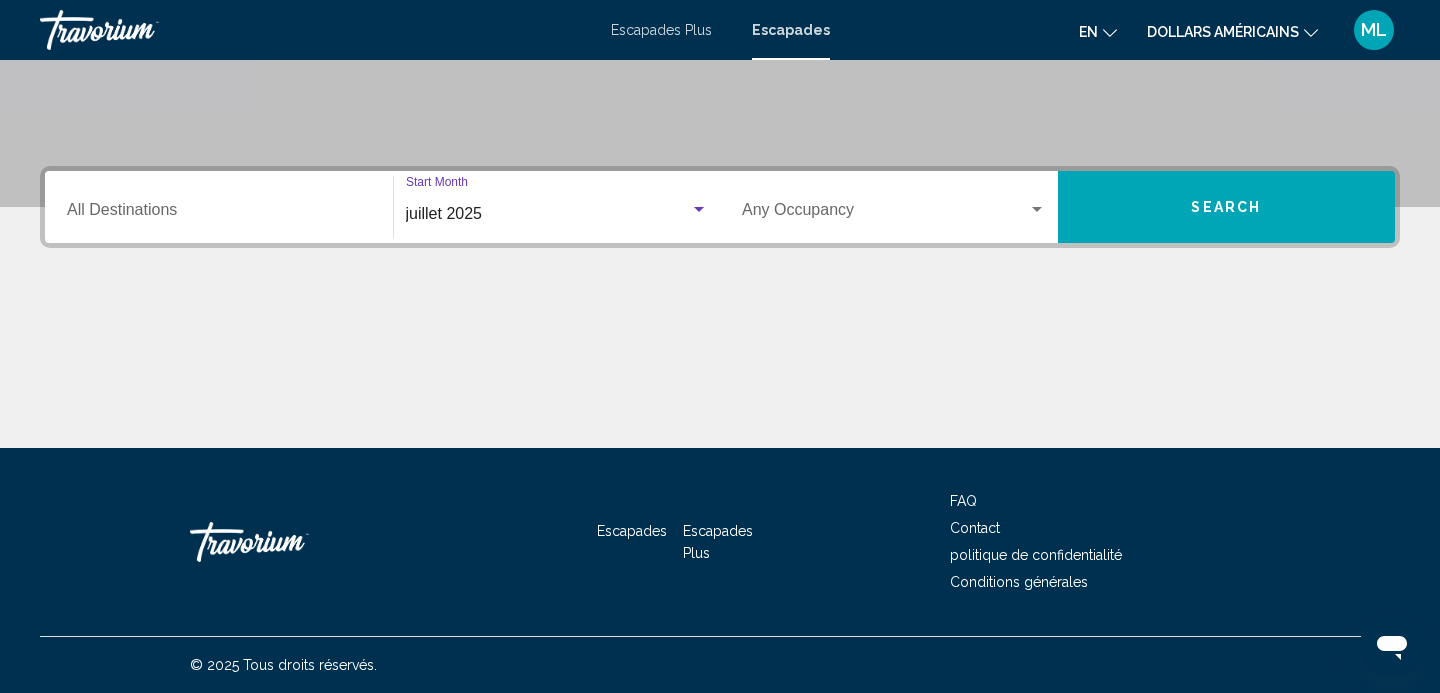 click on "Destination All Destinations" at bounding box center (219, 207) 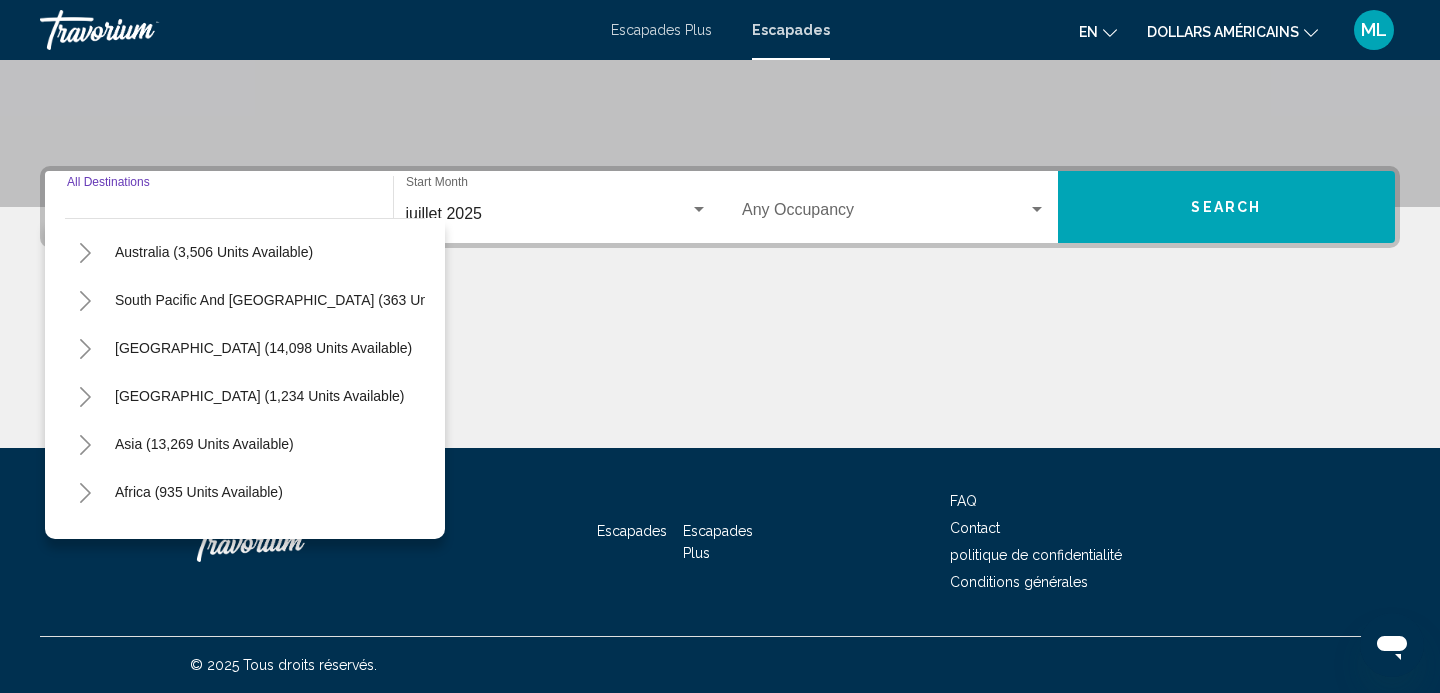 scroll, scrollTop: 324, scrollLeft: 0, axis: vertical 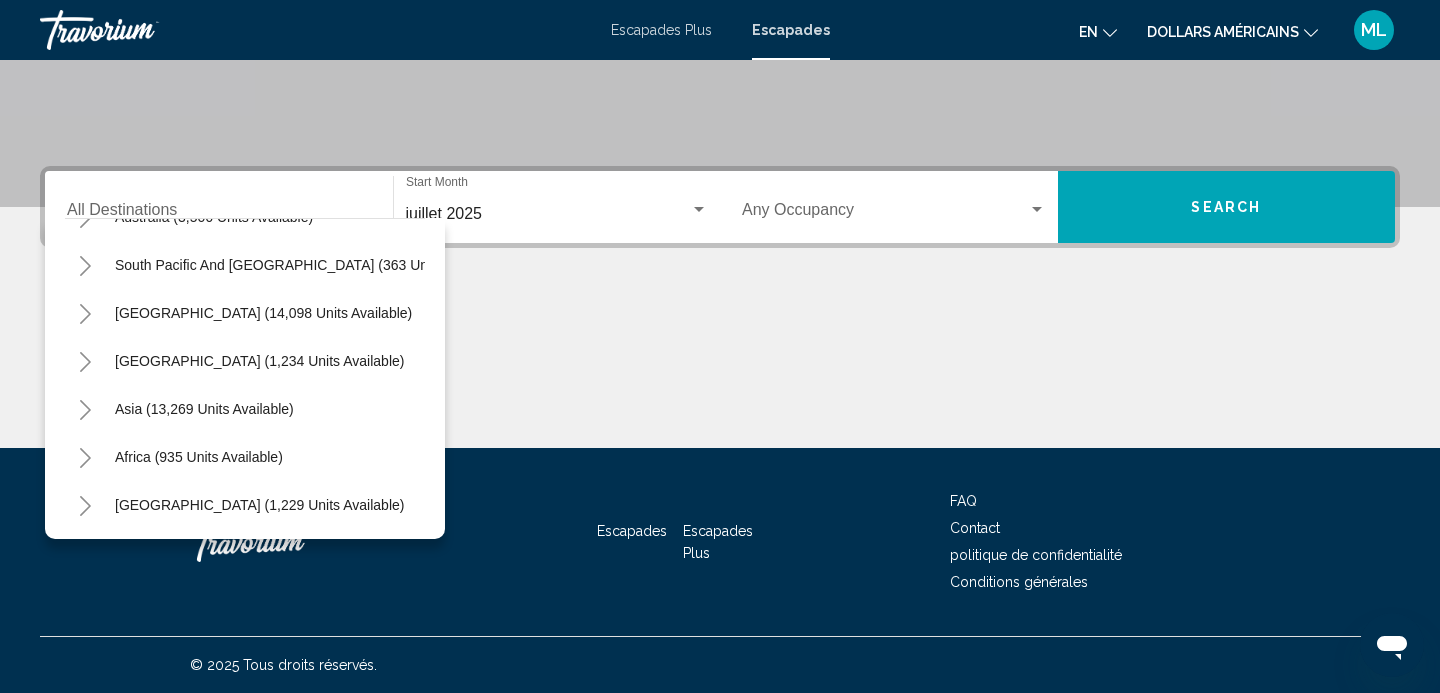 click at bounding box center (720, 373) 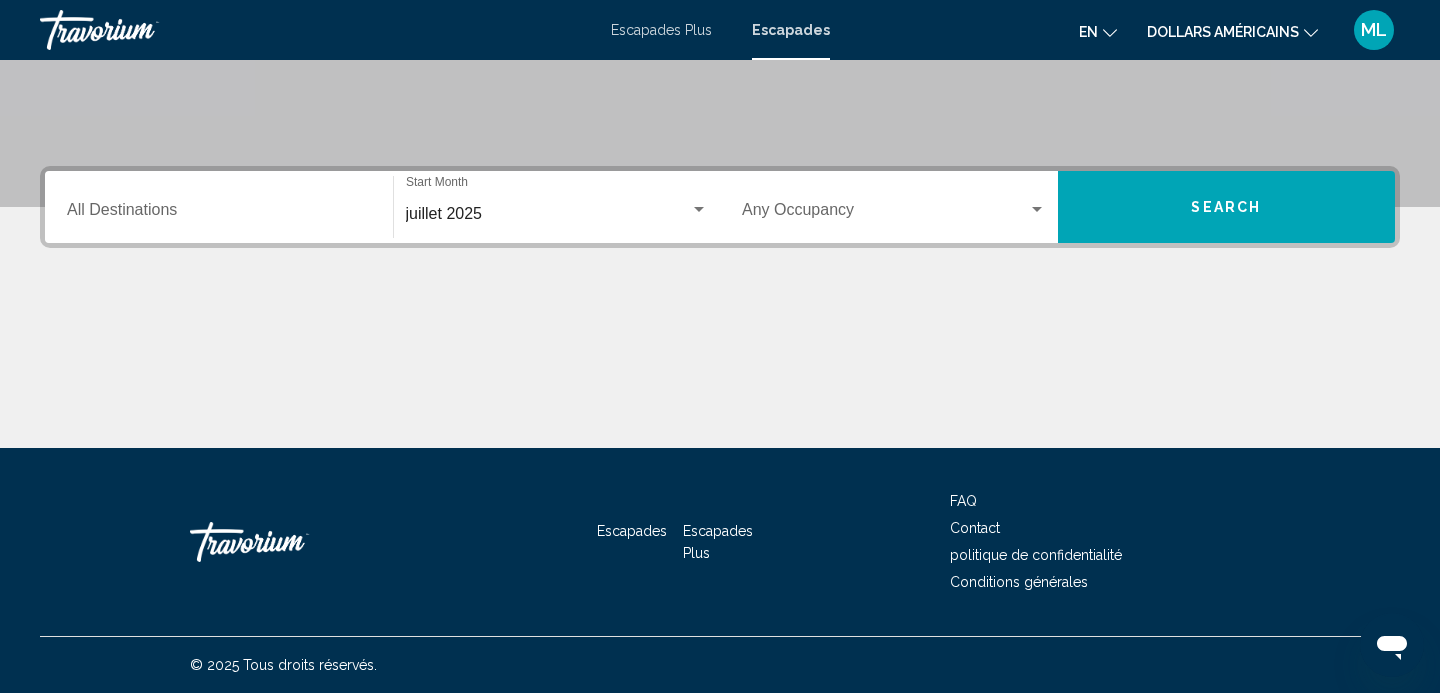 click on "Occupancy Any Occupancy" at bounding box center (894, 207) 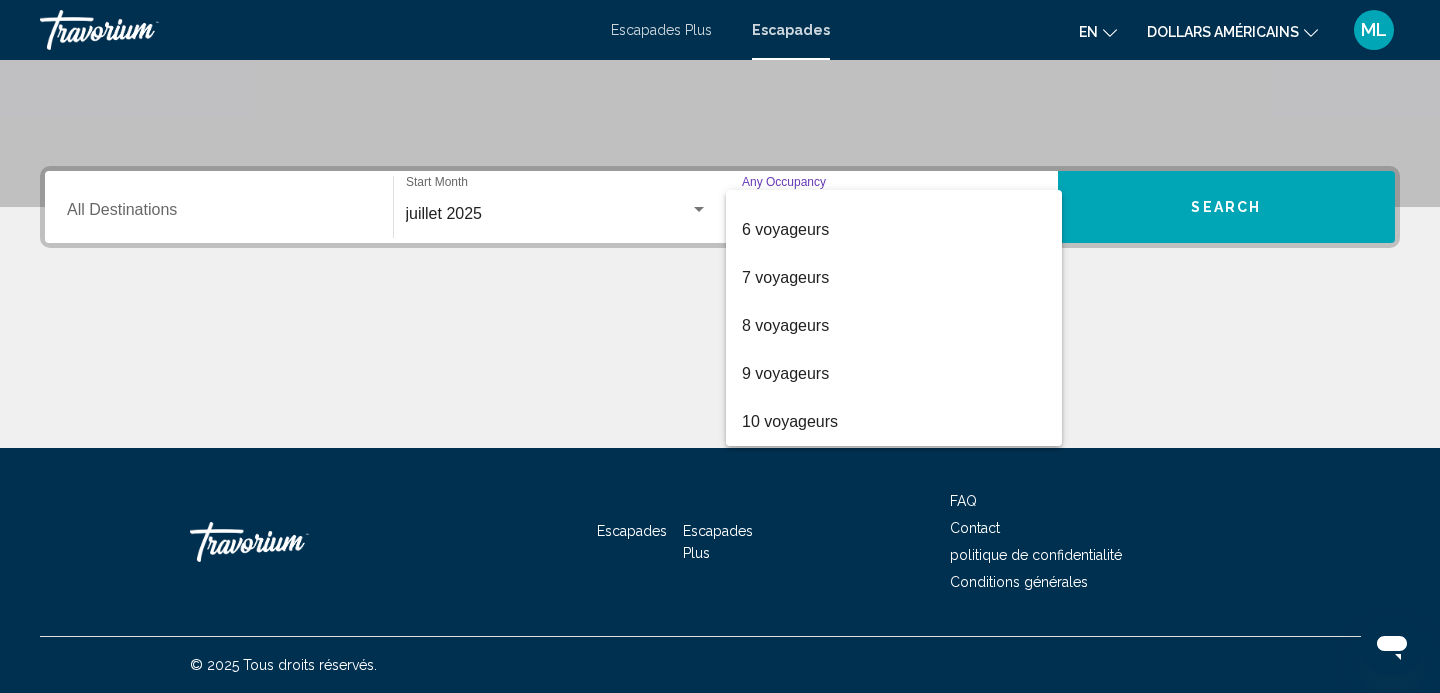 scroll, scrollTop: 0, scrollLeft: 0, axis: both 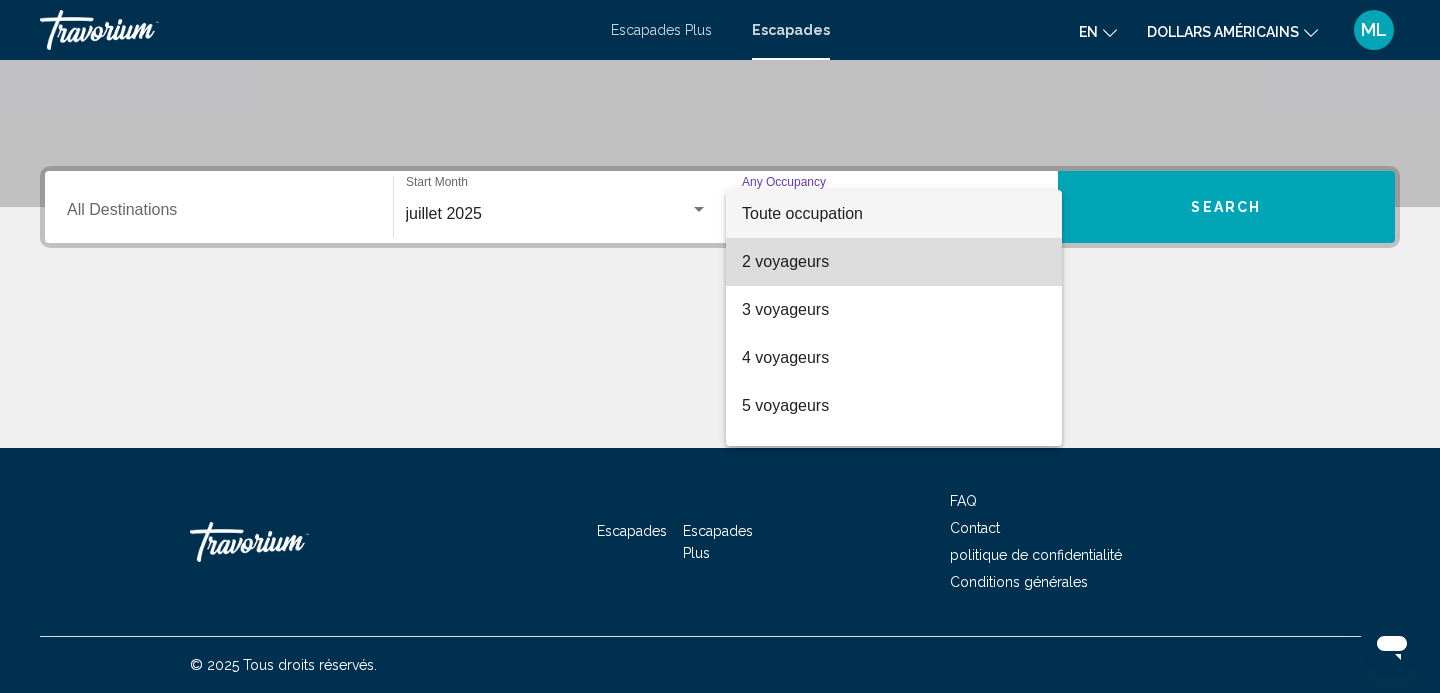 click on "2 voyageurs" at bounding box center (894, 262) 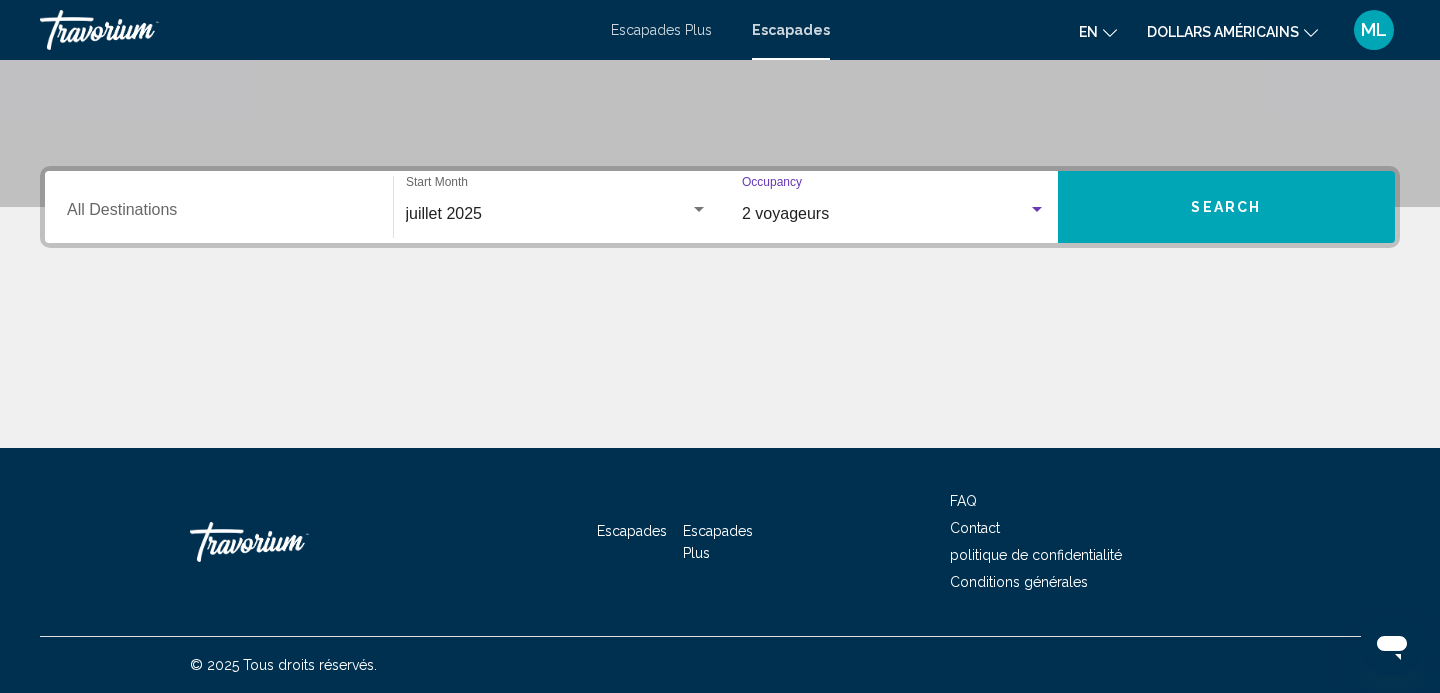 click on "Search" at bounding box center [1227, 207] 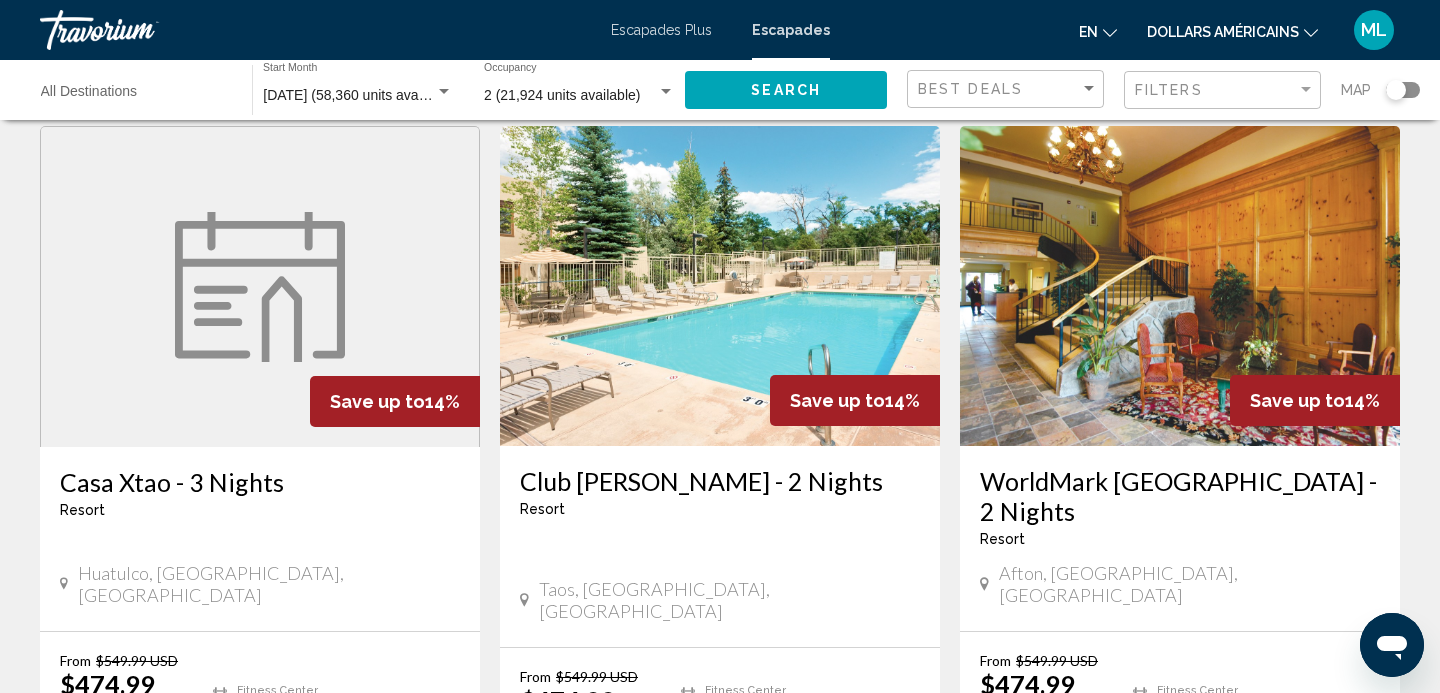 scroll, scrollTop: 0, scrollLeft: 0, axis: both 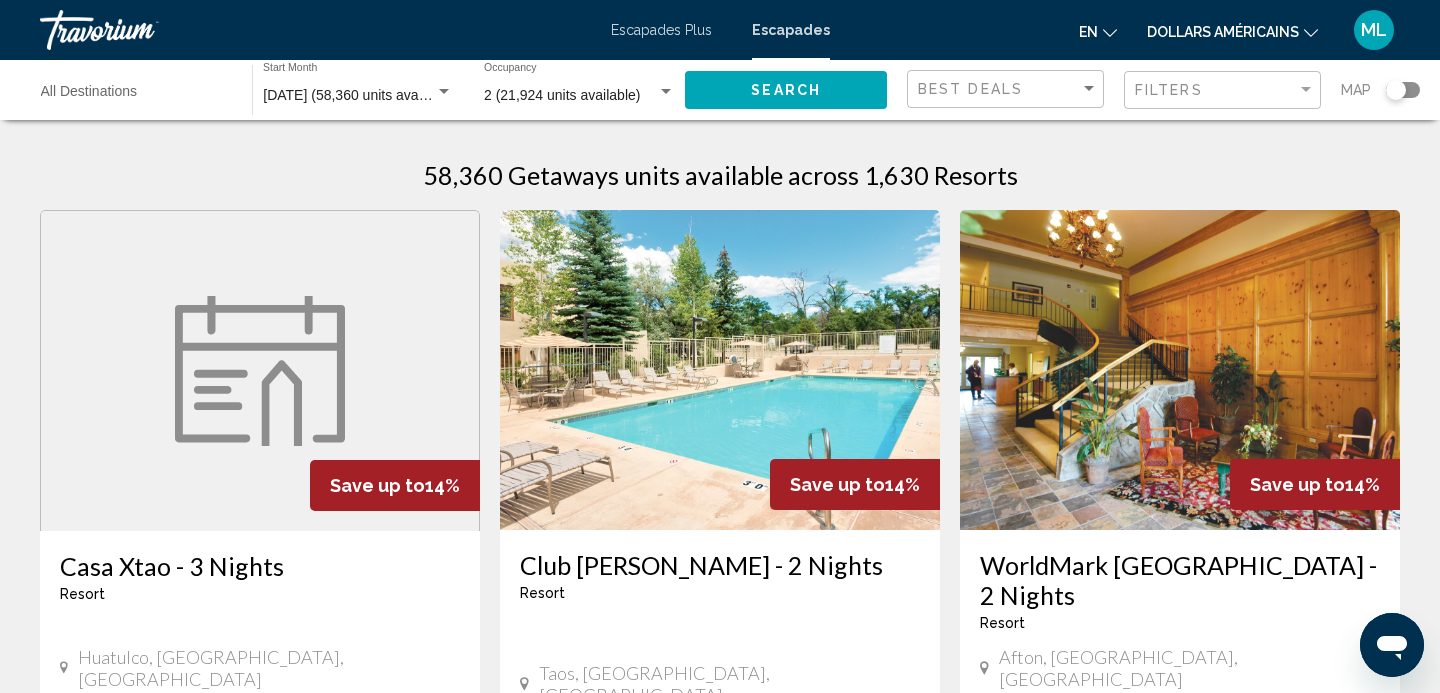click on "Destination All Destinations" 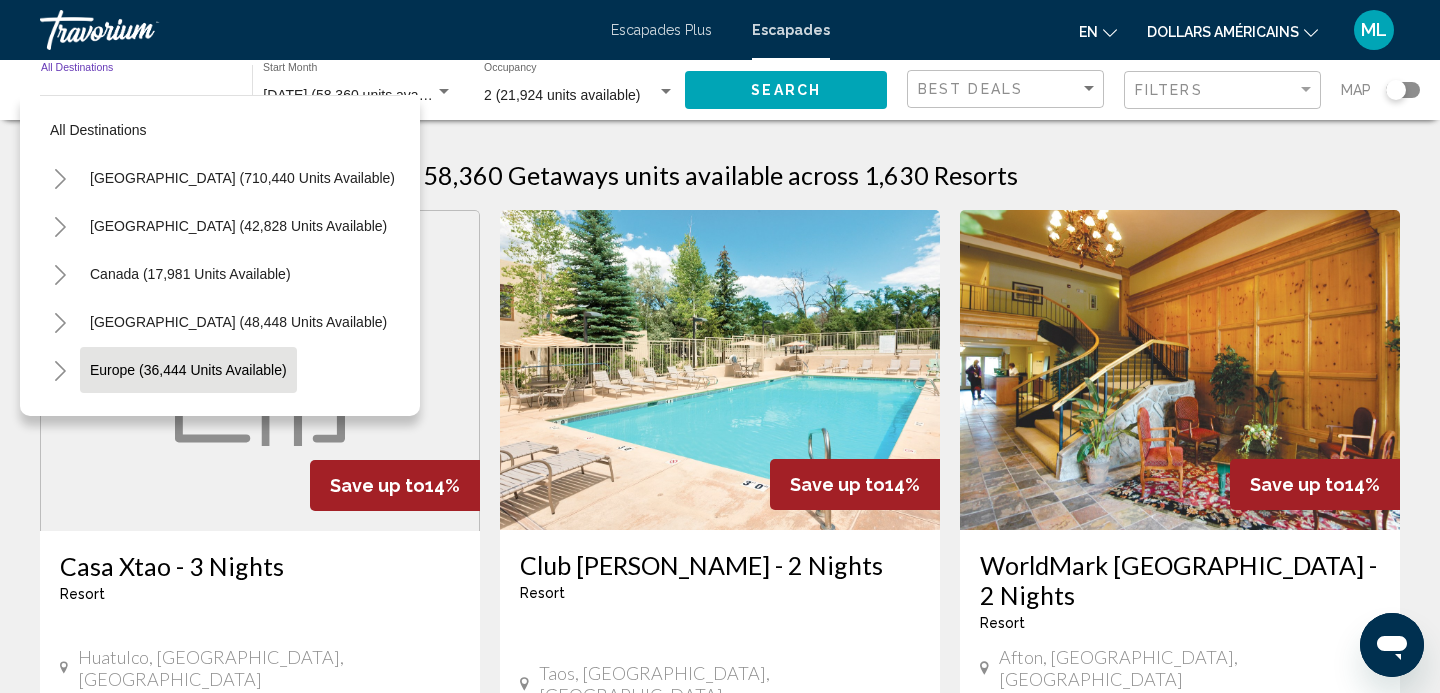click on "Europe (36,444 units available)" at bounding box center [189, 418] 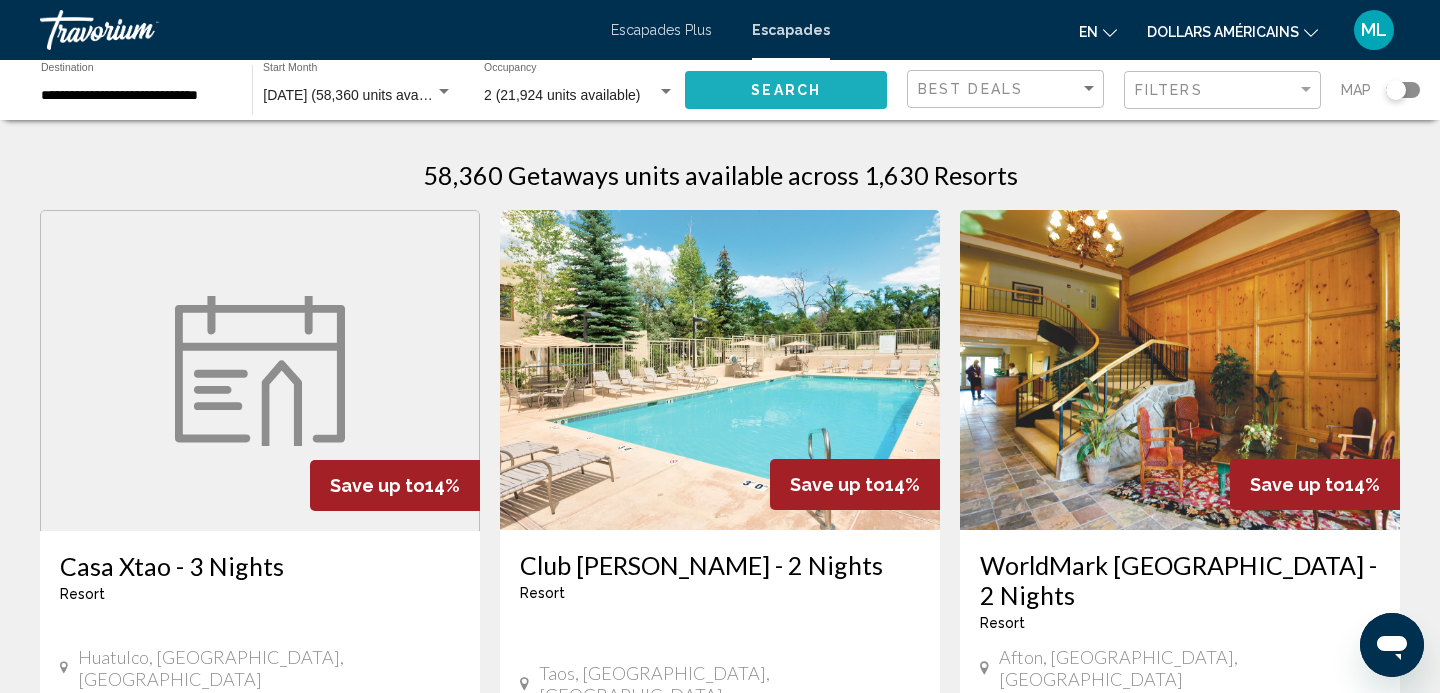 click on "Search" 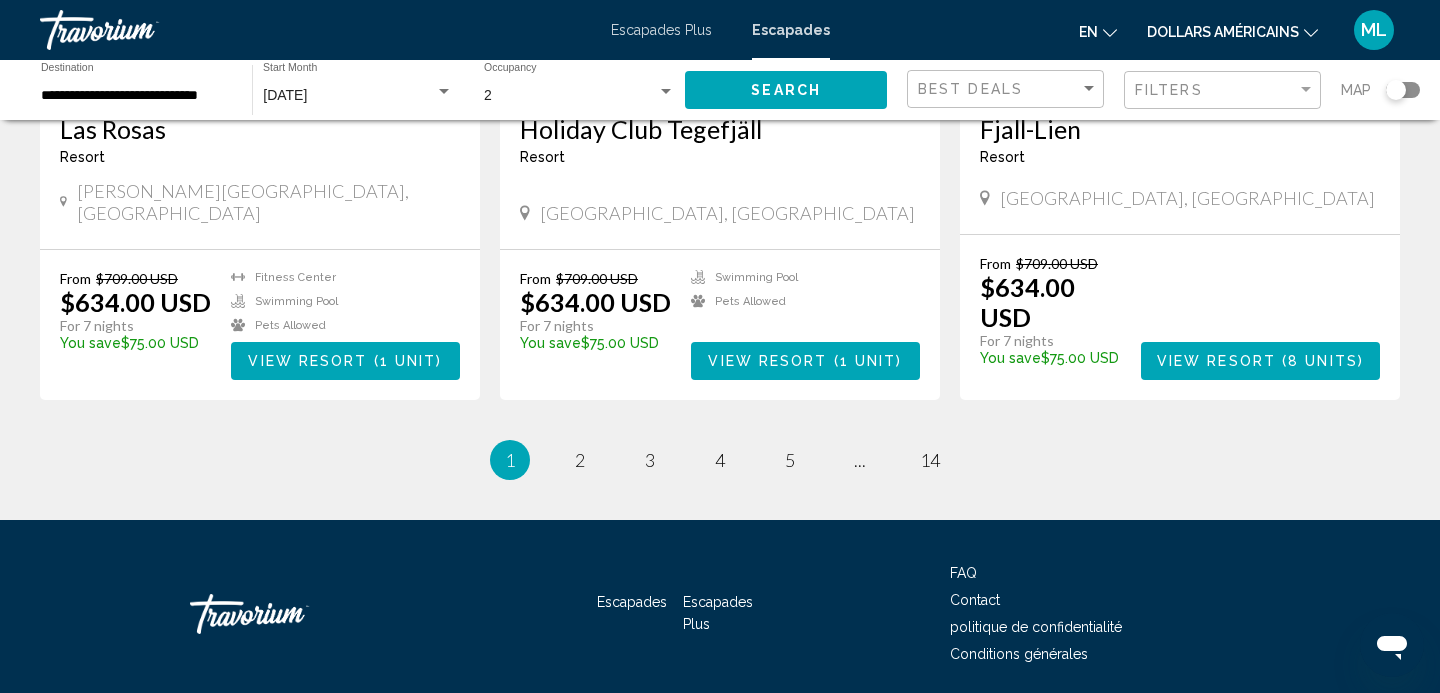 scroll, scrollTop: 2478, scrollLeft: 0, axis: vertical 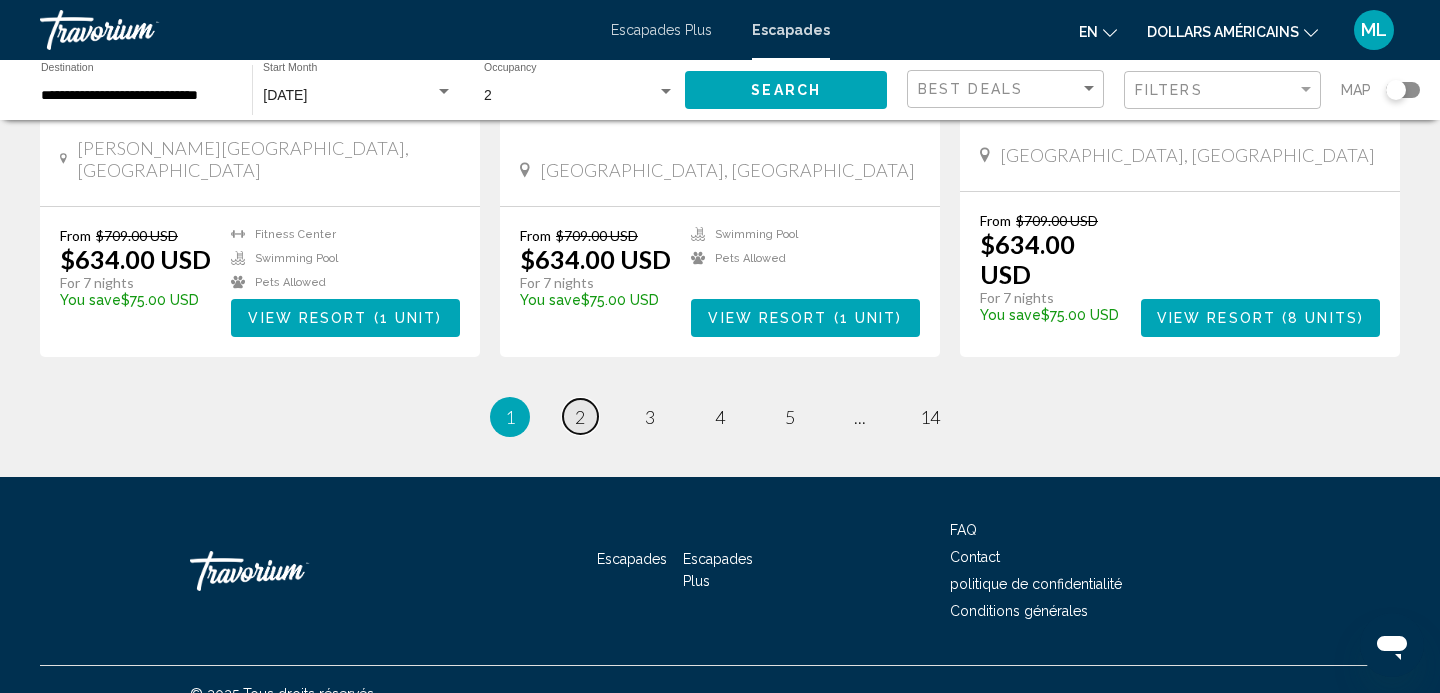 click on "2" at bounding box center (580, 417) 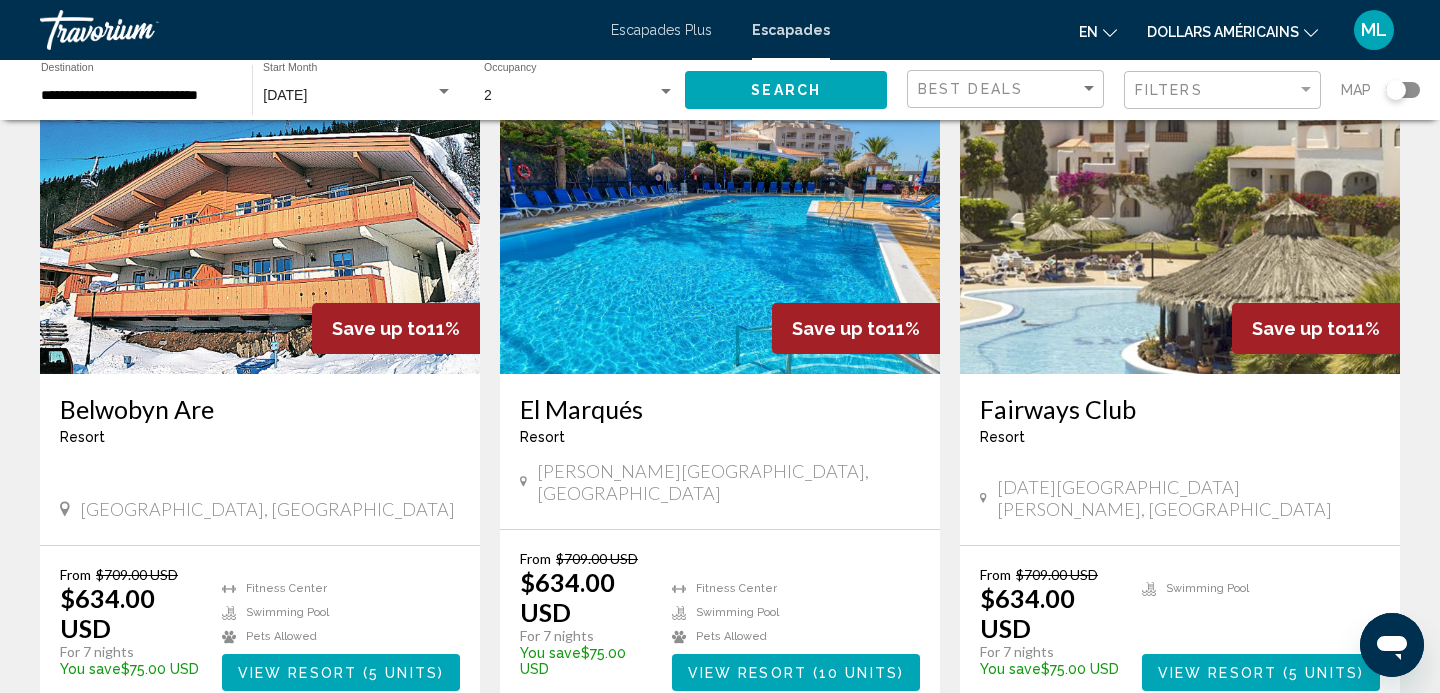 scroll, scrollTop: 867, scrollLeft: 0, axis: vertical 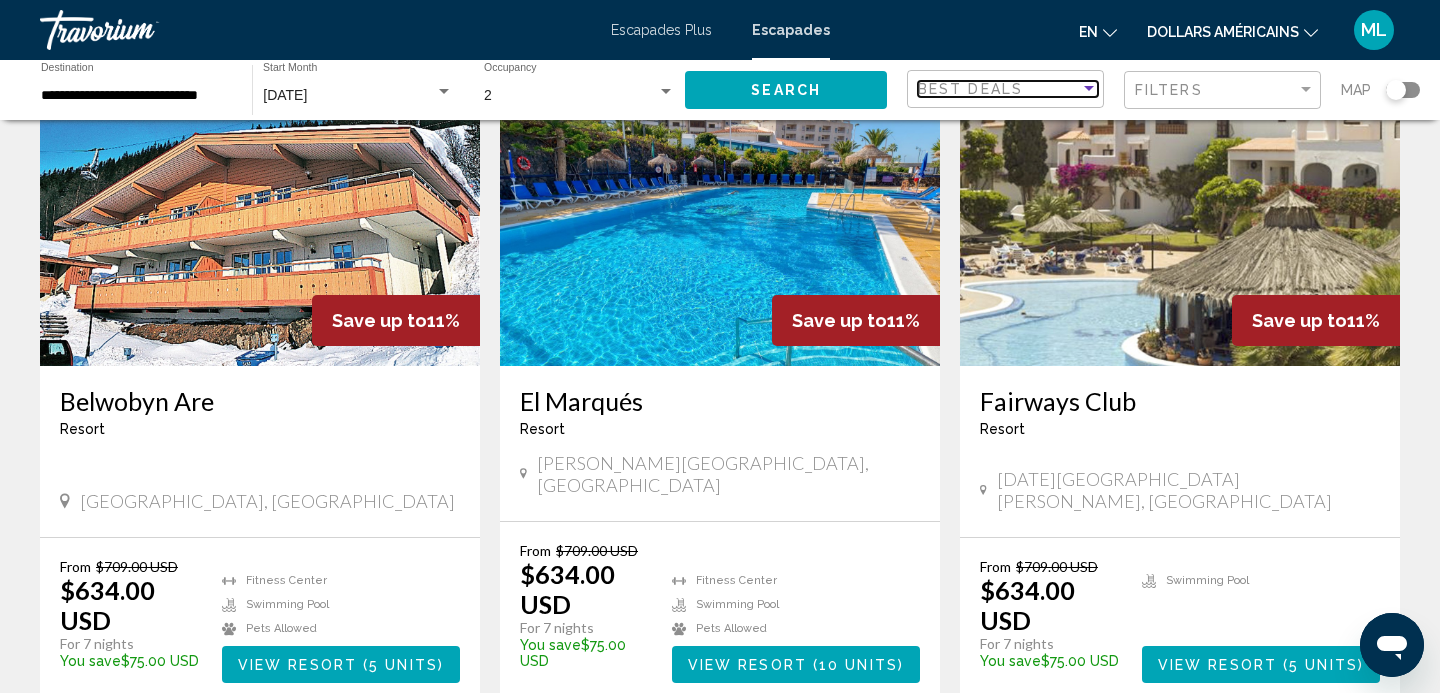 click on "Best Deals" at bounding box center [999, 89] 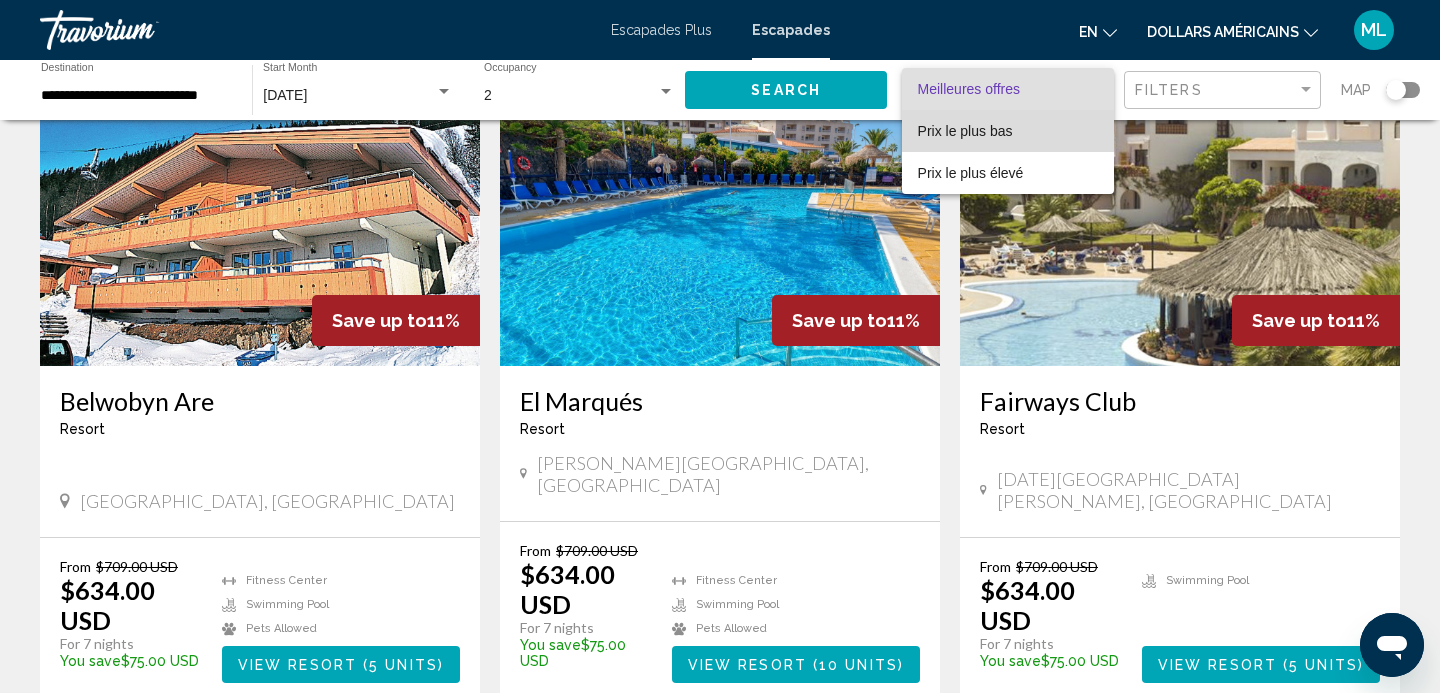 click on "Prix ​​le plus bas" at bounding box center (1008, 131) 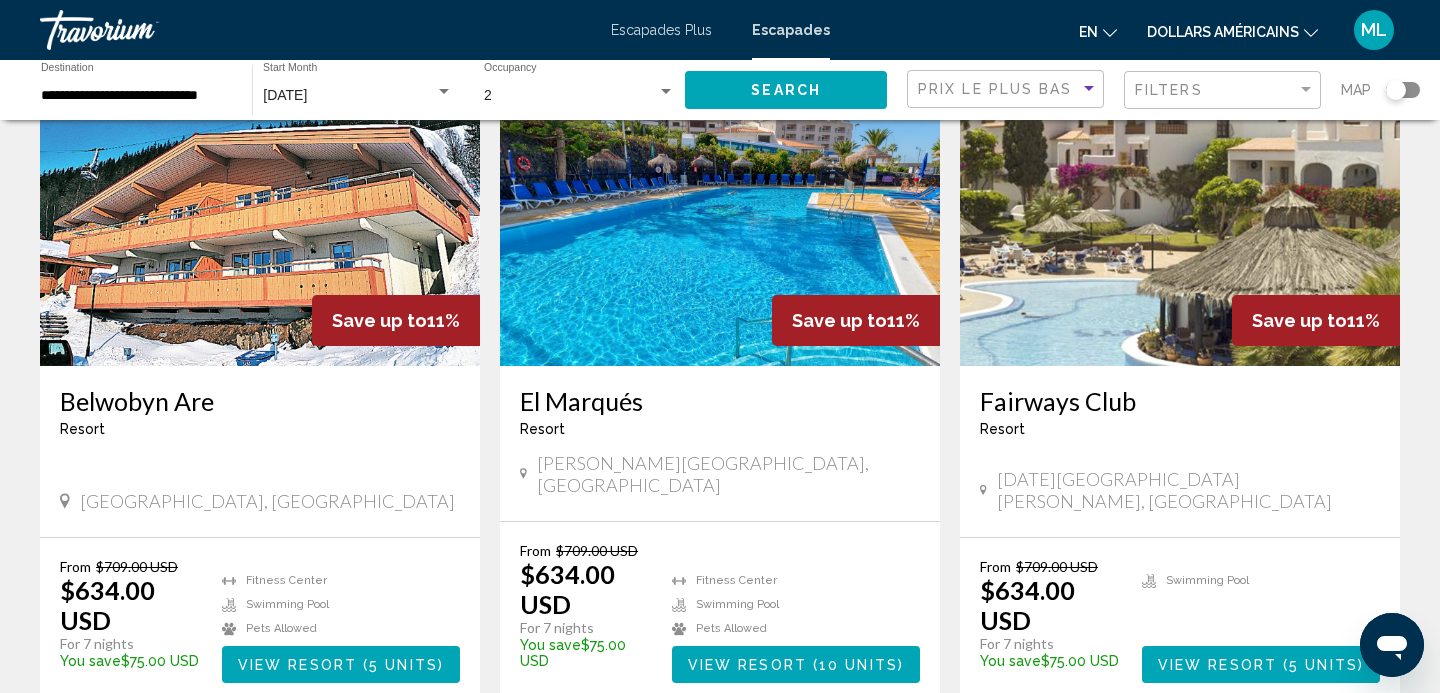 click on "Search" 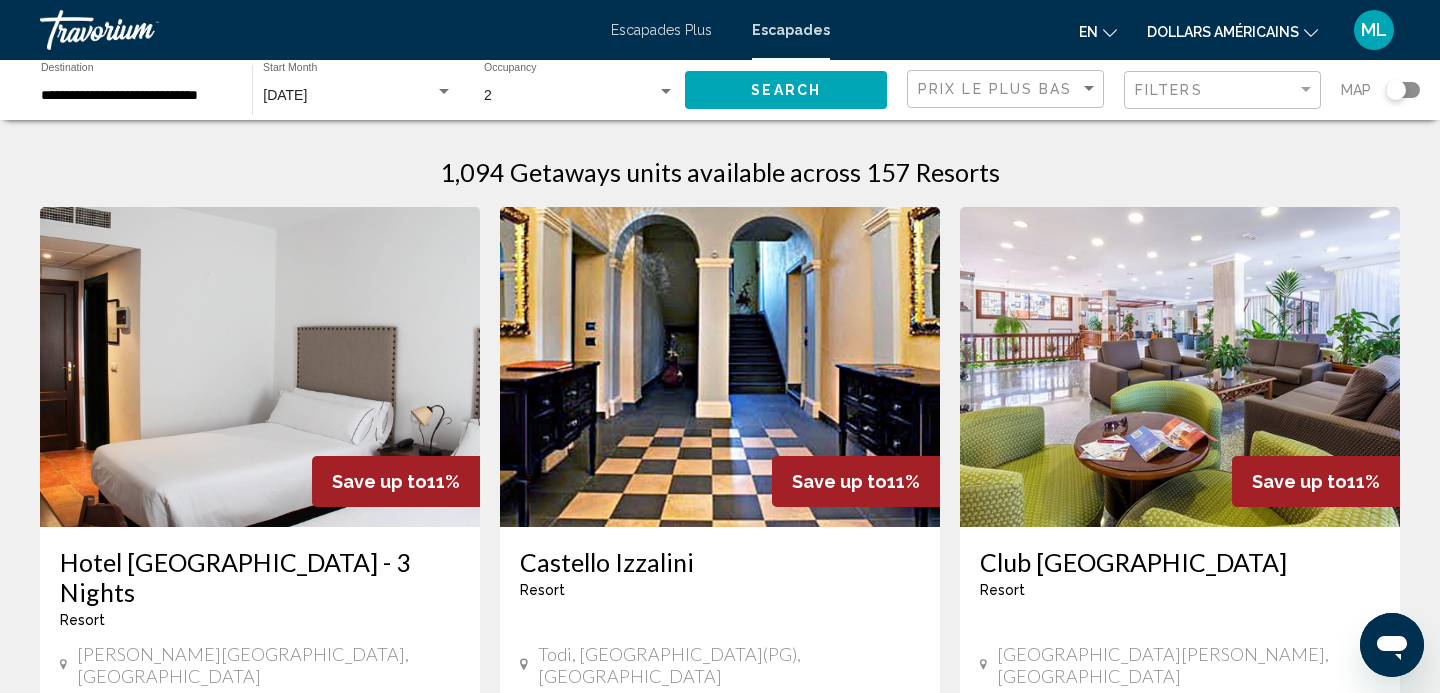 scroll, scrollTop: 0, scrollLeft: 0, axis: both 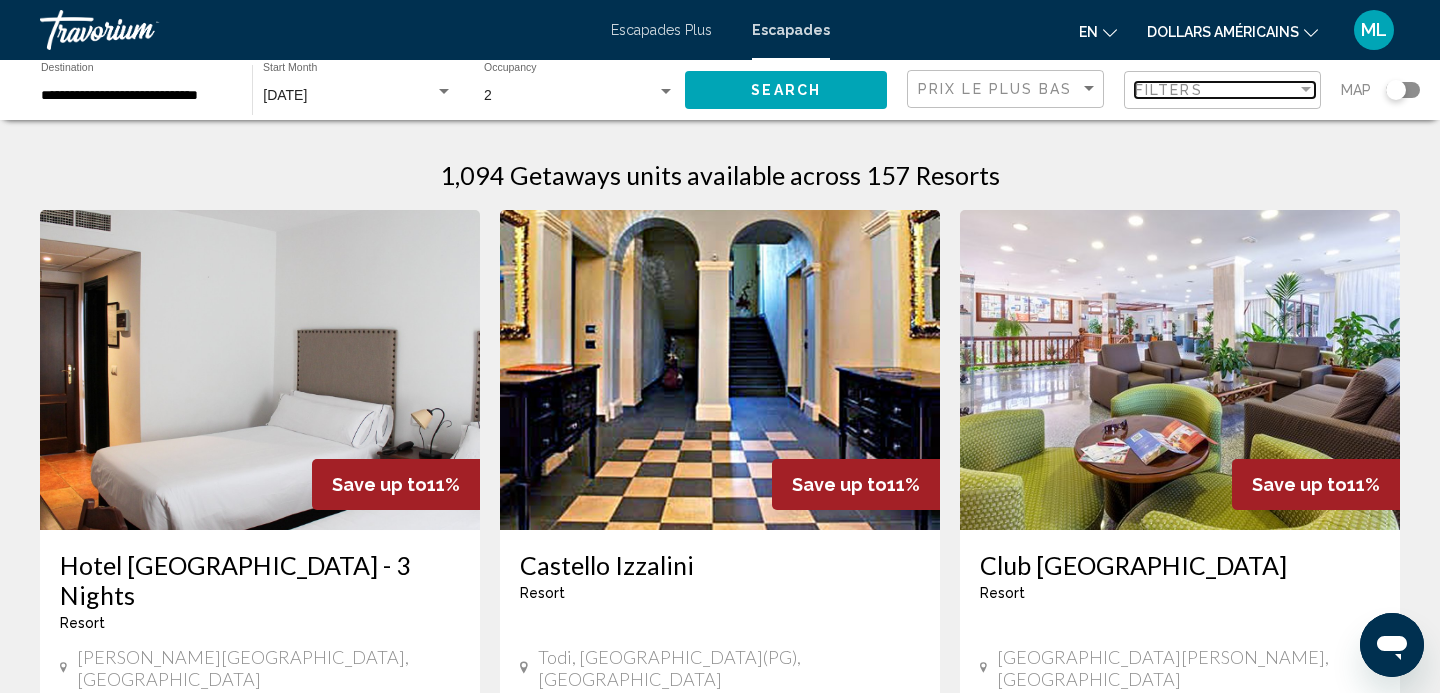 click on "Filters" at bounding box center [1169, 90] 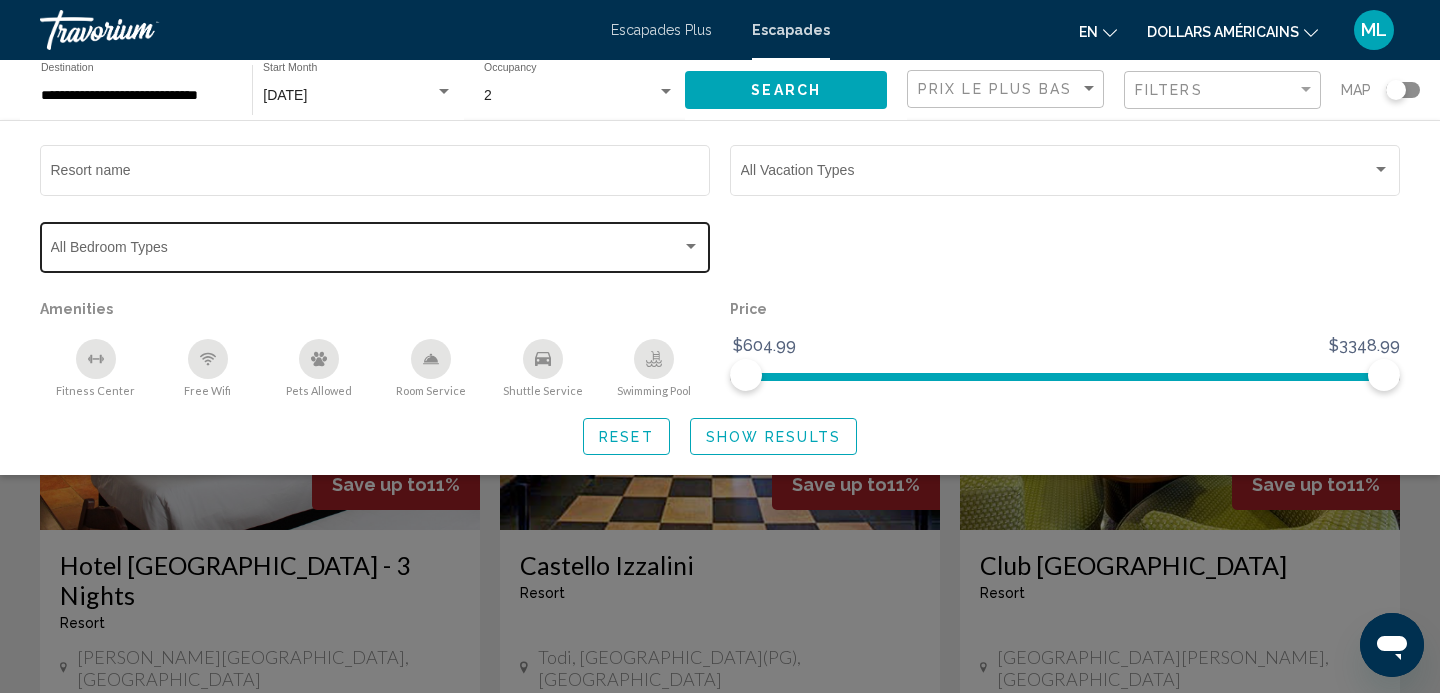 click on "Bedroom Types All Bedroom Types" 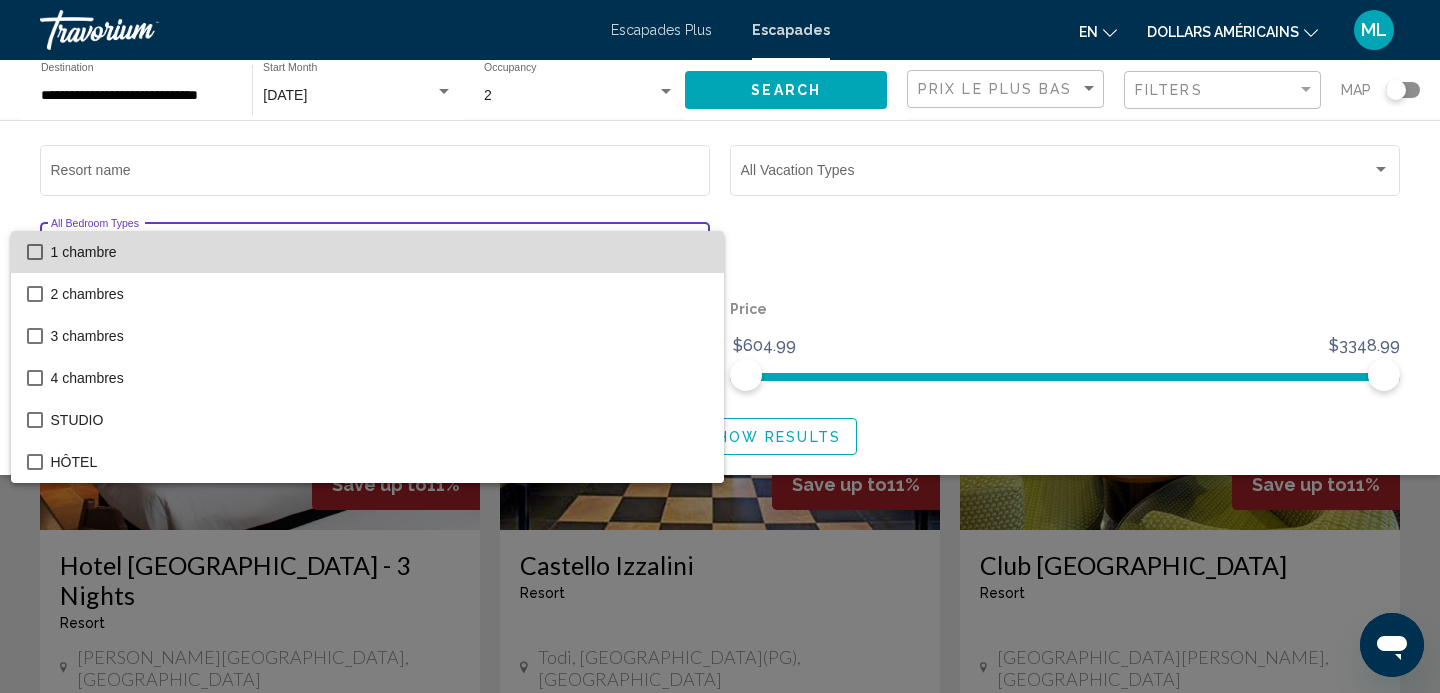 click on "1 chambre" at bounding box center [379, 252] 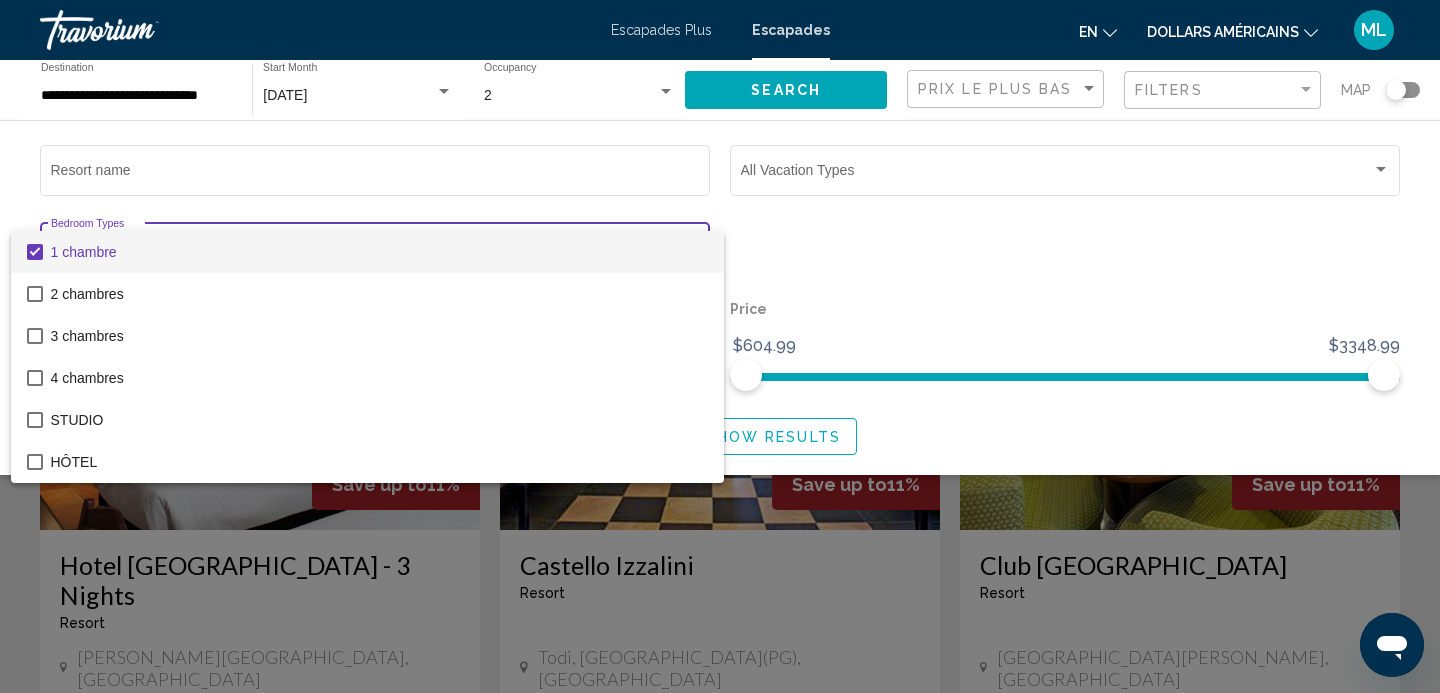 click at bounding box center [720, 346] 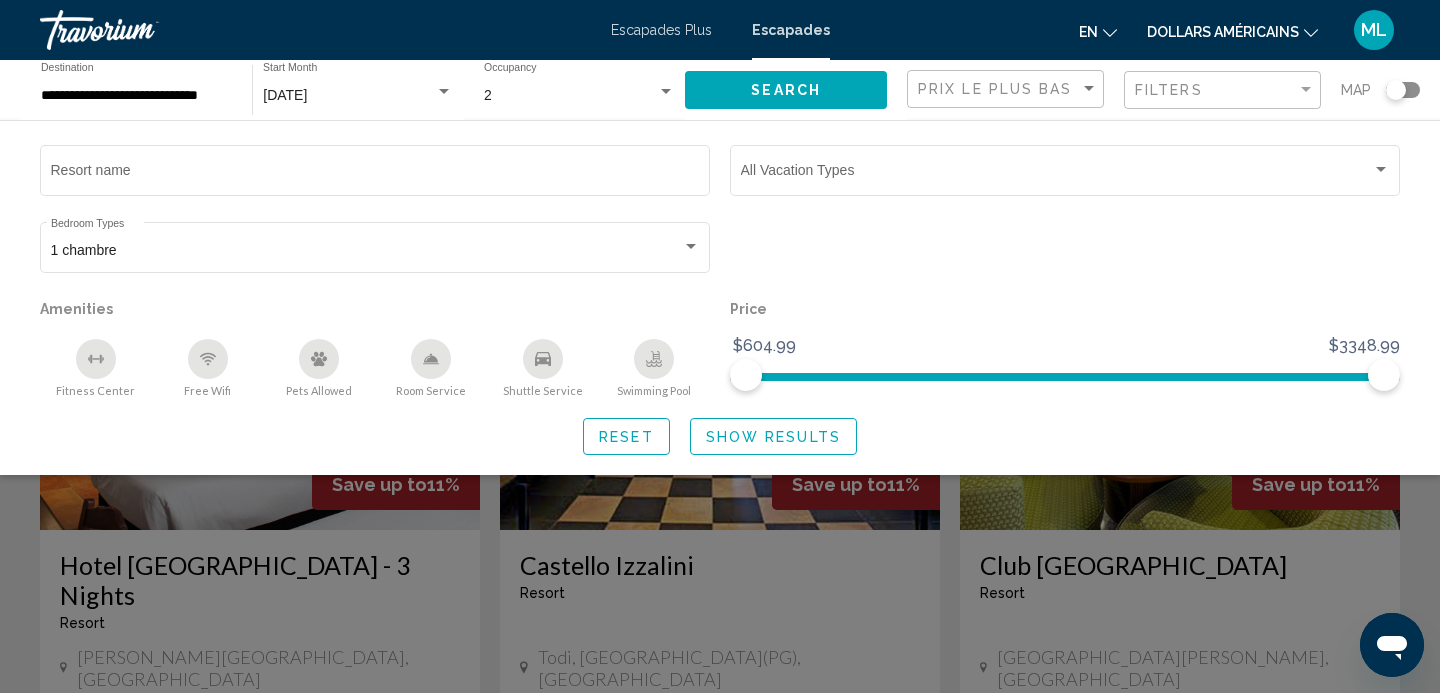 click on "Search" 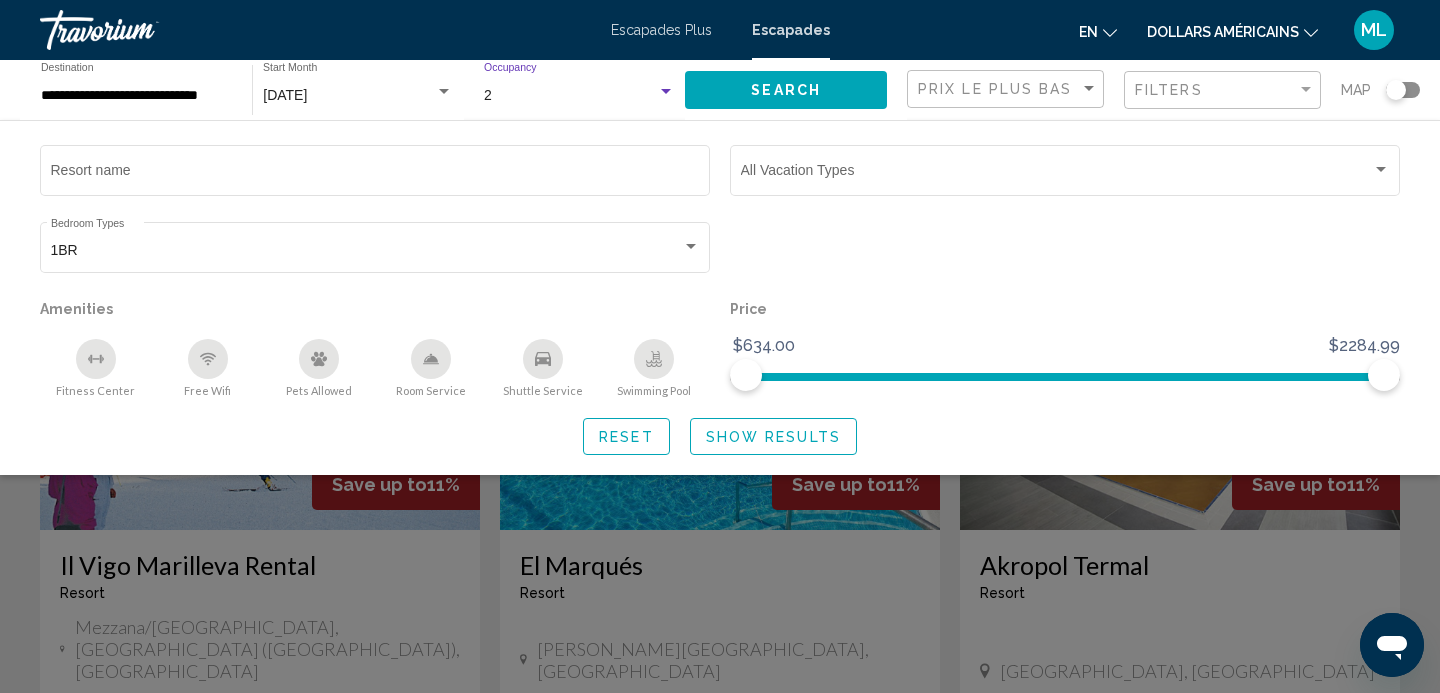 click at bounding box center [666, 91] 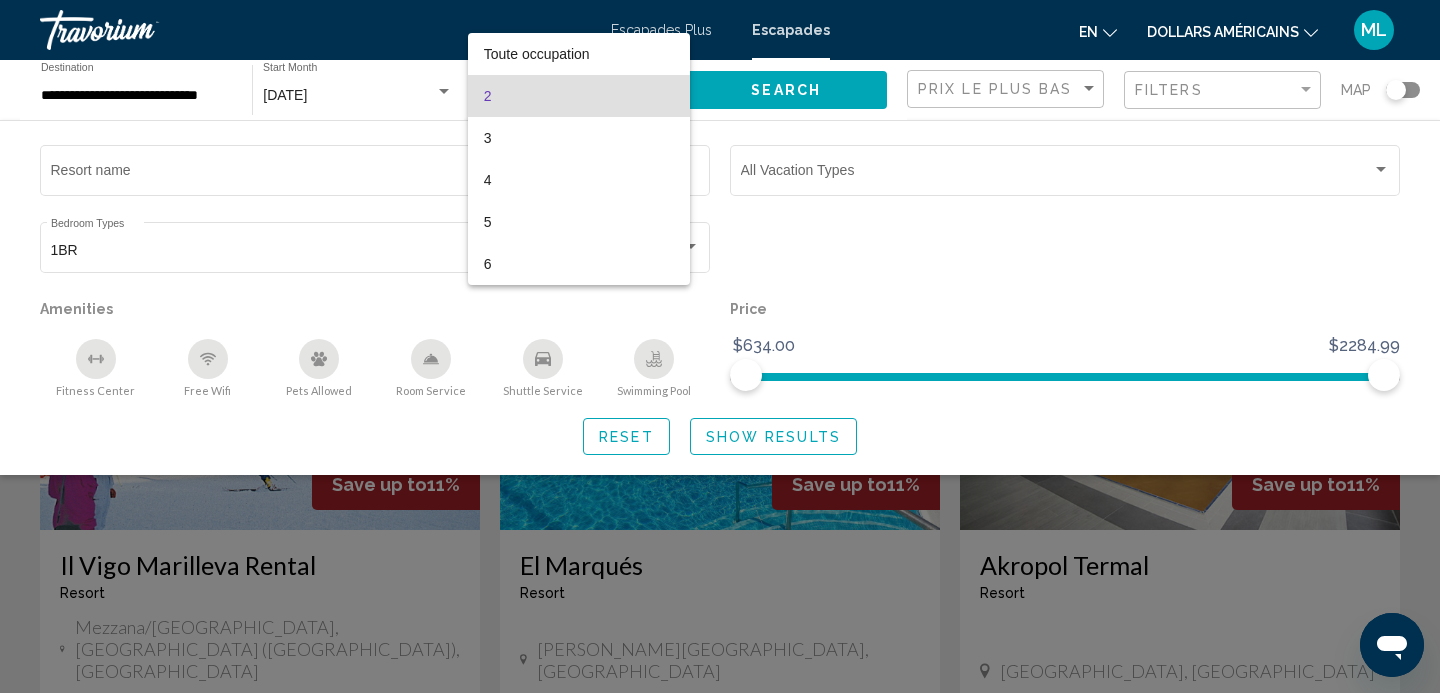 click on "2" at bounding box center (579, 96) 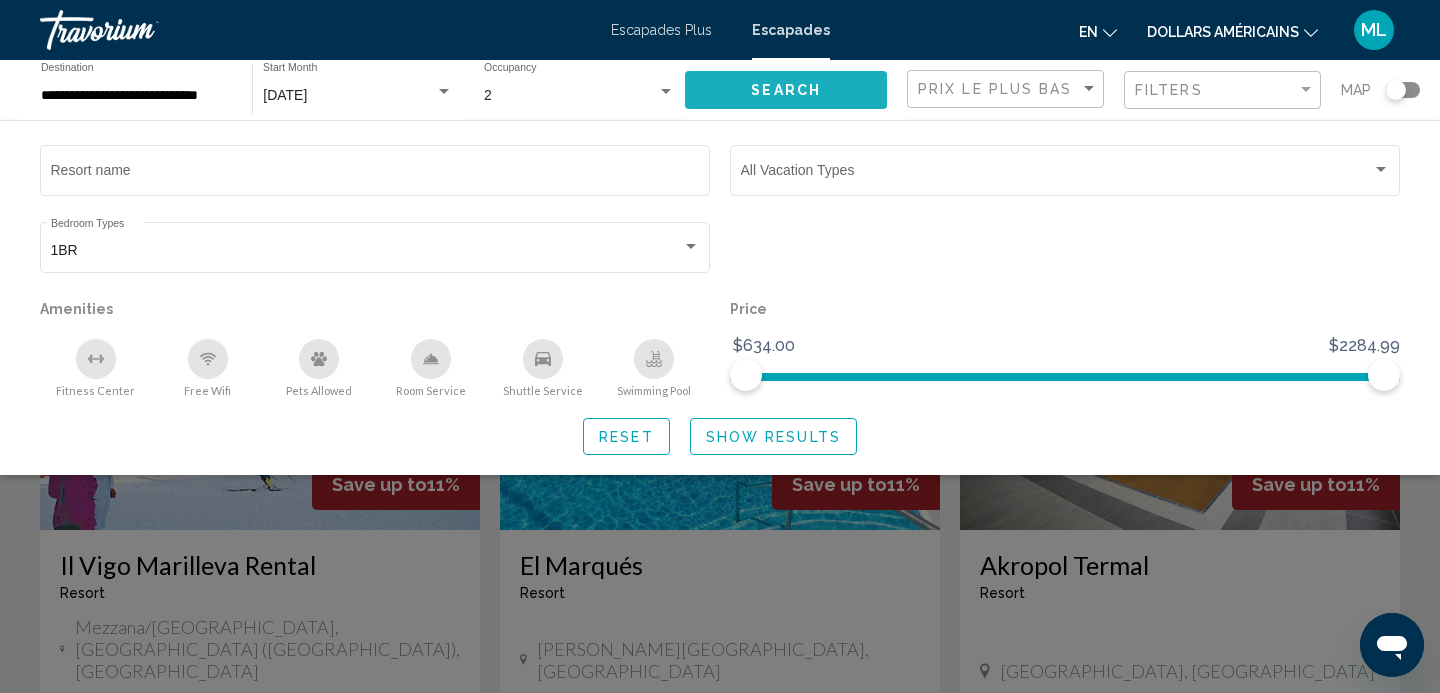 click on "Search" 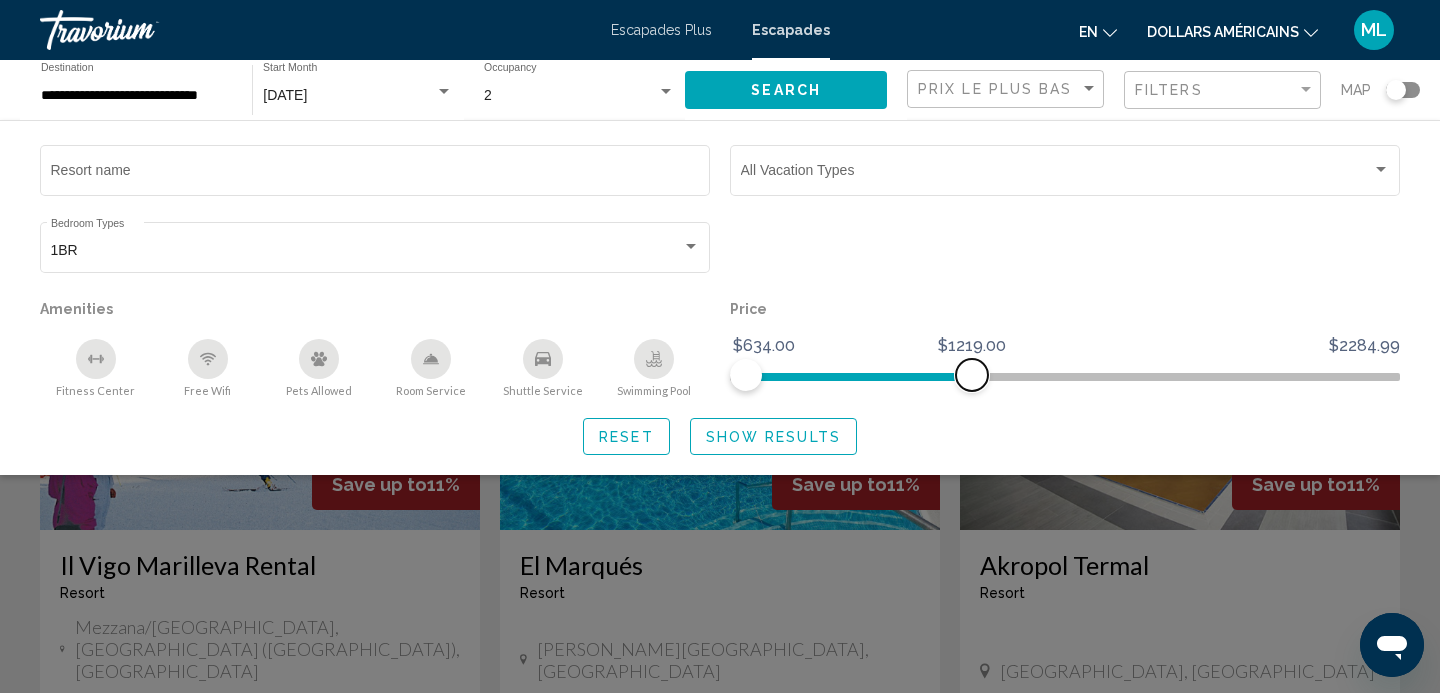 drag, startPoint x: 1379, startPoint y: 386, endPoint x: 972, endPoint y: 452, distance: 412.31662 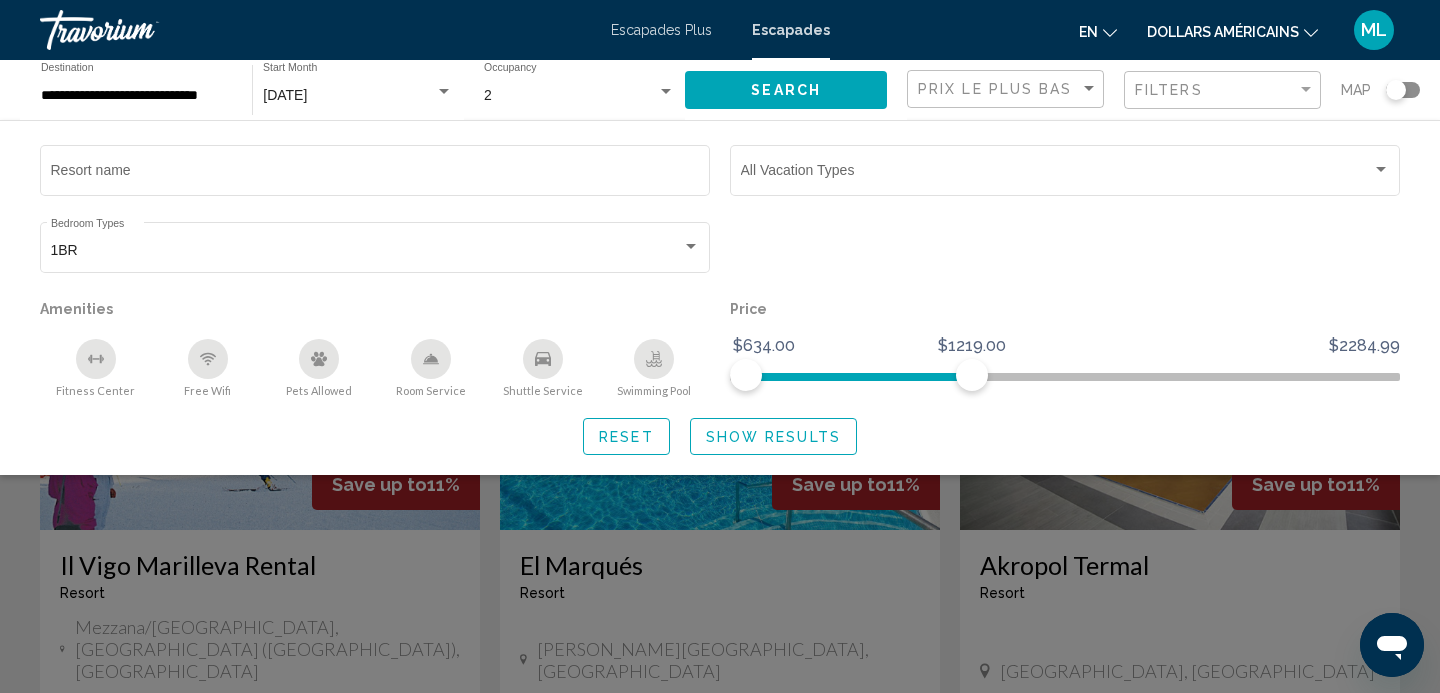 click on "Search" 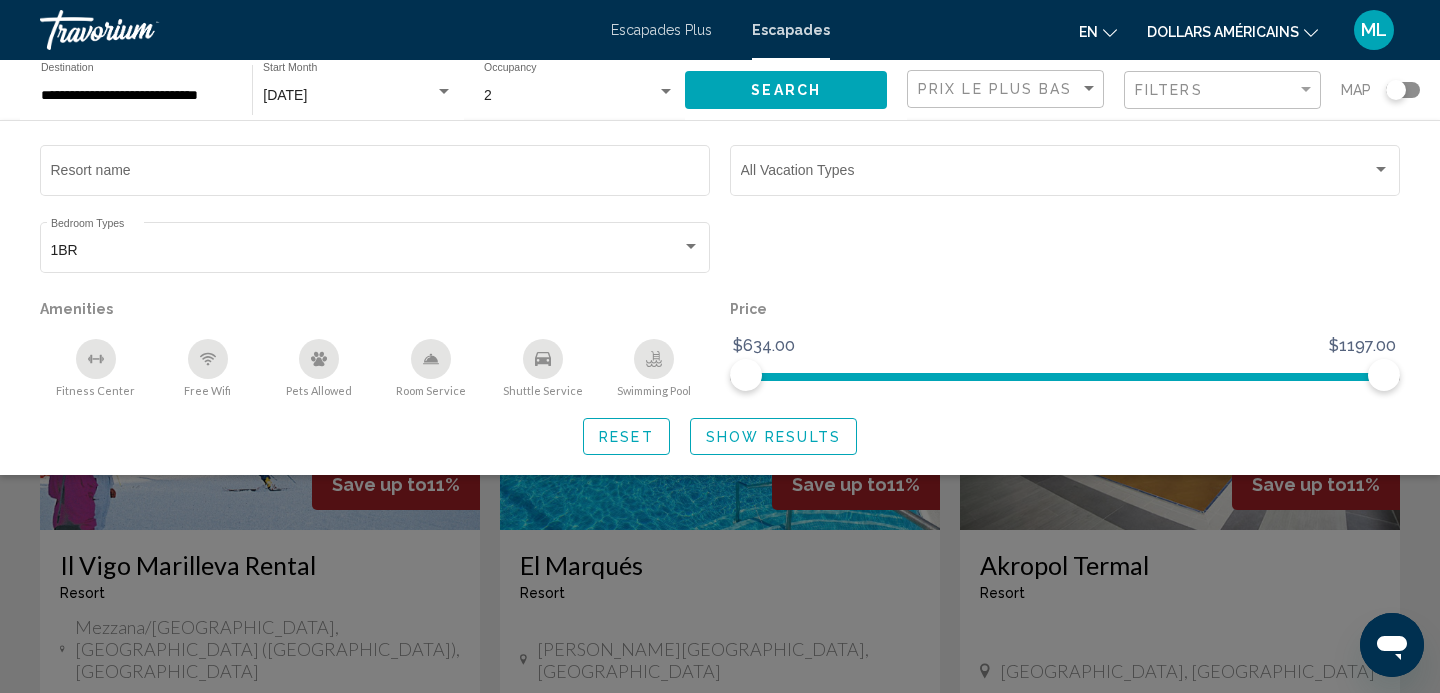 click 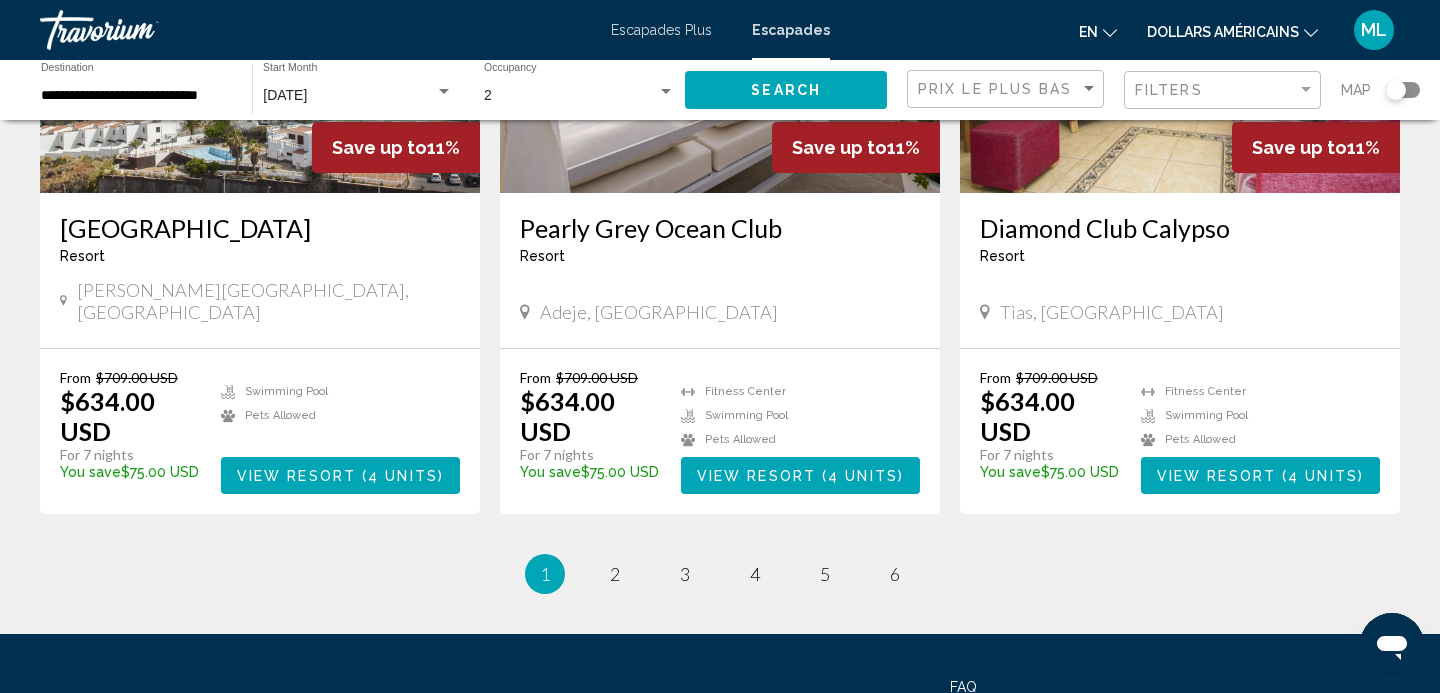 scroll, scrollTop: 2405, scrollLeft: 0, axis: vertical 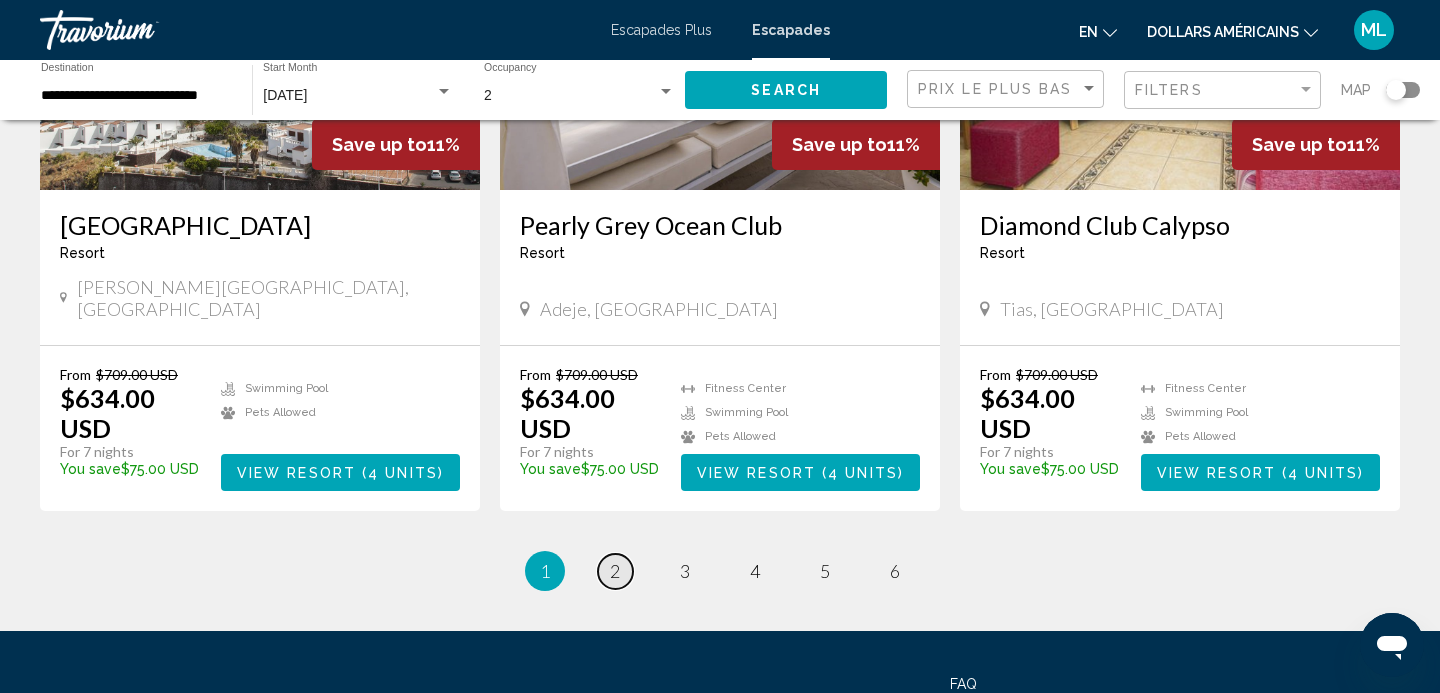 click on "2" at bounding box center [615, 571] 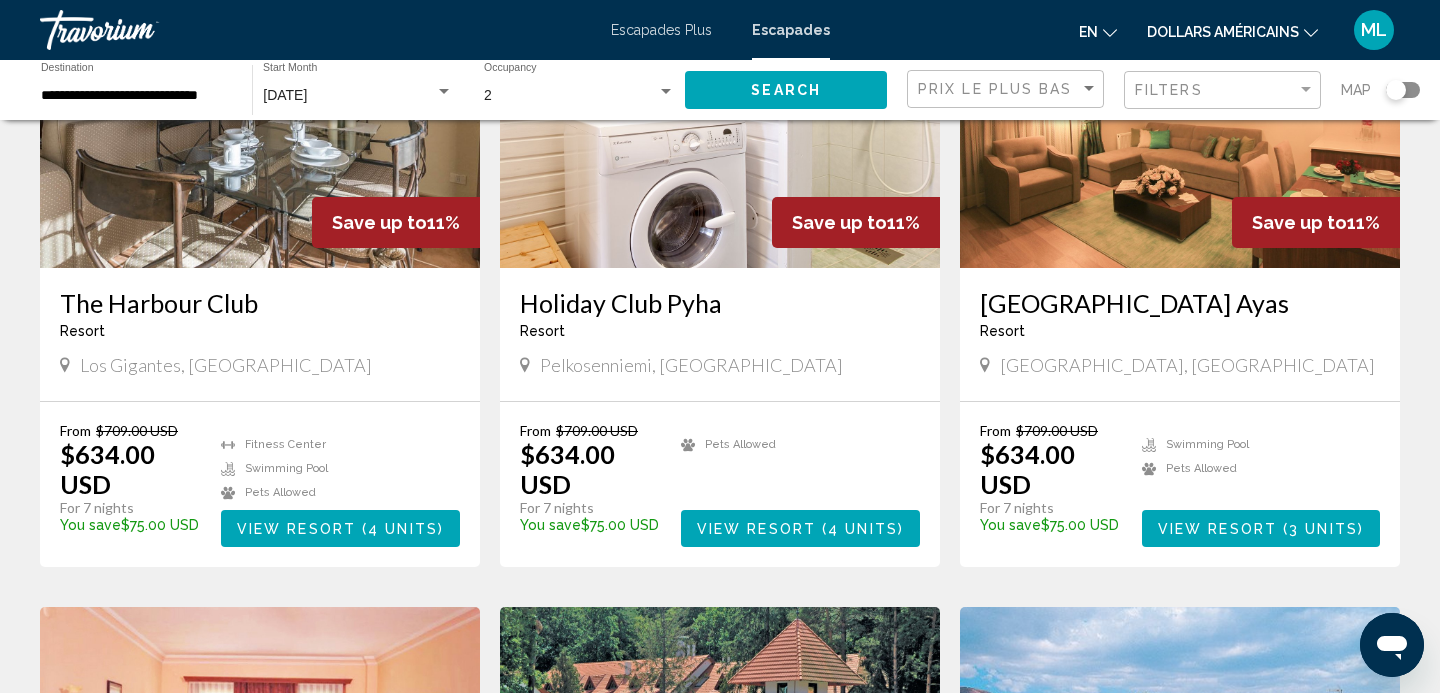 scroll, scrollTop: 0, scrollLeft: 0, axis: both 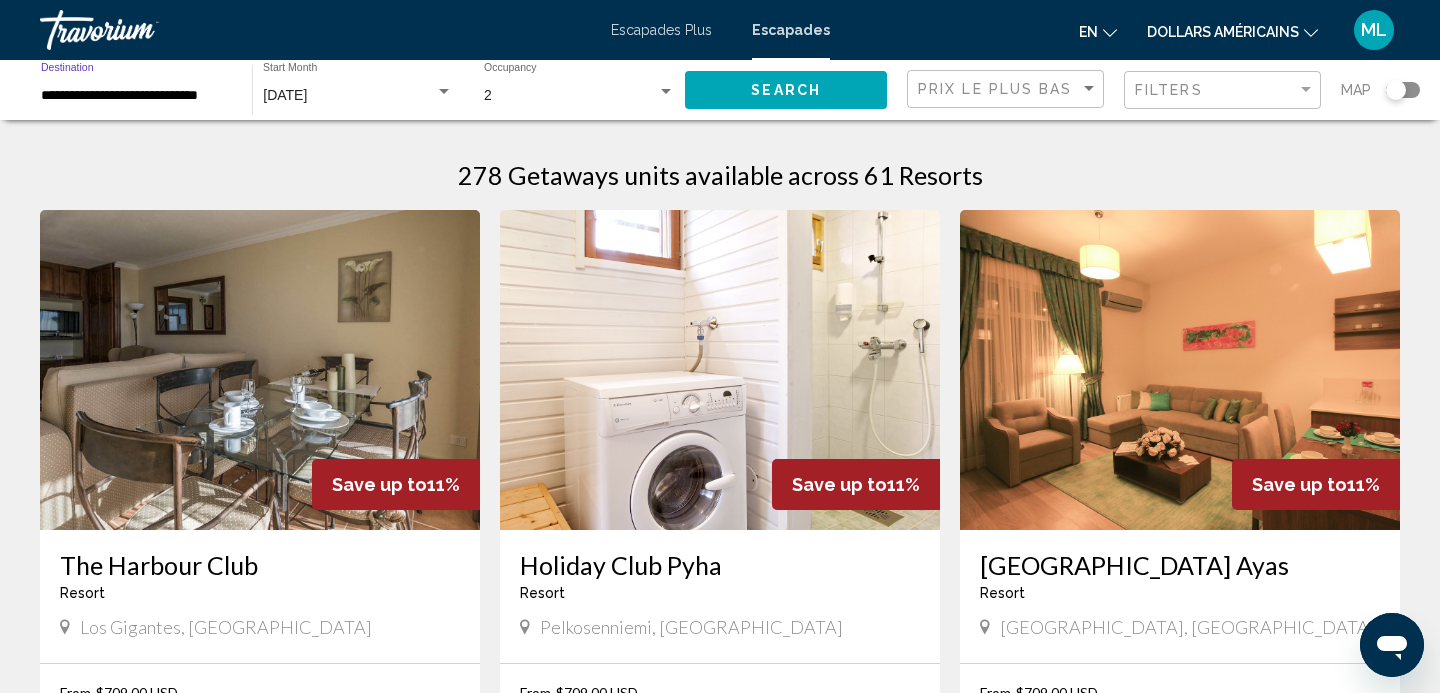 click on "**********" at bounding box center (136, 96) 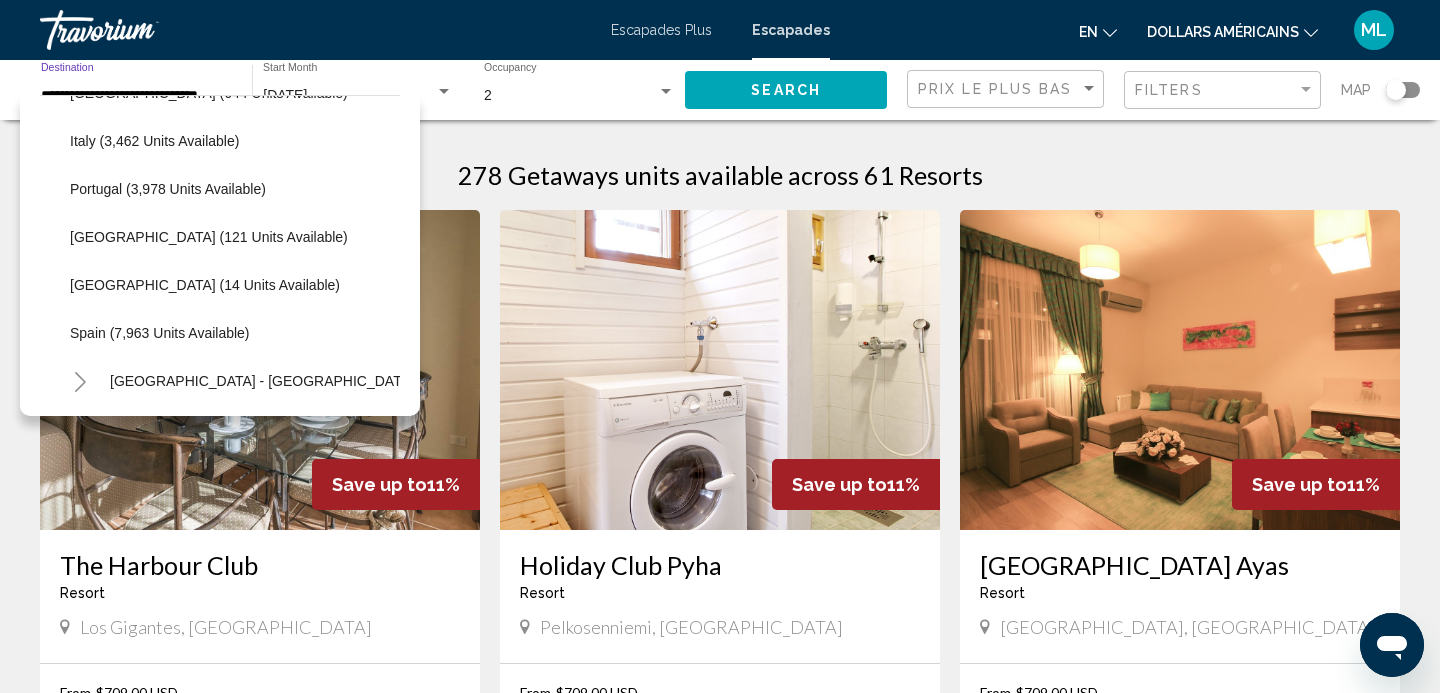 scroll, scrollTop: 761, scrollLeft: 0, axis: vertical 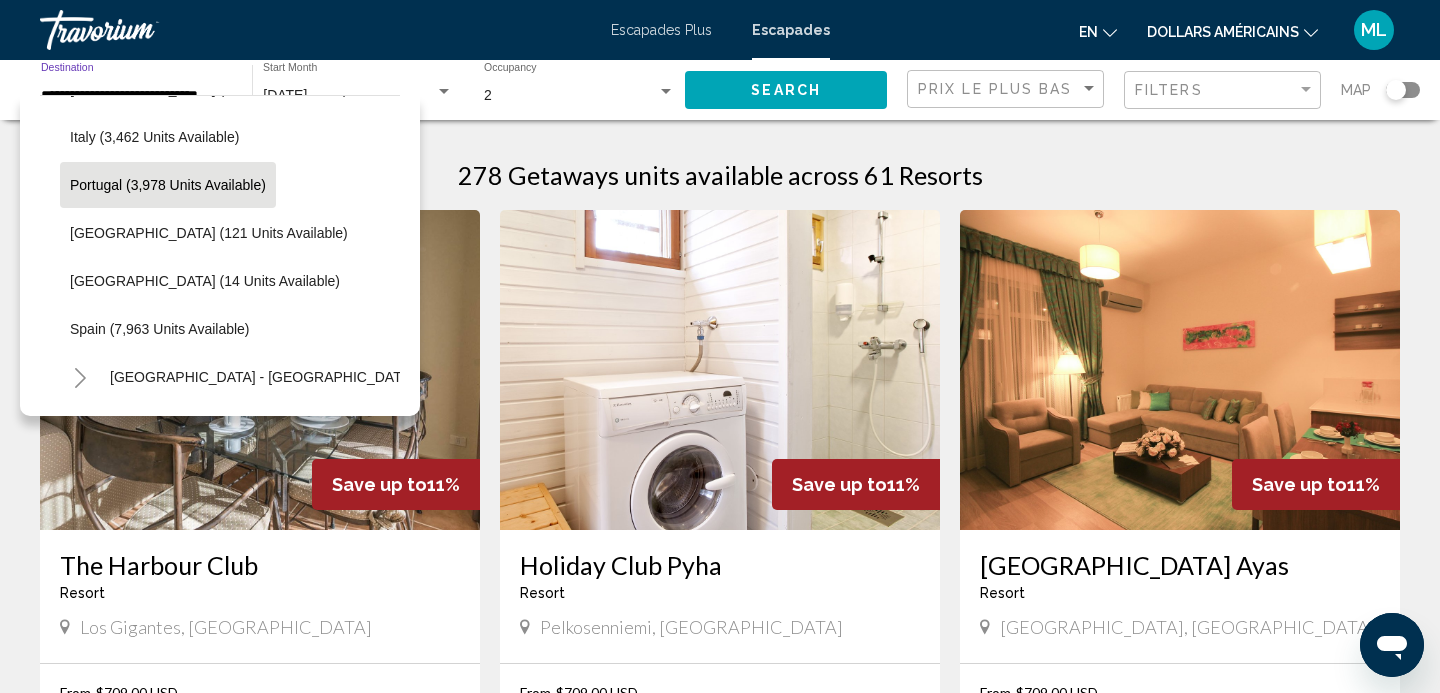 click on "Portugal (3,978 units available)" 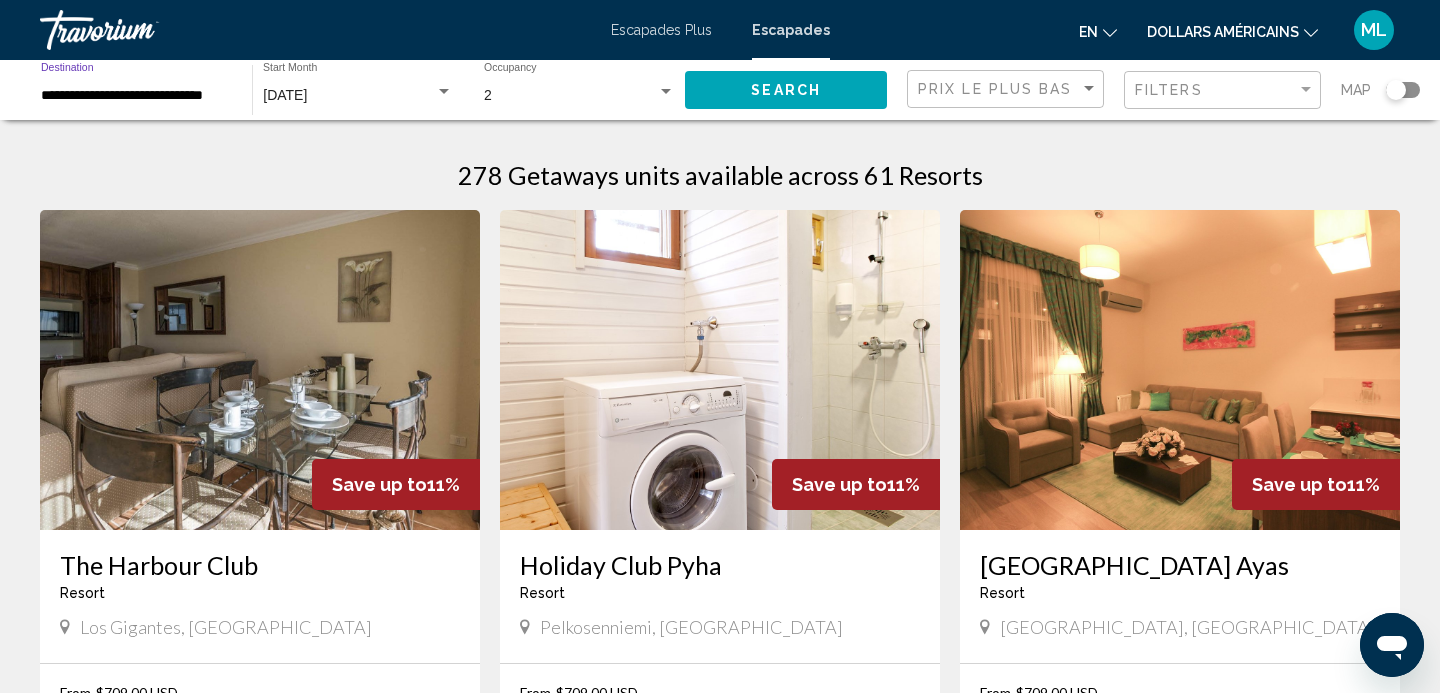 click on "Search" 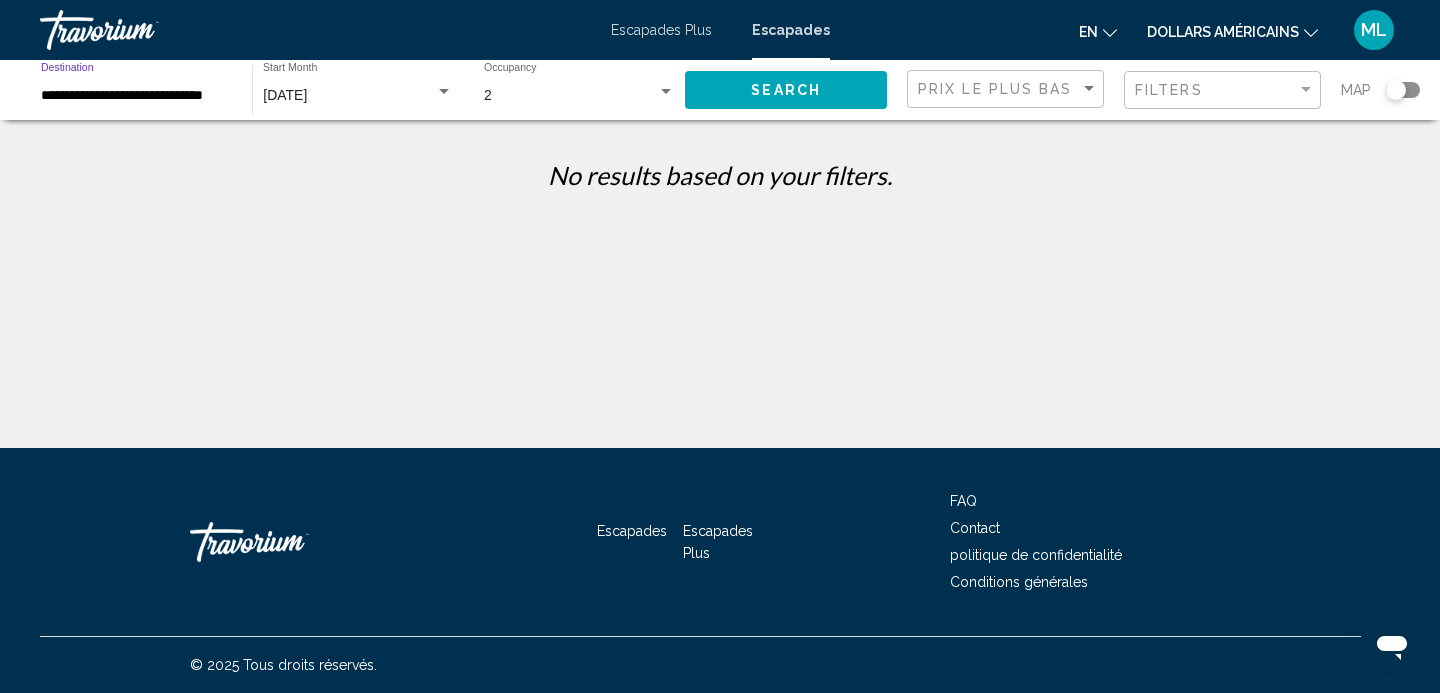 click on "**********" at bounding box center [136, 96] 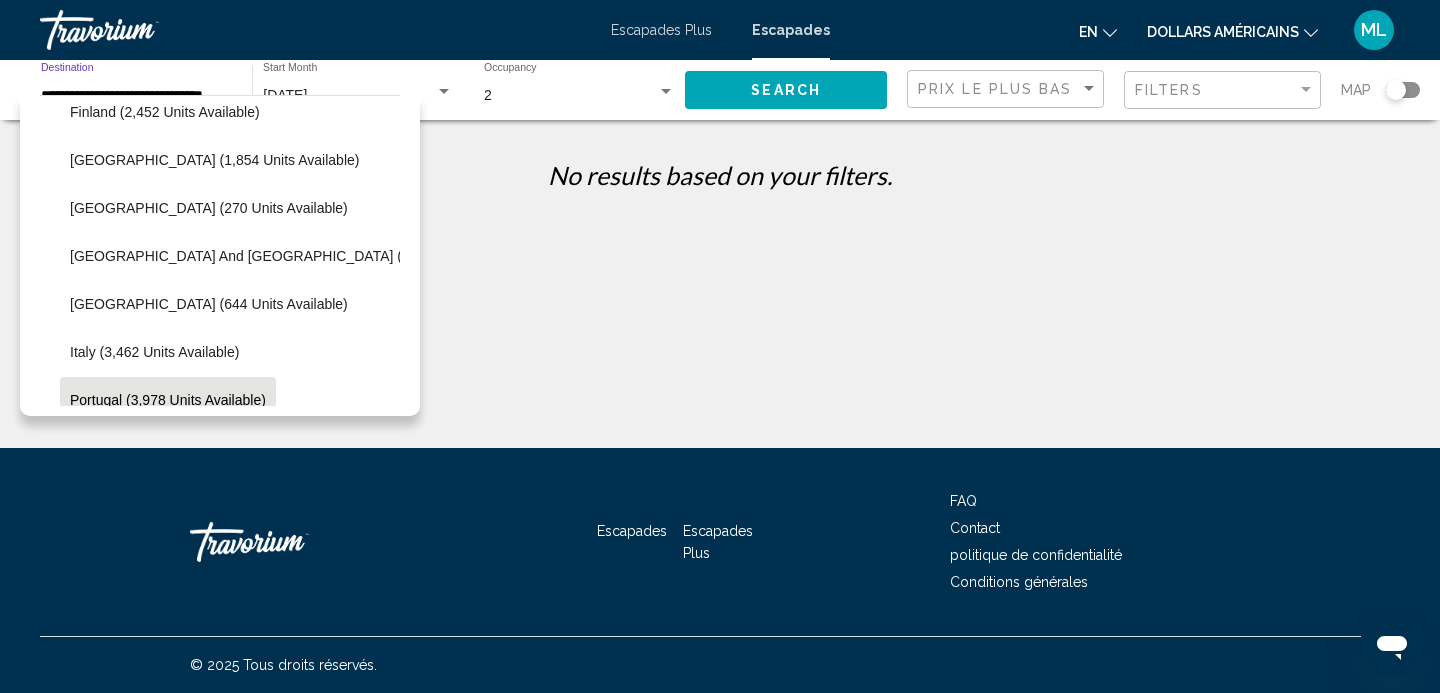 scroll, scrollTop: 457, scrollLeft: 0, axis: vertical 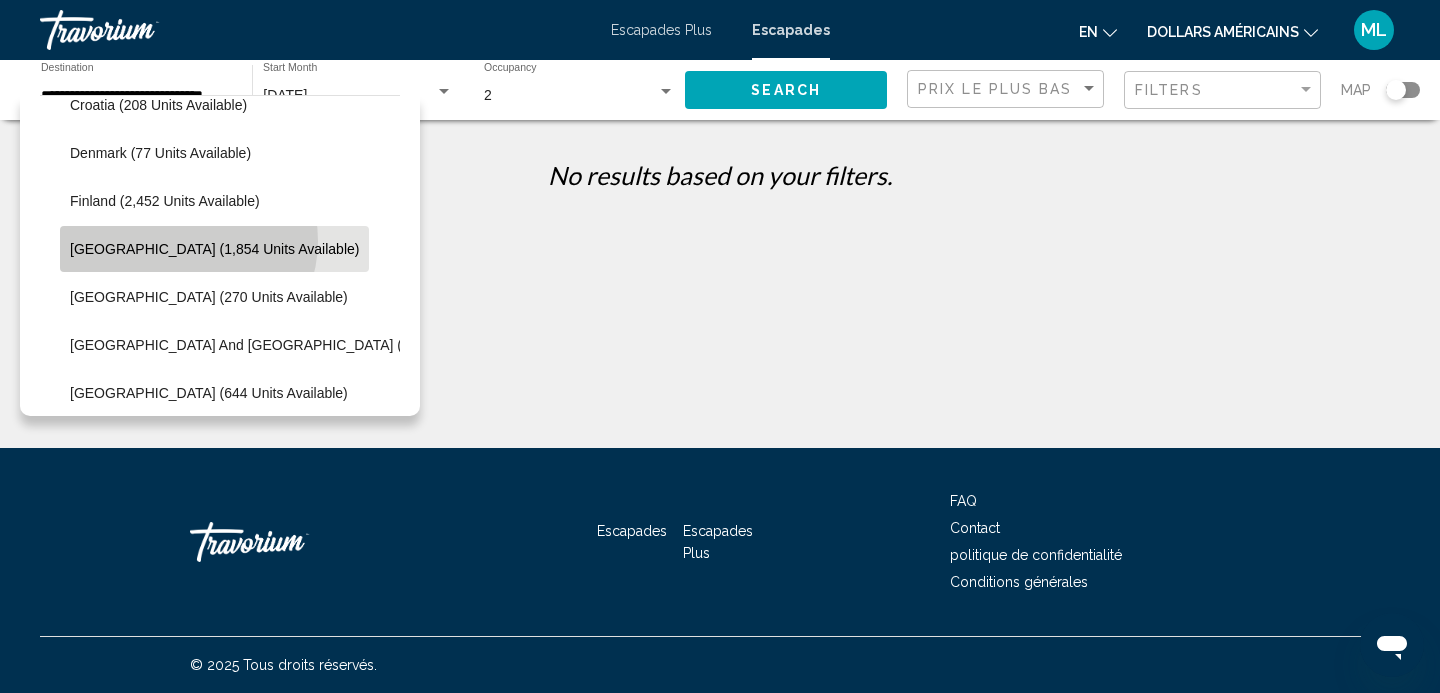click on "France (1,854 units available)" 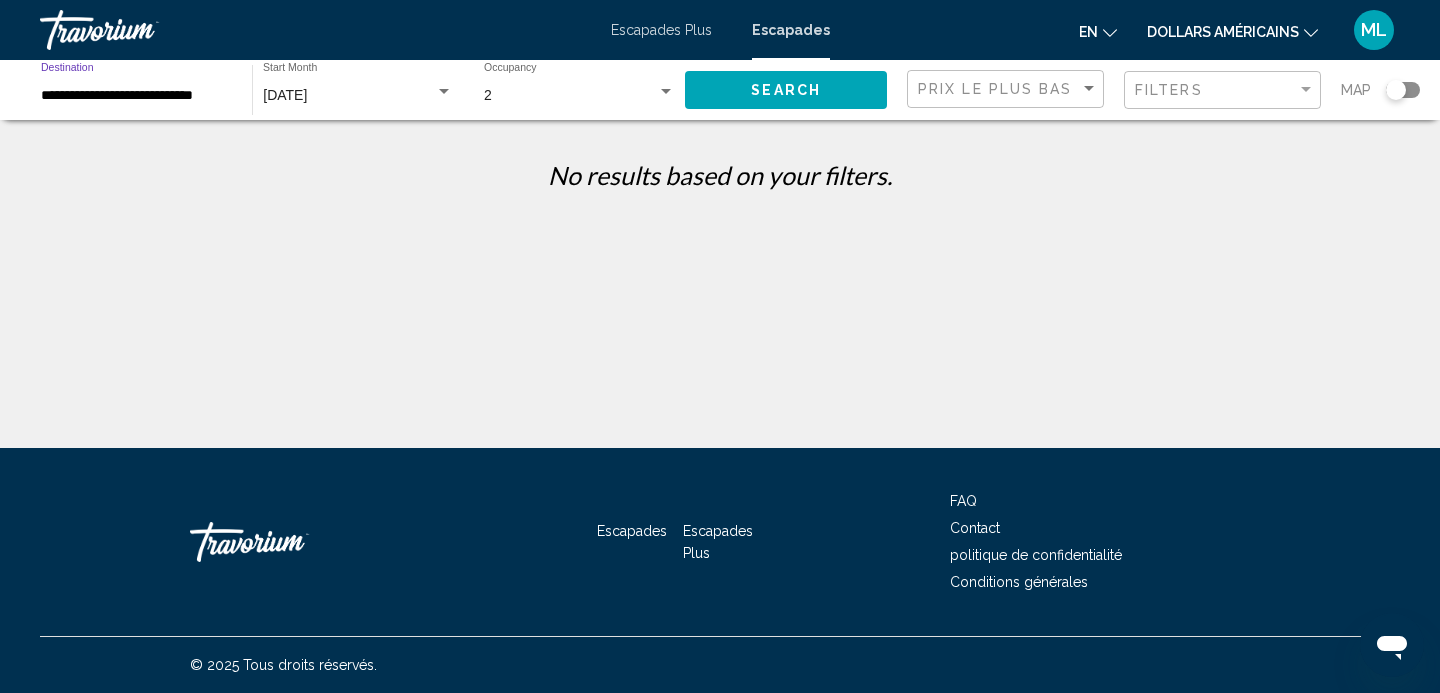 click on "Search" 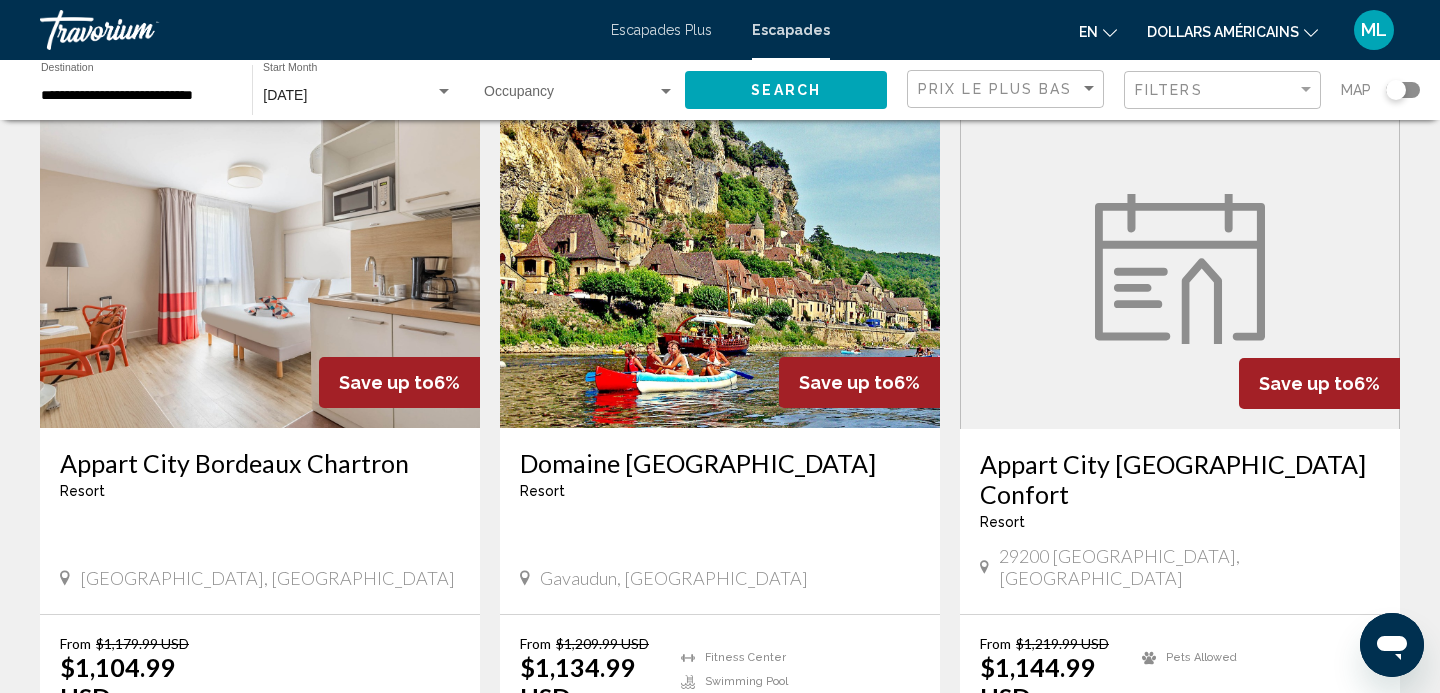 scroll, scrollTop: 0, scrollLeft: 0, axis: both 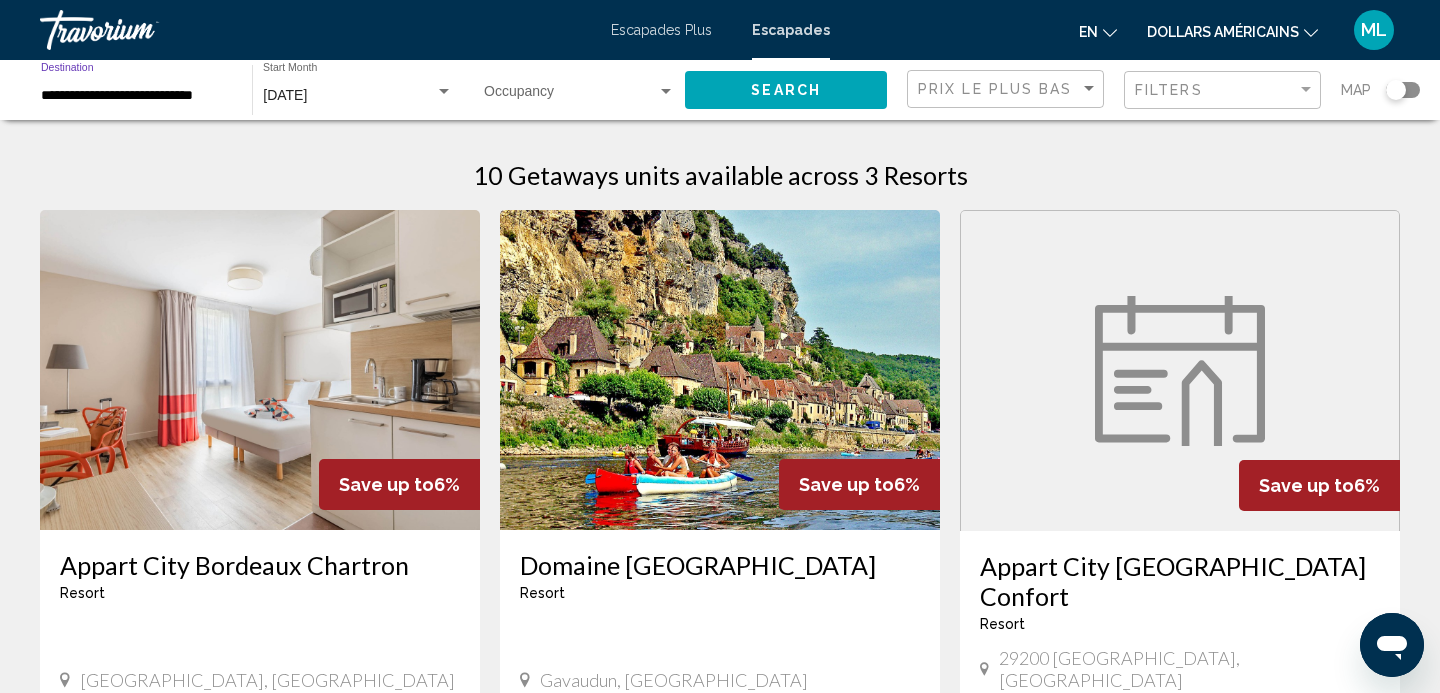 click on "**********" at bounding box center [136, 96] 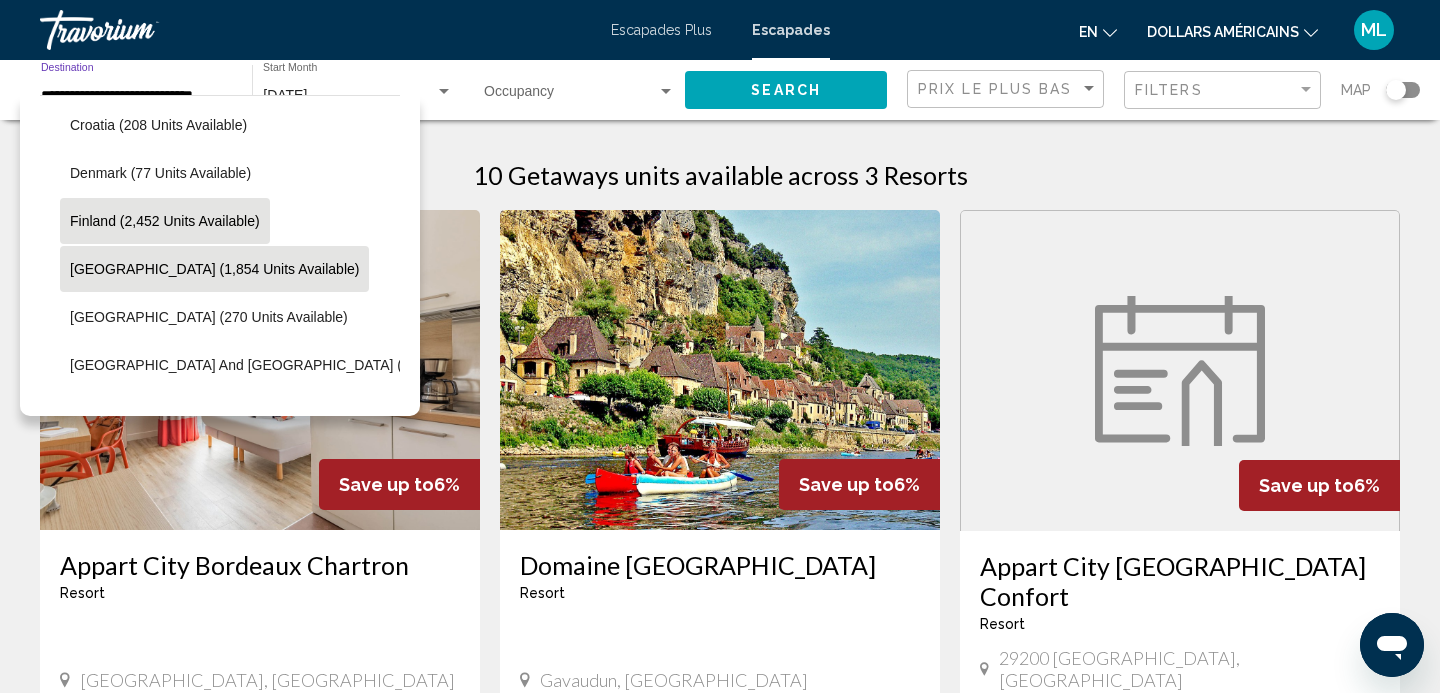 scroll, scrollTop: 428, scrollLeft: 0, axis: vertical 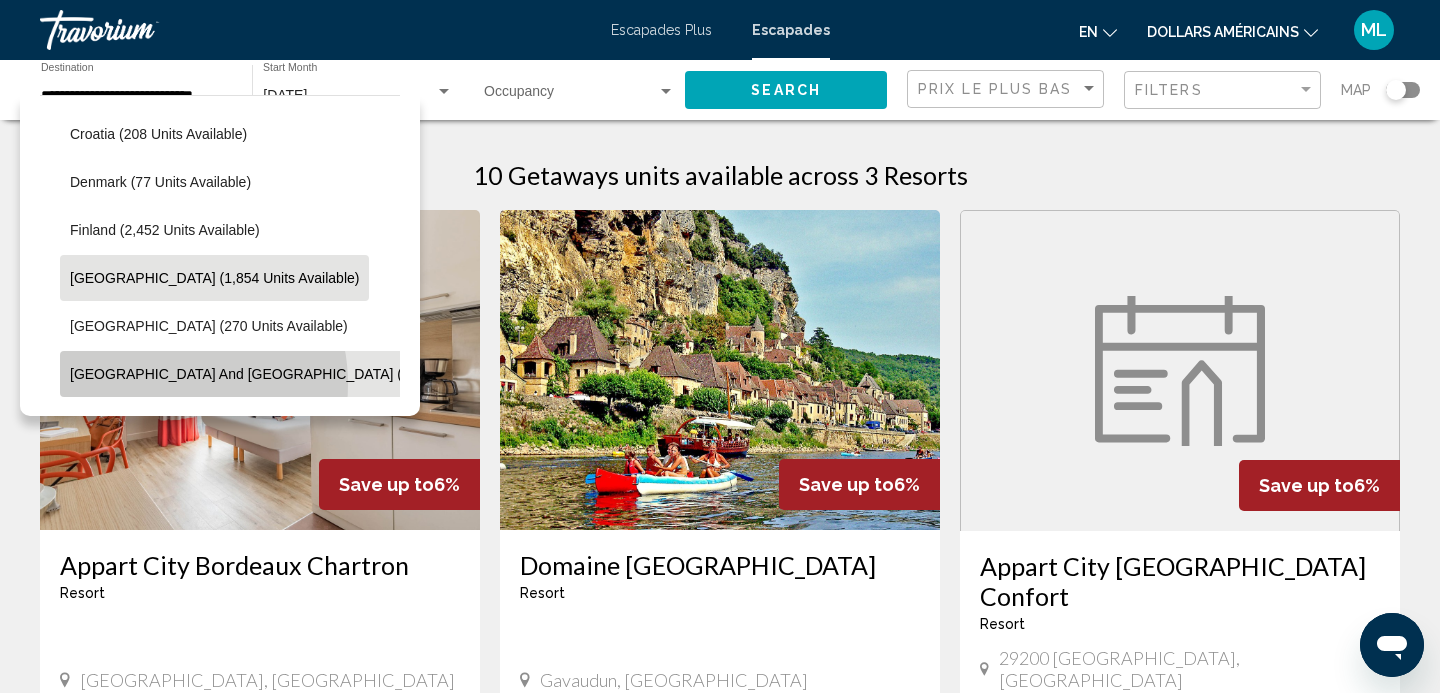 click on "Greece and Cyprus (1,471 units available)" 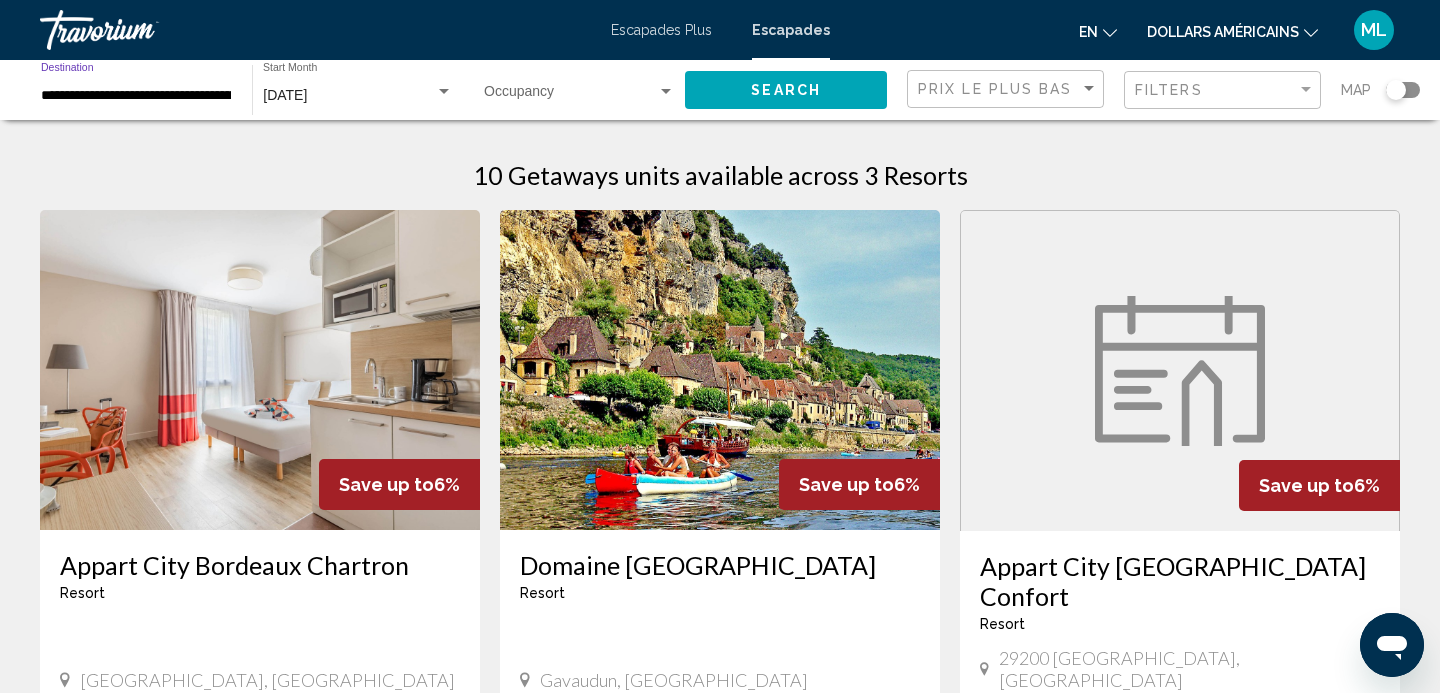click on "Search" 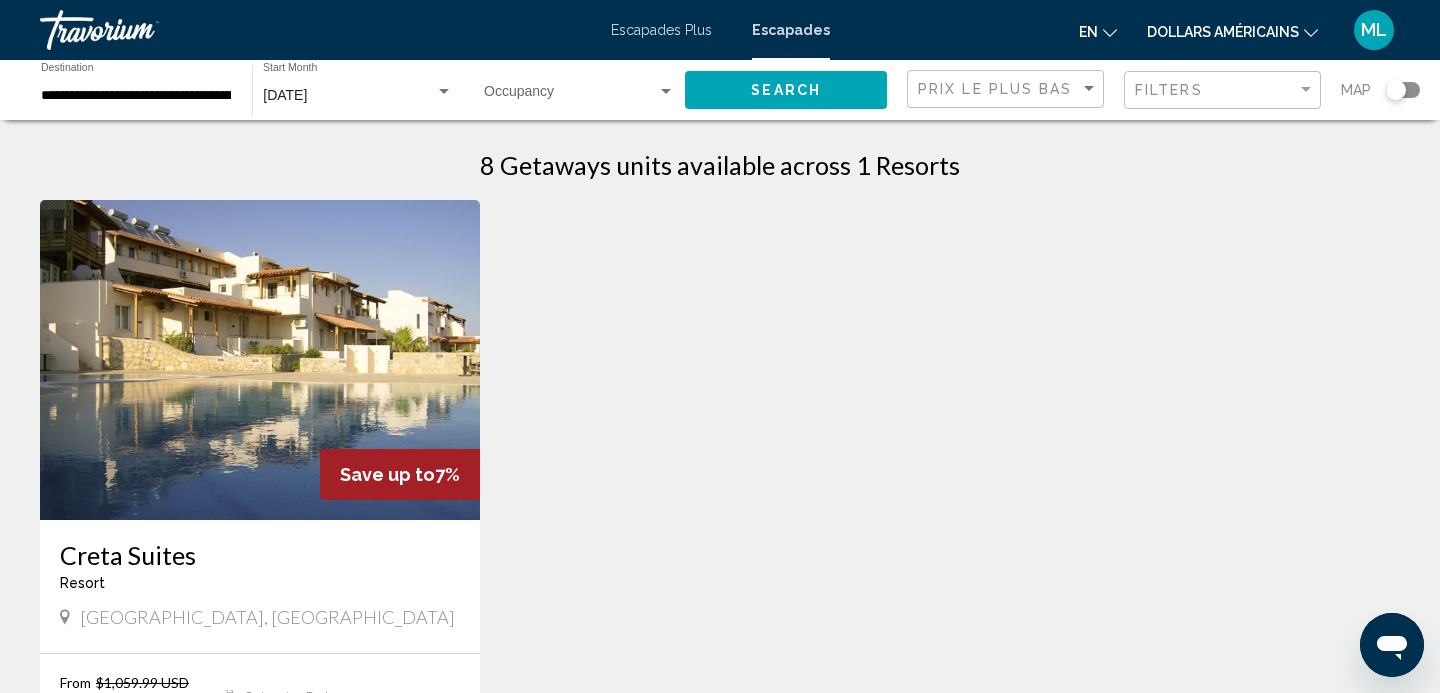 scroll, scrollTop: 0, scrollLeft: 0, axis: both 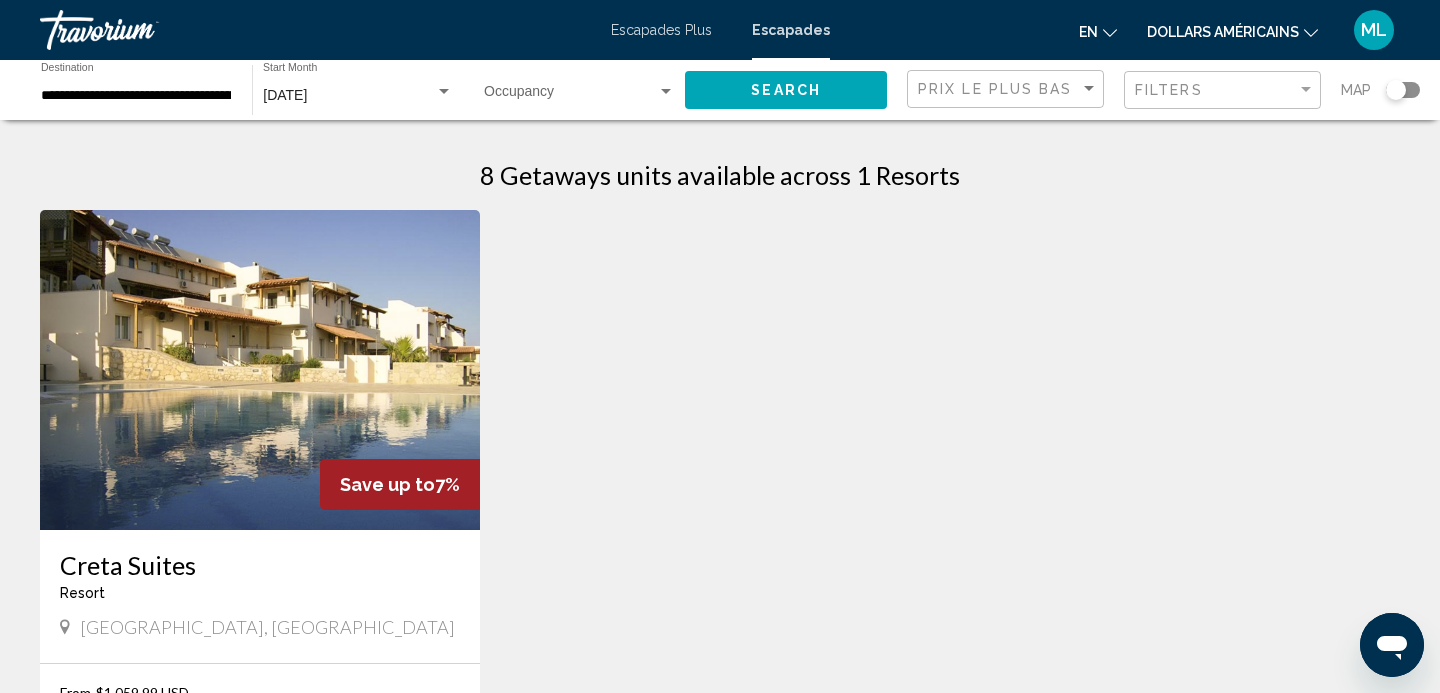 click at bounding box center (260, 370) 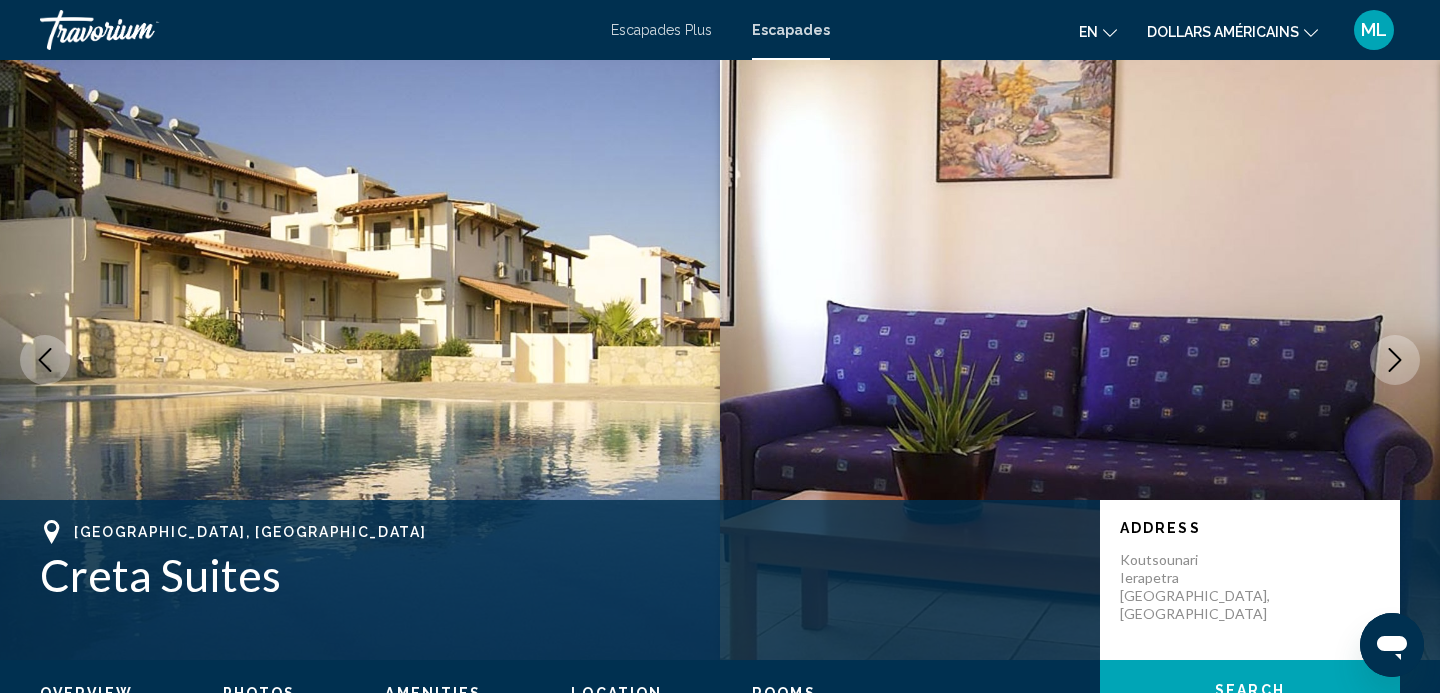scroll, scrollTop: 13, scrollLeft: 0, axis: vertical 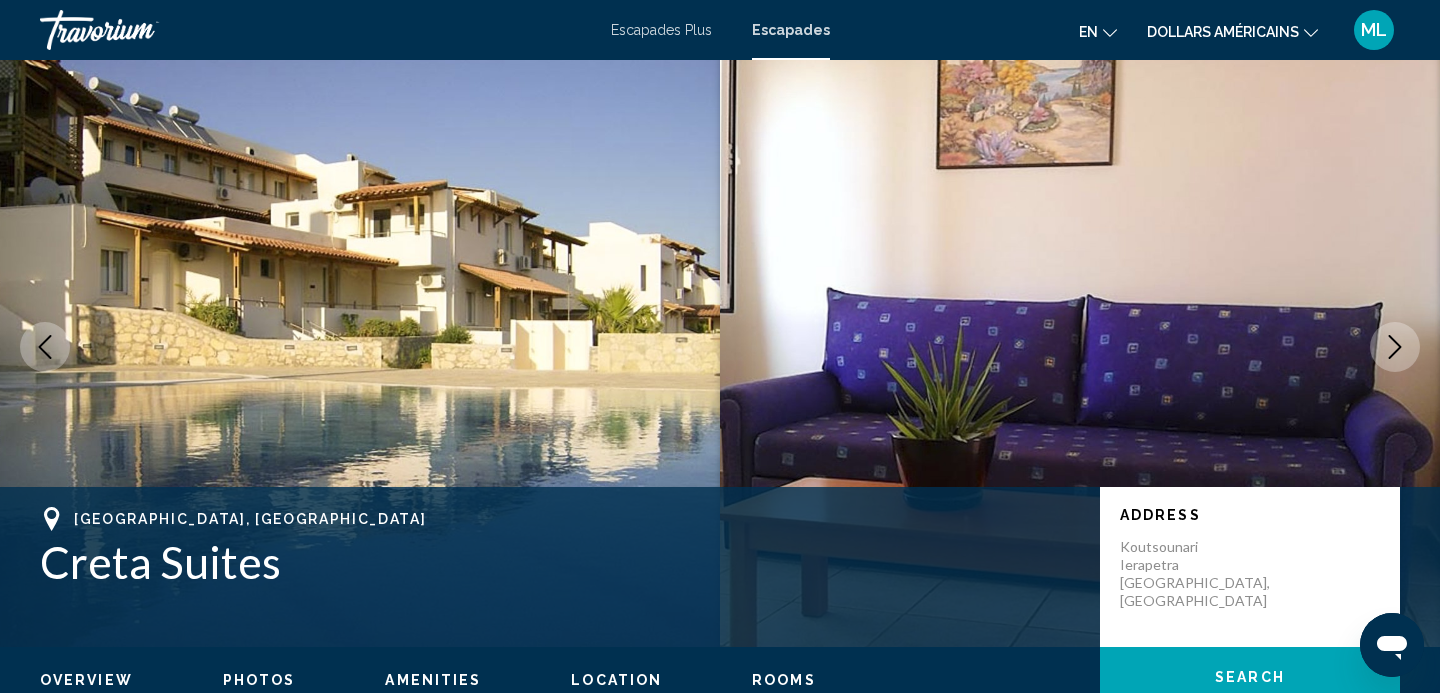 click 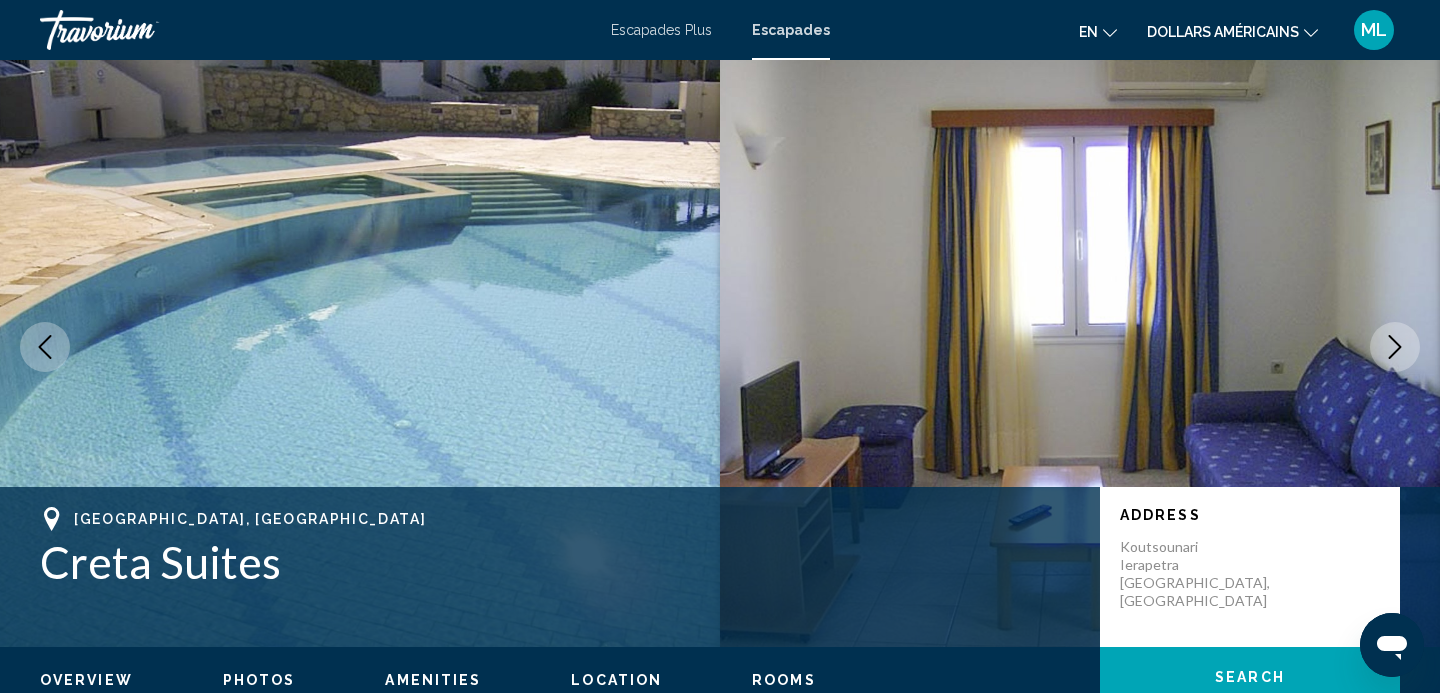 click 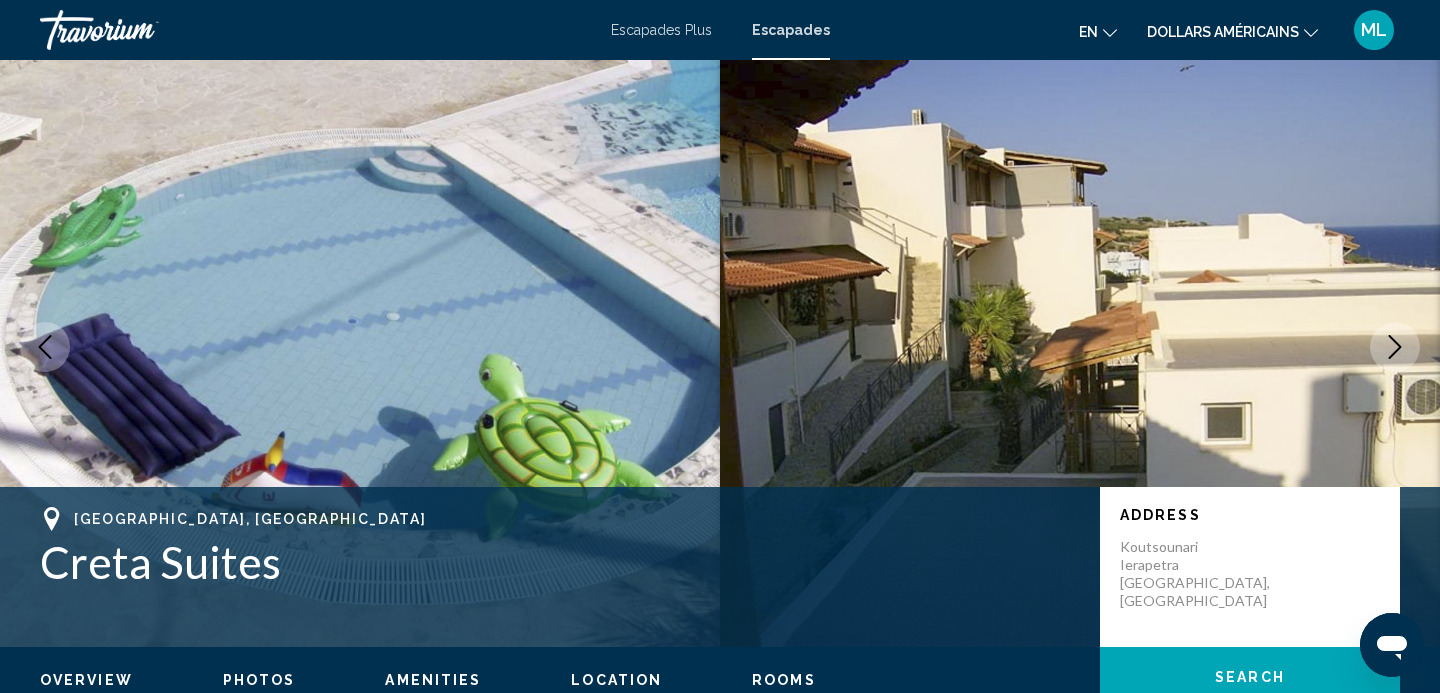 click 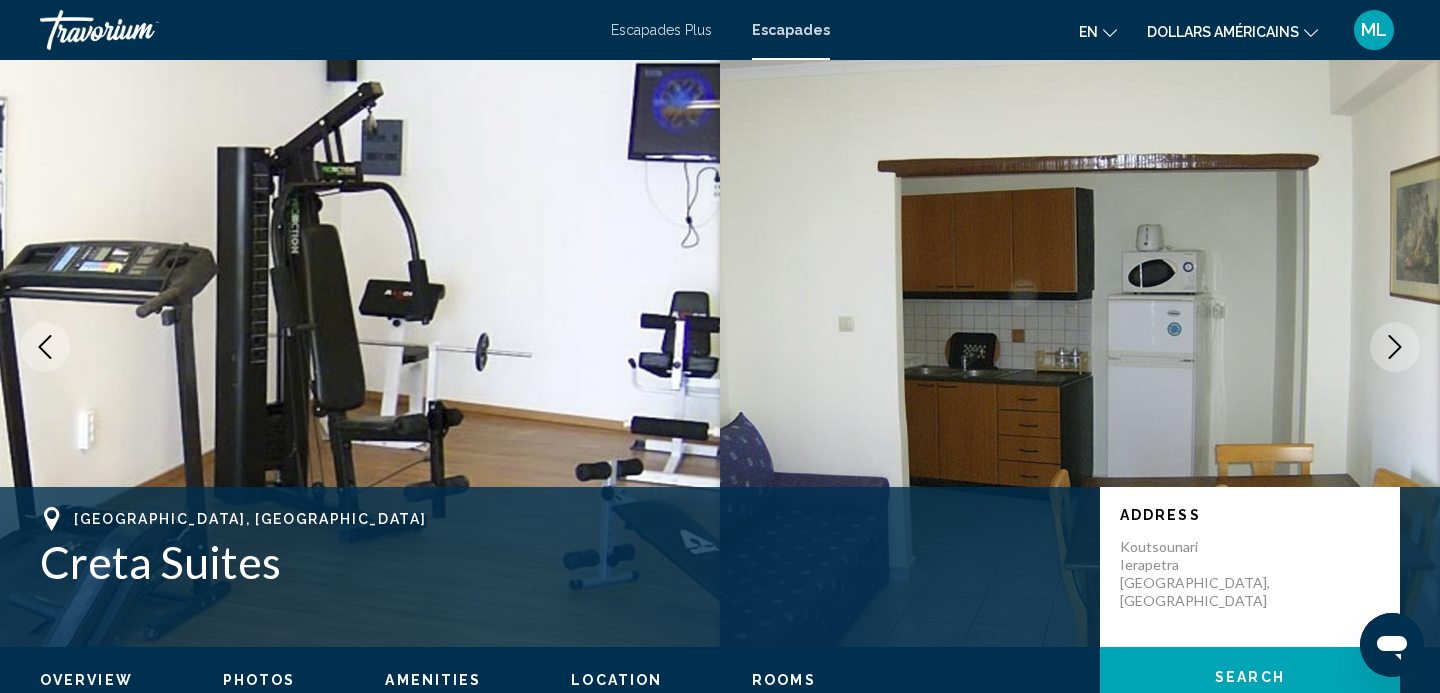click 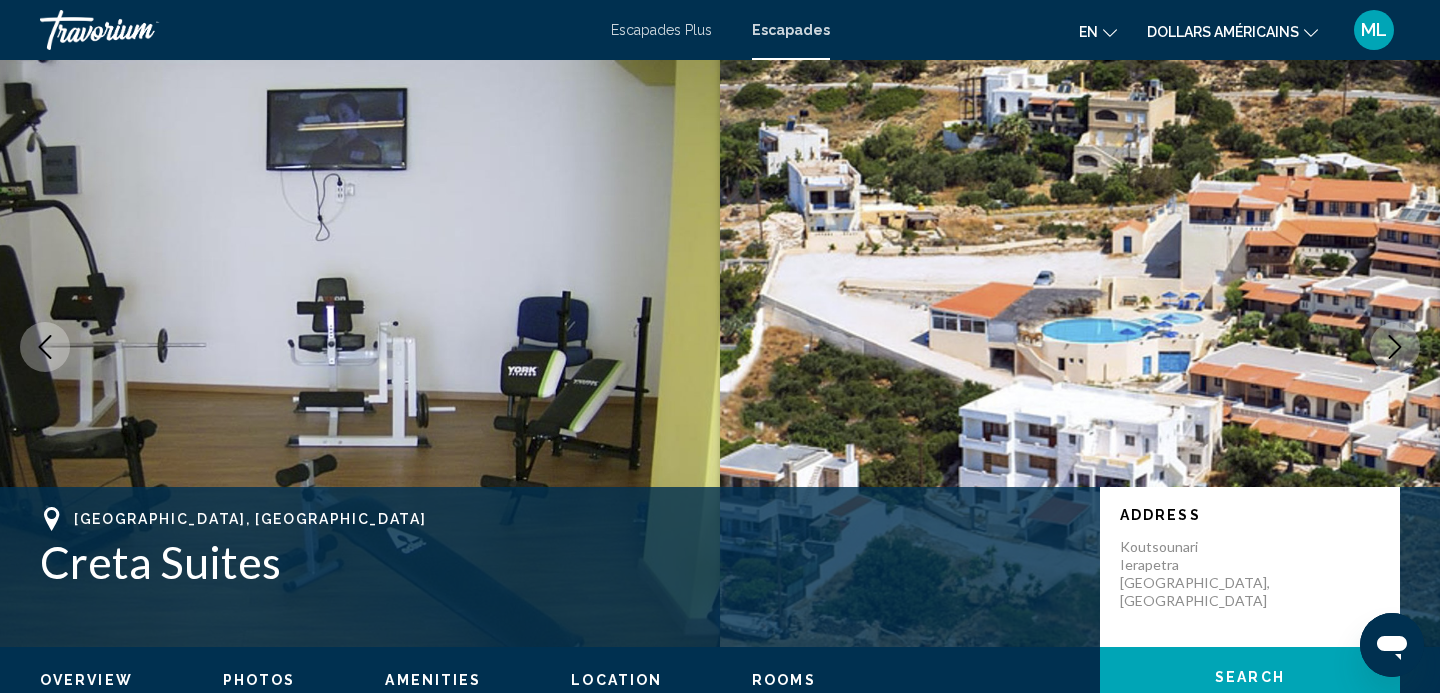 click 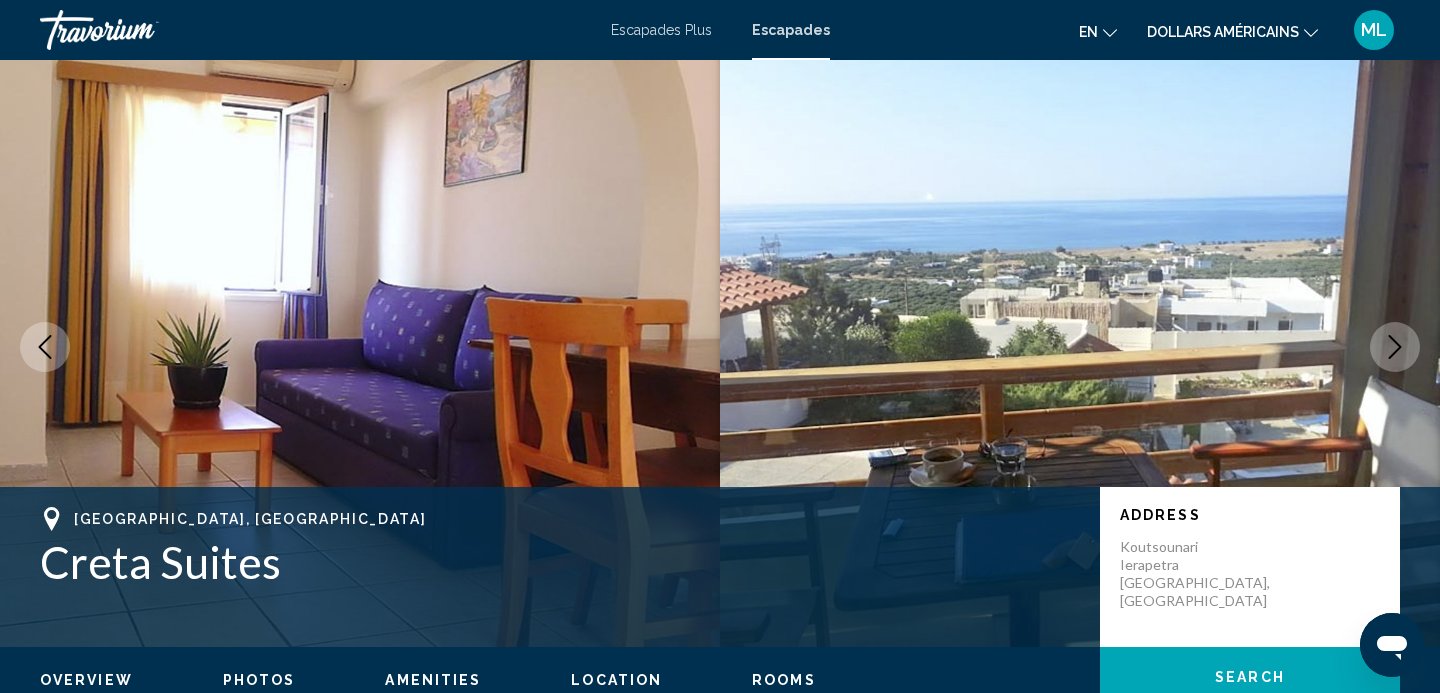 click 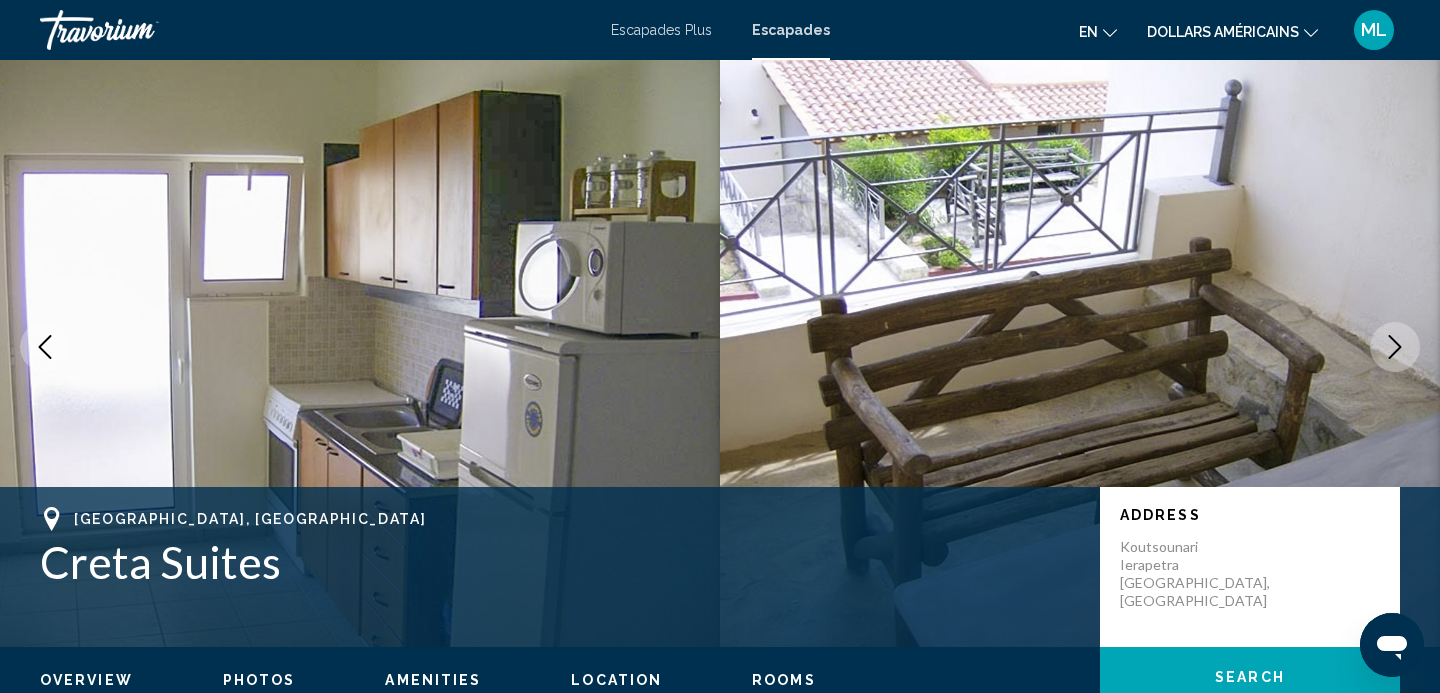 click 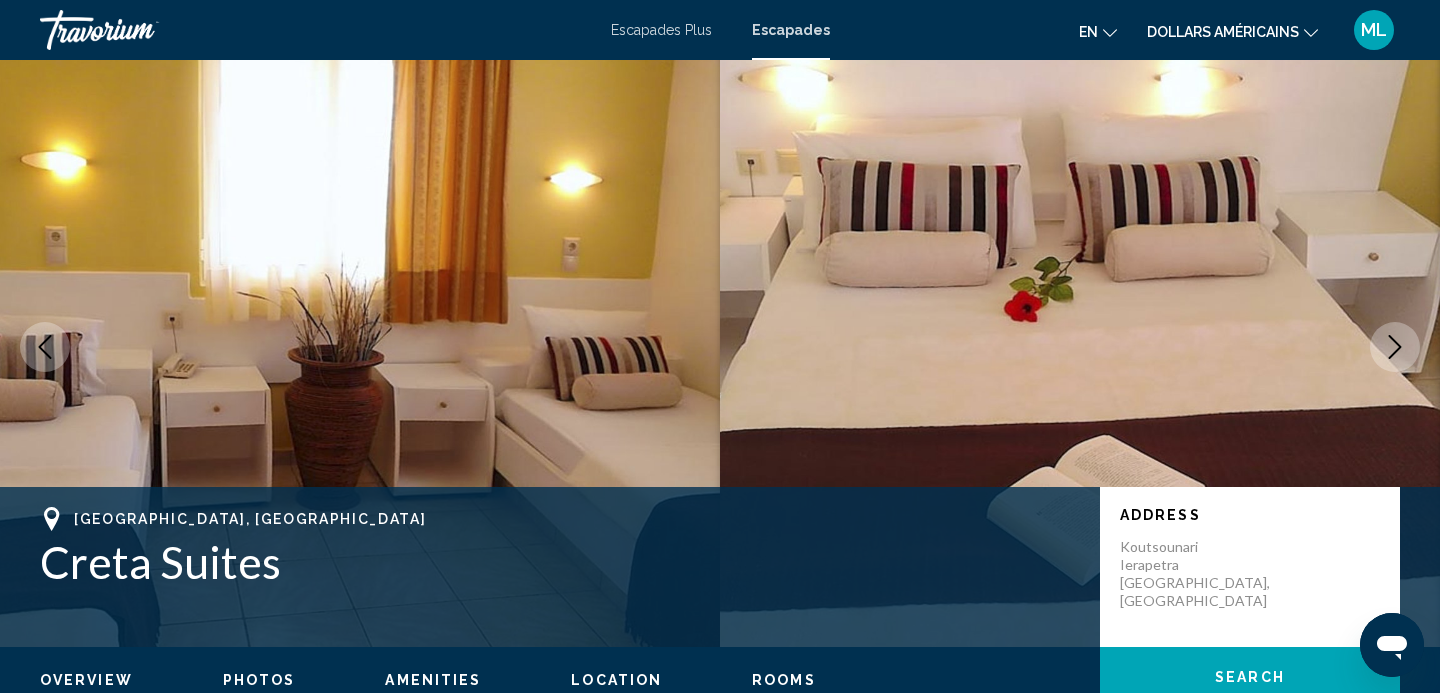 click 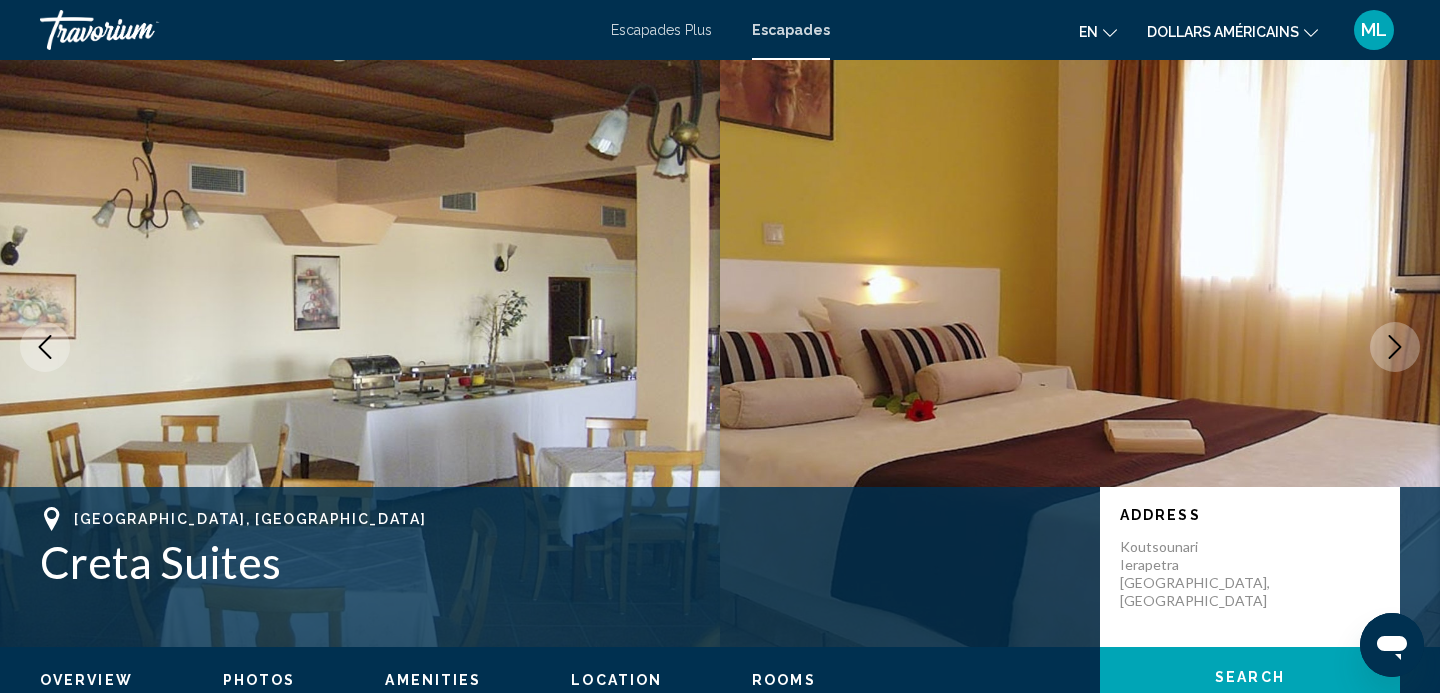 click 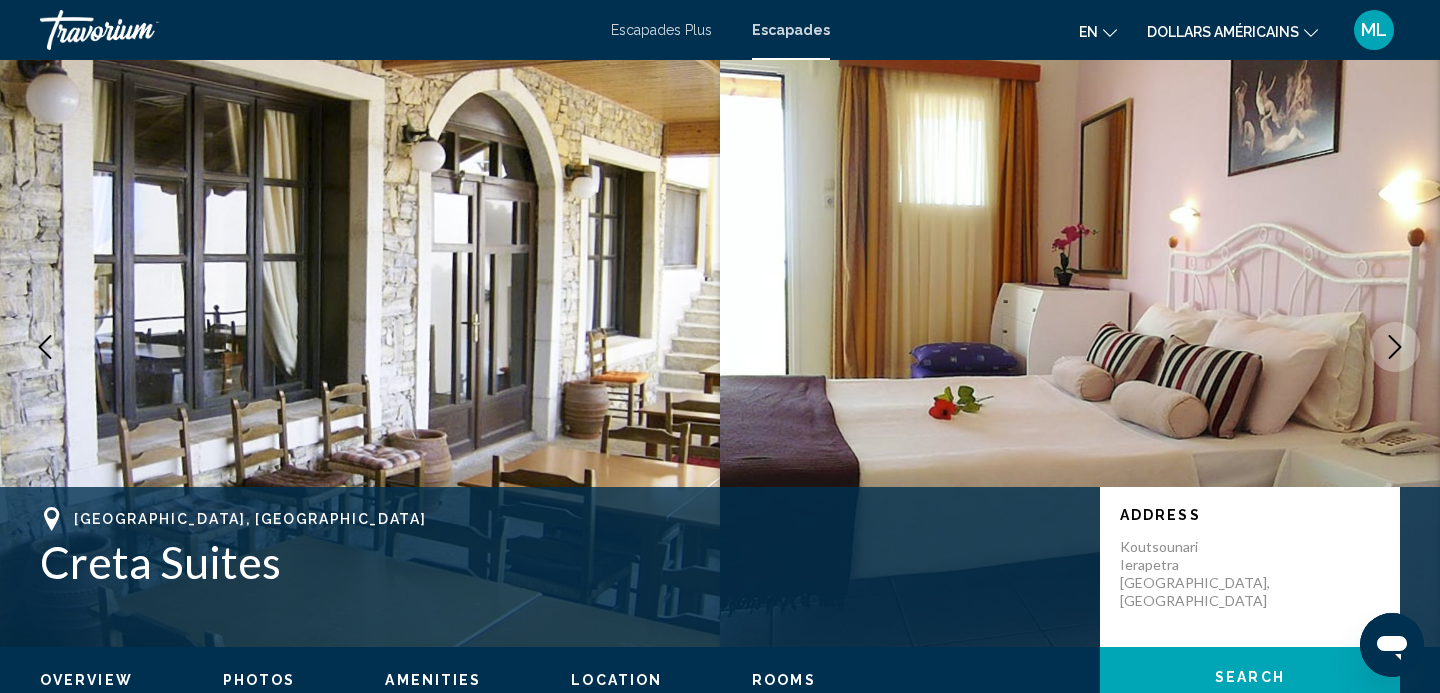 click 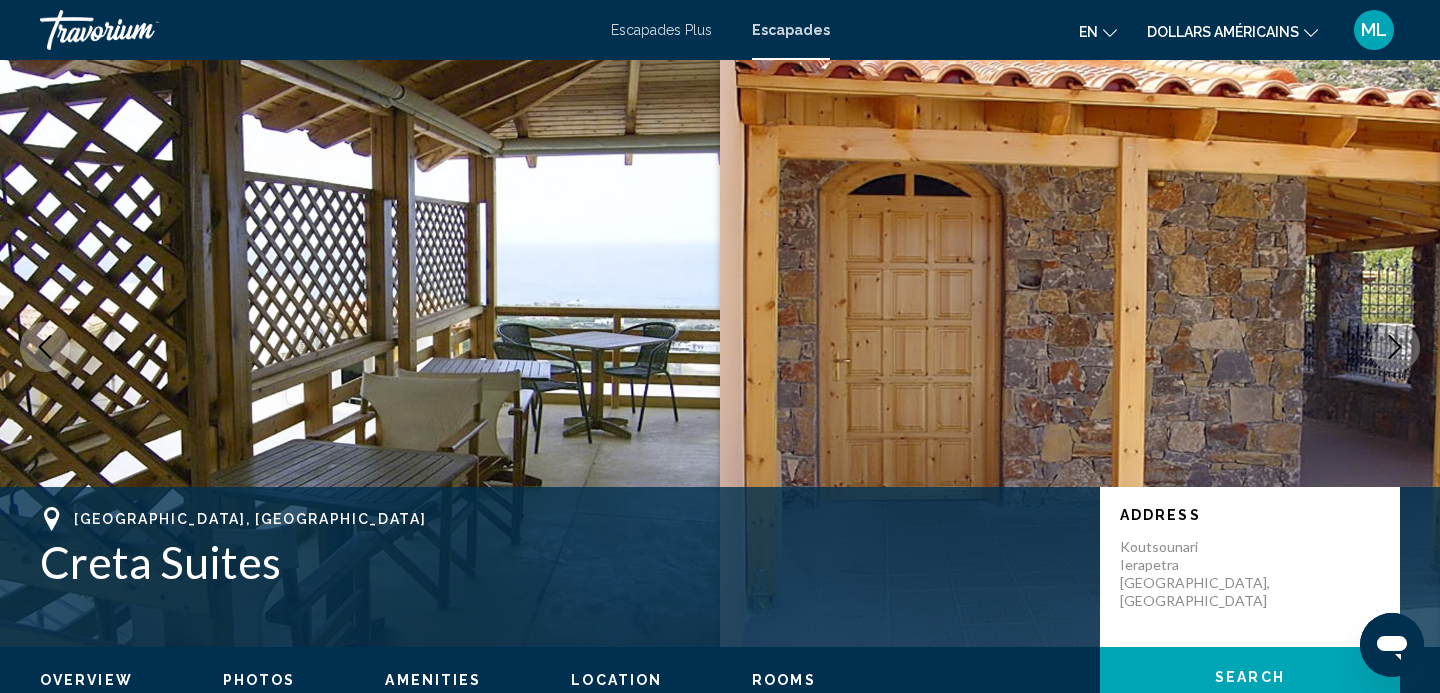 click 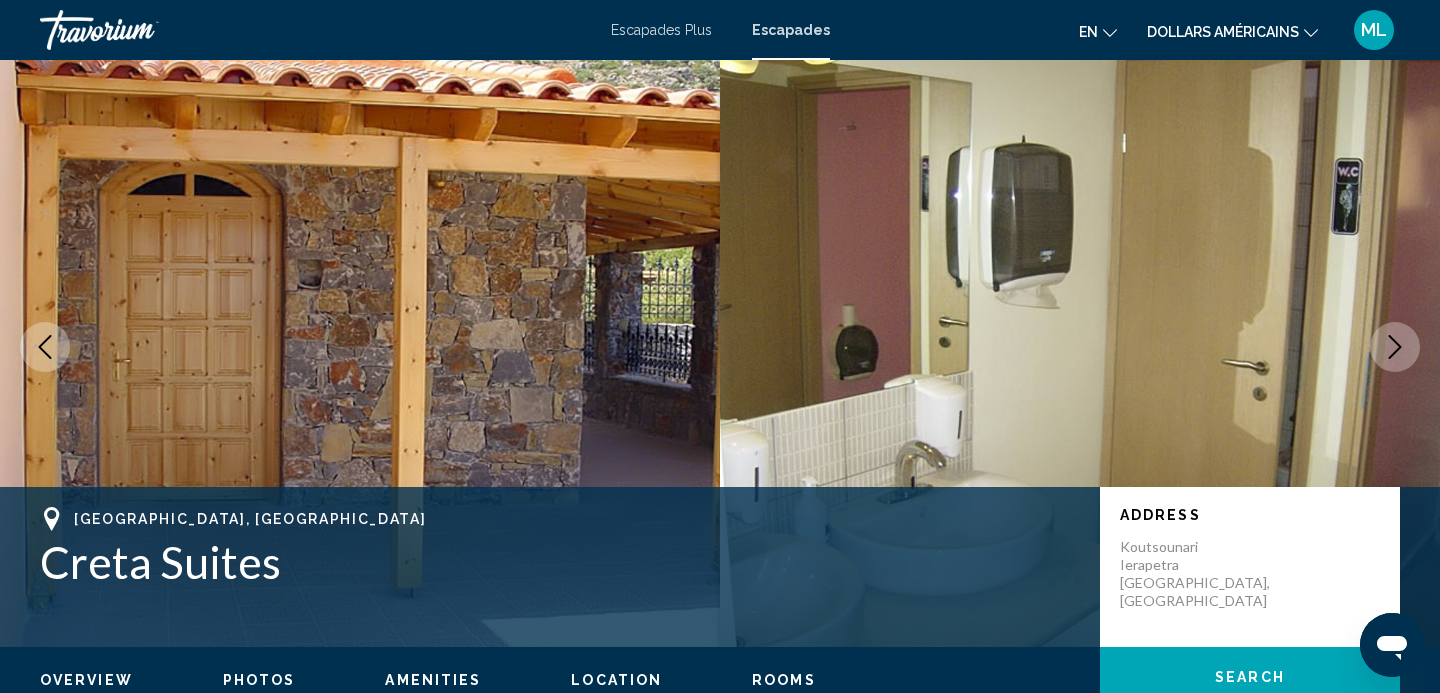 click 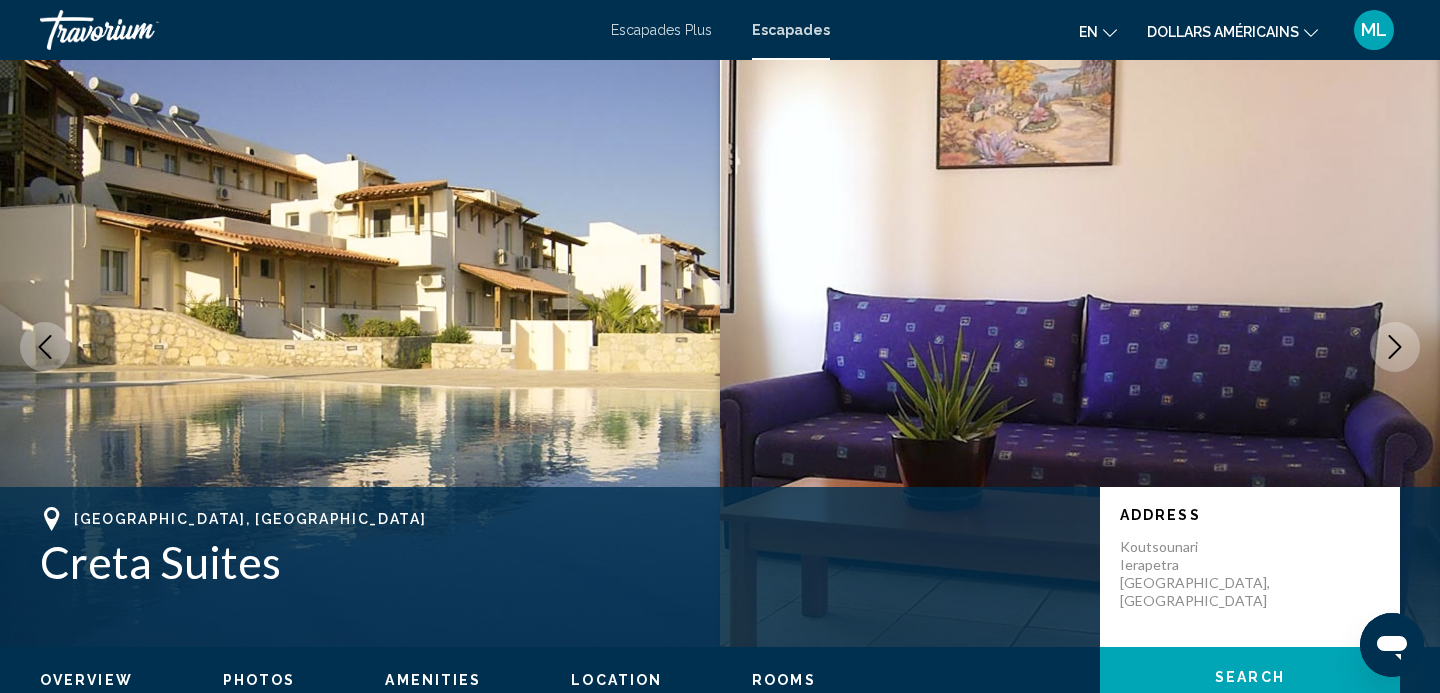 click 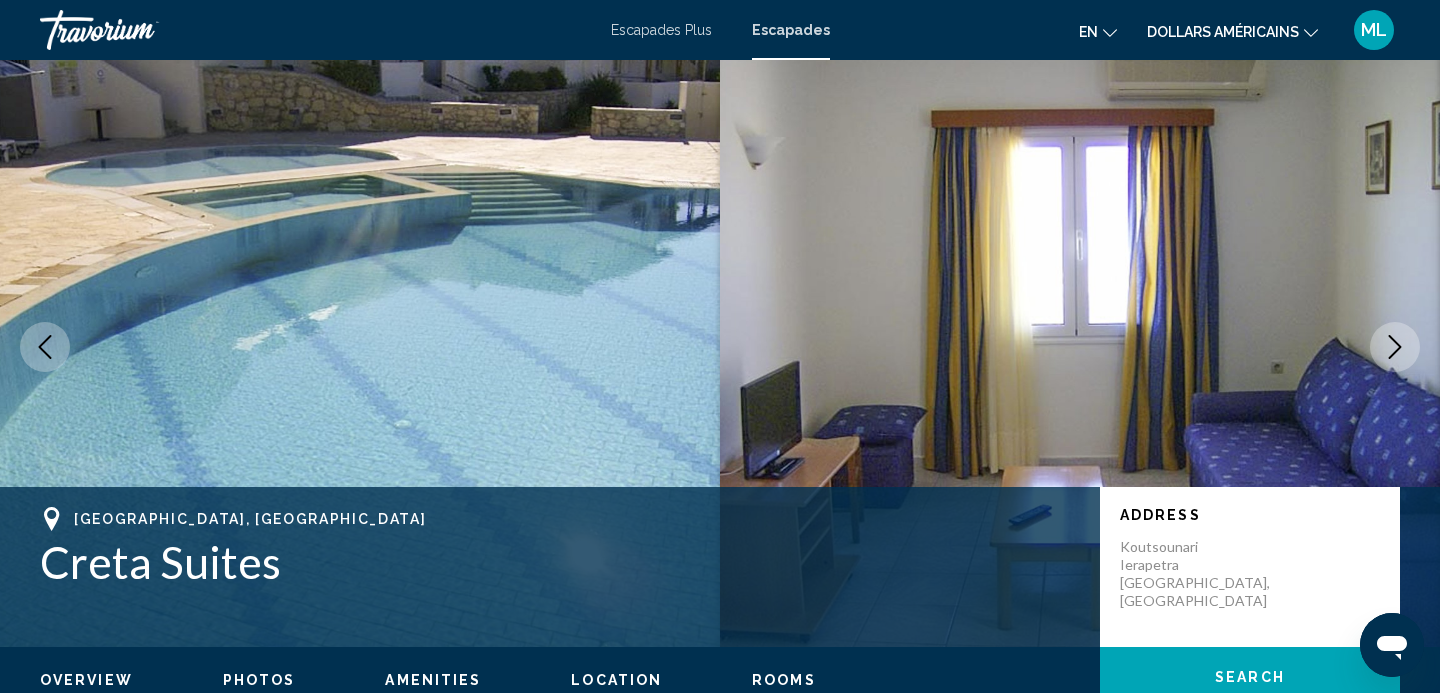 click on "Escapades Plus" at bounding box center (661, 30) 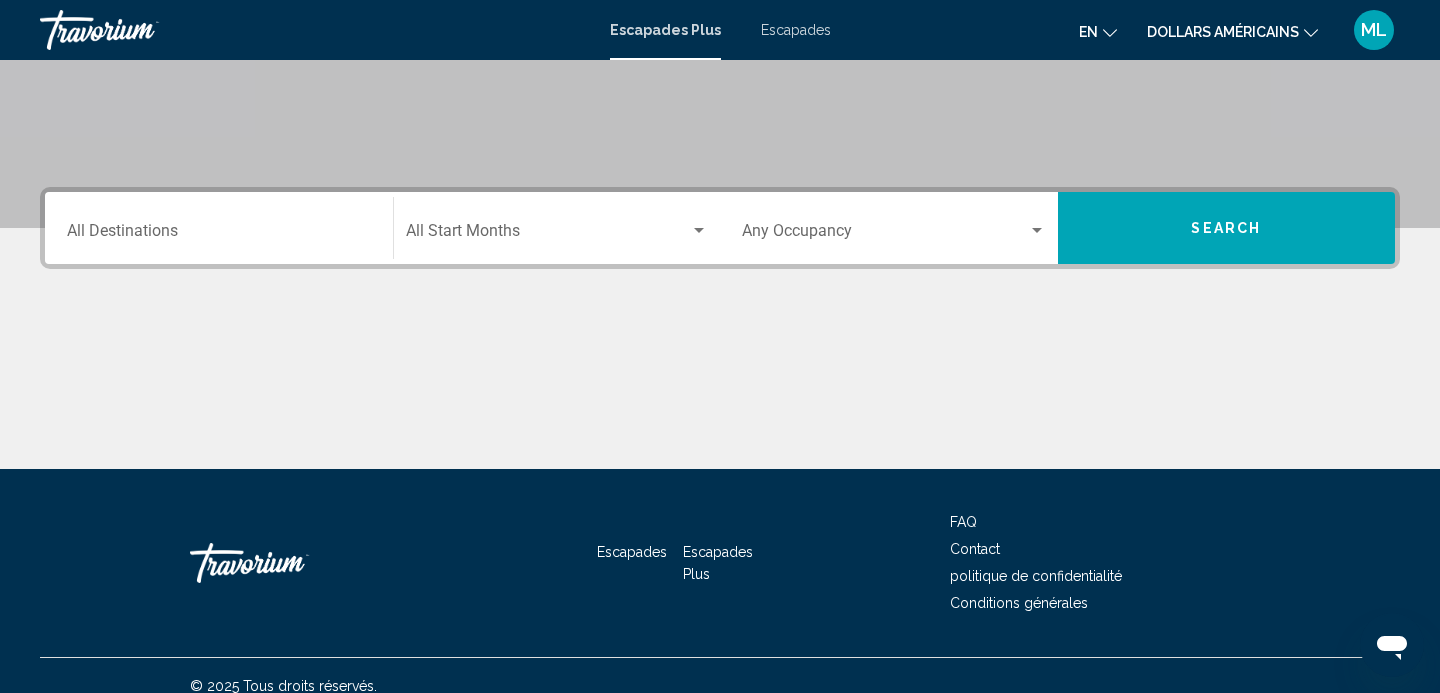 scroll, scrollTop: 393, scrollLeft: 0, axis: vertical 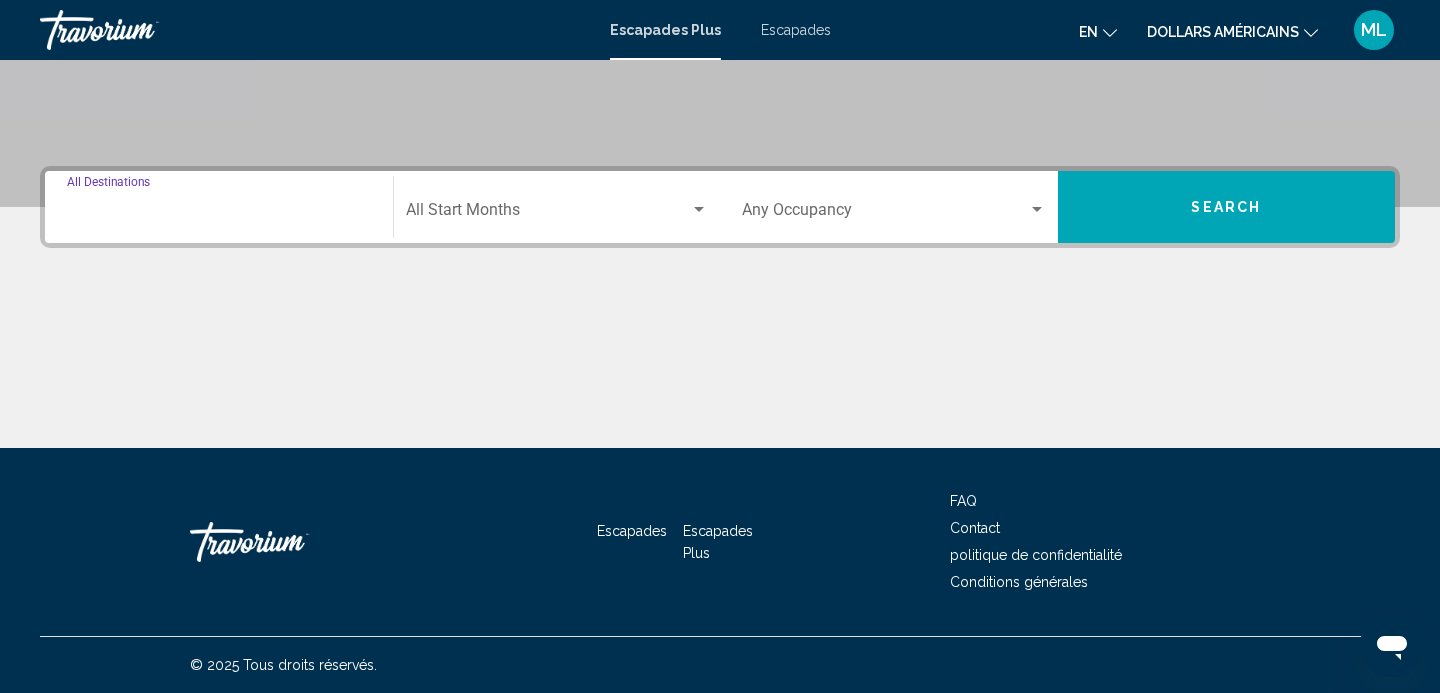 click on "Destination All Destinations" at bounding box center [219, 214] 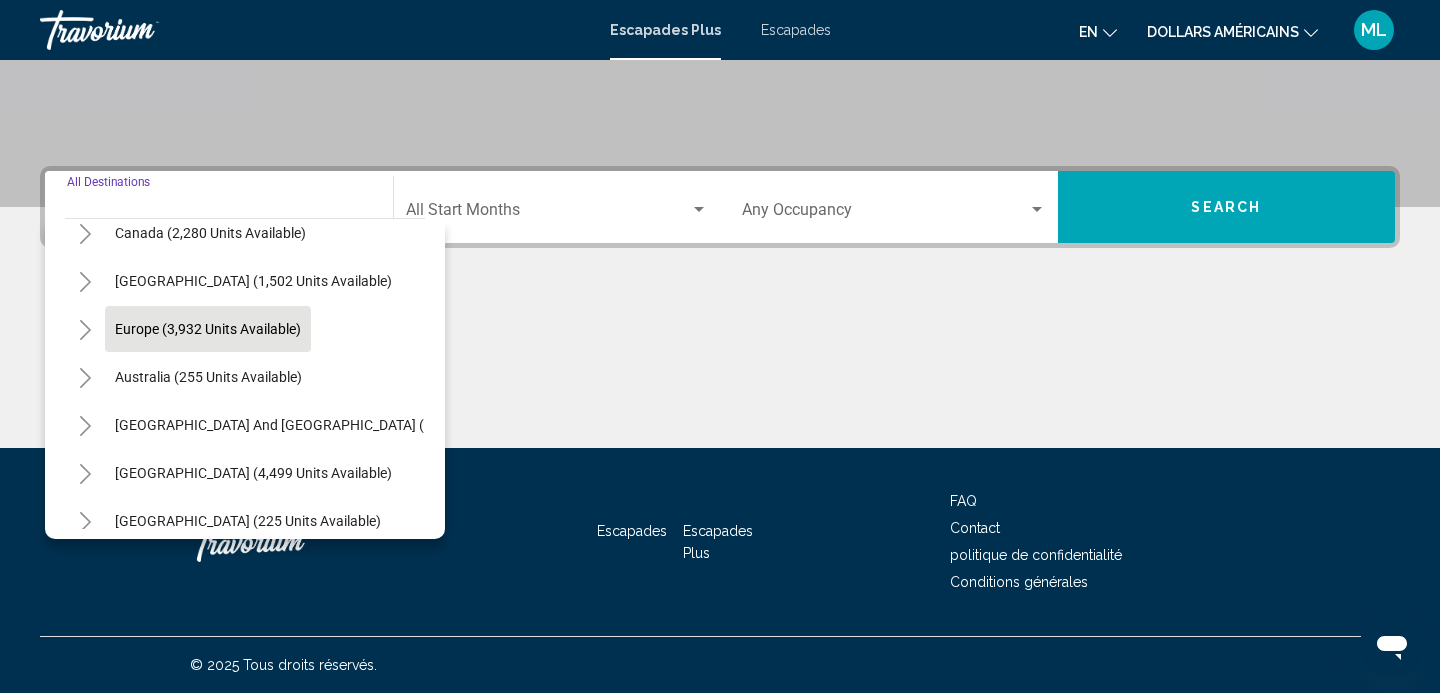 scroll, scrollTop: 166, scrollLeft: 0, axis: vertical 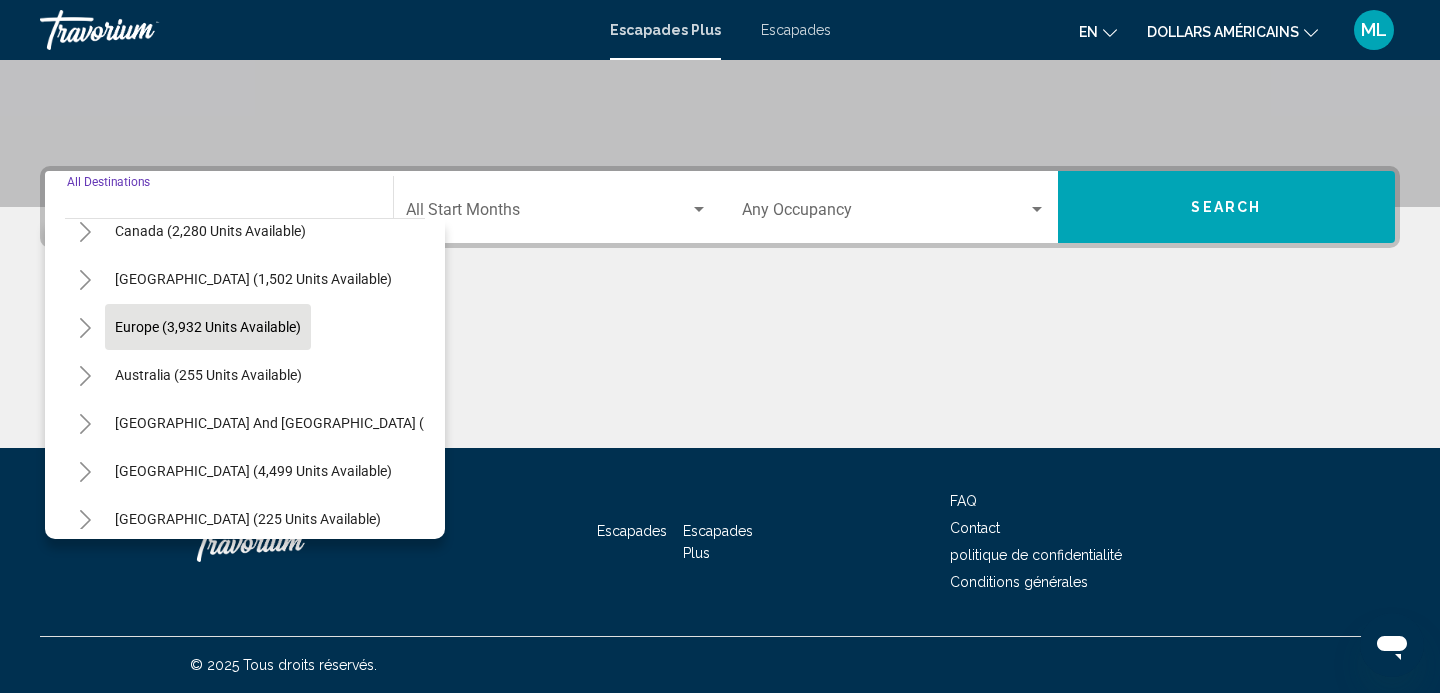 click on "Europe (3,932 units available)" at bounding box center [208, 375] 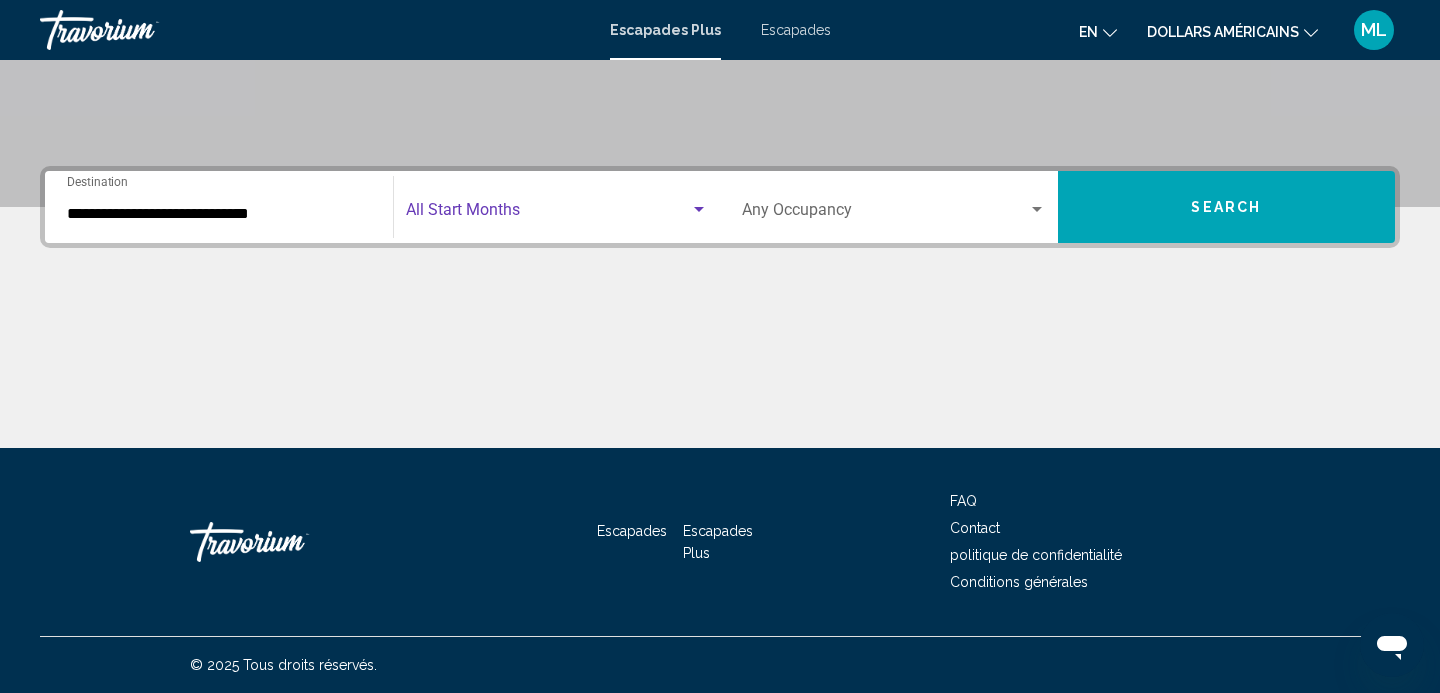 click at bounding box center (548, 214) 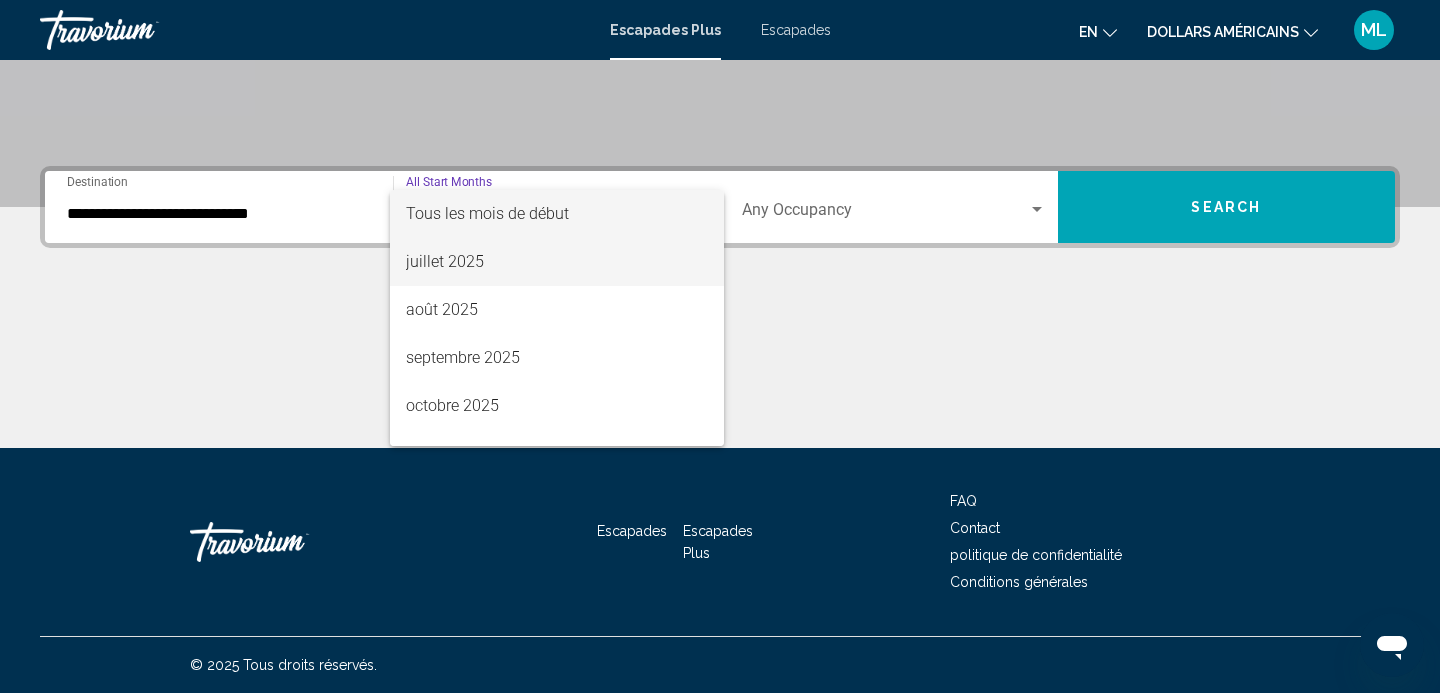 click on "juillet 2025" at bounding box center [557, 262] 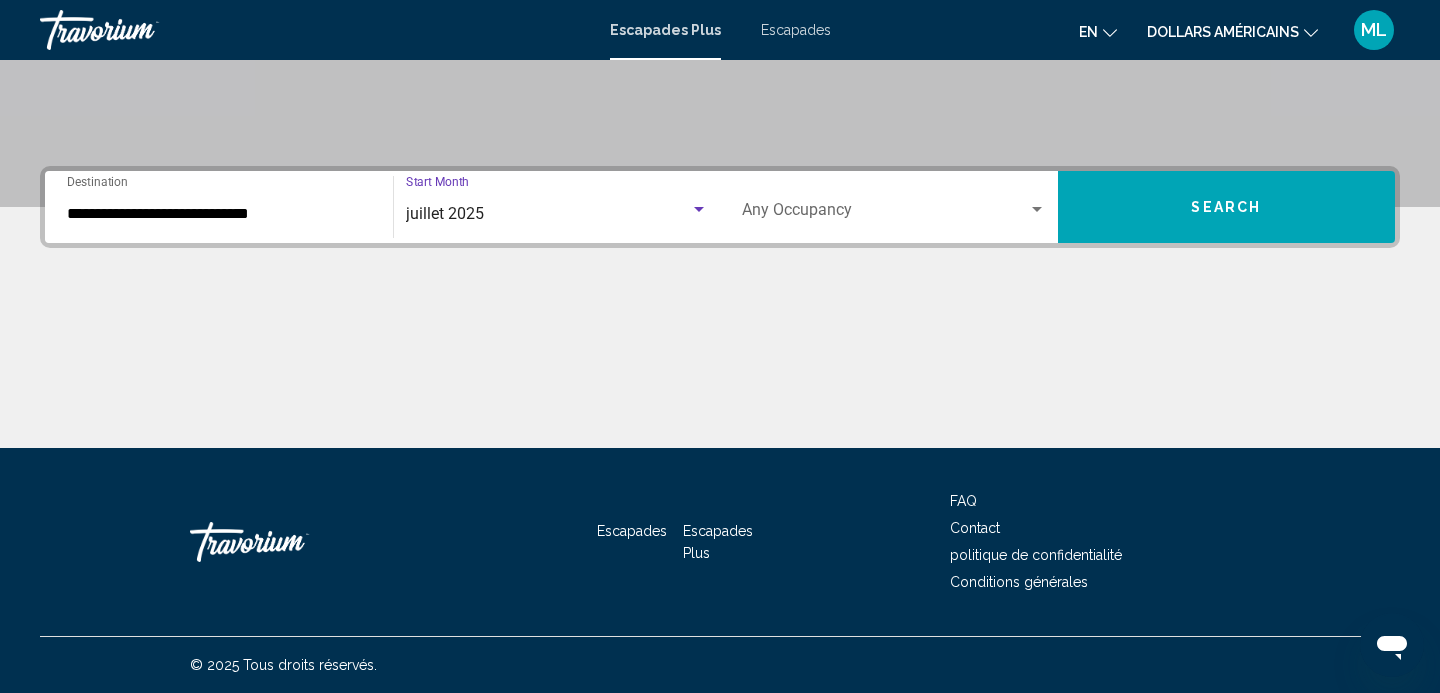click on "Occupancy Any Occupancy" at bounding box center [894, 207] 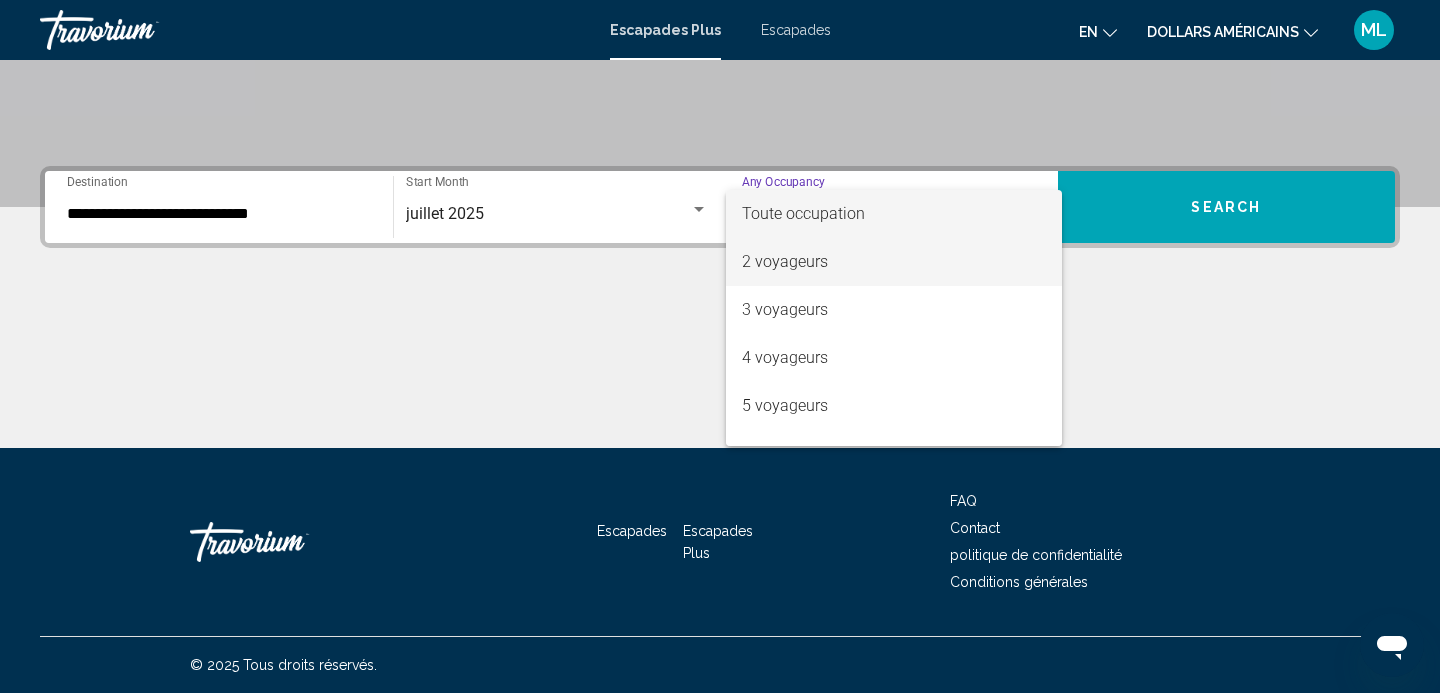 click on "2 voyageurs" at bounding box center (894, 262) 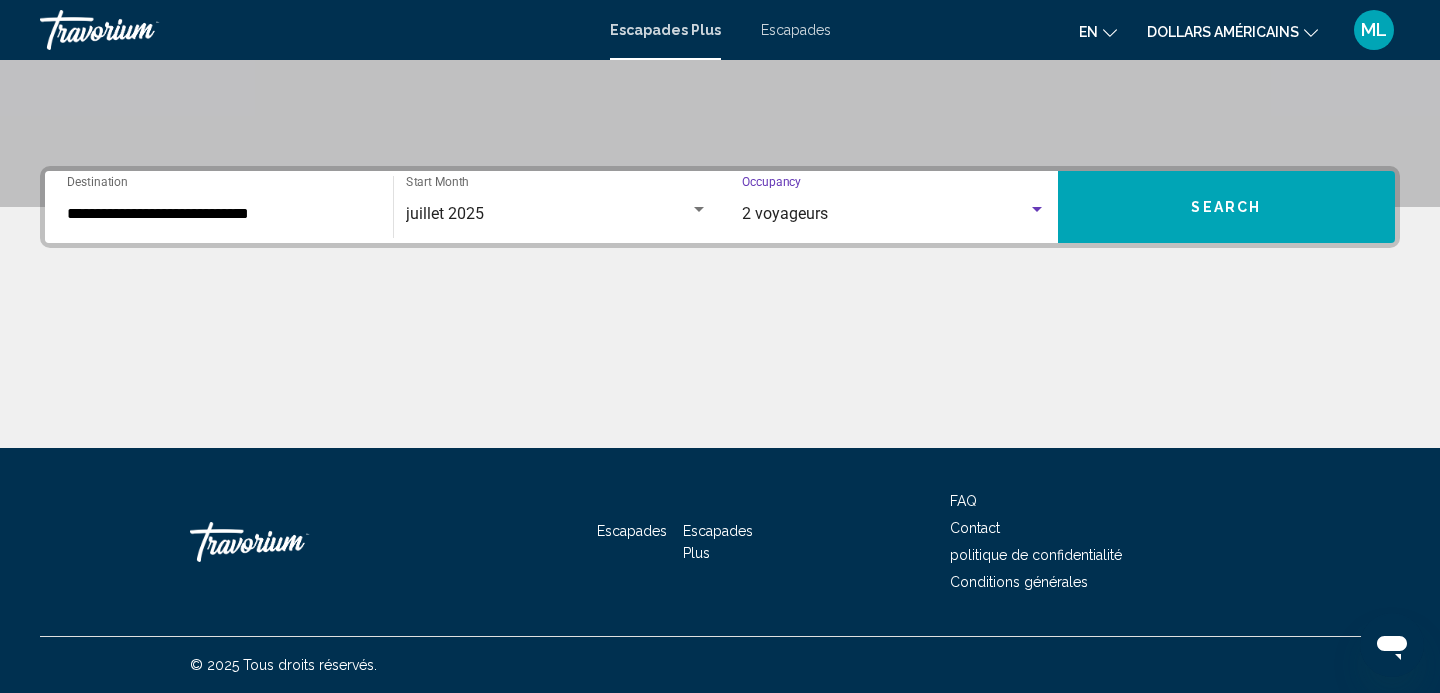 click on "Search" at bounding box center (1227, 207) 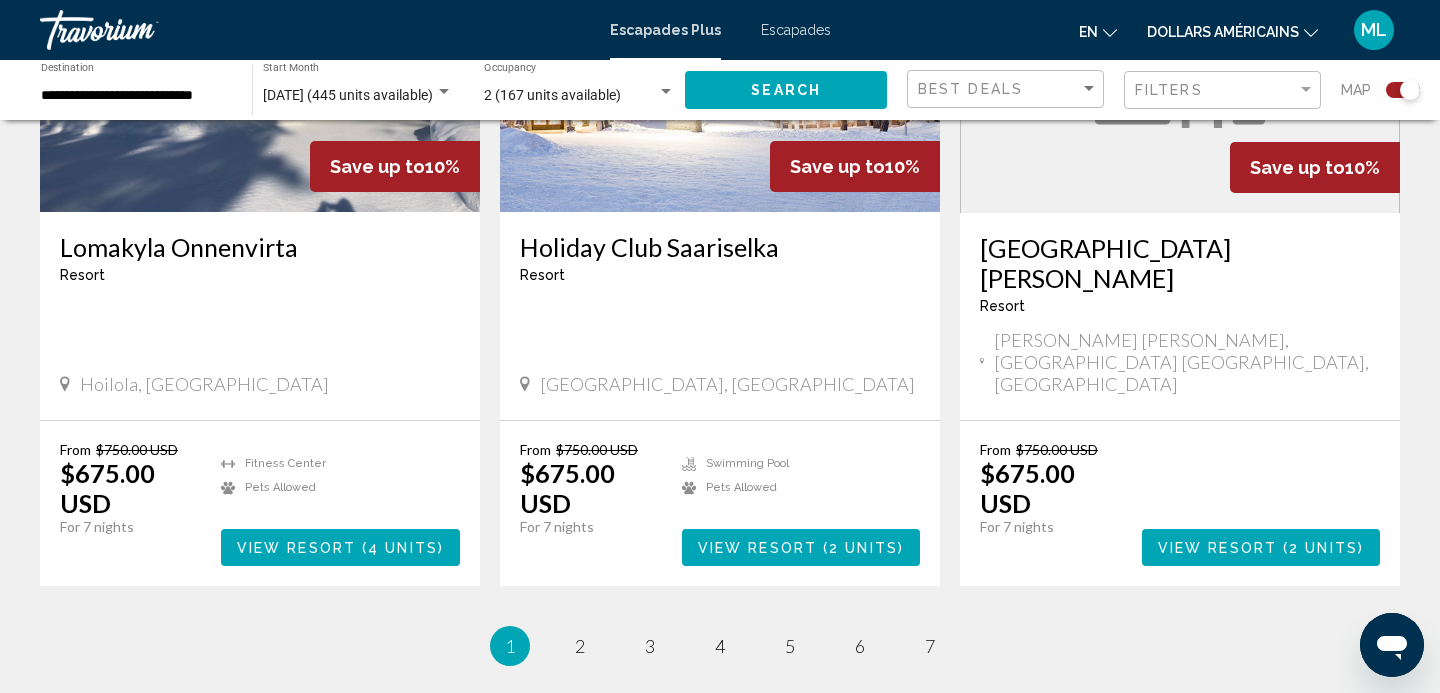 scroll, scrollTop: 3099, scrollLeft: 0, axis: vertical 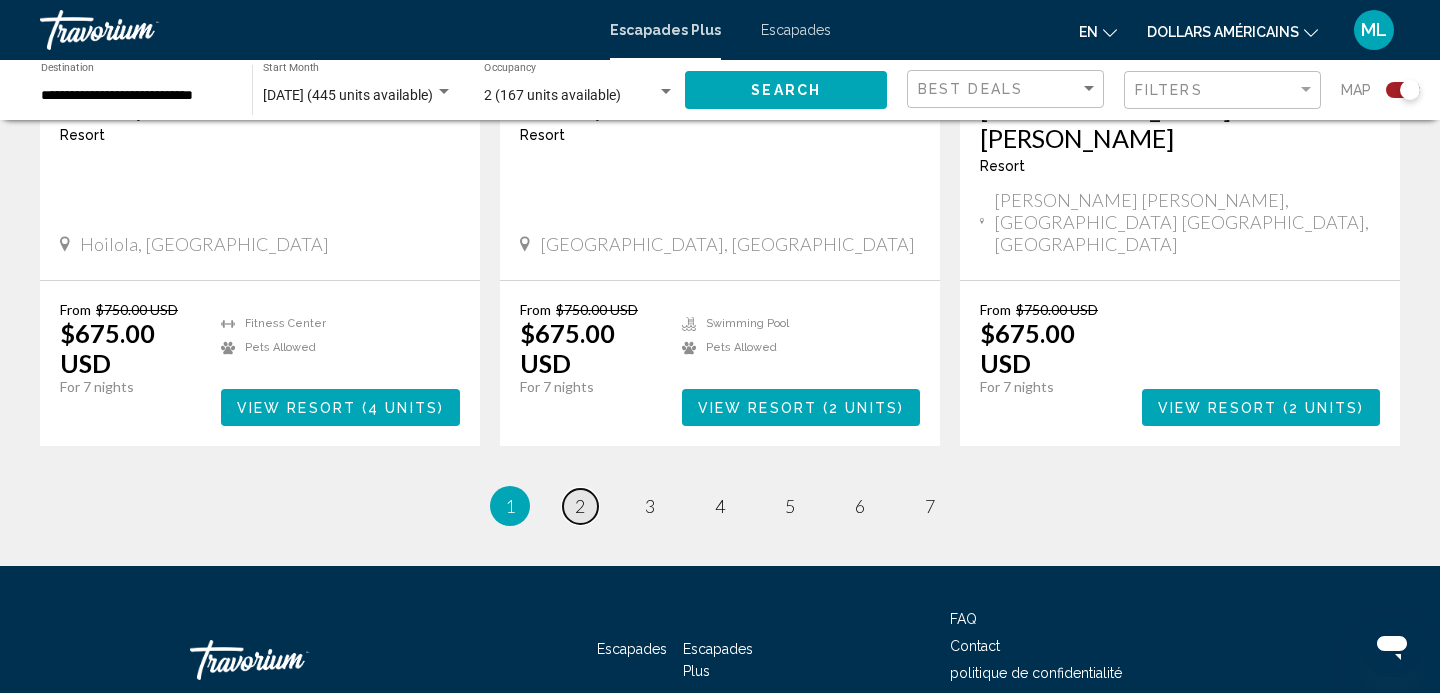 click on "2" at bounding box center (580, 506) 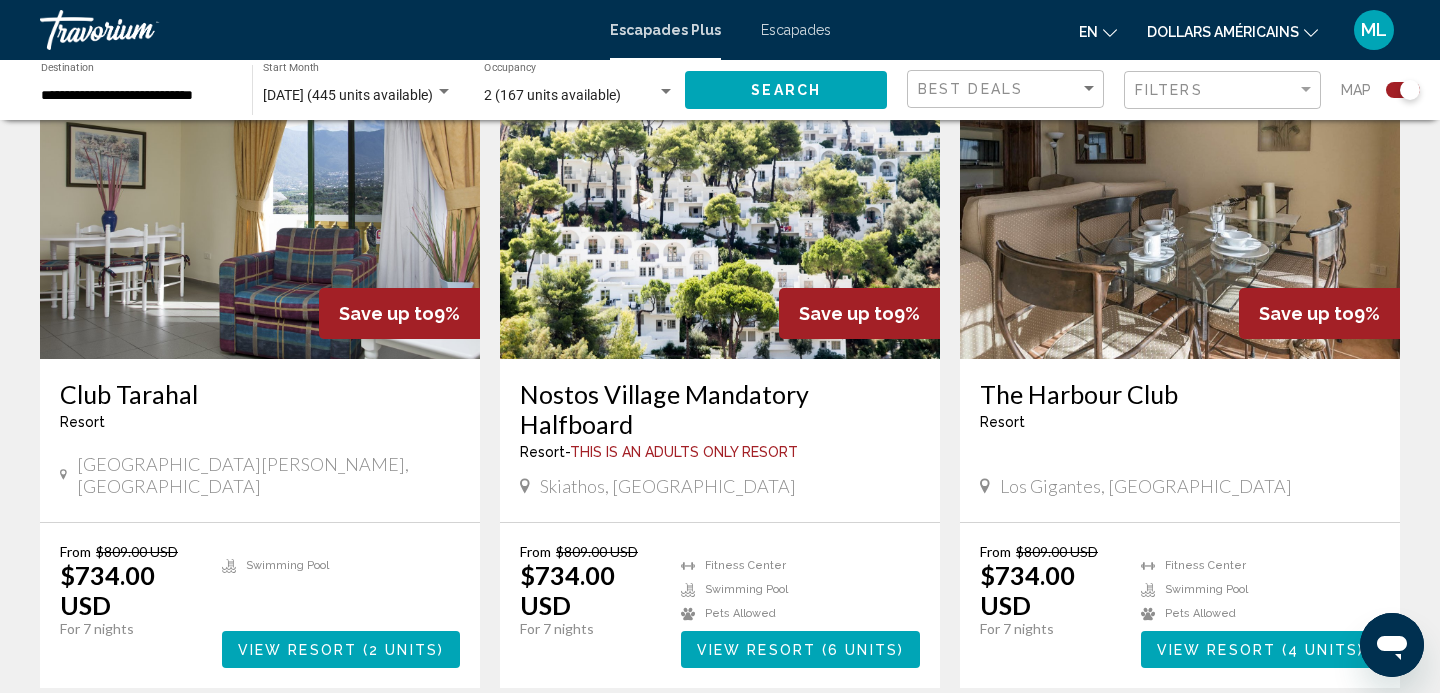 scroll, scrollTop: 2151, scrollLeft: 0, axis: vertical 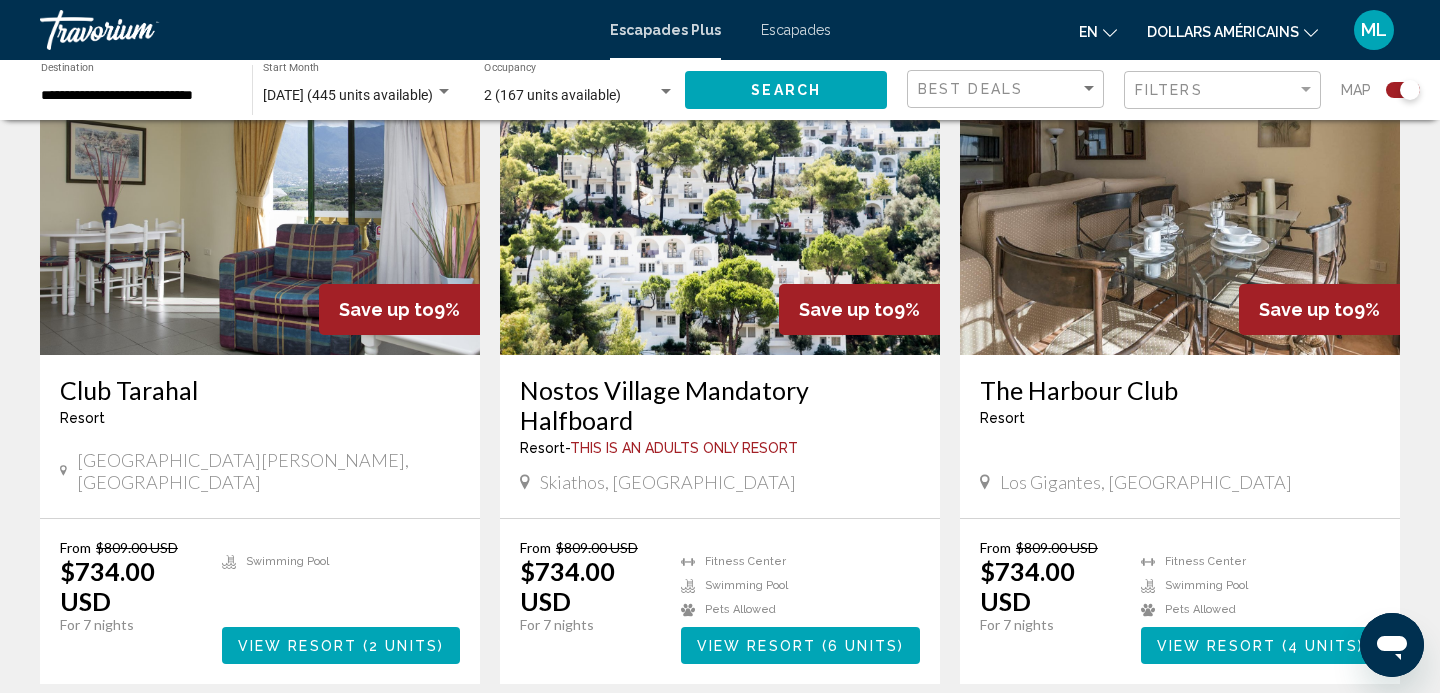 click at bounding box center (720, 195) 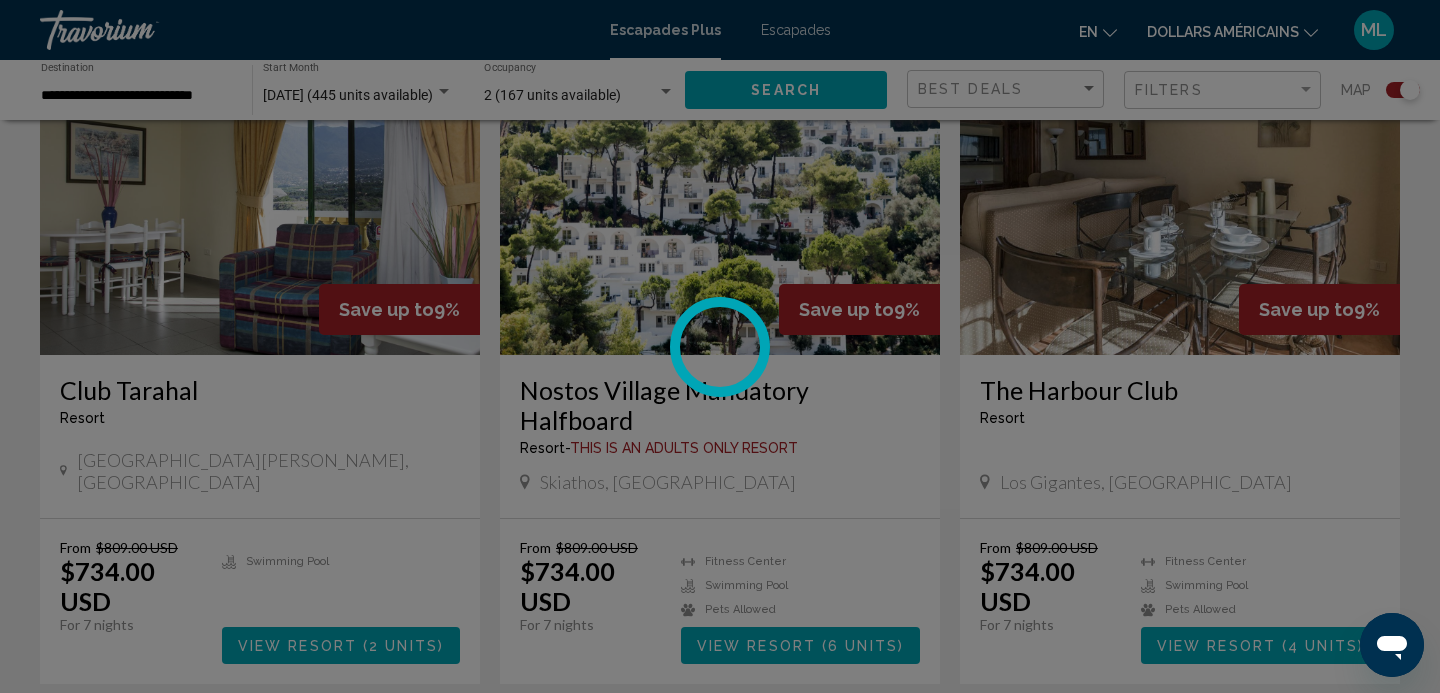 scroll, scrollTop: 13, scrollLeft: 0, axis: vertical 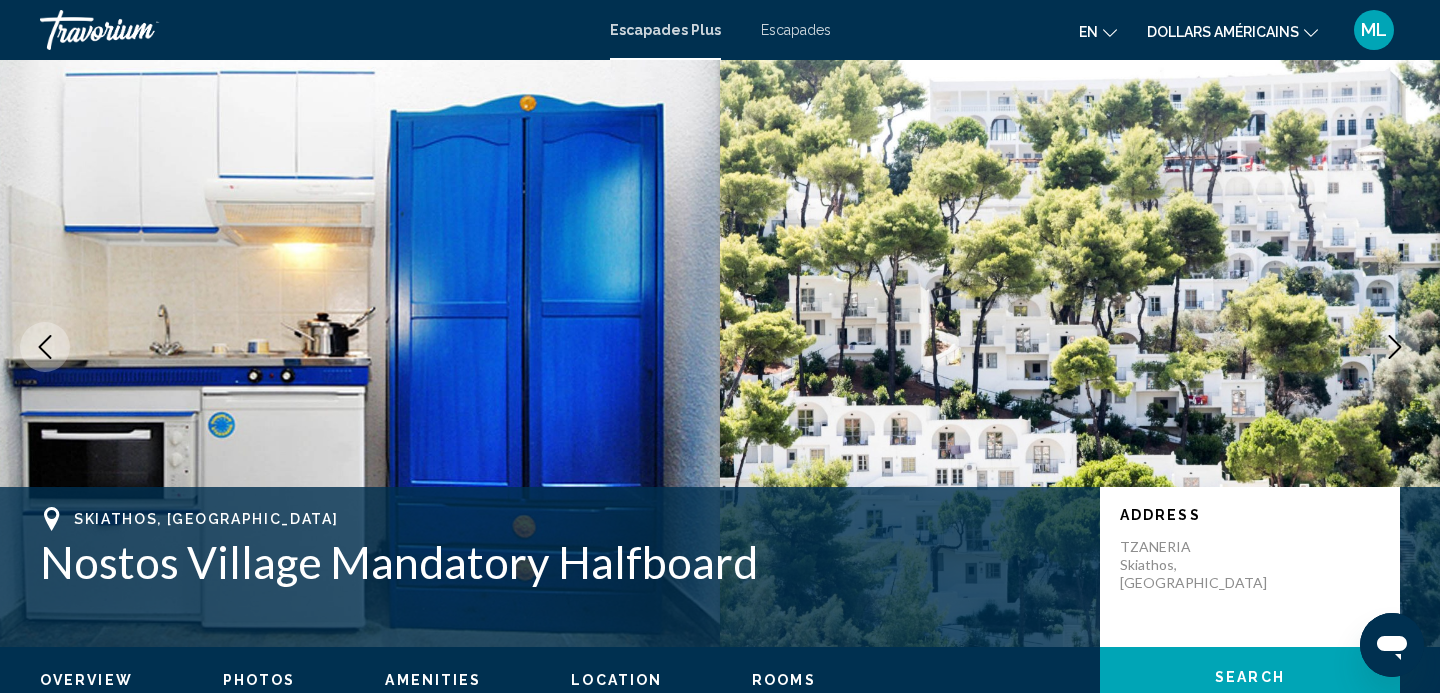 click 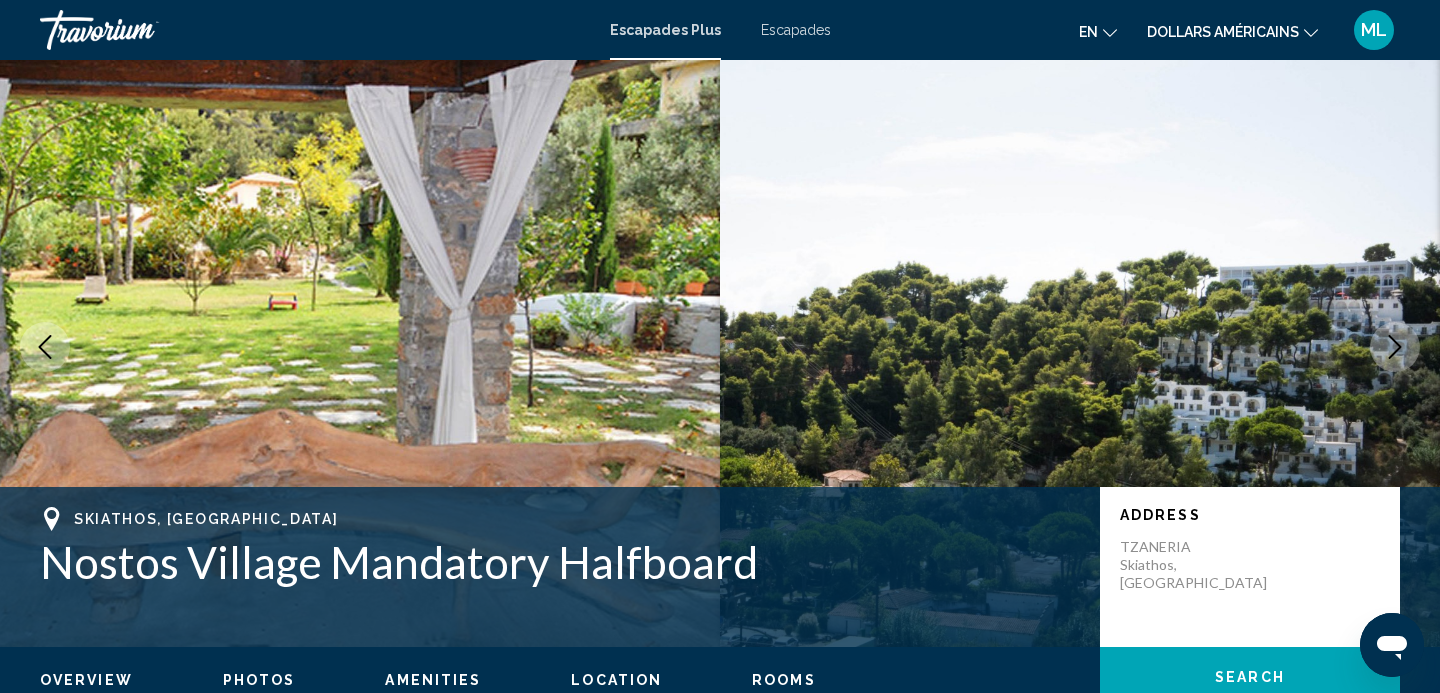 click 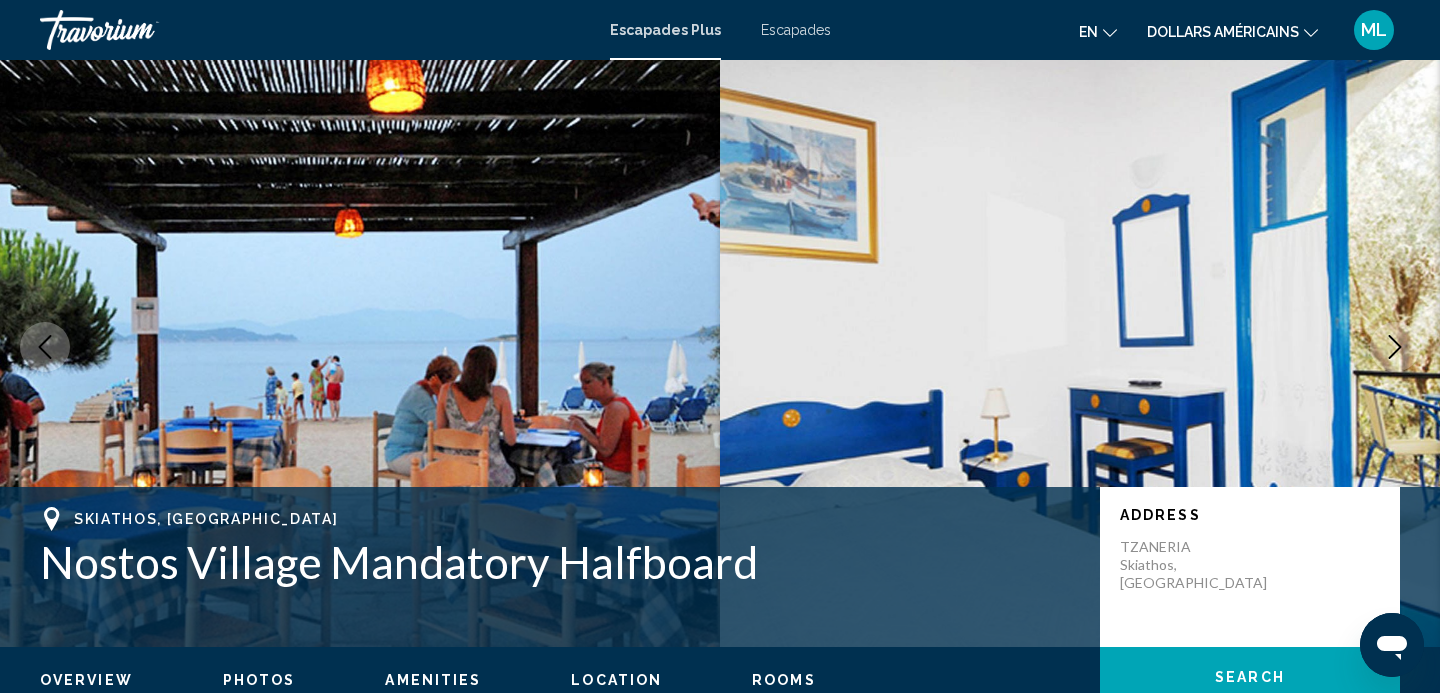 click 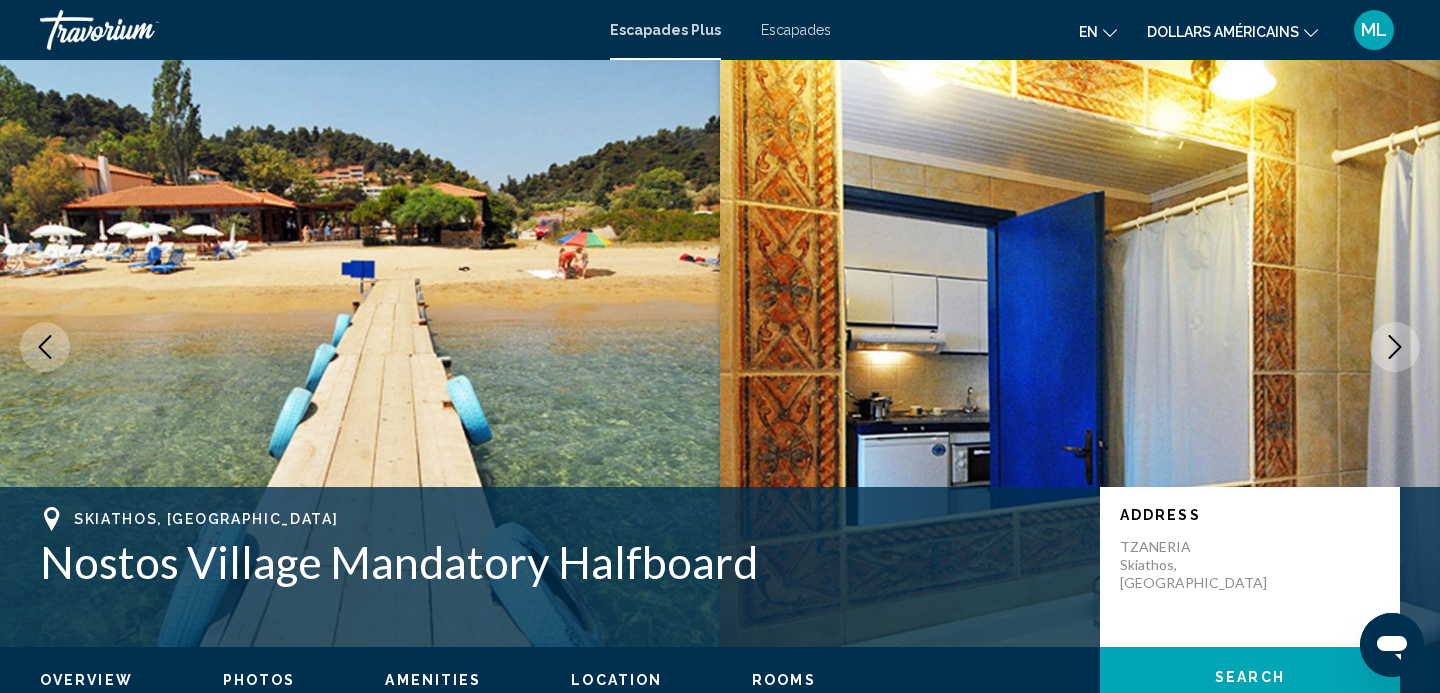 click 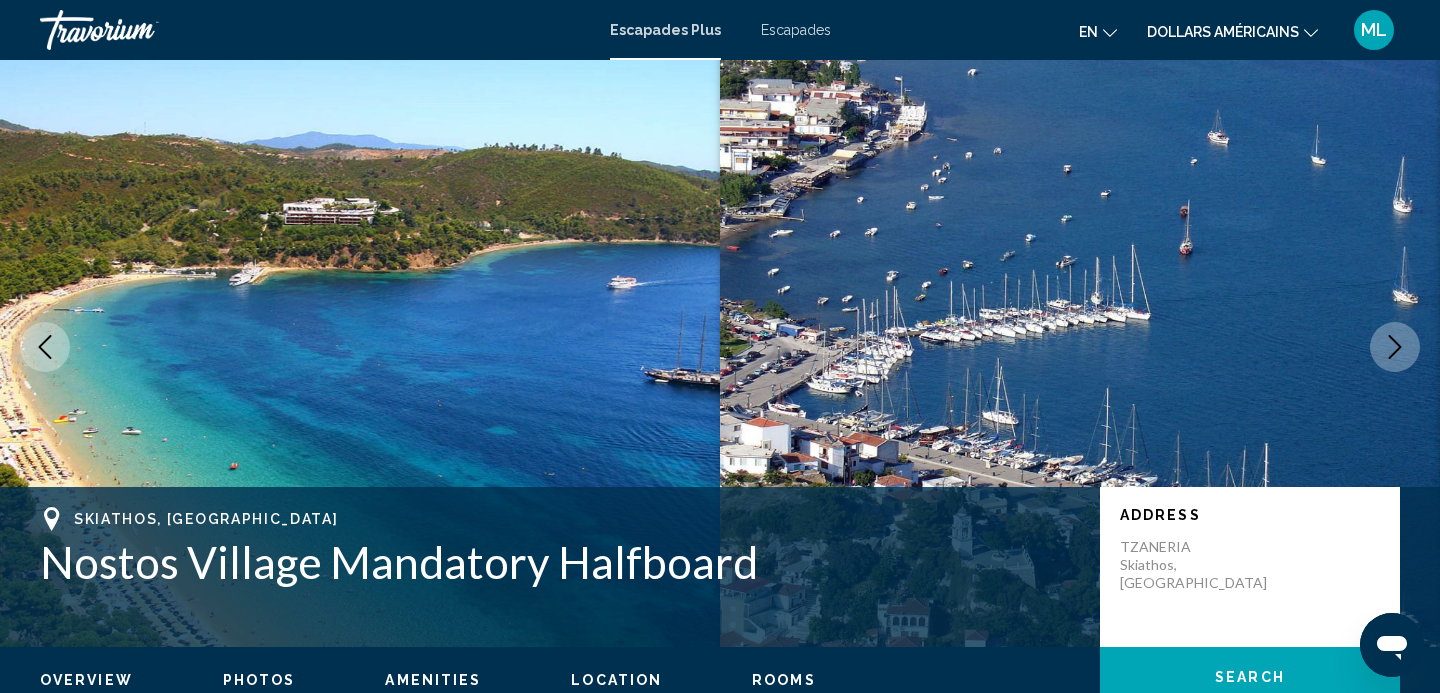 click 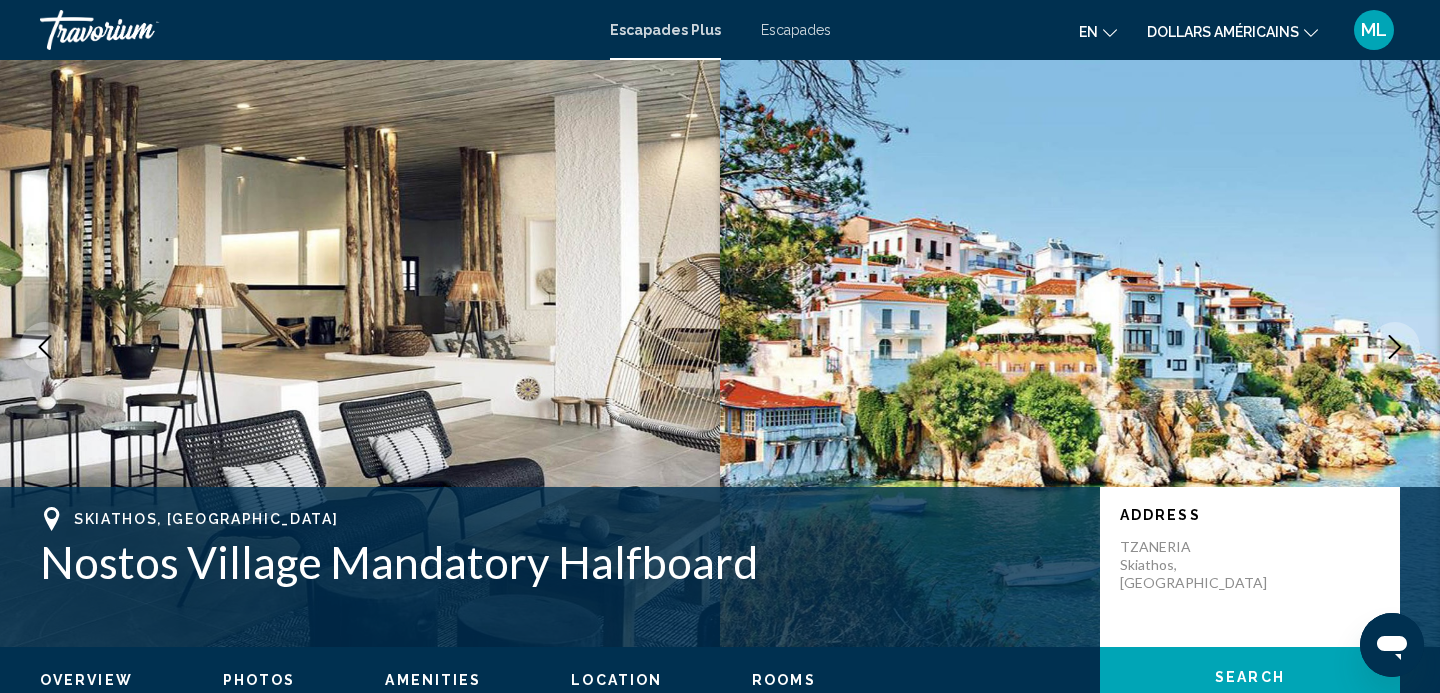 click 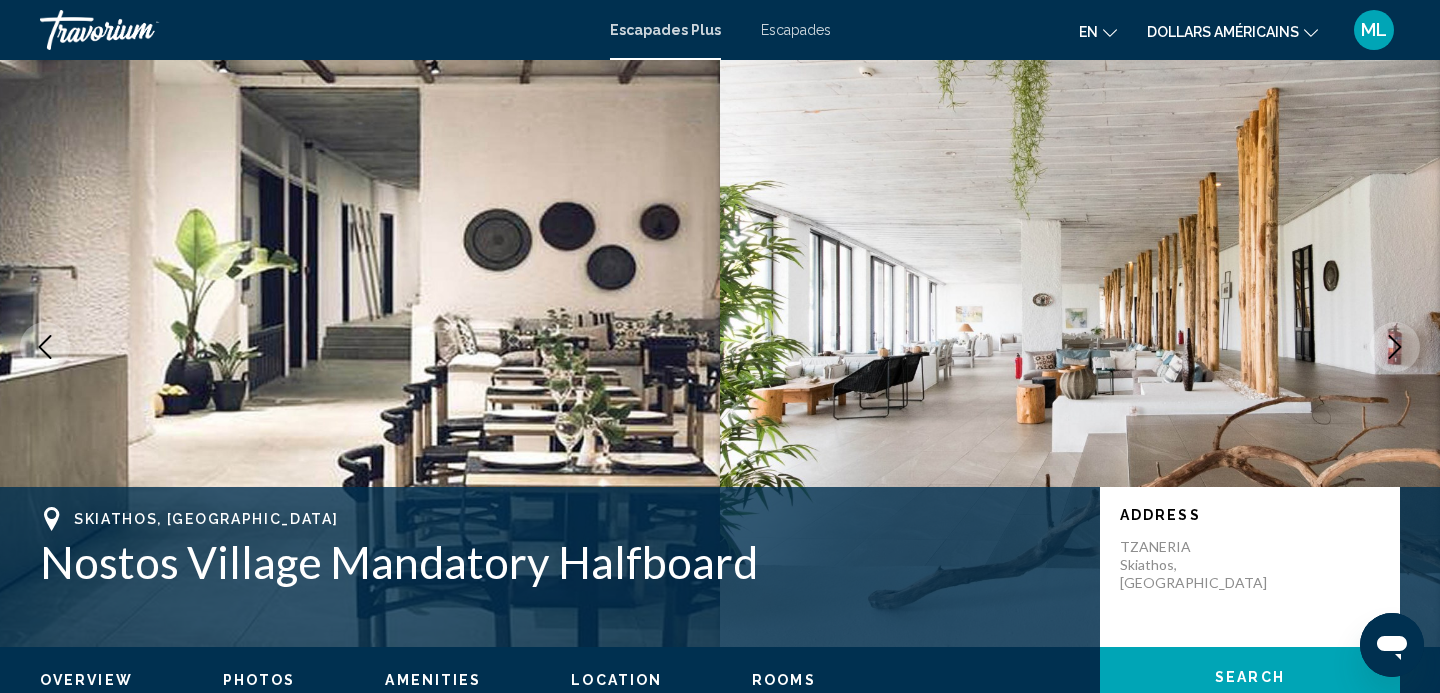 click 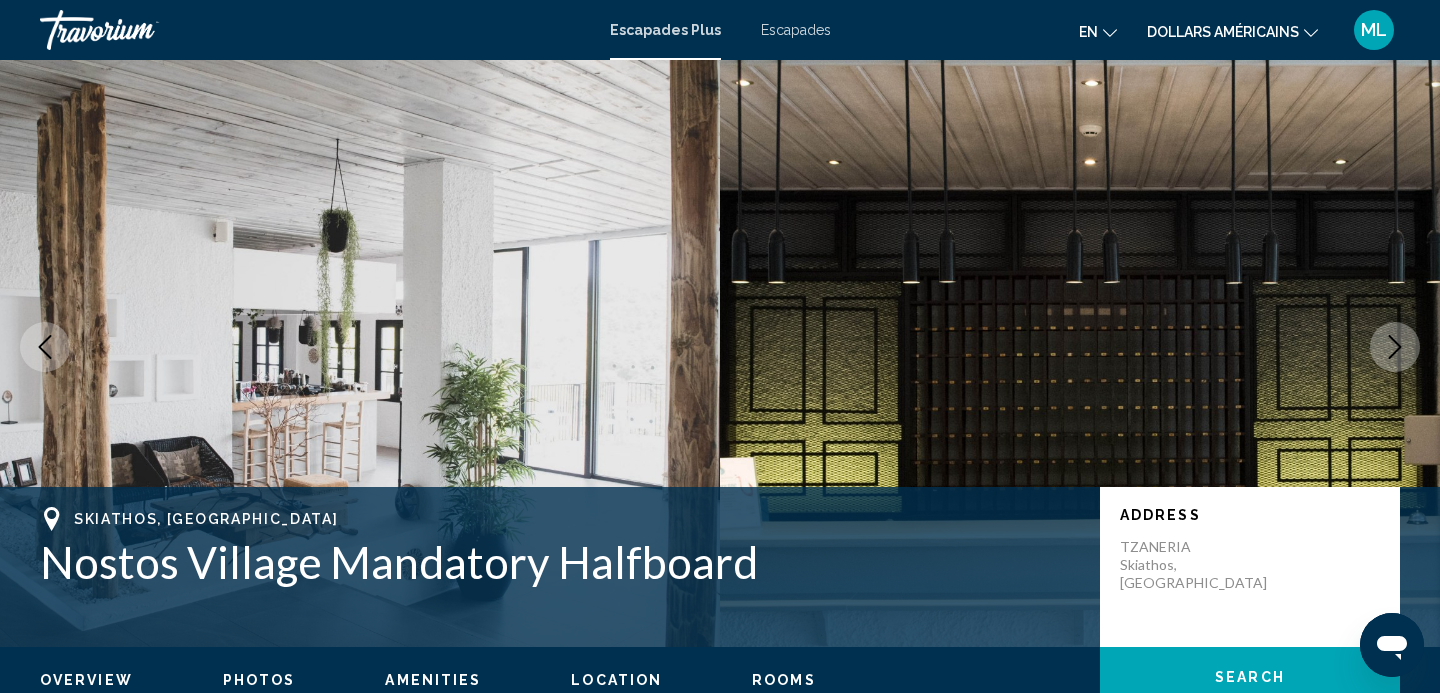 click 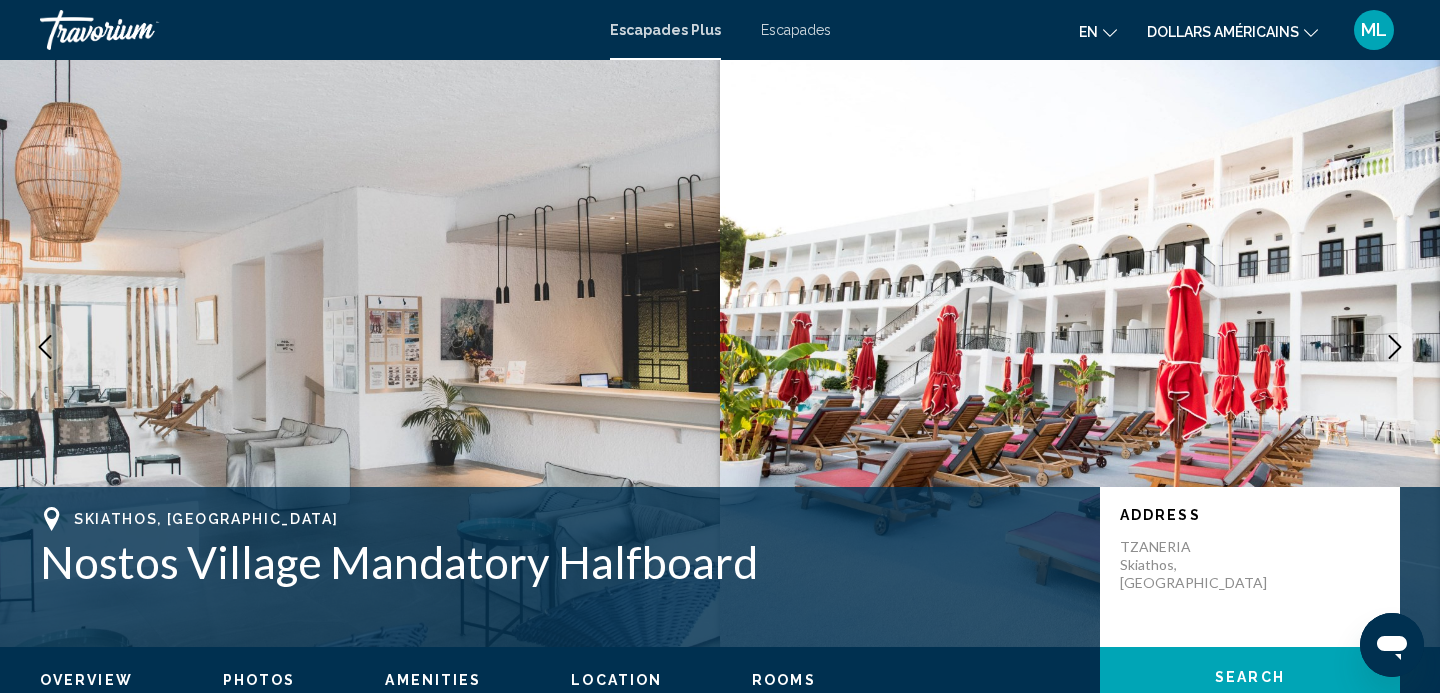 click 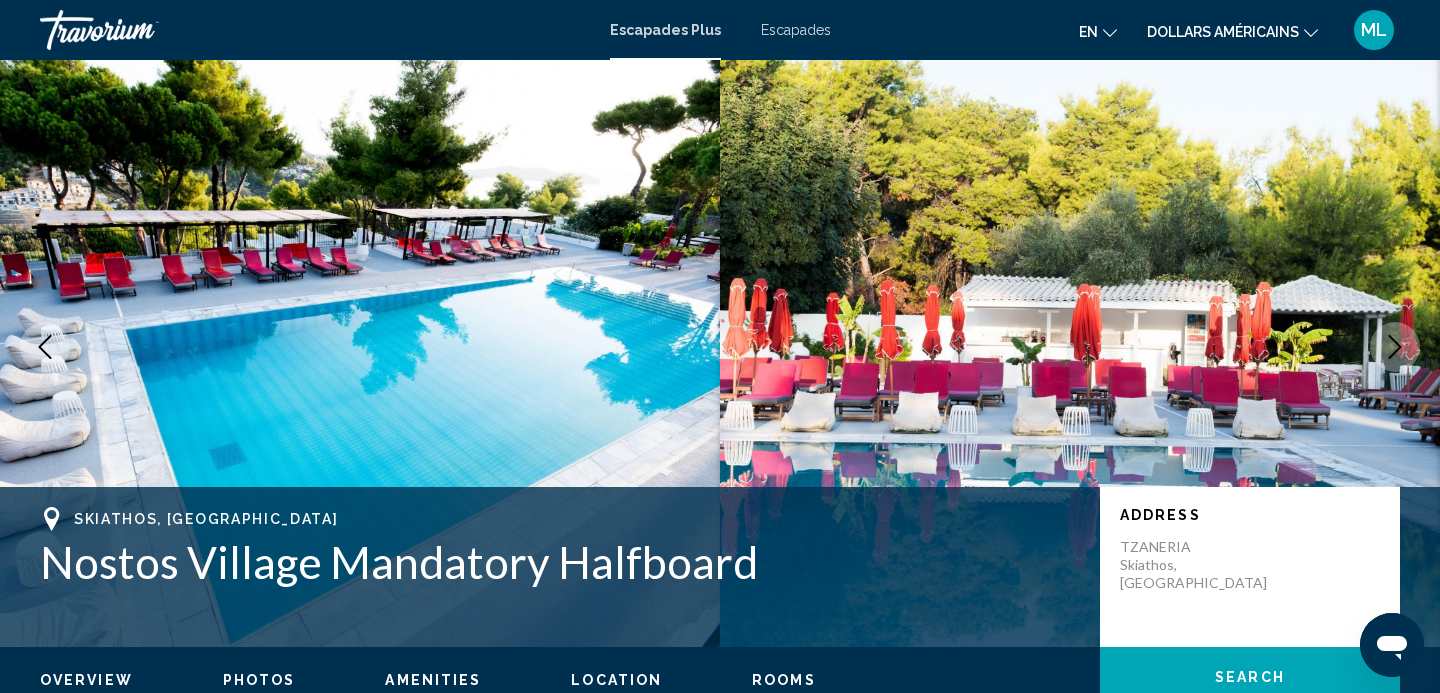 click 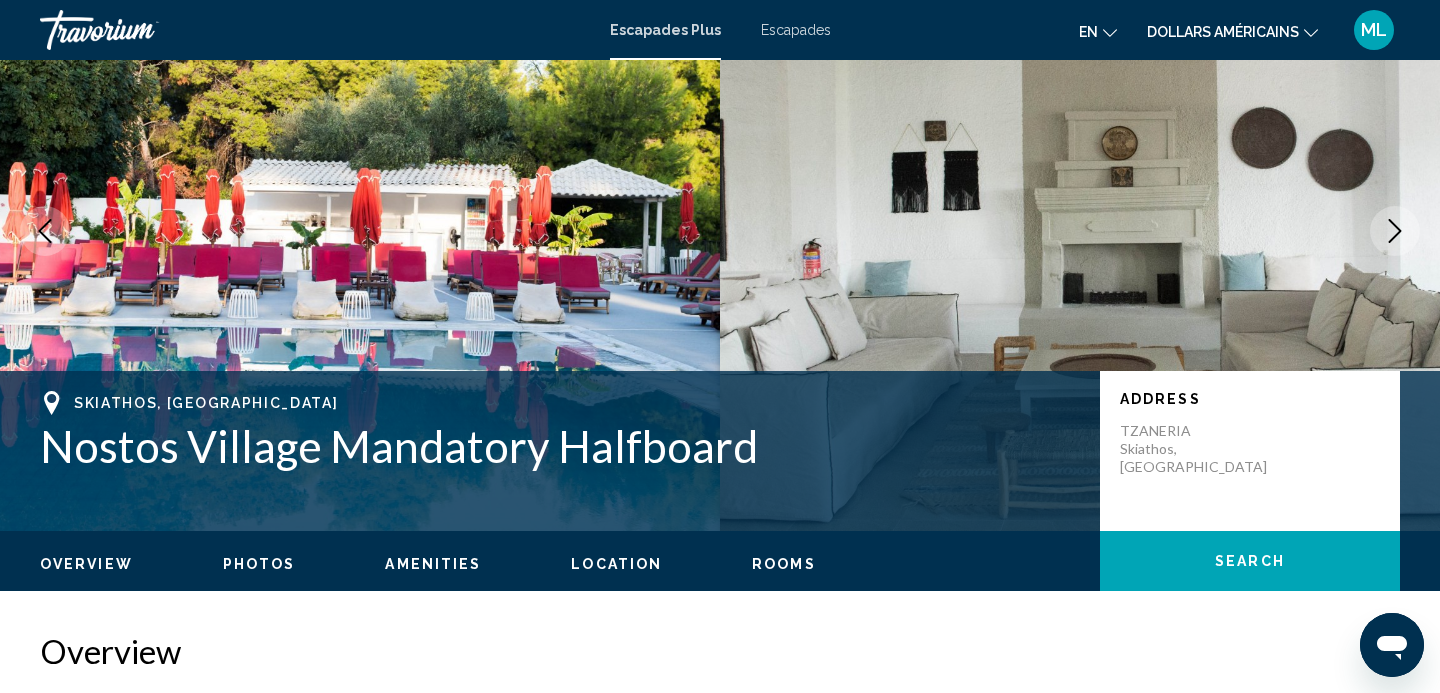scroll, scrollTop: 0, scrollLeft: 0, axis: both 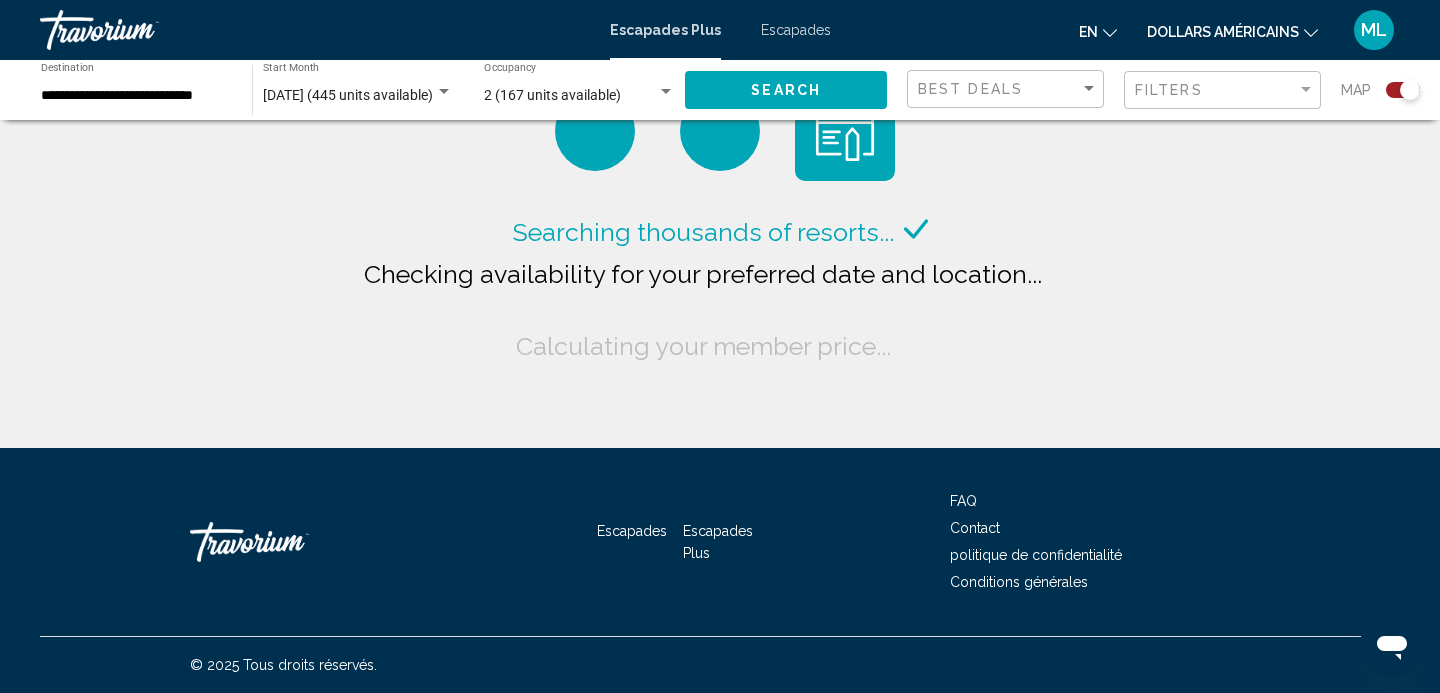click on "**********" at bounding box center [136, 96] 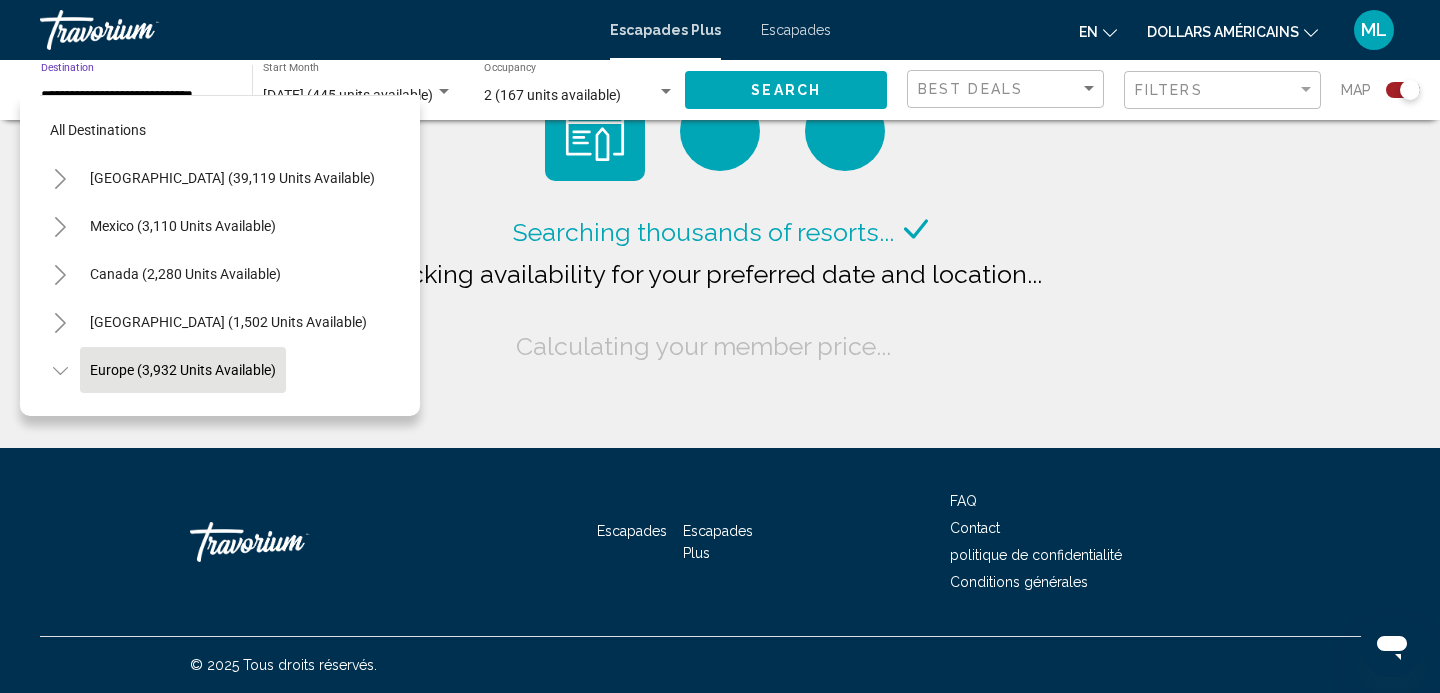 scroll, scrollTop: 119, scrollLeft: 0, axis: vertical 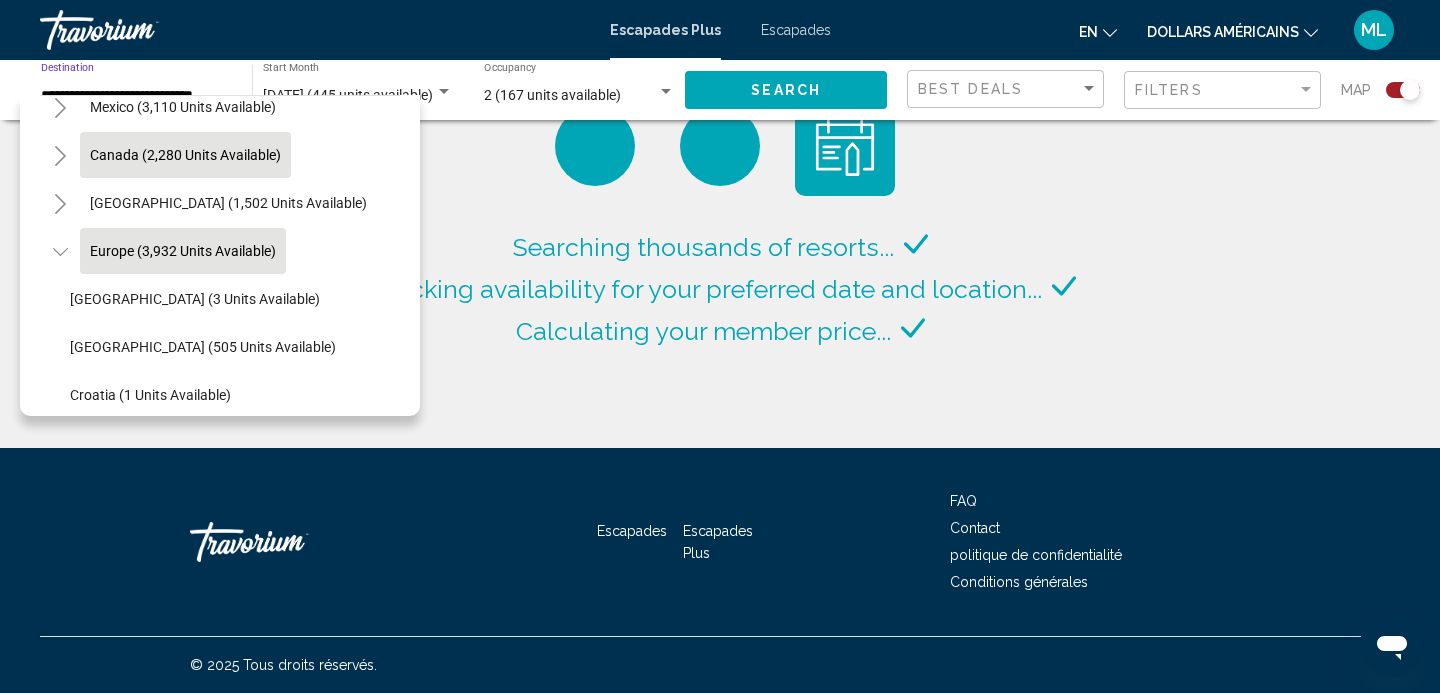 click on "Canada (2,280 units available)" at bounding box center [228, 203] 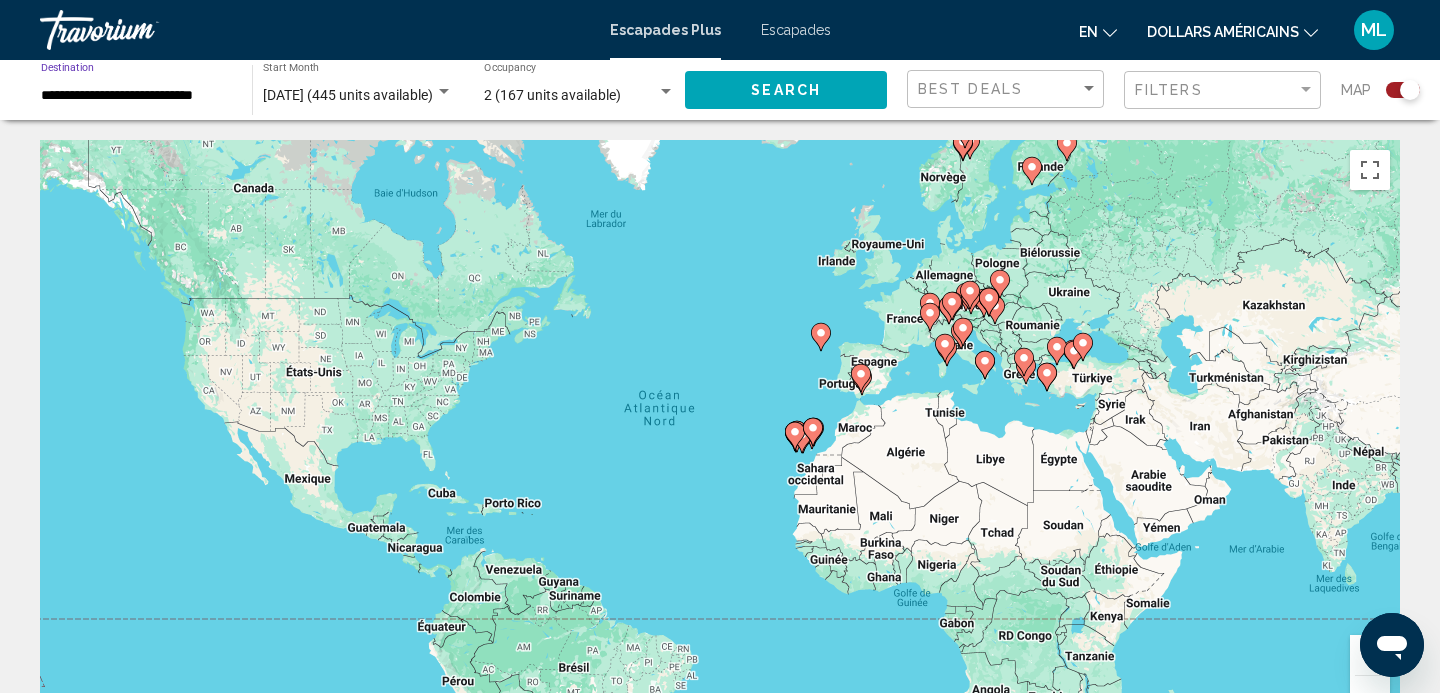 click on "Search" 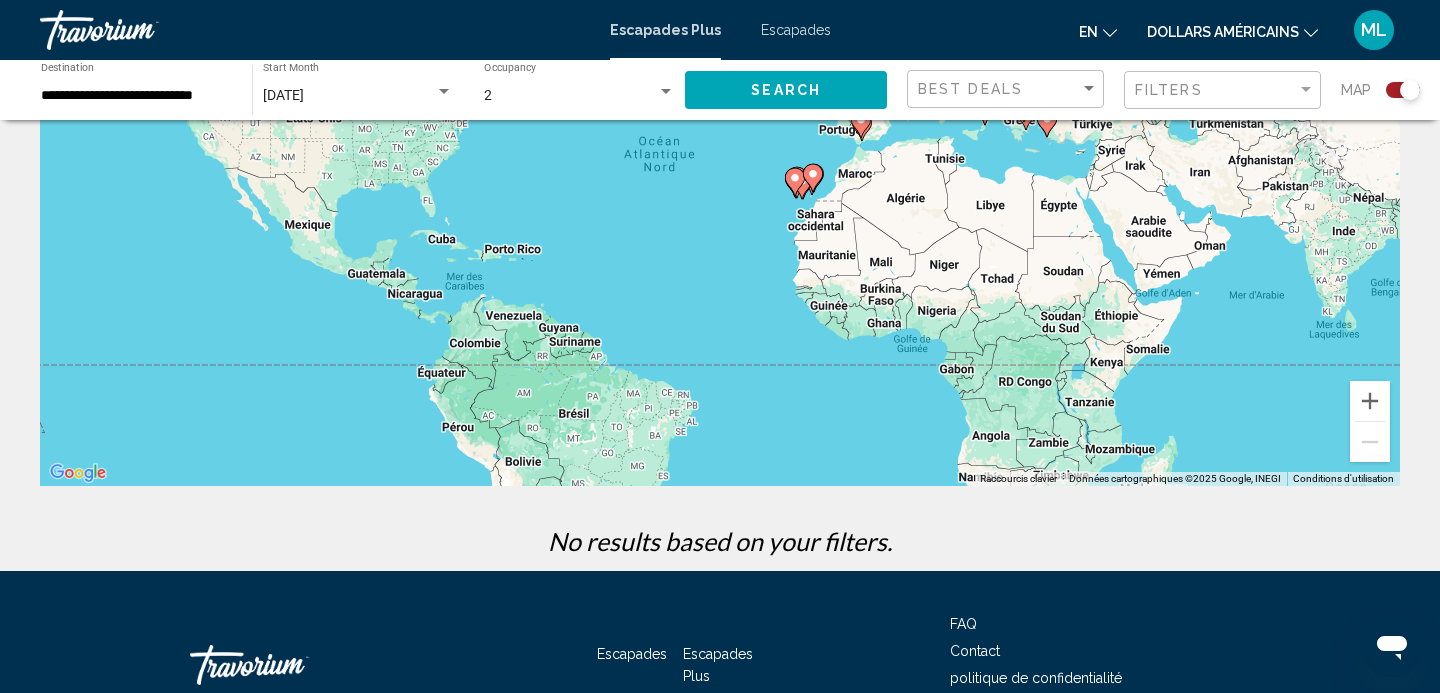 scroll, scrollTop: 0, scrollLeft: 0, axis: both 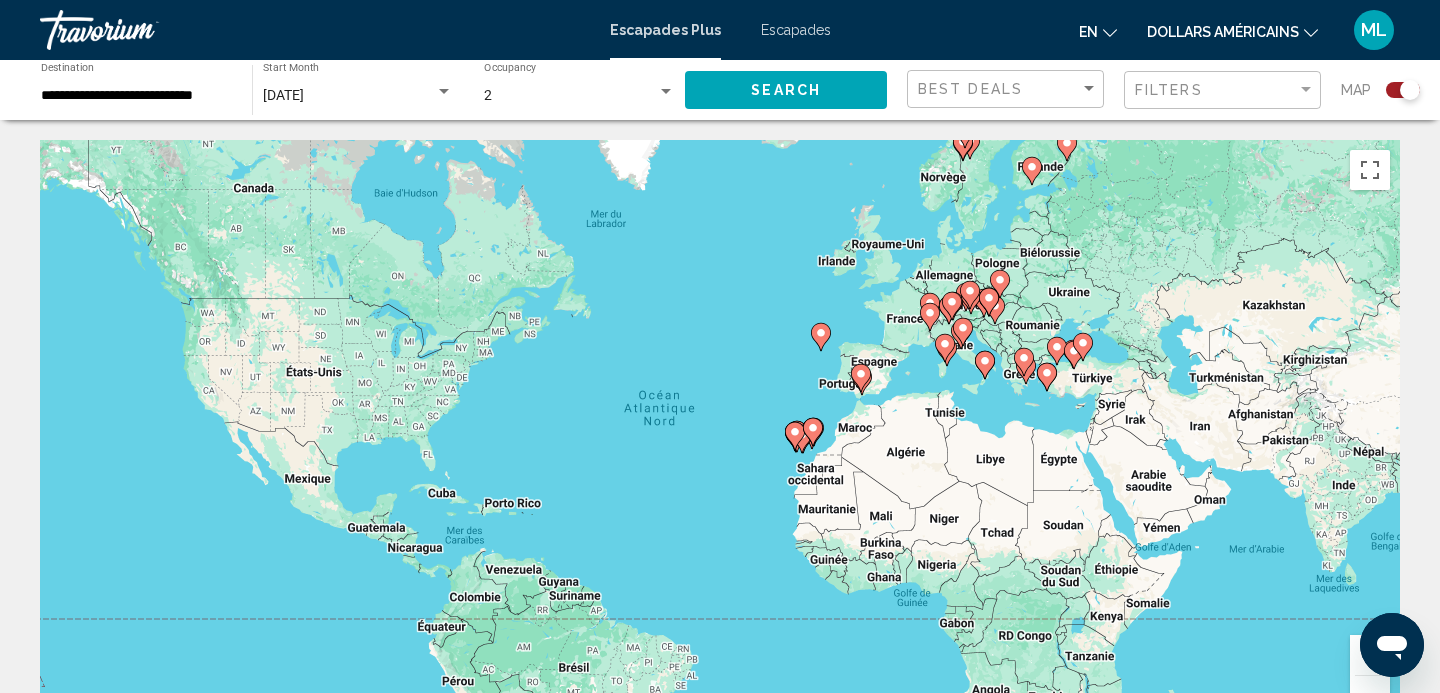 click on "July 2025" at bounding box center (349, 96) 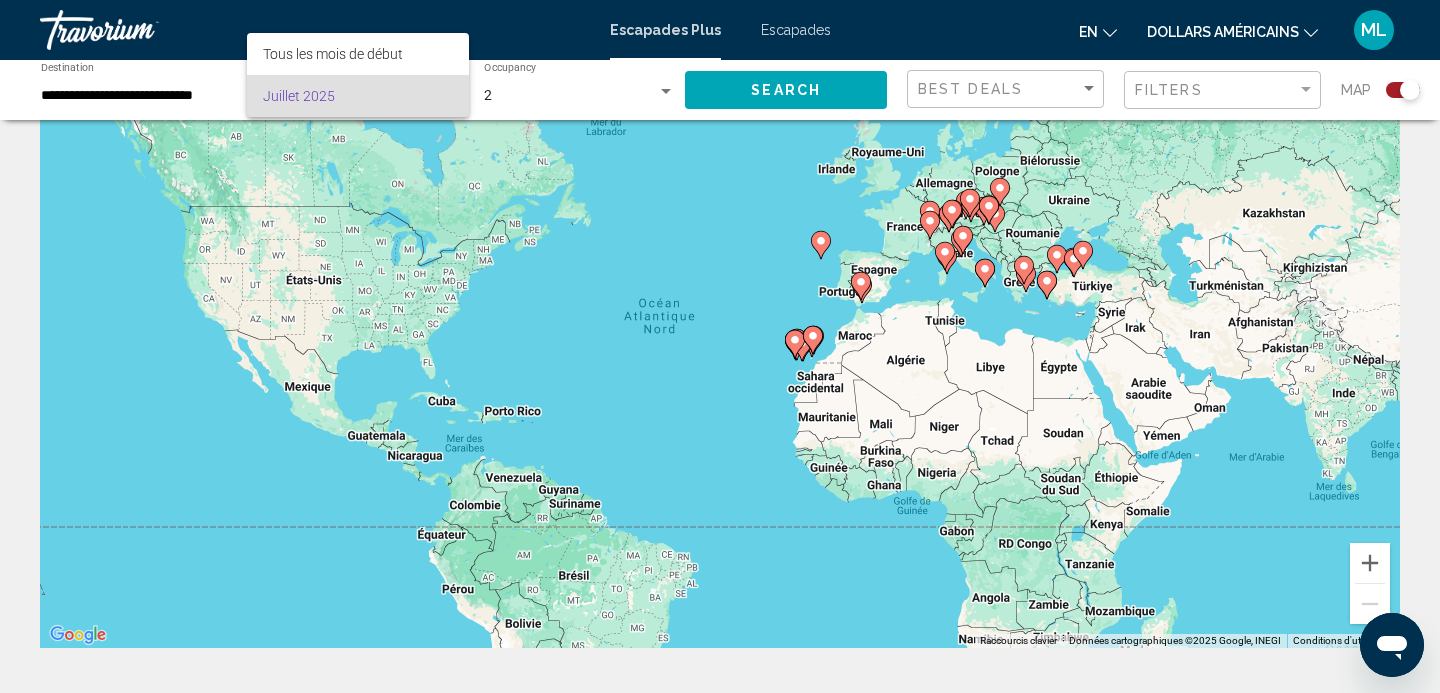 scroll, scrollTop: 90, scrollLeft: 0, axis: vertical 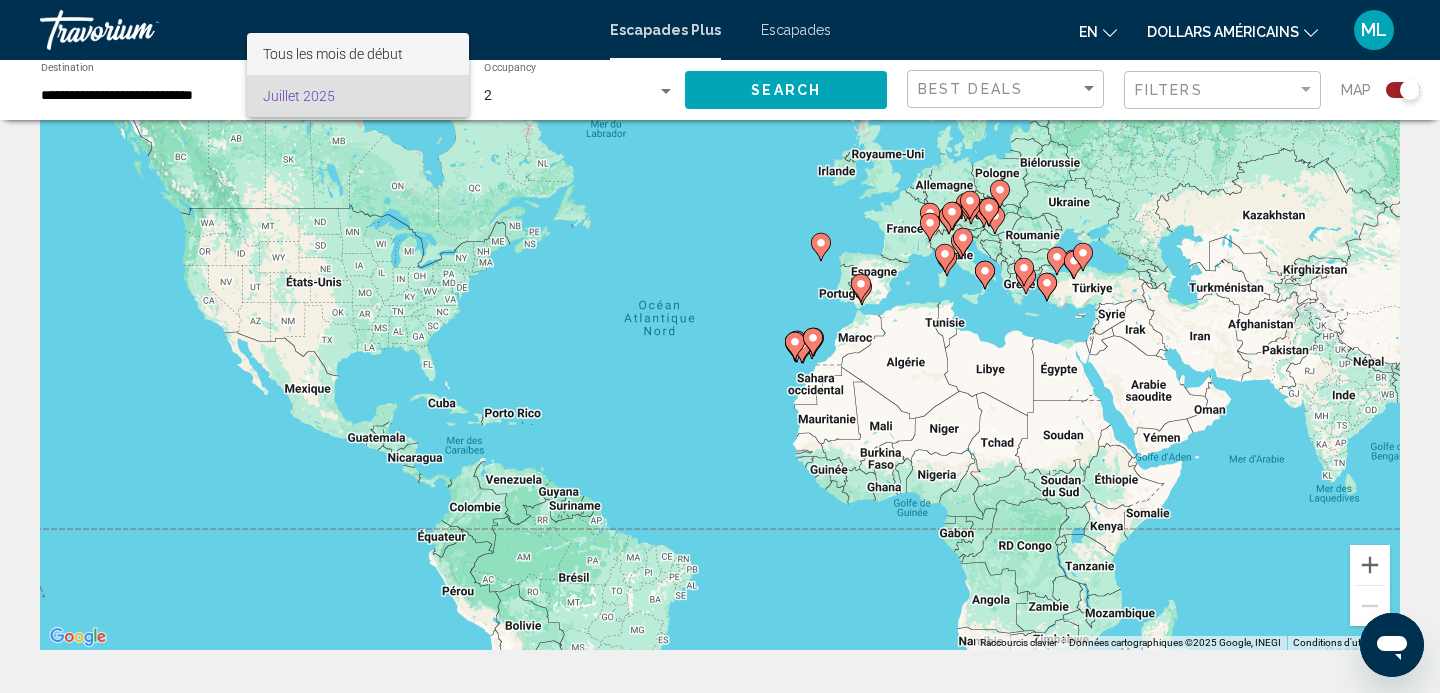 click on "Tous les mois de début" at bounding box center (333, 54) 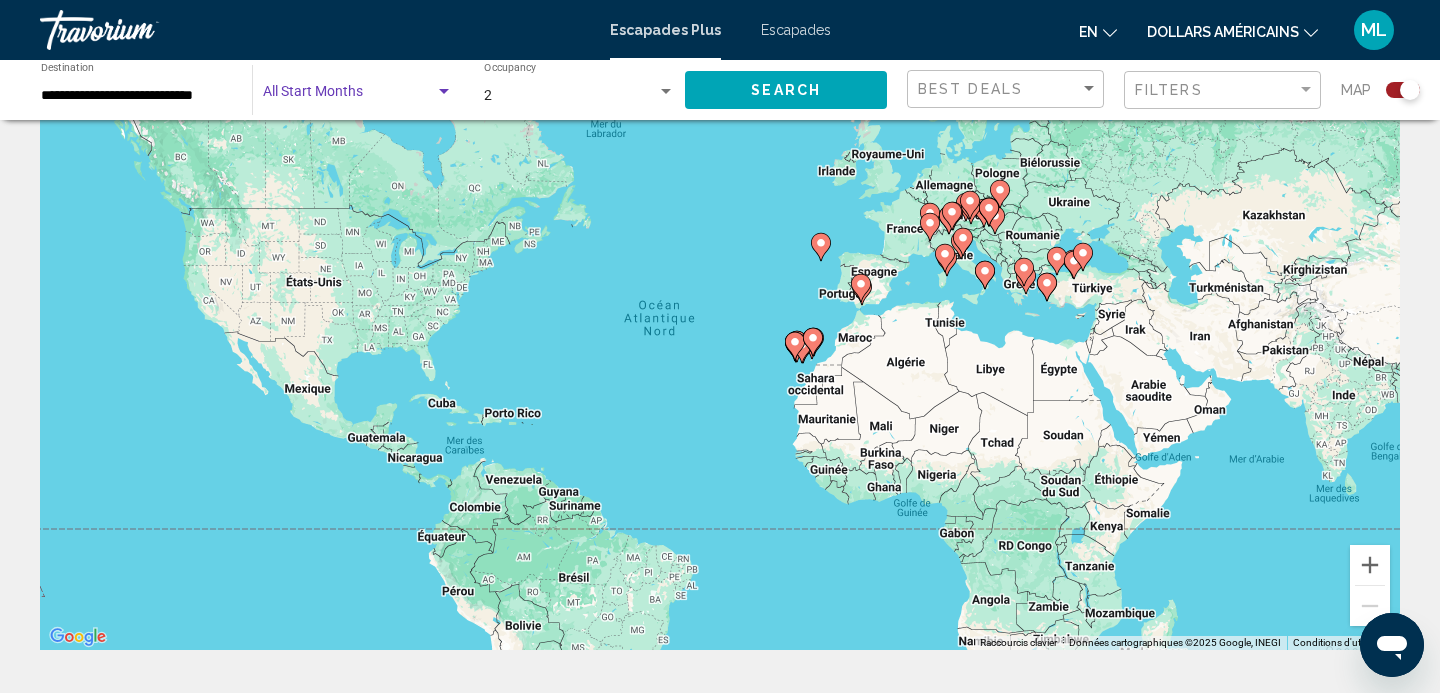 click at bounding box center (349, 96) 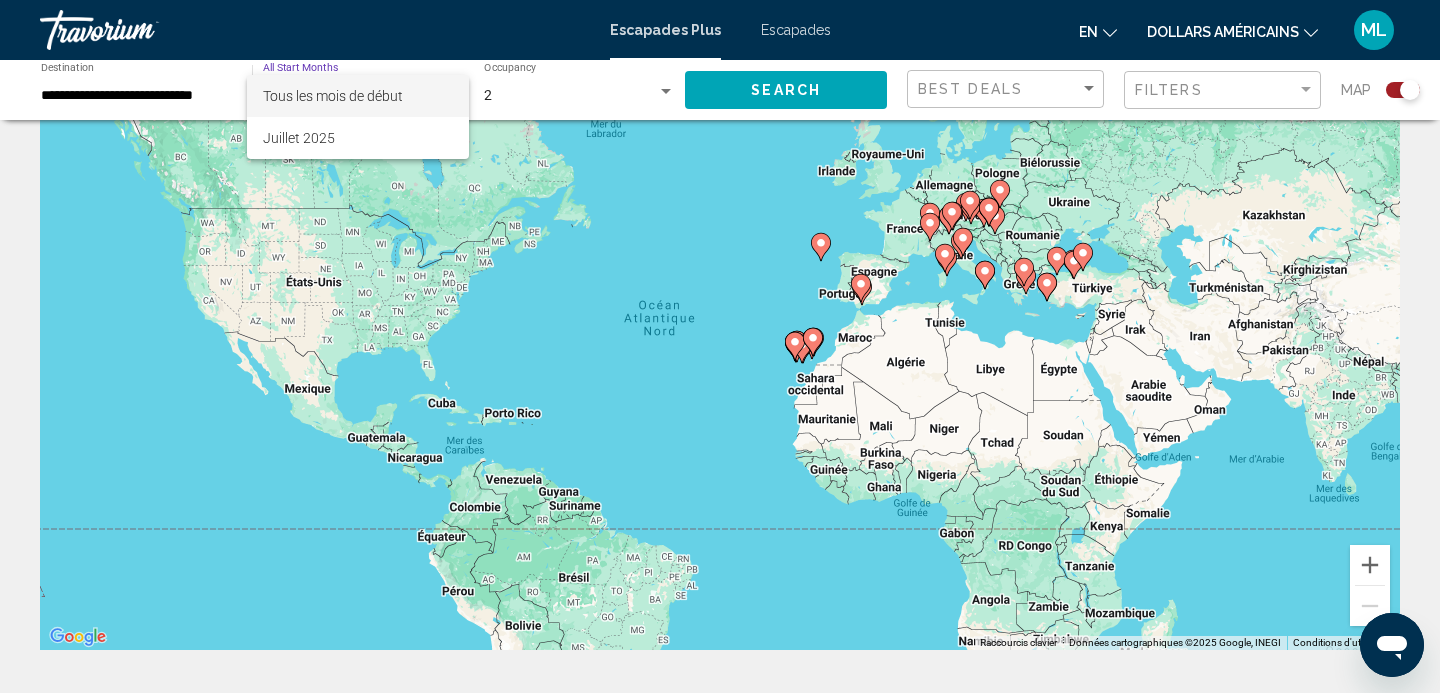 click at bounding box center (720, 346) 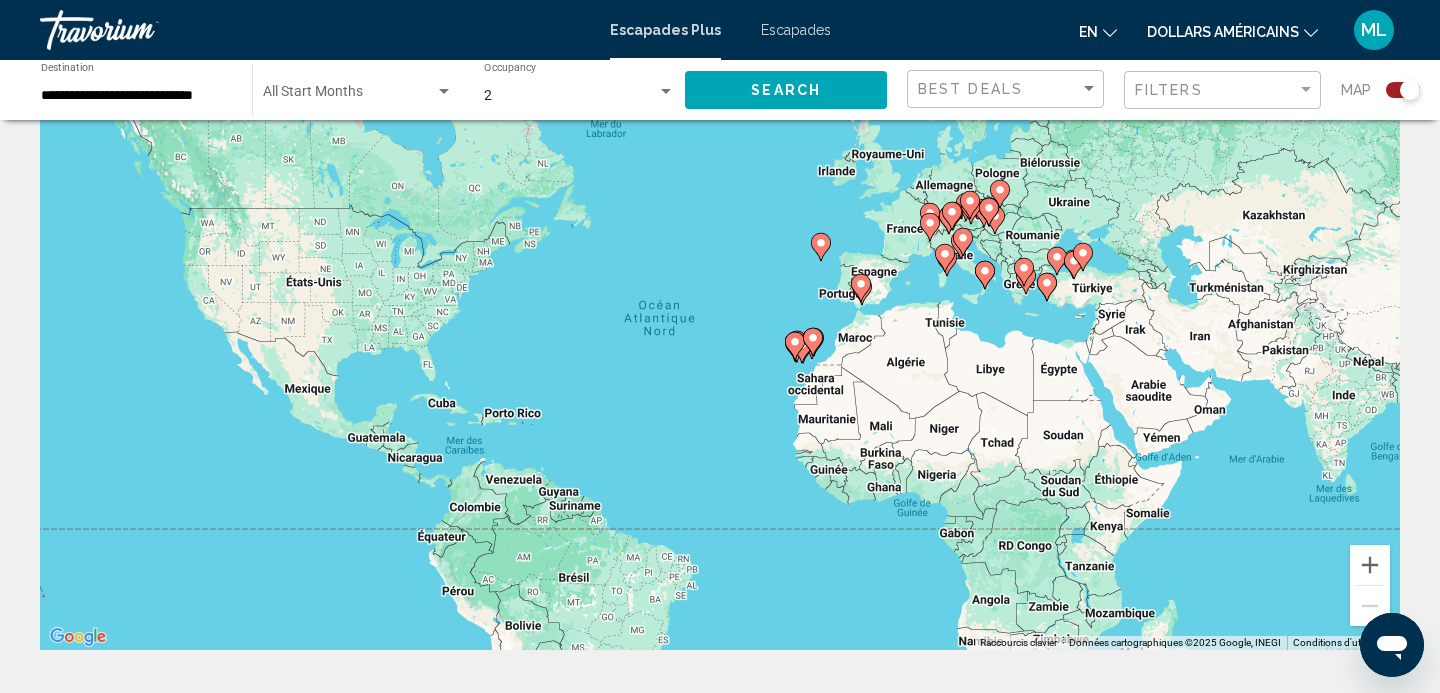 click on "Escapades Plus" at bounding box center [665, 30] 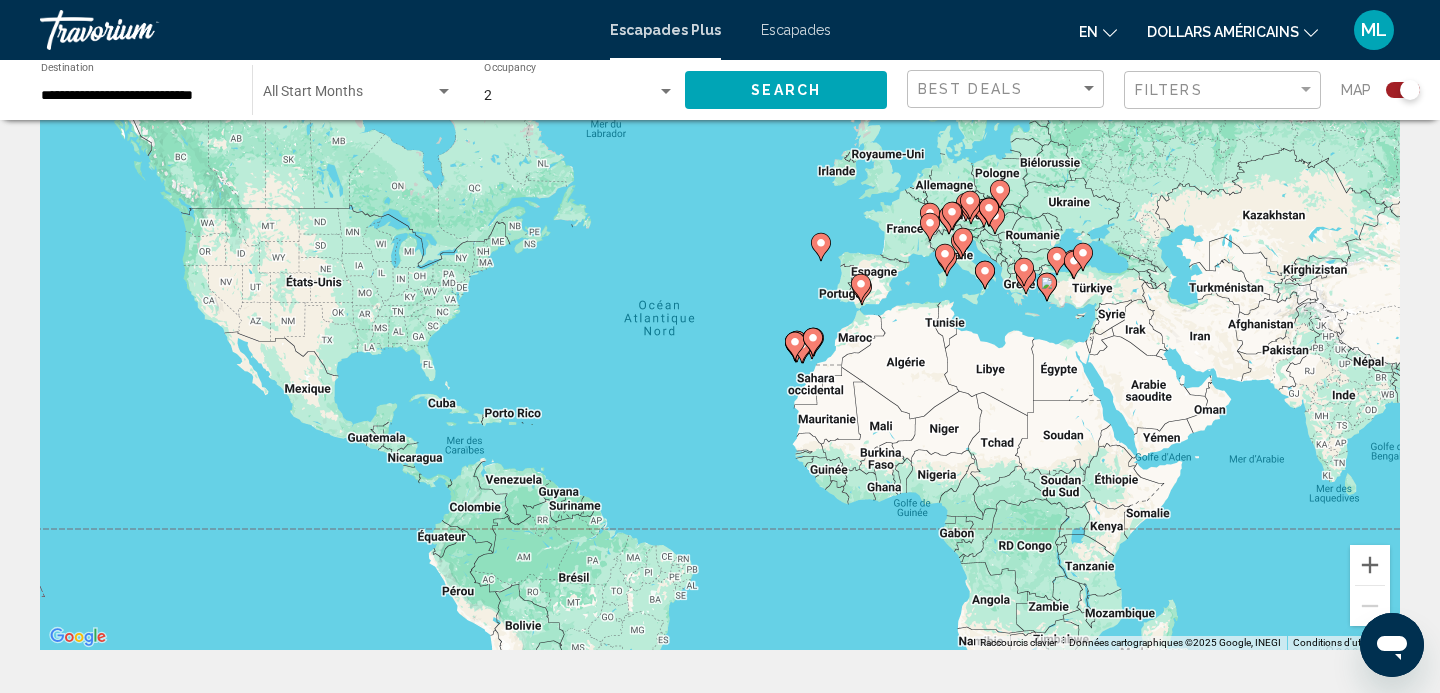 scroll, scrollTop: 0, scrollLeft: 0, axis: both 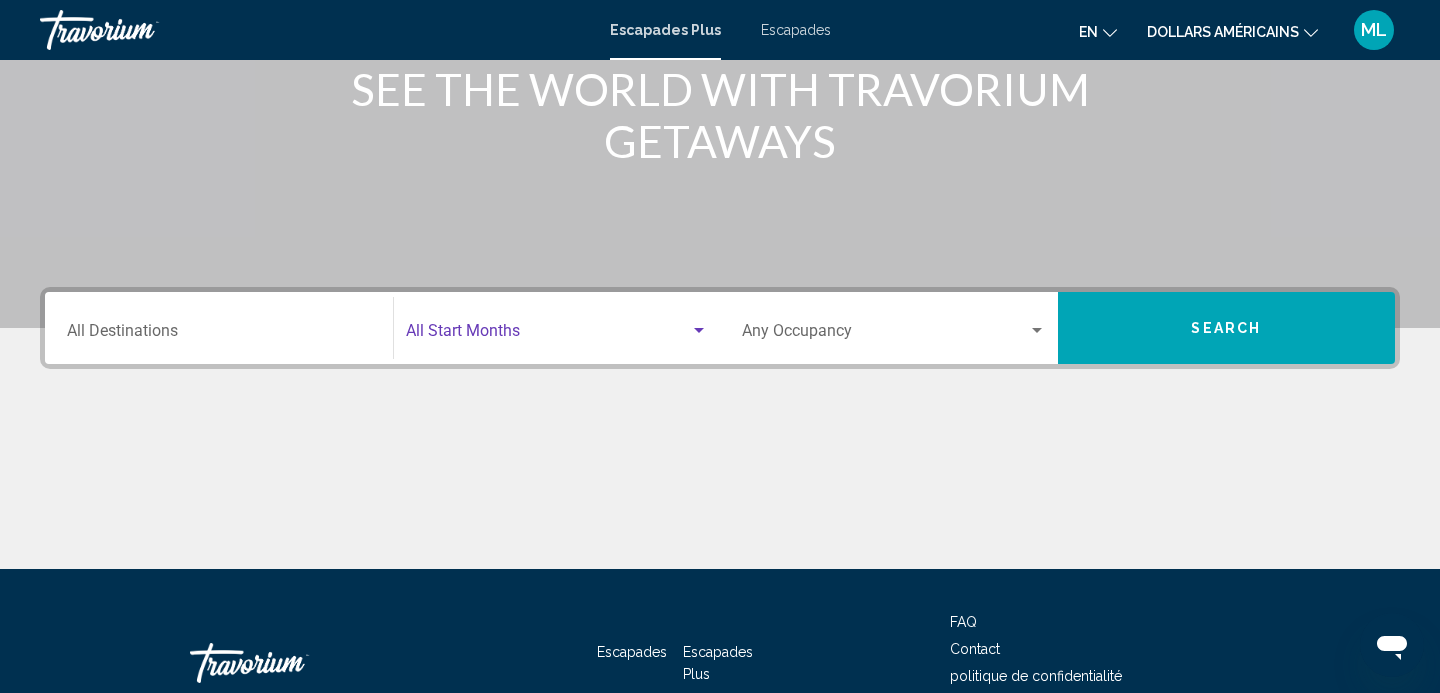 click at bounding box center (548, 335) 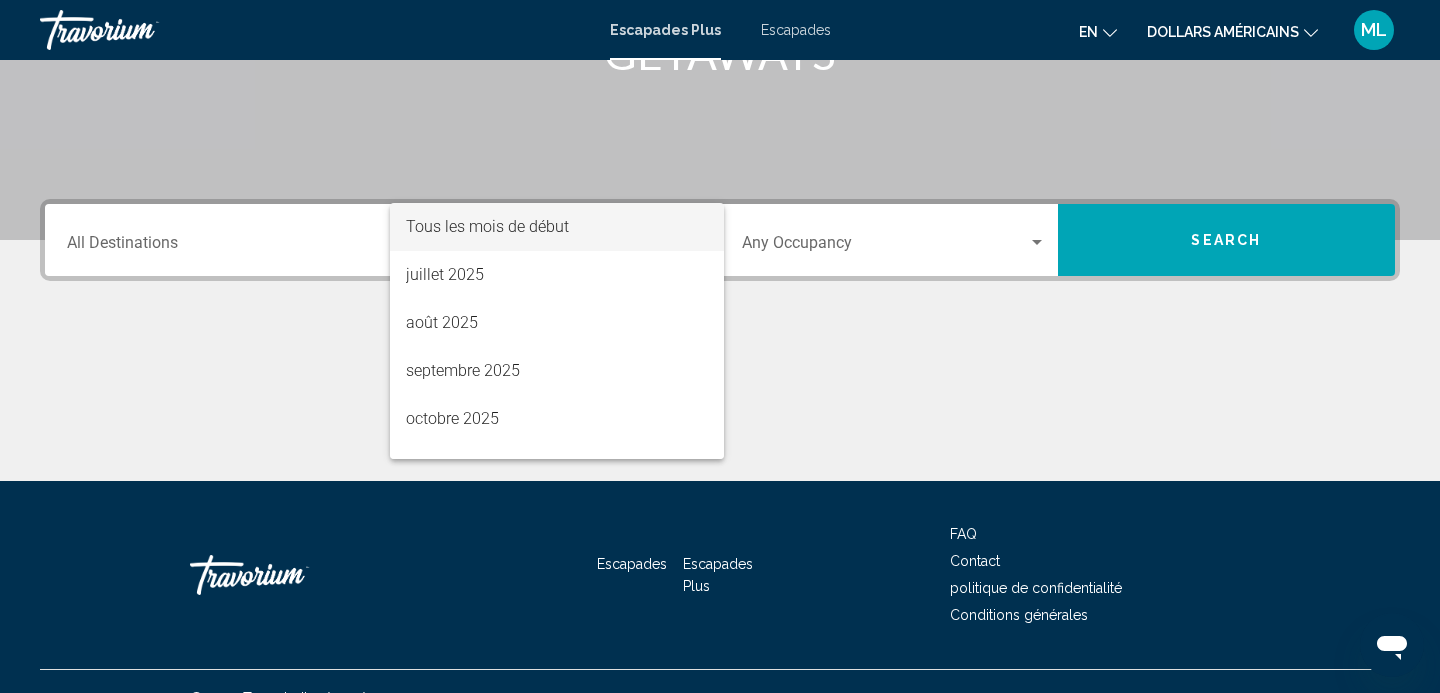 scroll, scrollTop: 393, scrollLeft: 0, axis: vertical 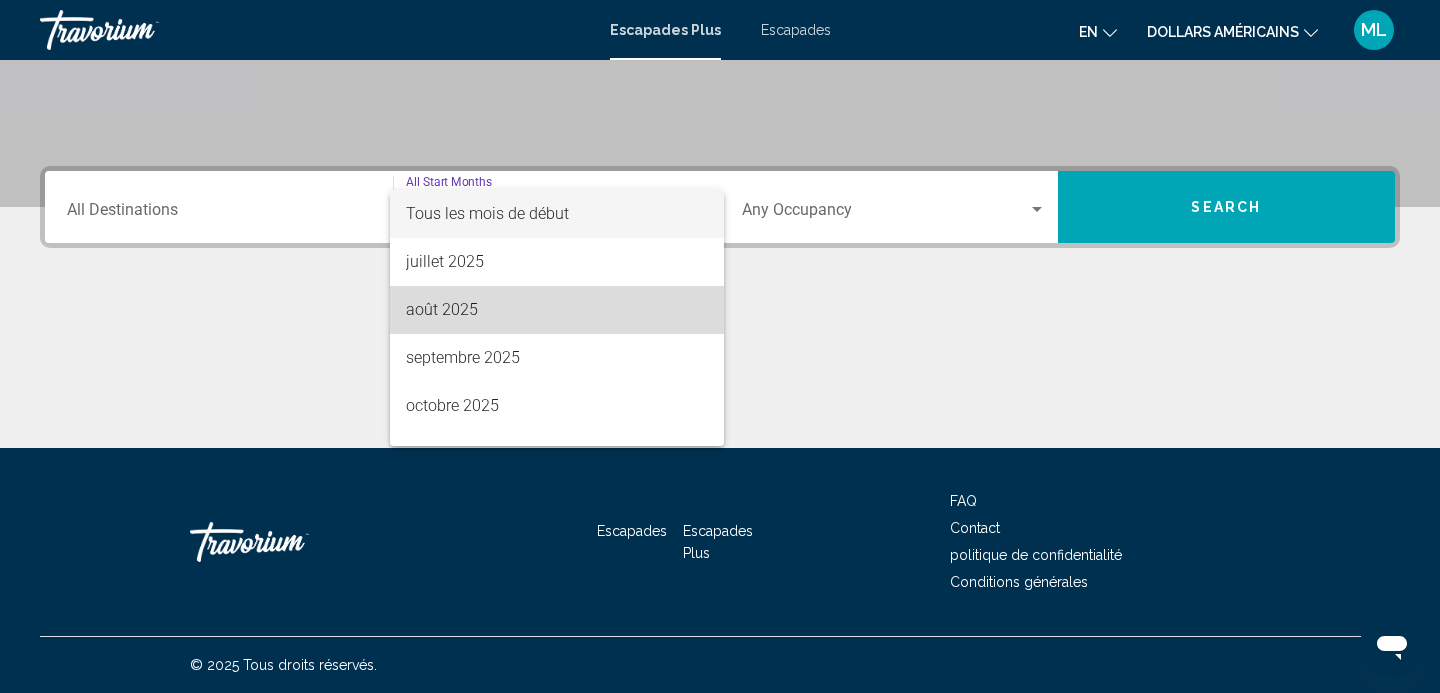 click on "août 2025" at bounding box center [557, 310] 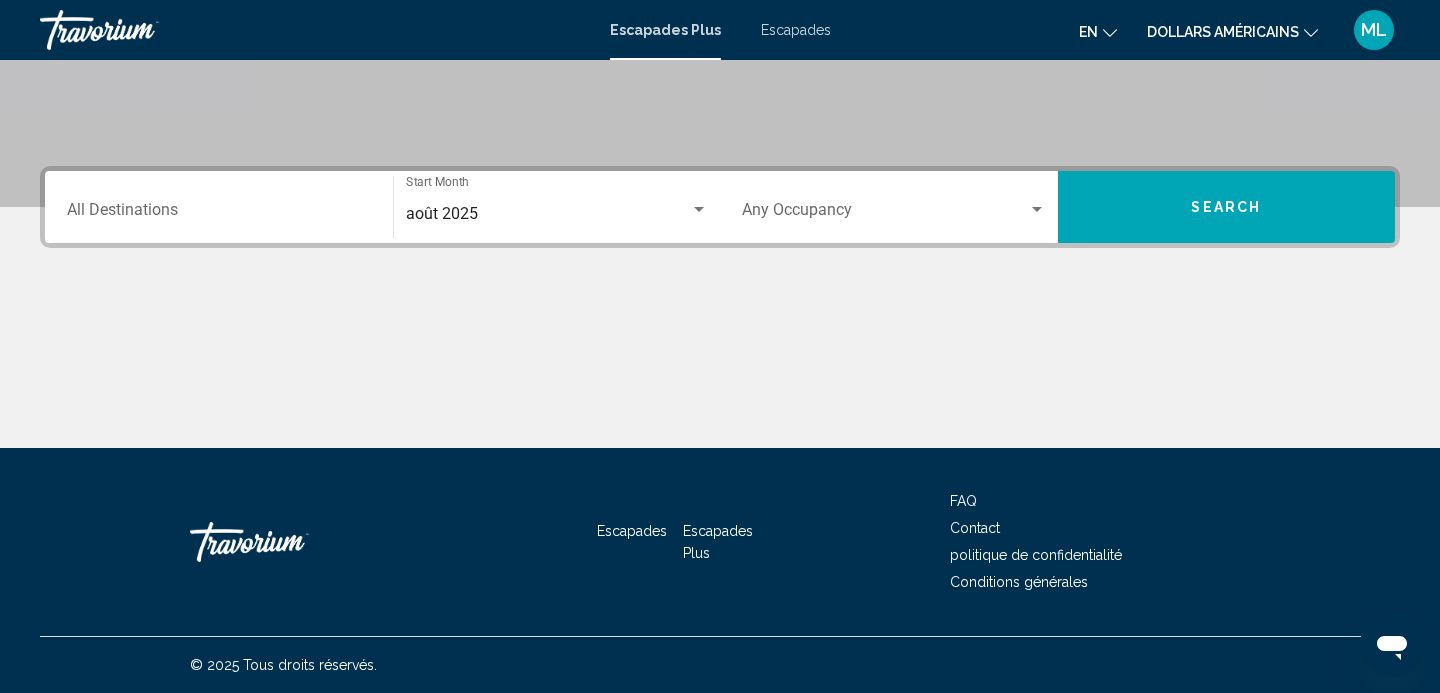 click on "Destination All Destinations" at bounding box center (219, 207) 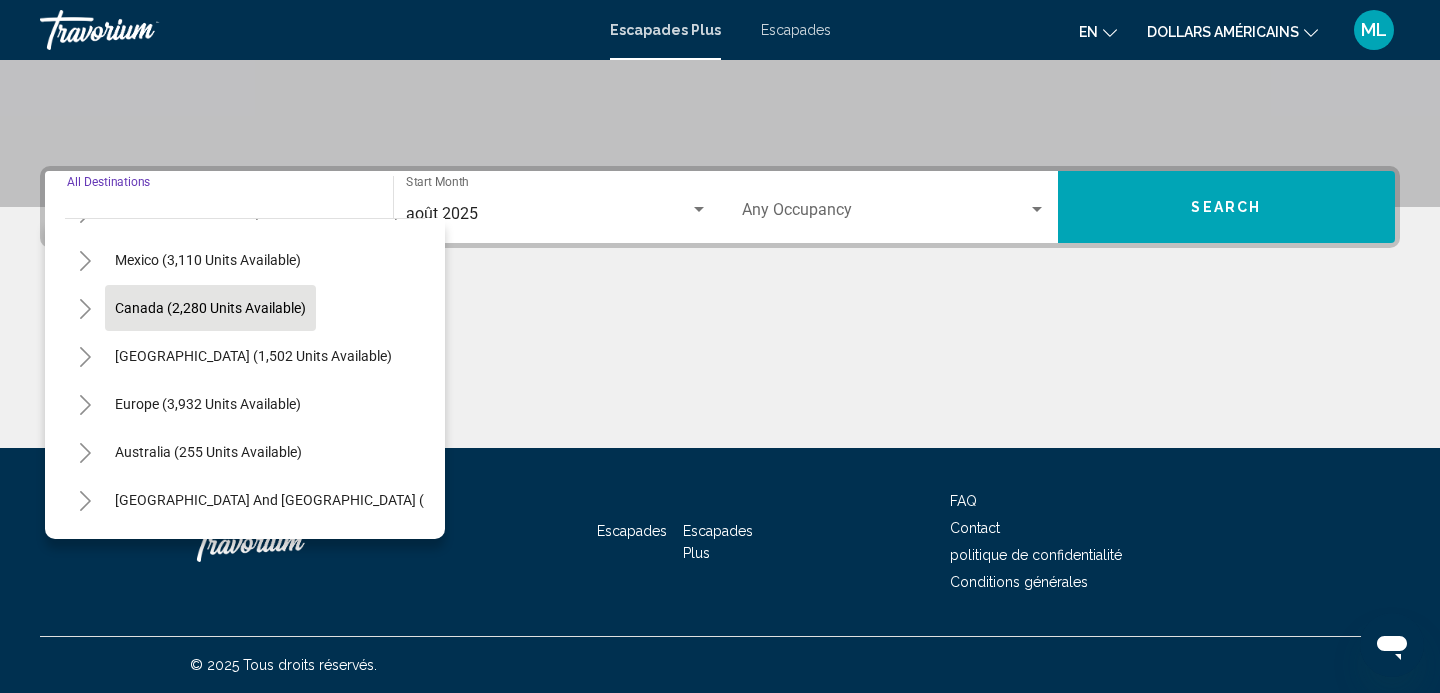 scroll, scrollTop: 92, scrollLeft: 0, axis: vertical 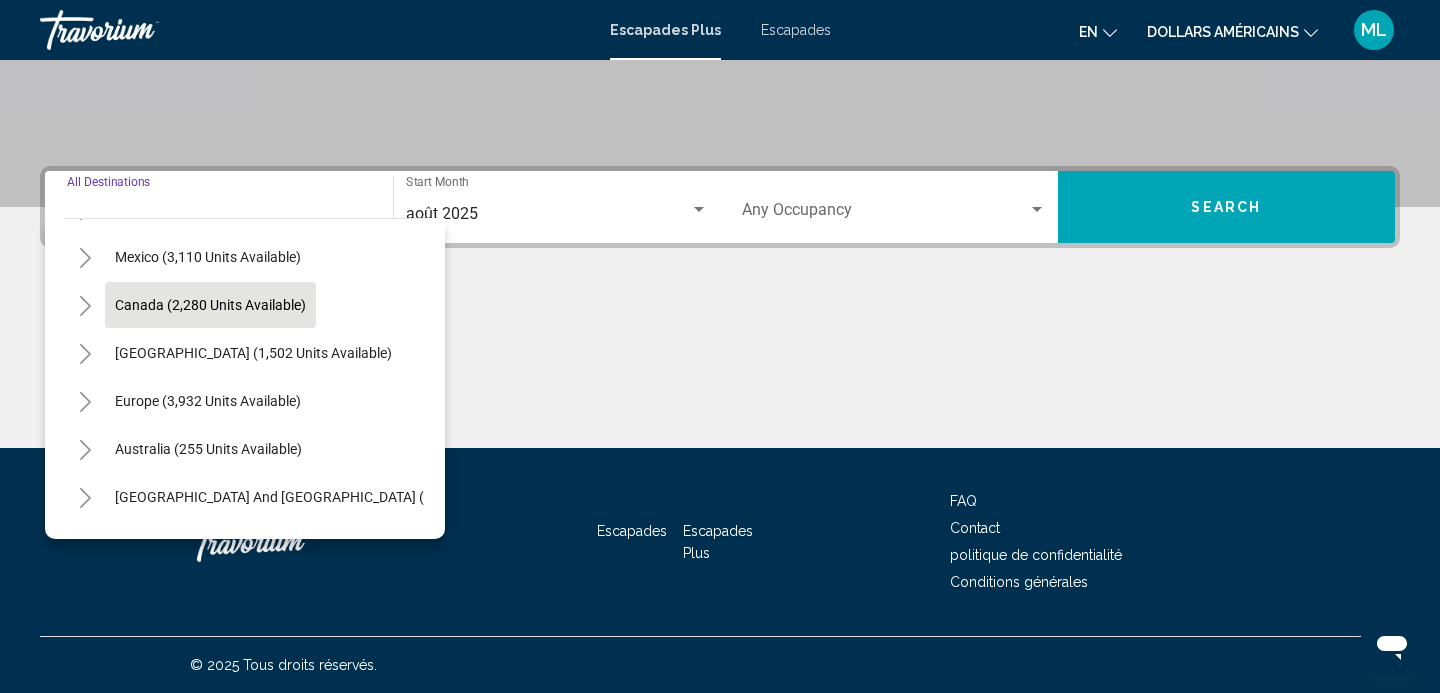 click on "Canada (2,280 units available)" at bounding box center (253, 353) 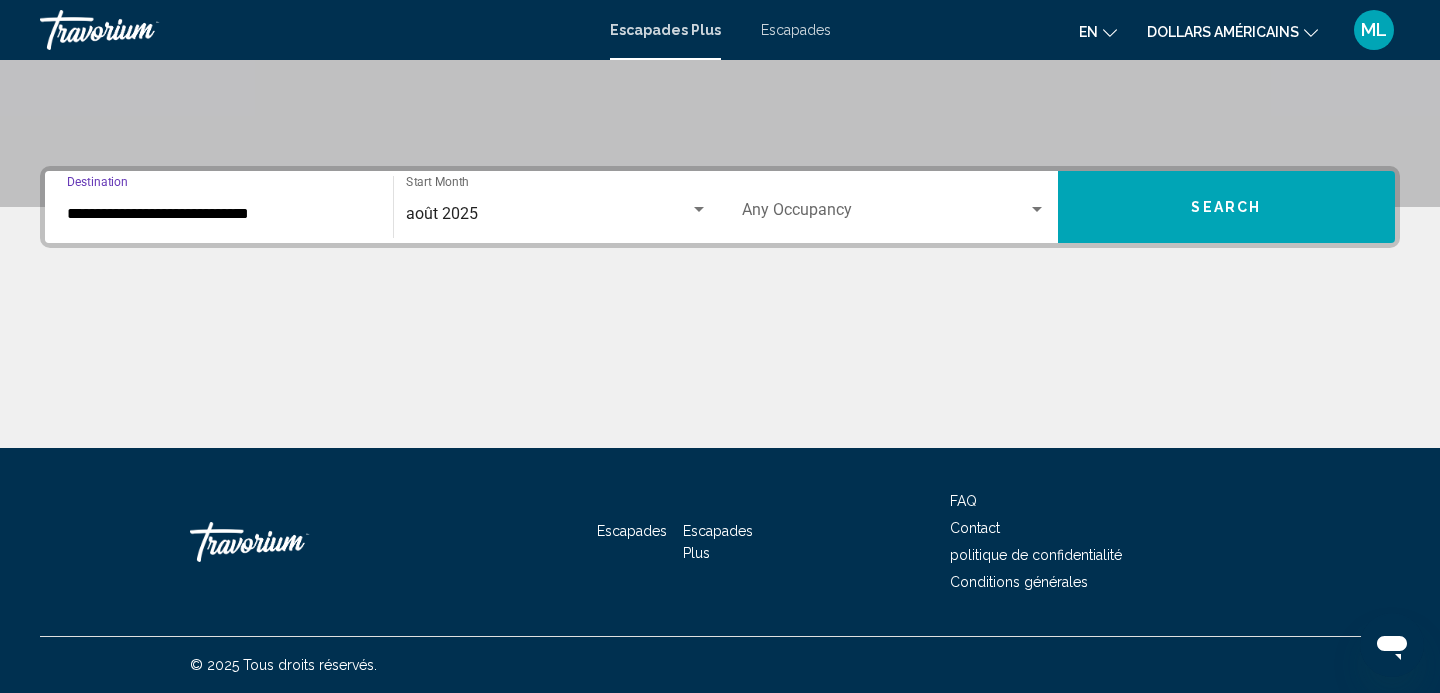 click at bounding box center [885, 214] 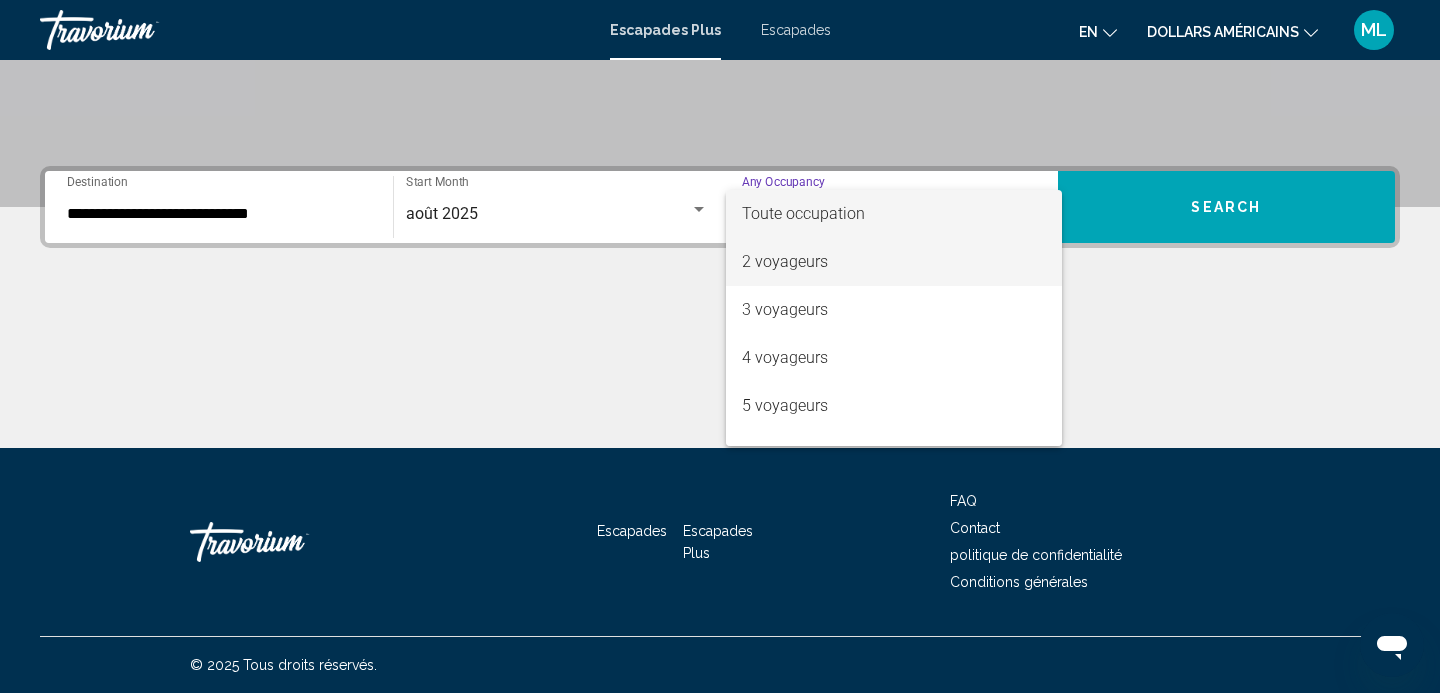 click on "2 voyageurs" at bounding box center [894, 262] 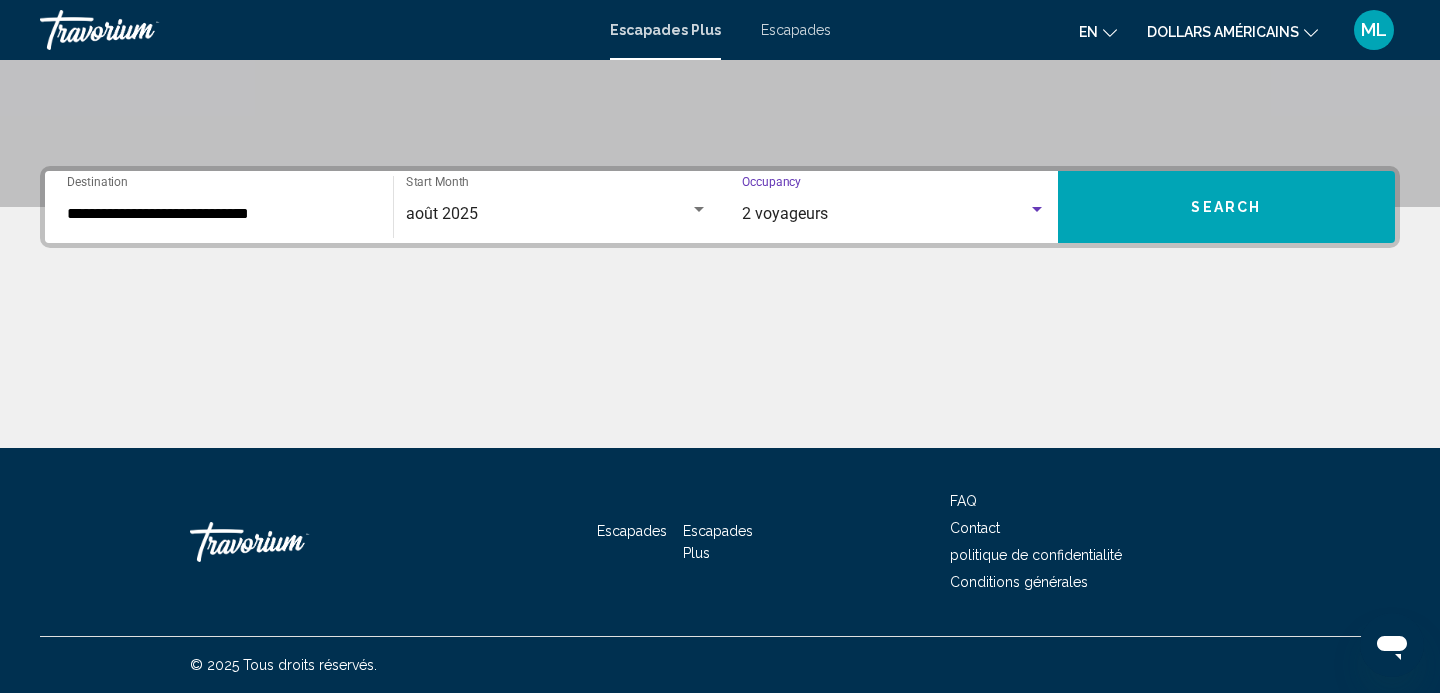 click on "Search" at bounding box center [1227, 207] 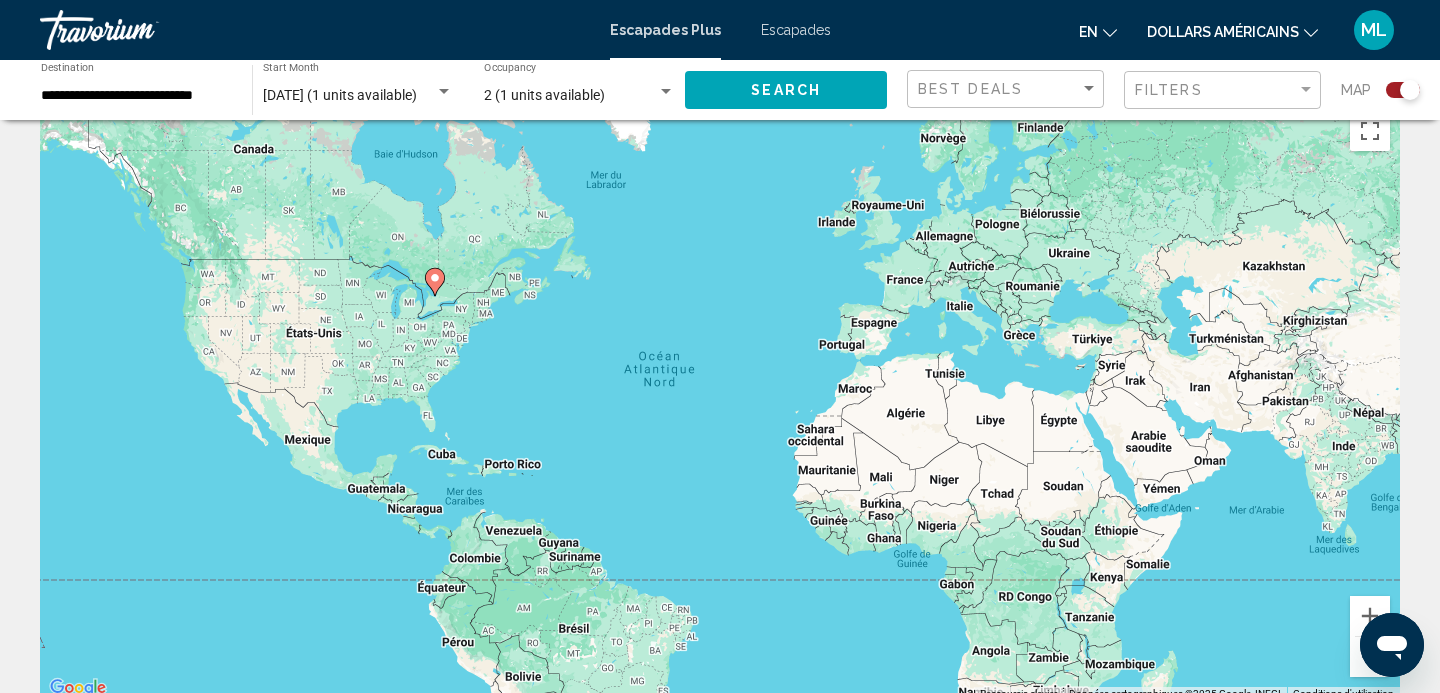 scroll, scrollTop: 0, scrollLeft: 0, axis: both 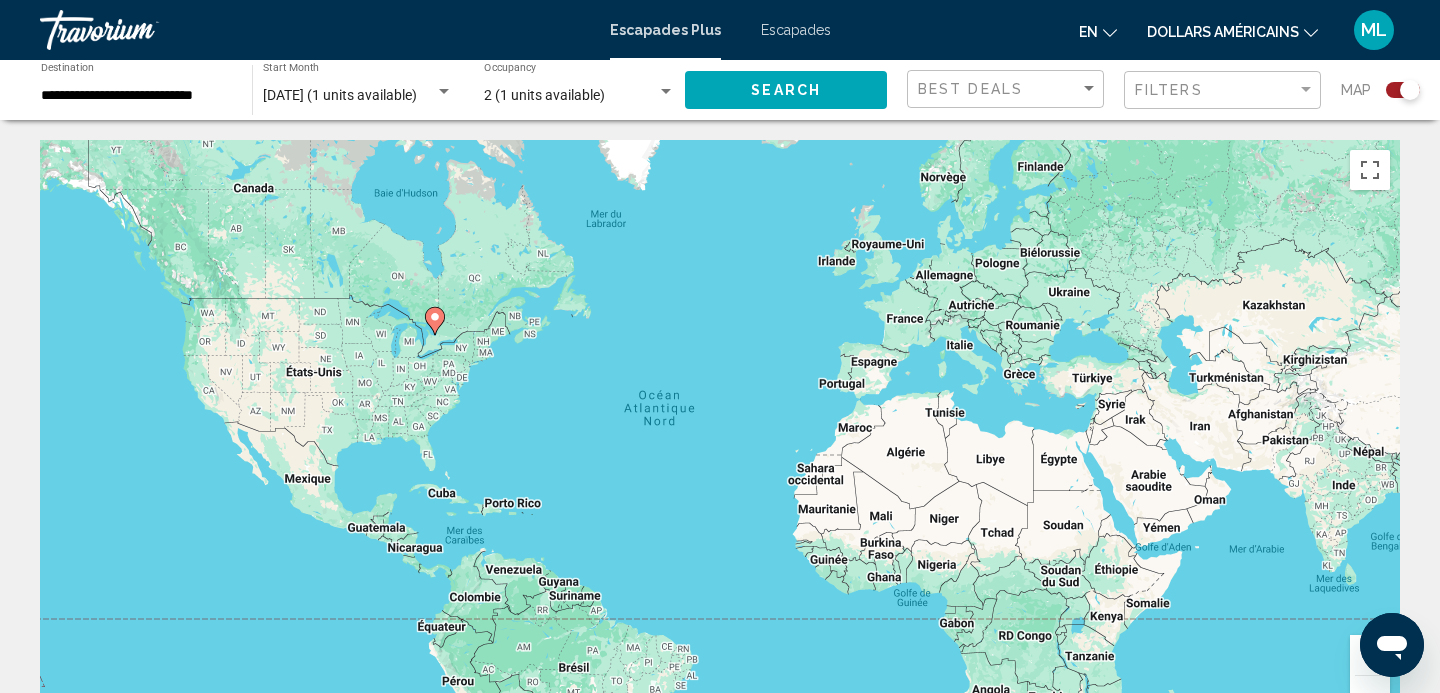 click on "Escapades" at bounding box center (796, 30) 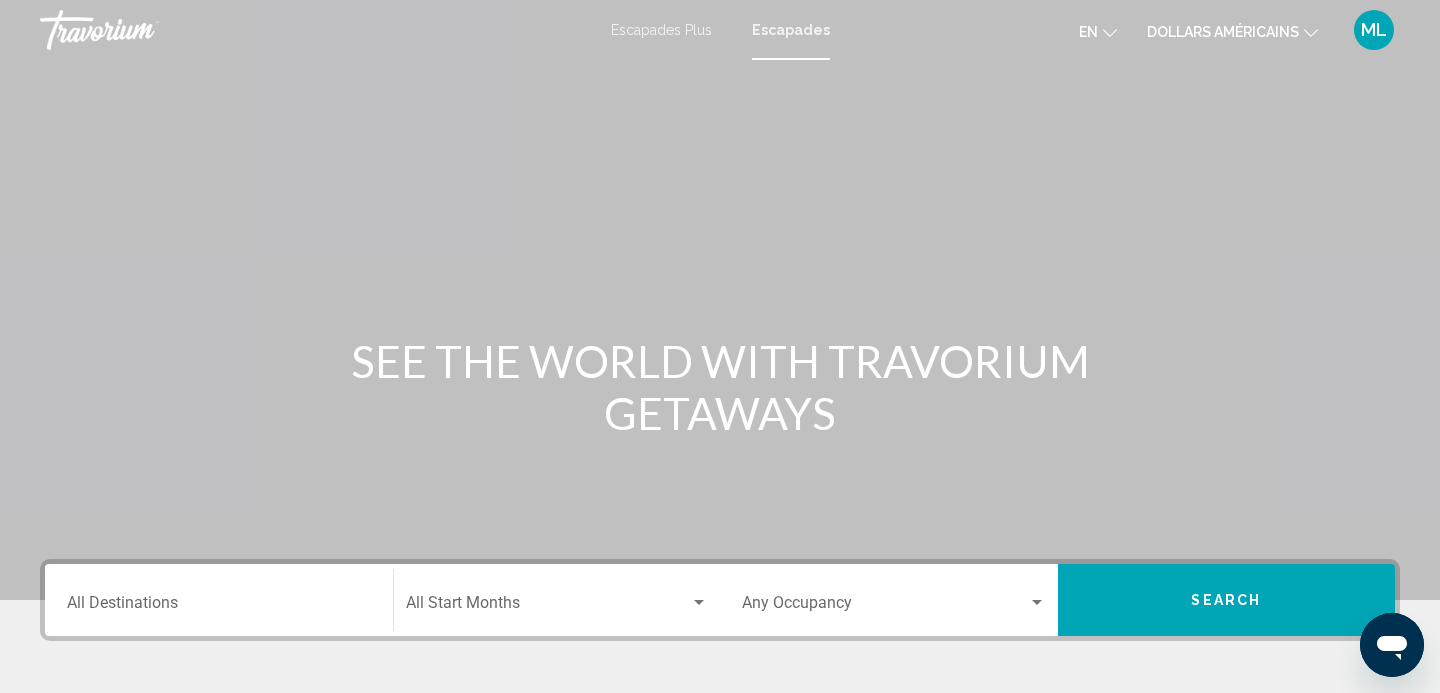 click on "Destination All Destinations" at bounding box center [219, 607] 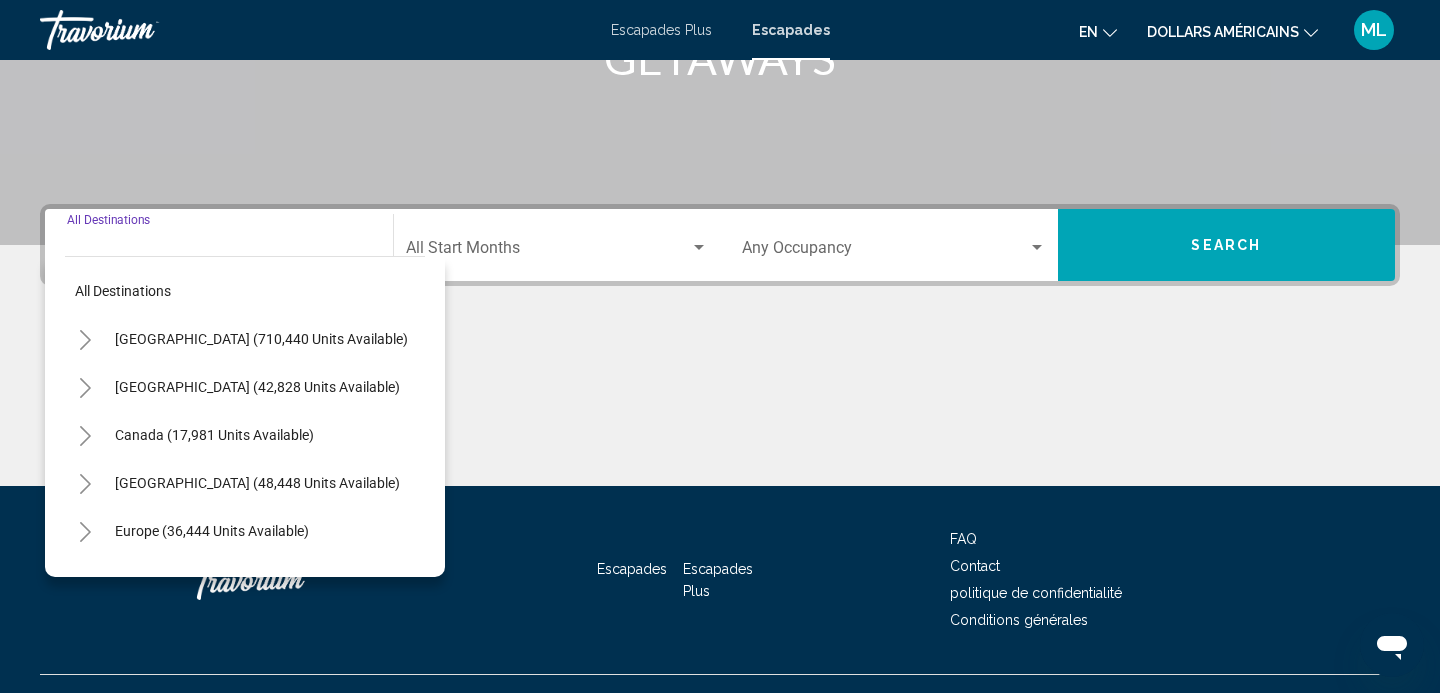 scroll, scrollTop: 393, scrollLeft: 0, axis: vertical 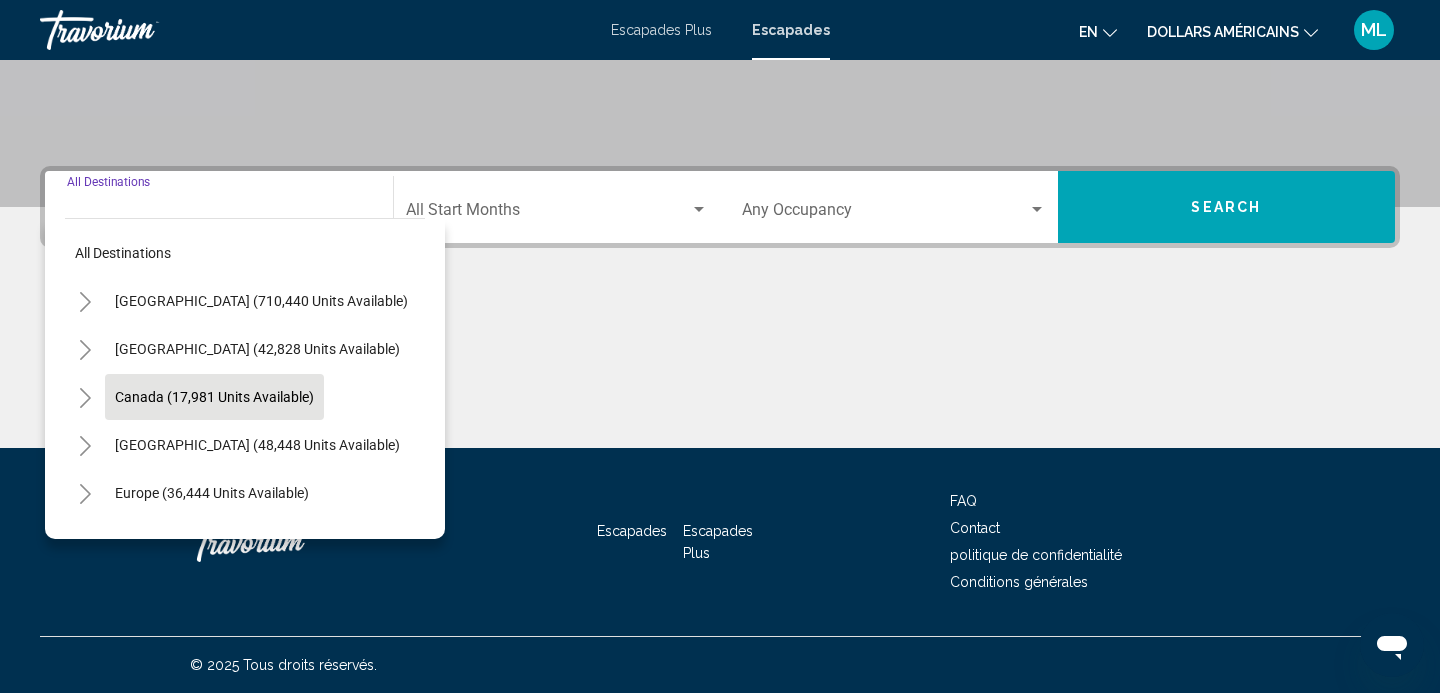 click on "Canada (17,981 units available)" at bounding box center [257, 445] 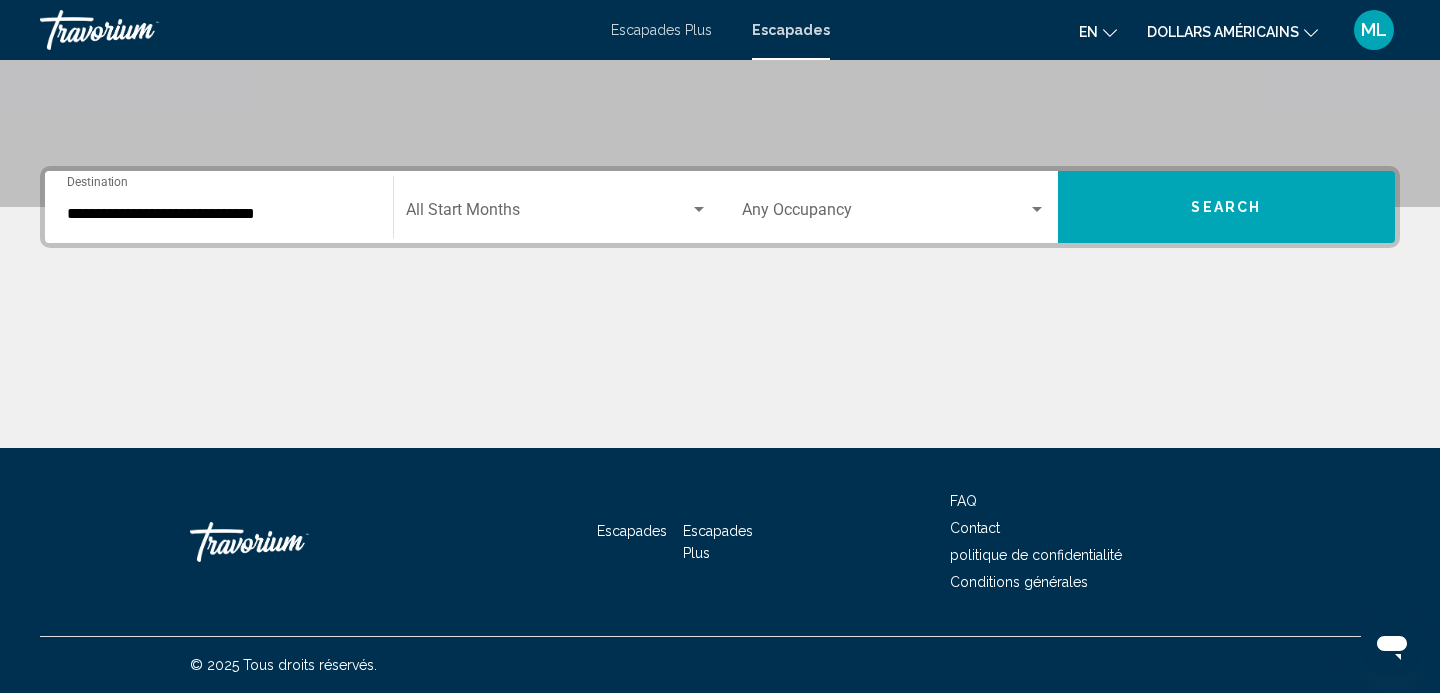 click on "Start Month All Start Months" 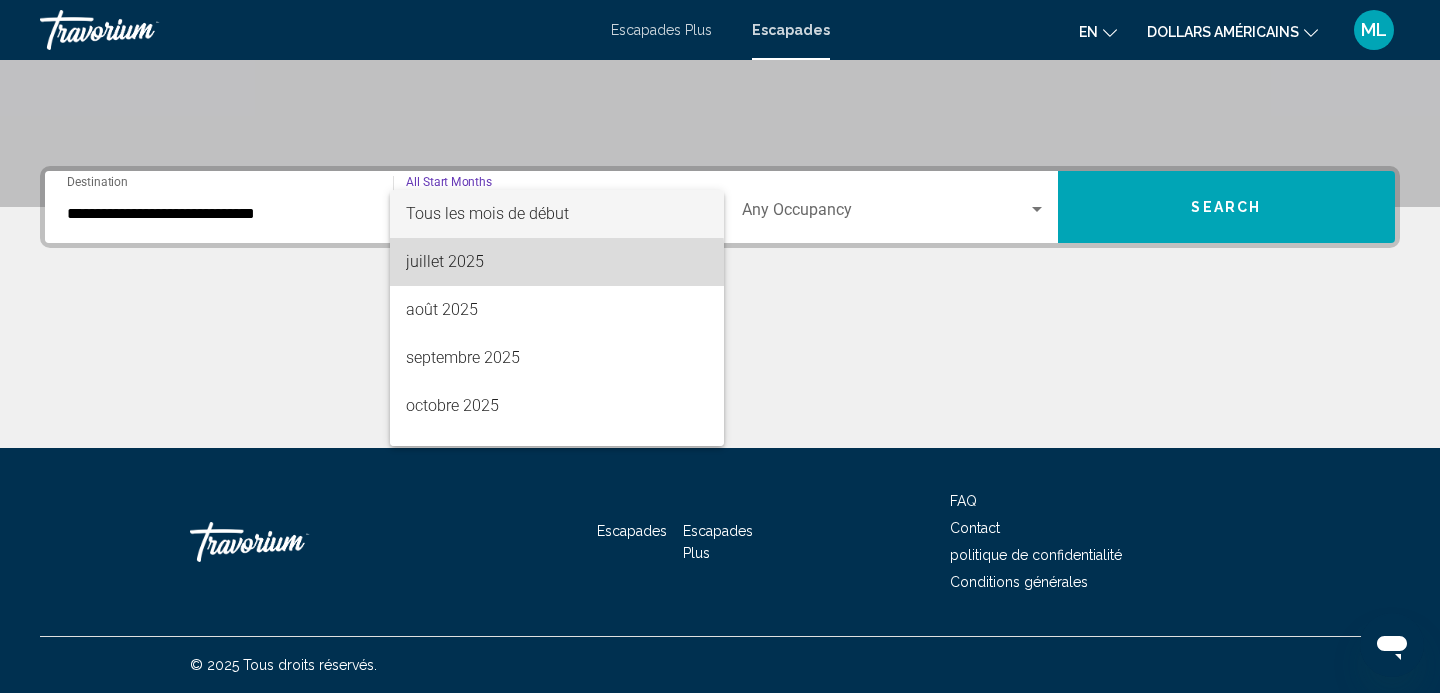 click on "juillet 2025" at bounding box center (557, 262) 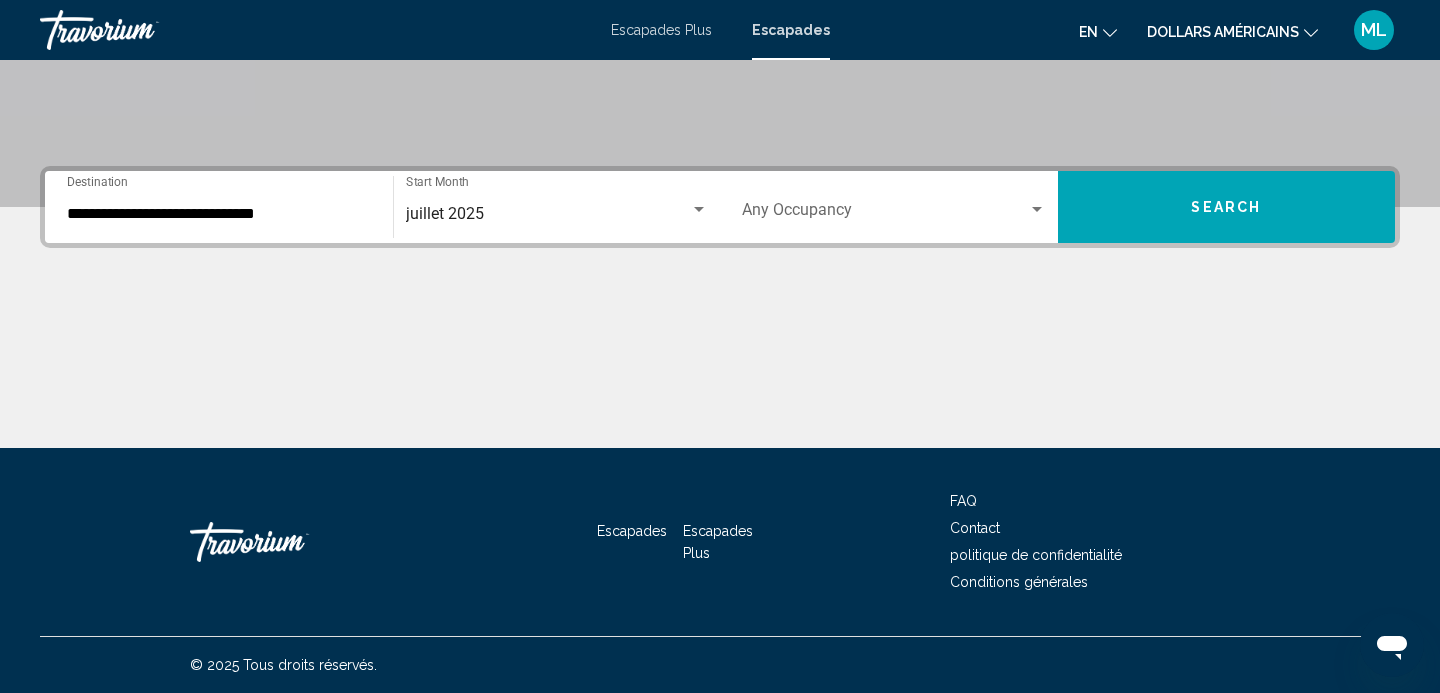 click on "Occupancy Any Occupancy" at bounding box center [894, 207] 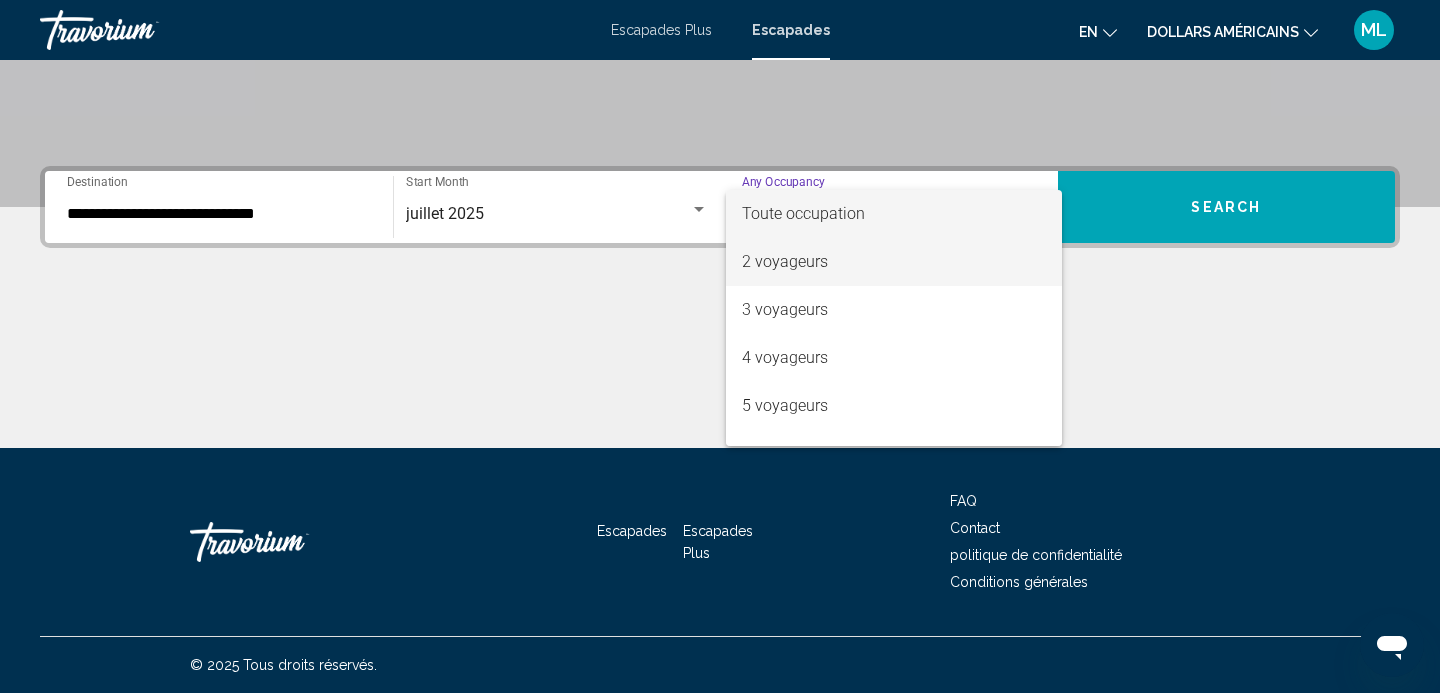 click on "2 voyageurs" at bounding box center (894, 262) 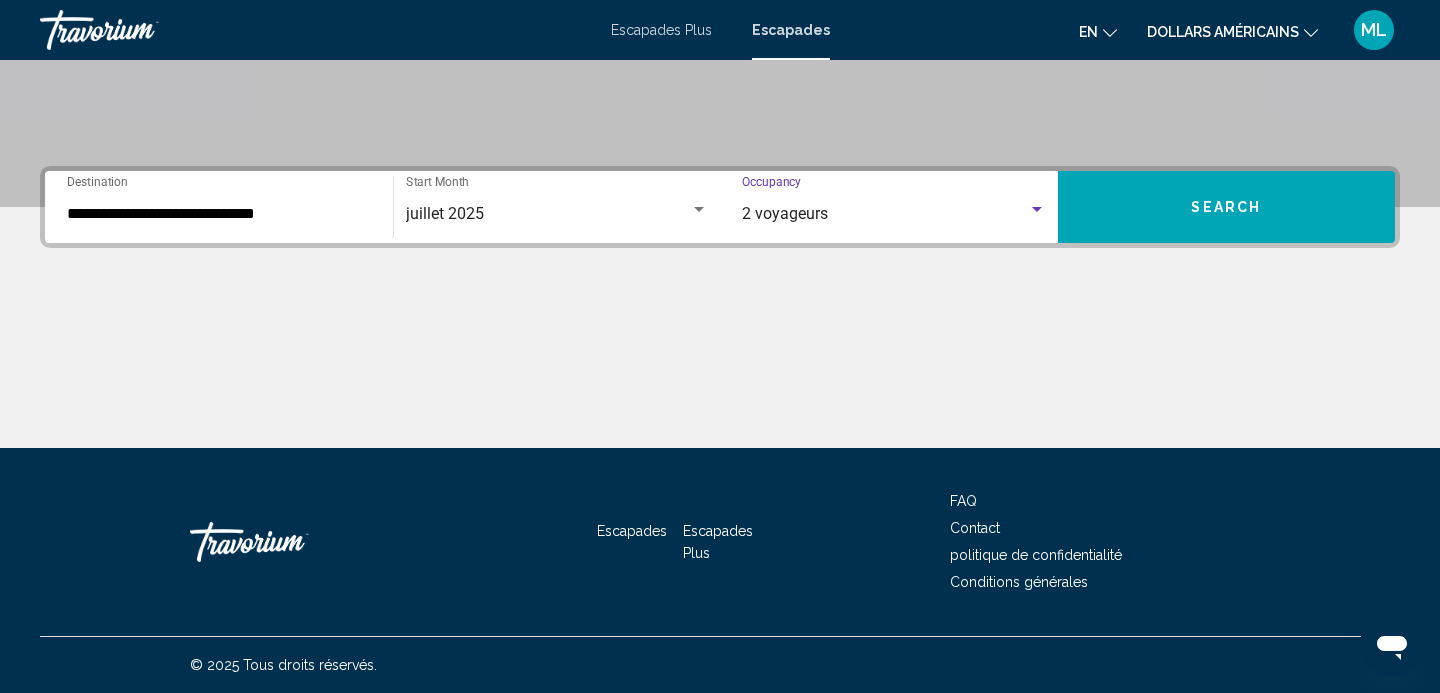 click on "Search" at bounding box center (1227, 207) 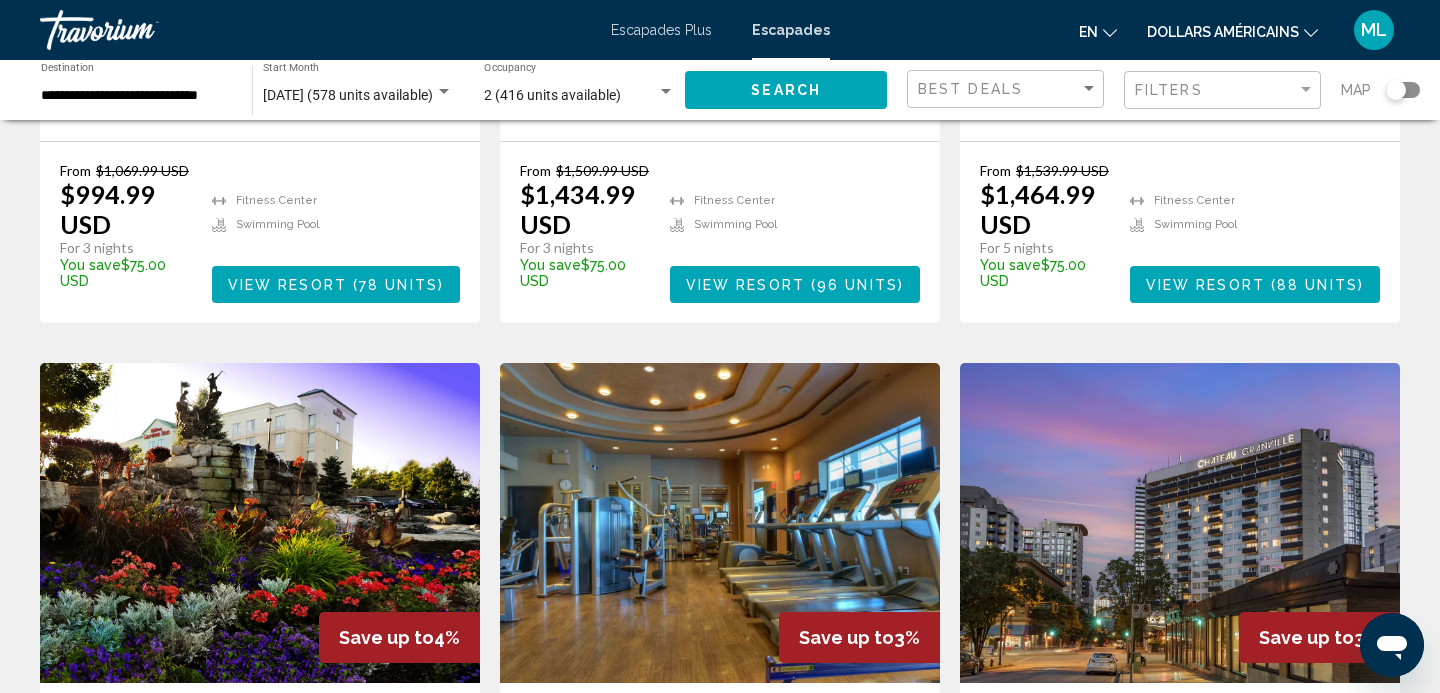 scroll, scrollTop: 0, scrollLeft: 0, axis: both 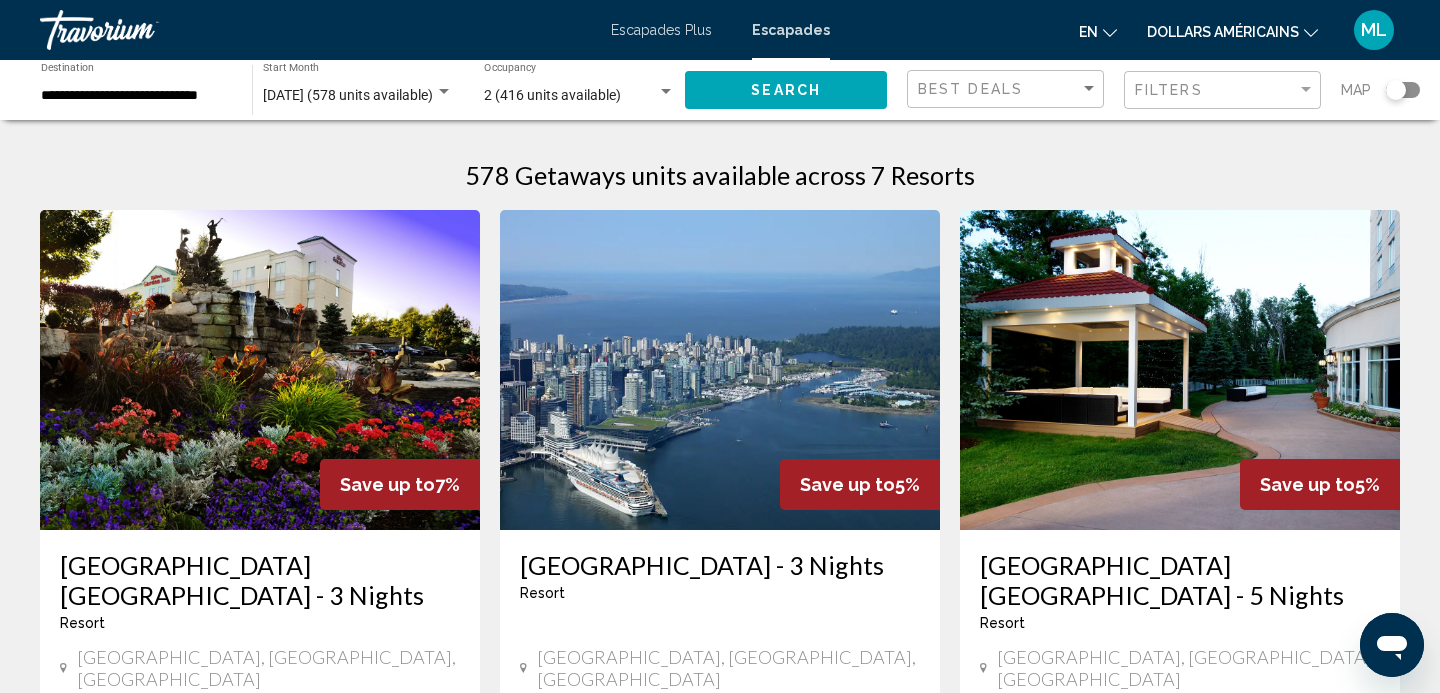 click at bounding box center [444, 92] 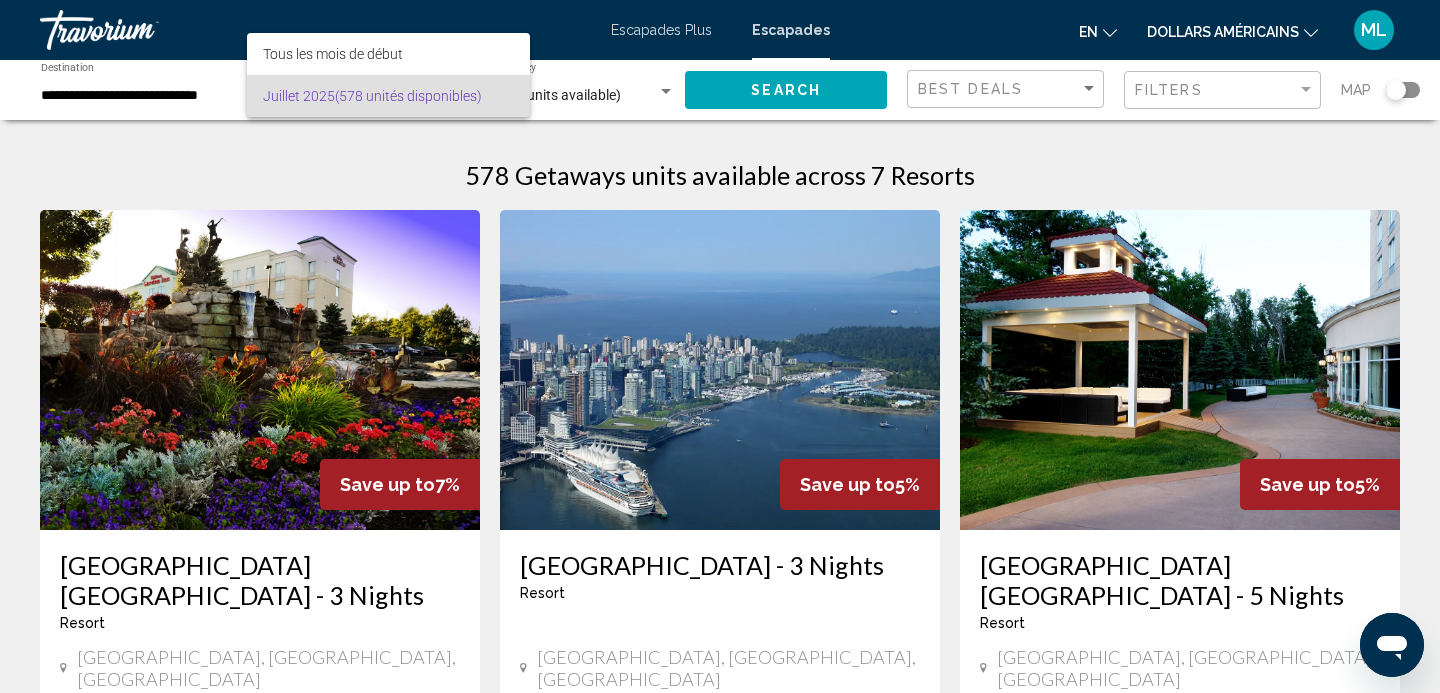 click at bounding box center [720, 346] 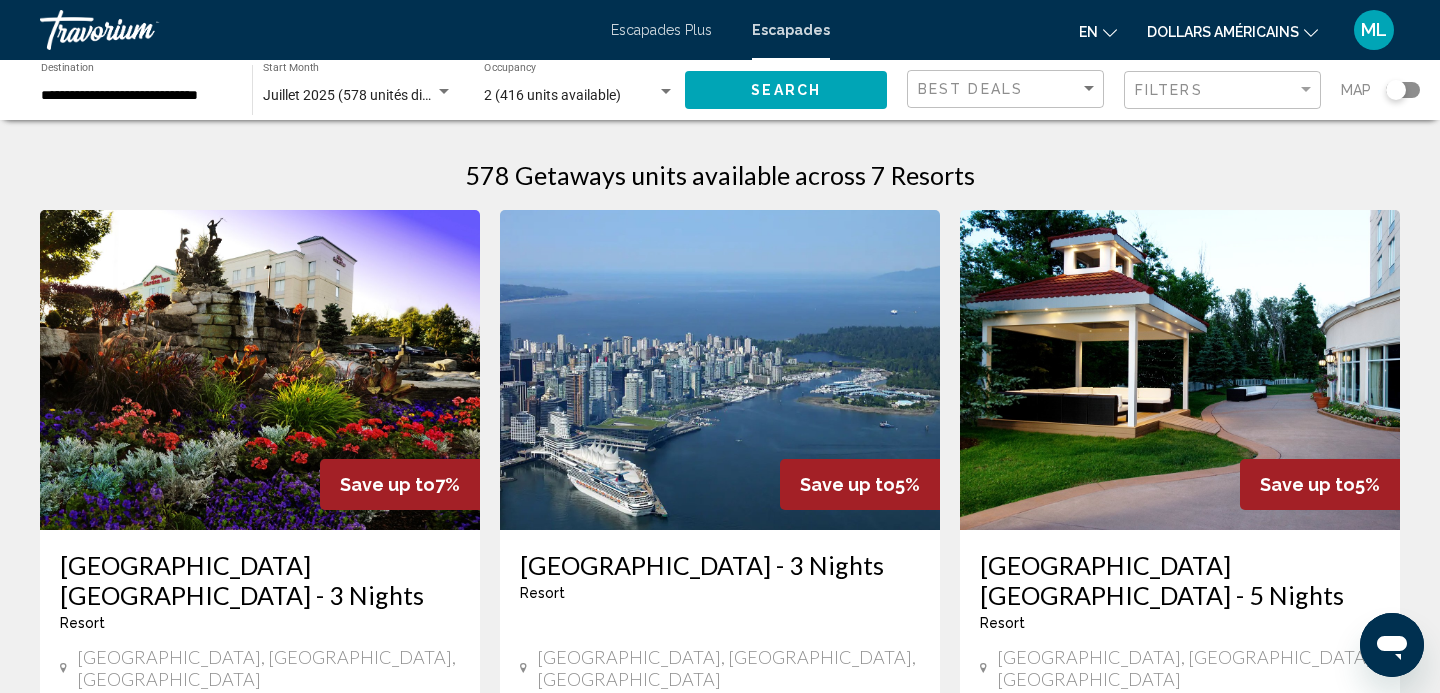 click on "en
English Español Français Italiano Português русский dollars américains
USD ($) MXN (Mex$) CAD (Can$) GBP (£) EUR (€) AUD (A$) NZD (NZ$) CNY (CN¥) ML Se connecter" at bounding box center [1125, 30] 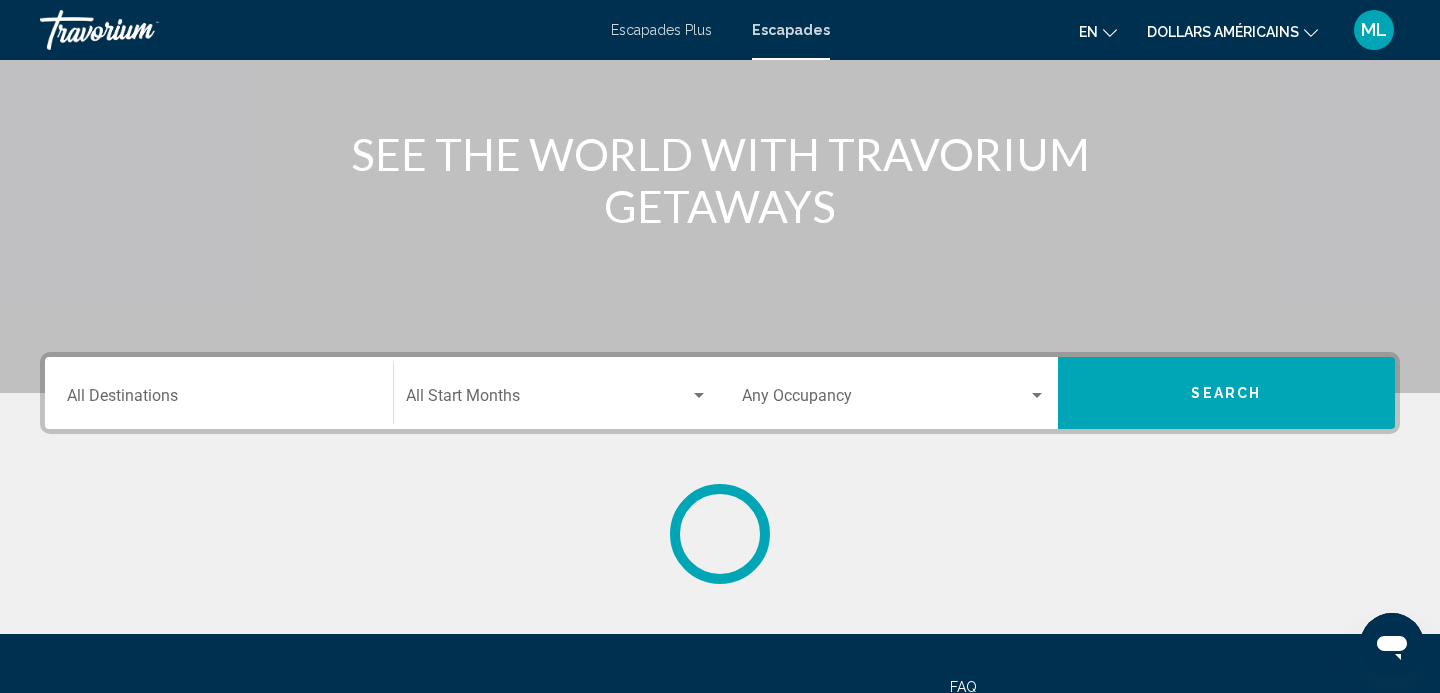click on "Destination All Destinations" at bounding box center [219, 400] 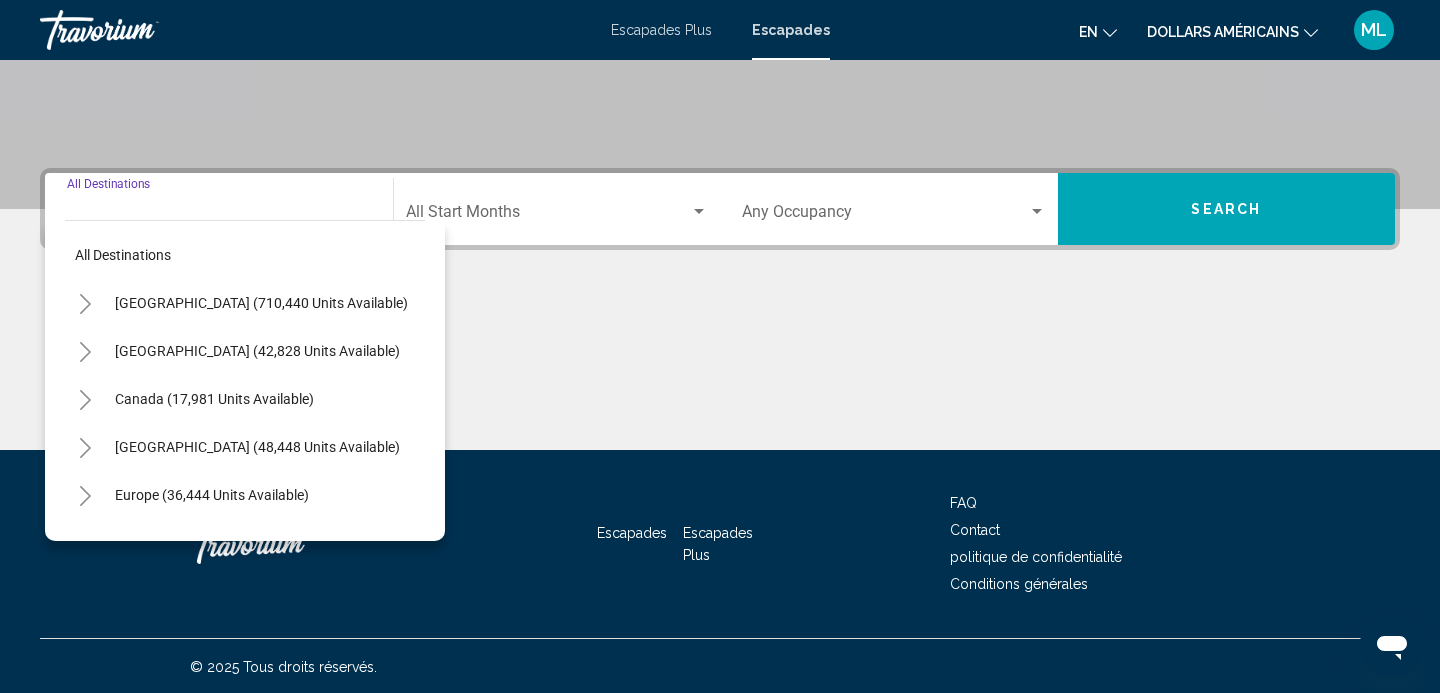 scroll, scrollTop: 393, scrollLeft: 0, axis: vertical 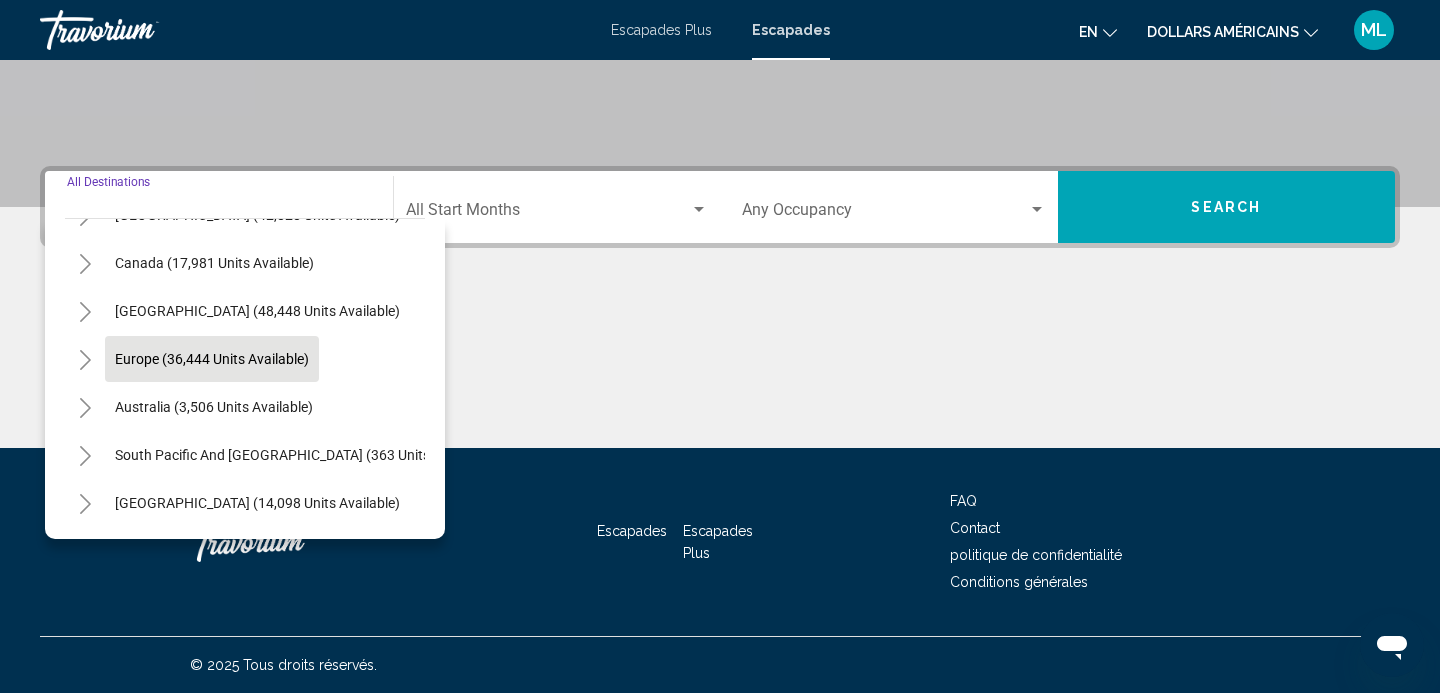 click on "Europe (36,444 units available)" at bounding box center [214, 407] 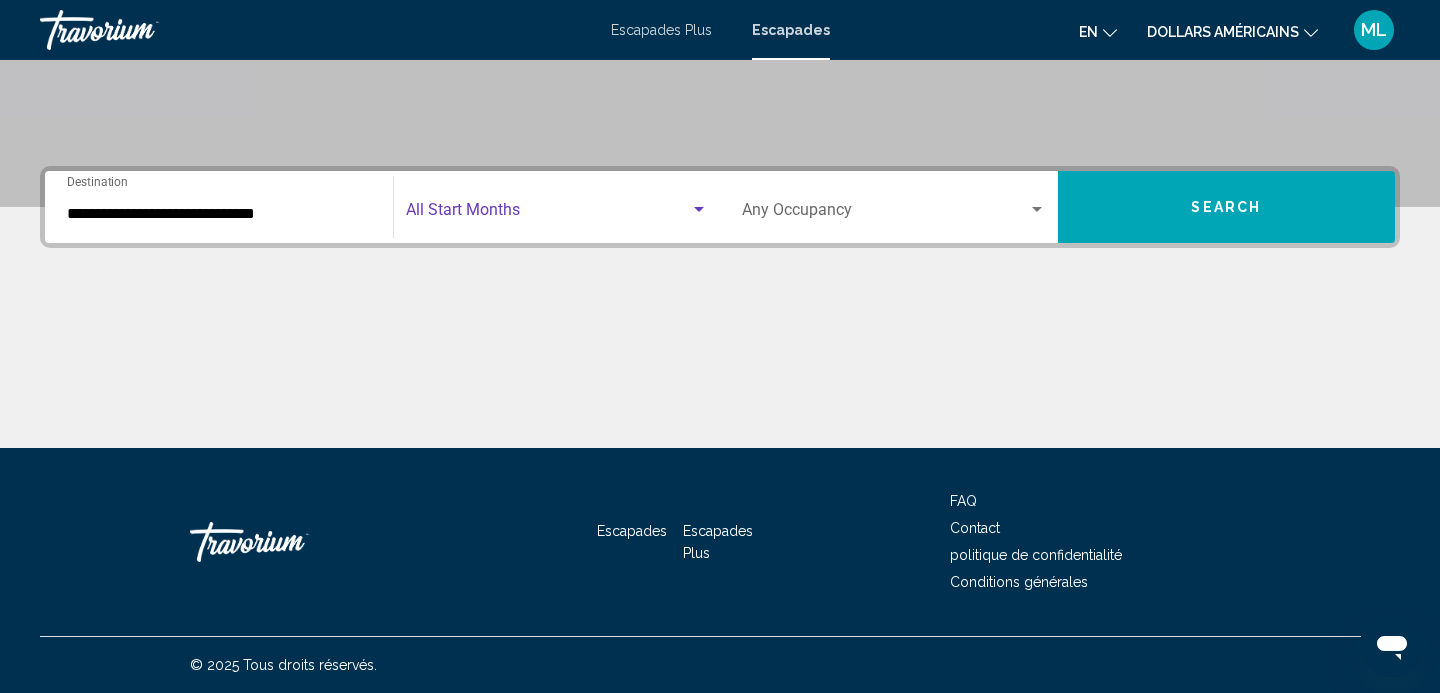 click at bounding box center [548, 214] 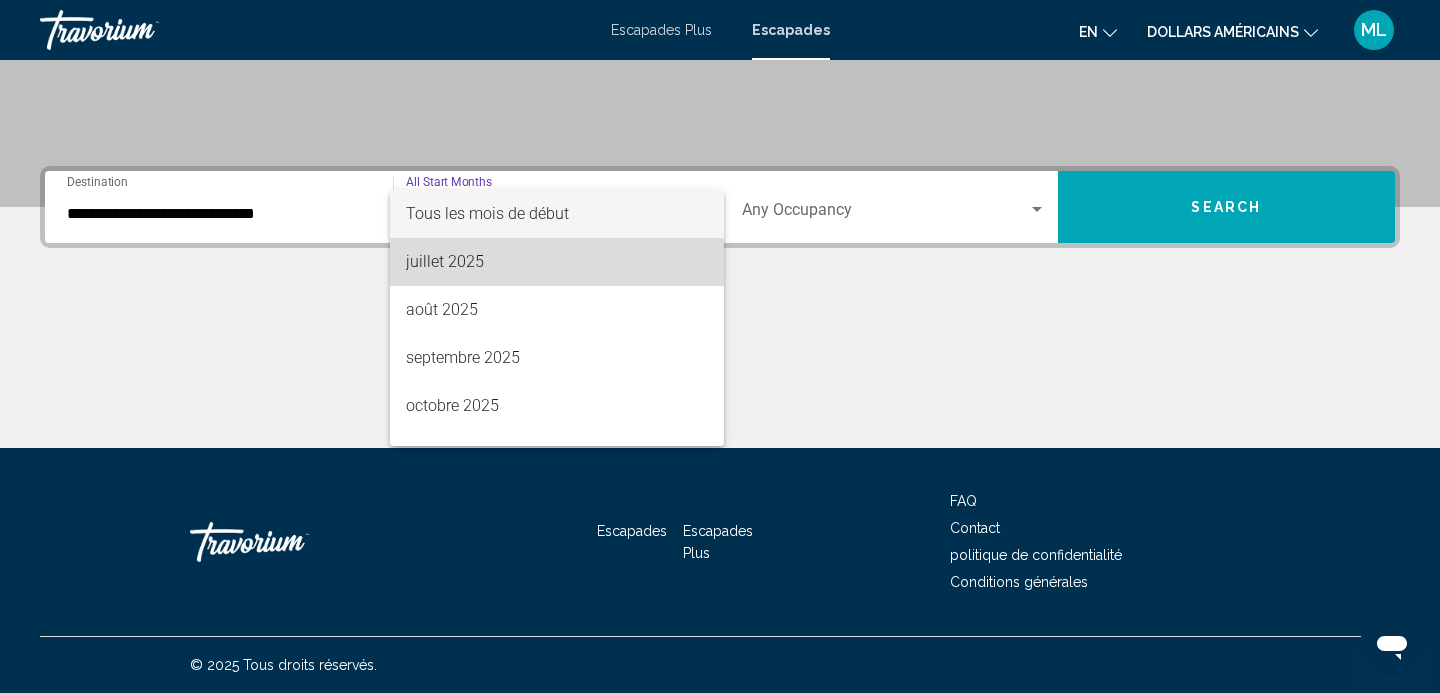 click on "juillet 2025" at bounding box center (557, 262) 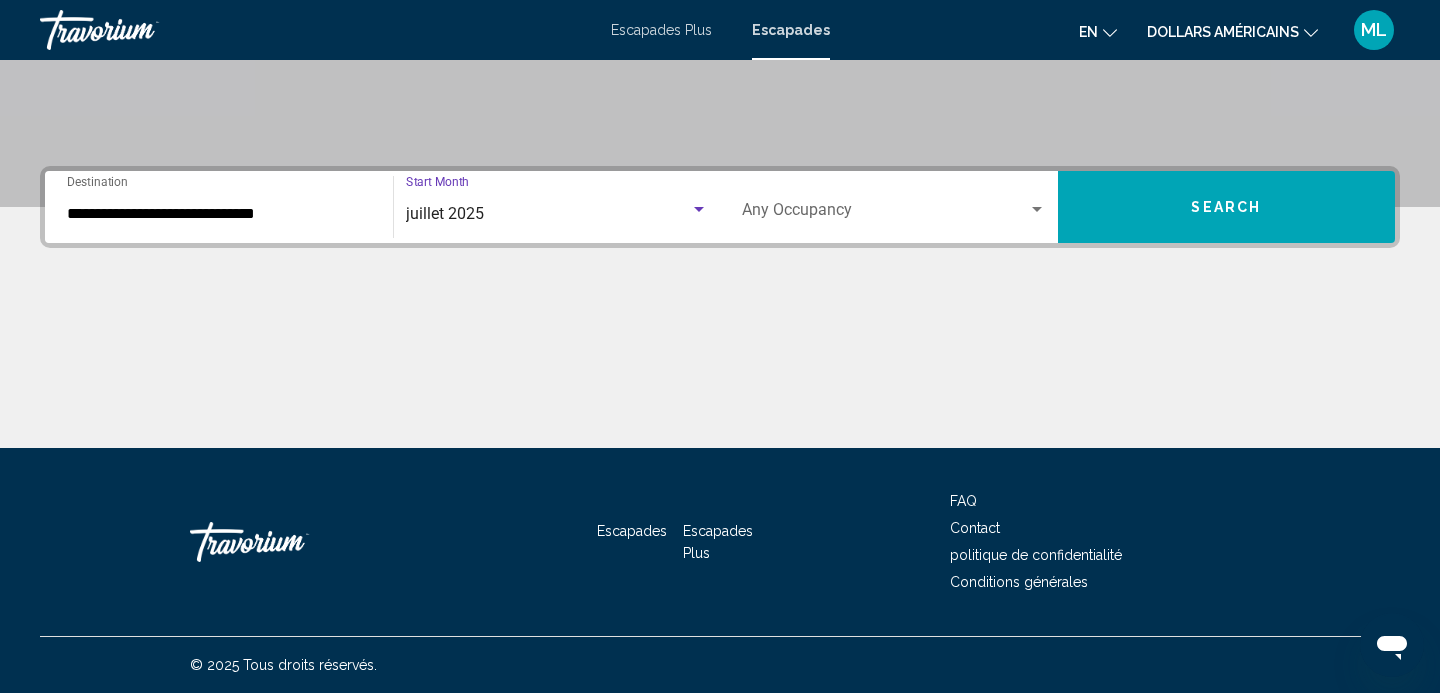 click at bounding box center [885, 214] 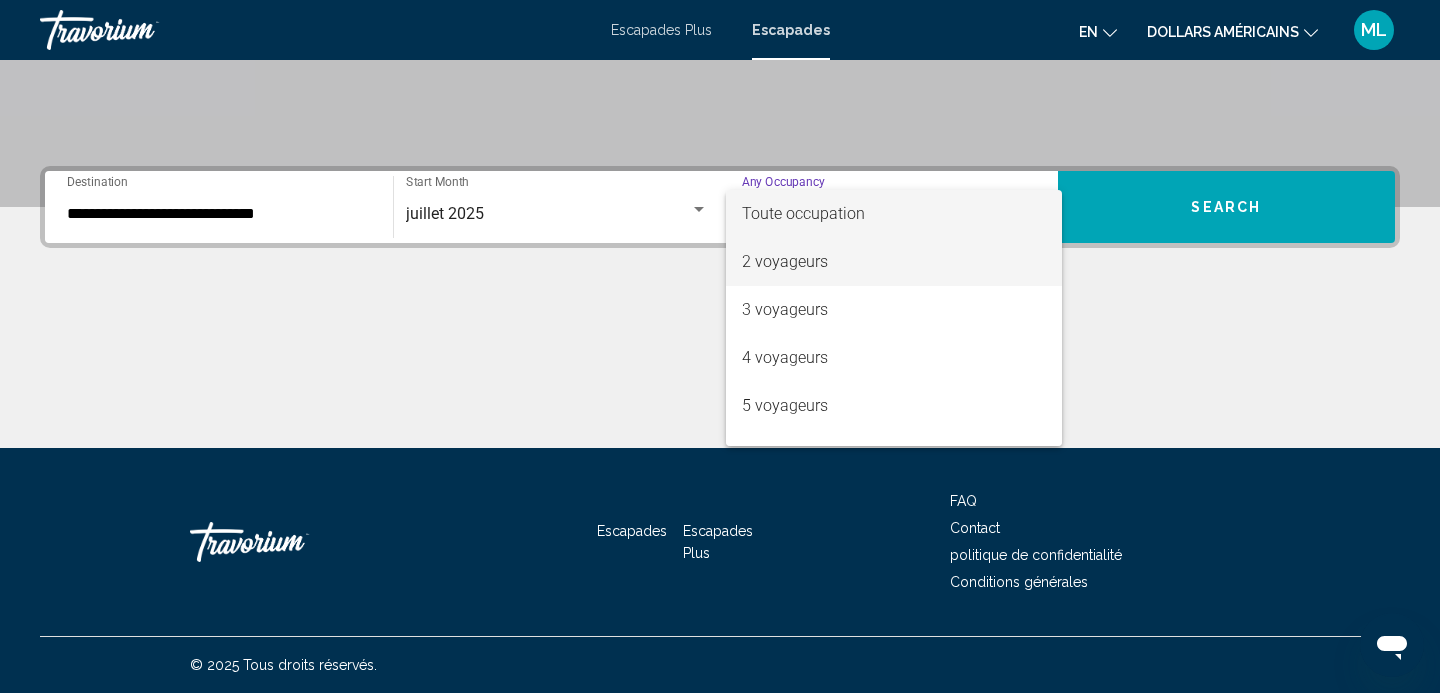 click on "2 voyageurs" at bounding box center [894, 262] 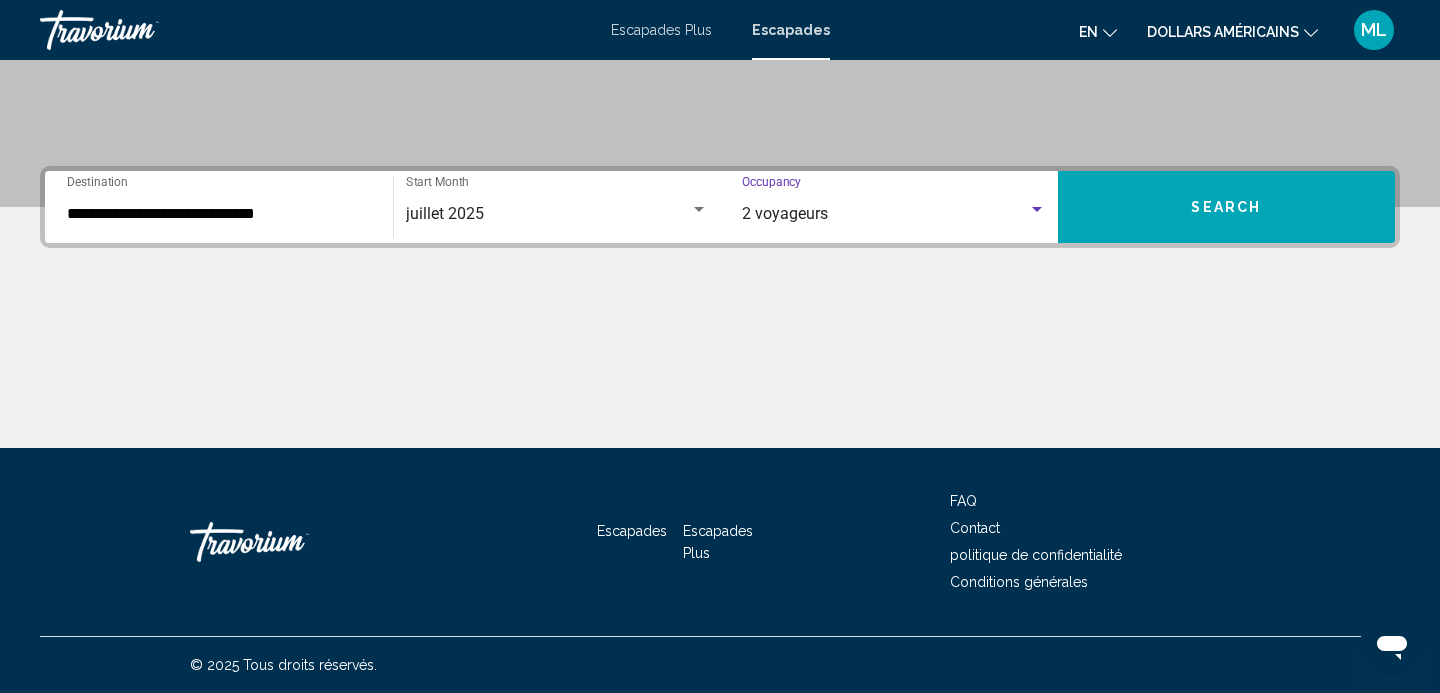 click on "**********" at bounding box center [219, 207] 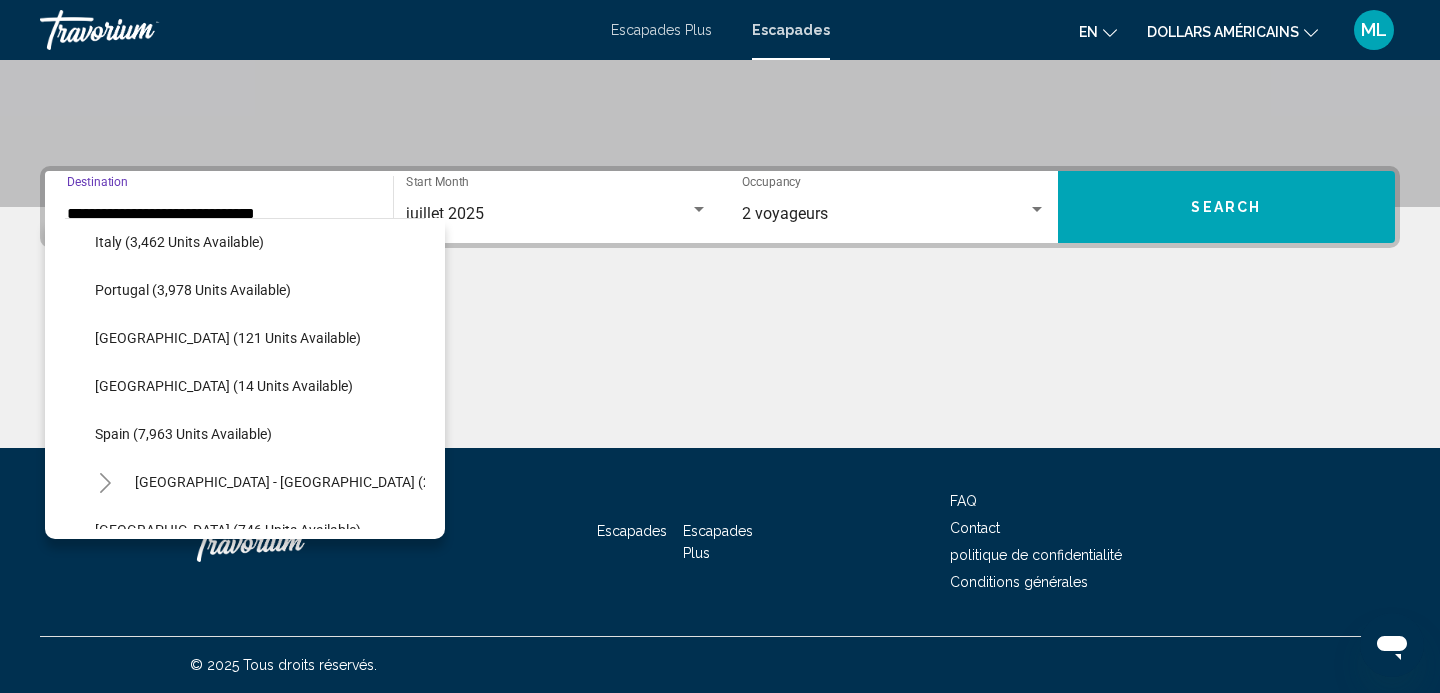 scroll, scrollTop: 787, scrollLeft: 0, axis: vertical 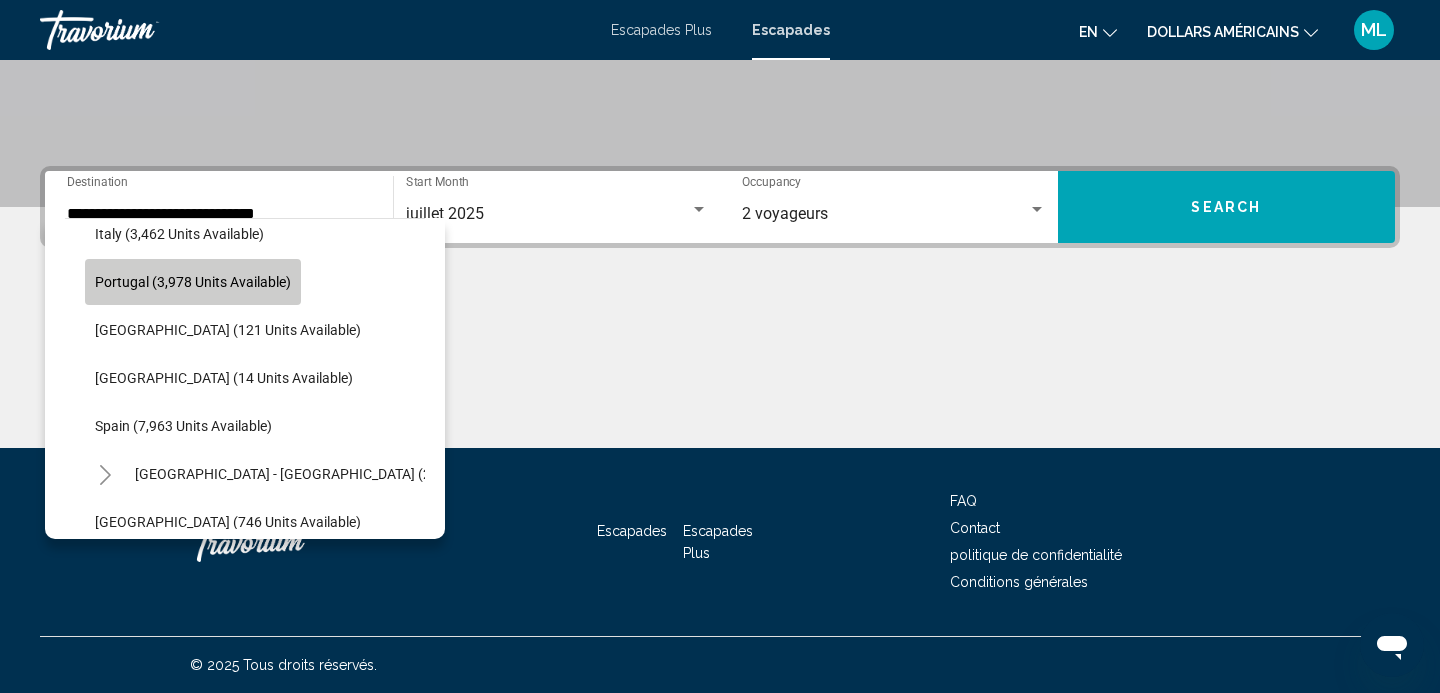 click on "Portugal (3,978 units available)" 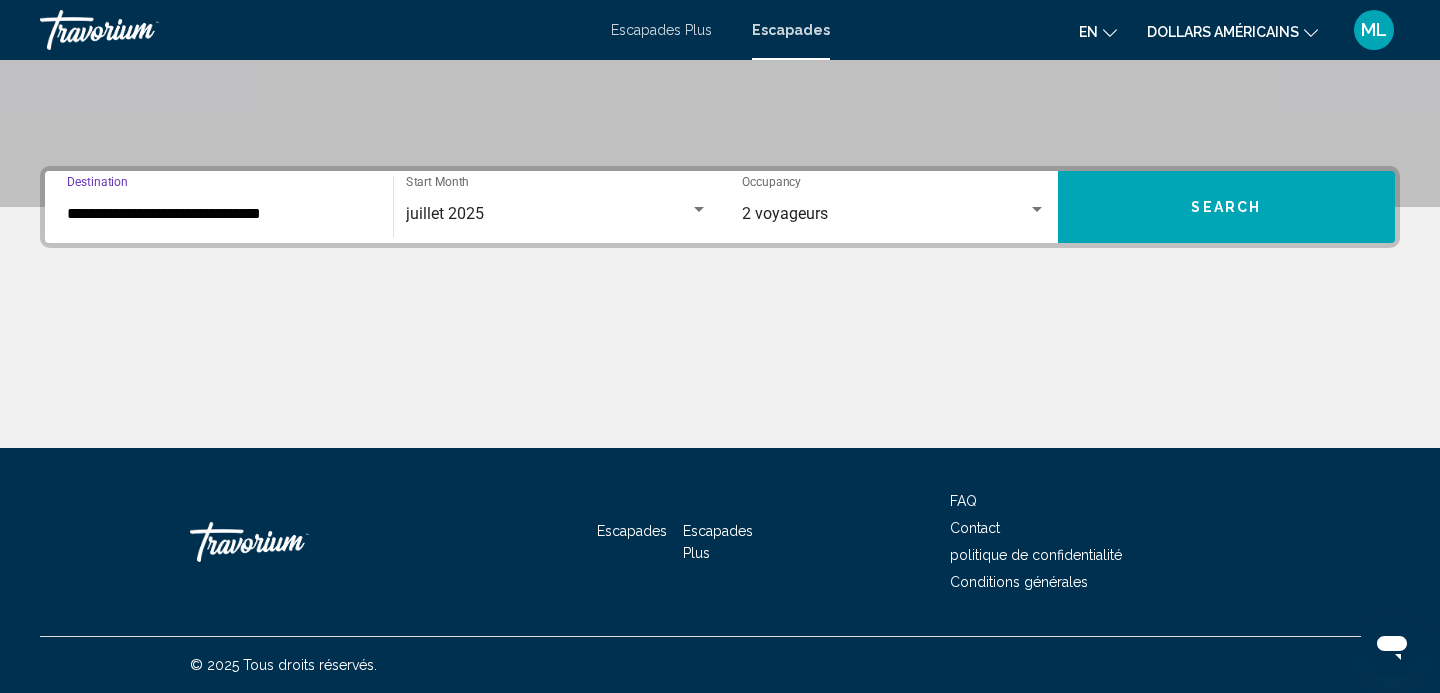 click on "Search" at bounding box center (1226, 208) 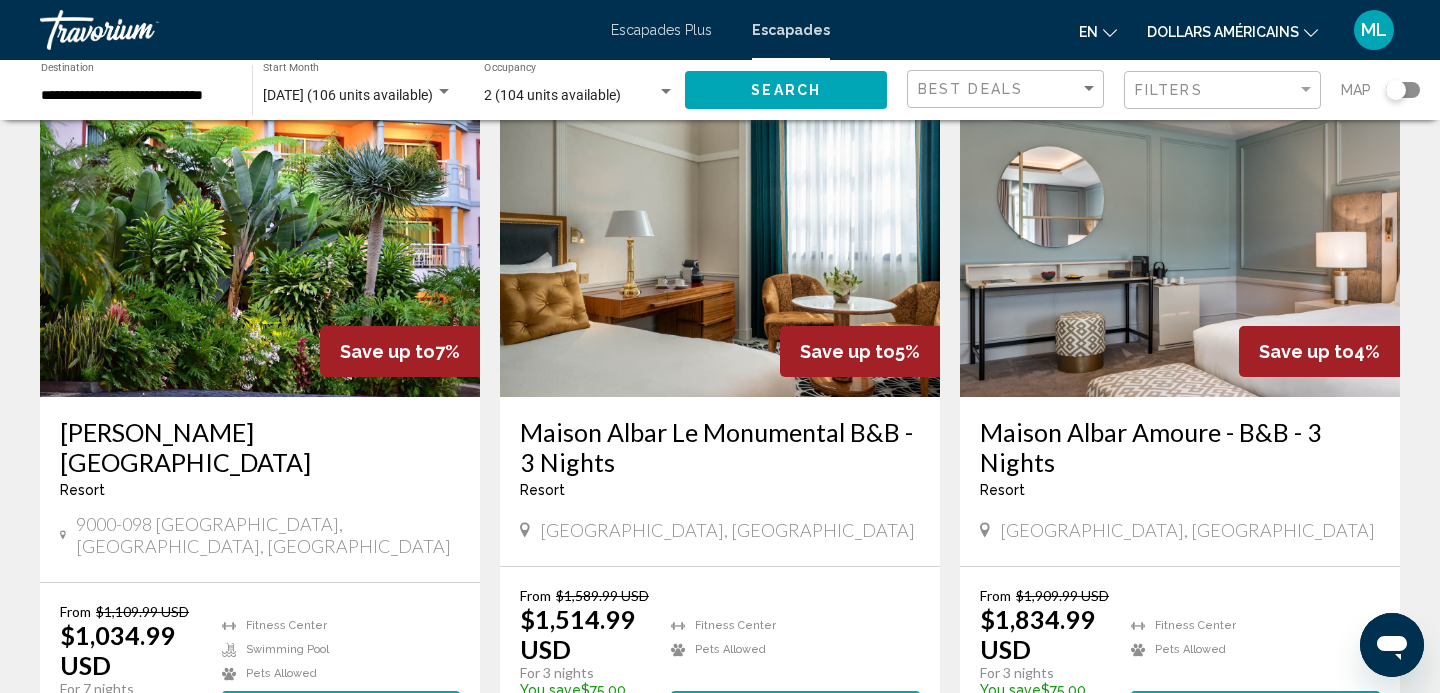 scroll, scrollTop: 0, scrollLeft: 0, axis: both 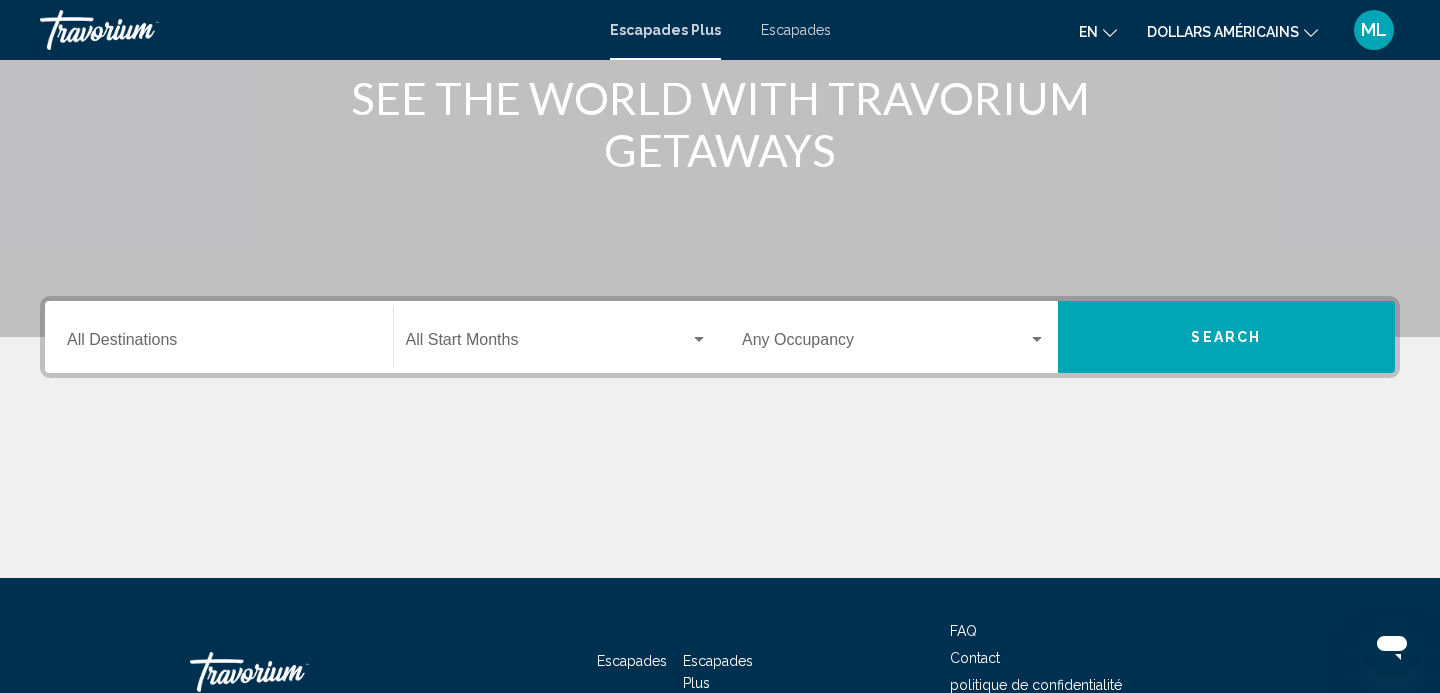 click at bounding box center [548, 344] 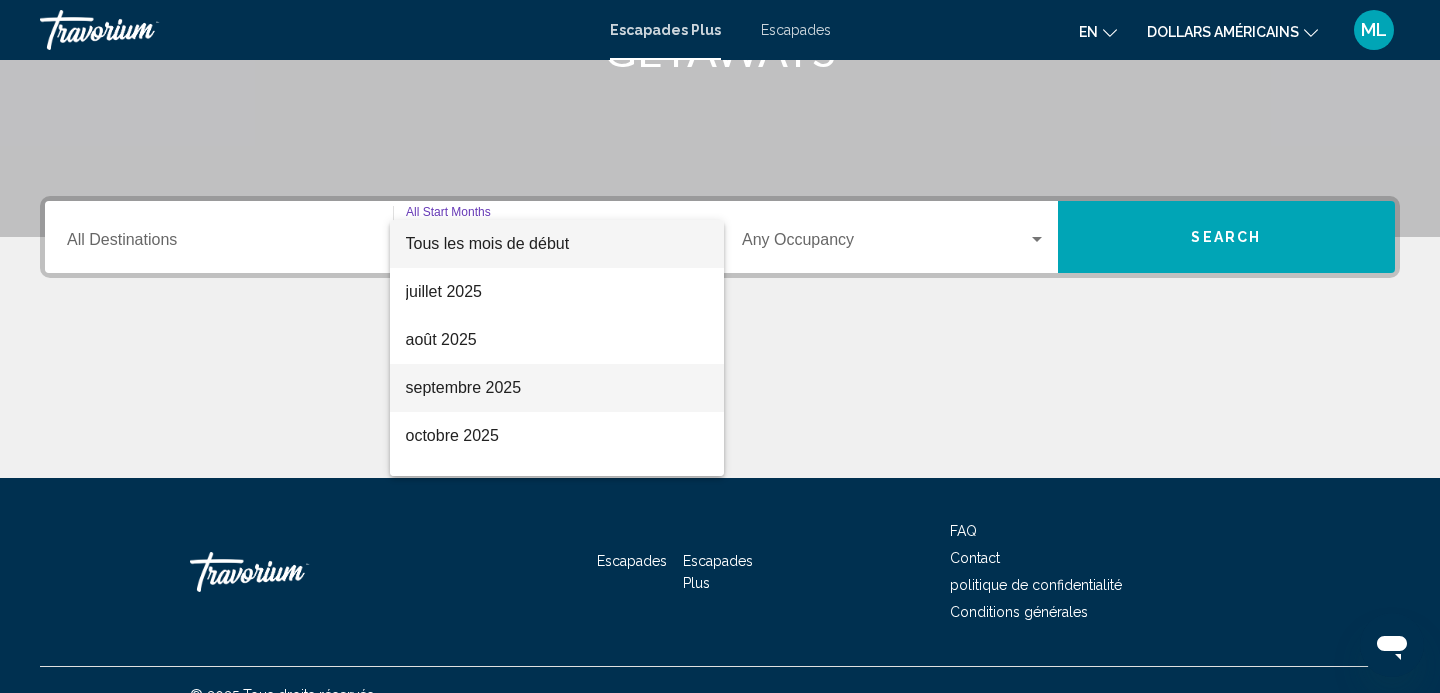 scroll, scrollTop: 393, scrollLeft: 0, axis: vertical 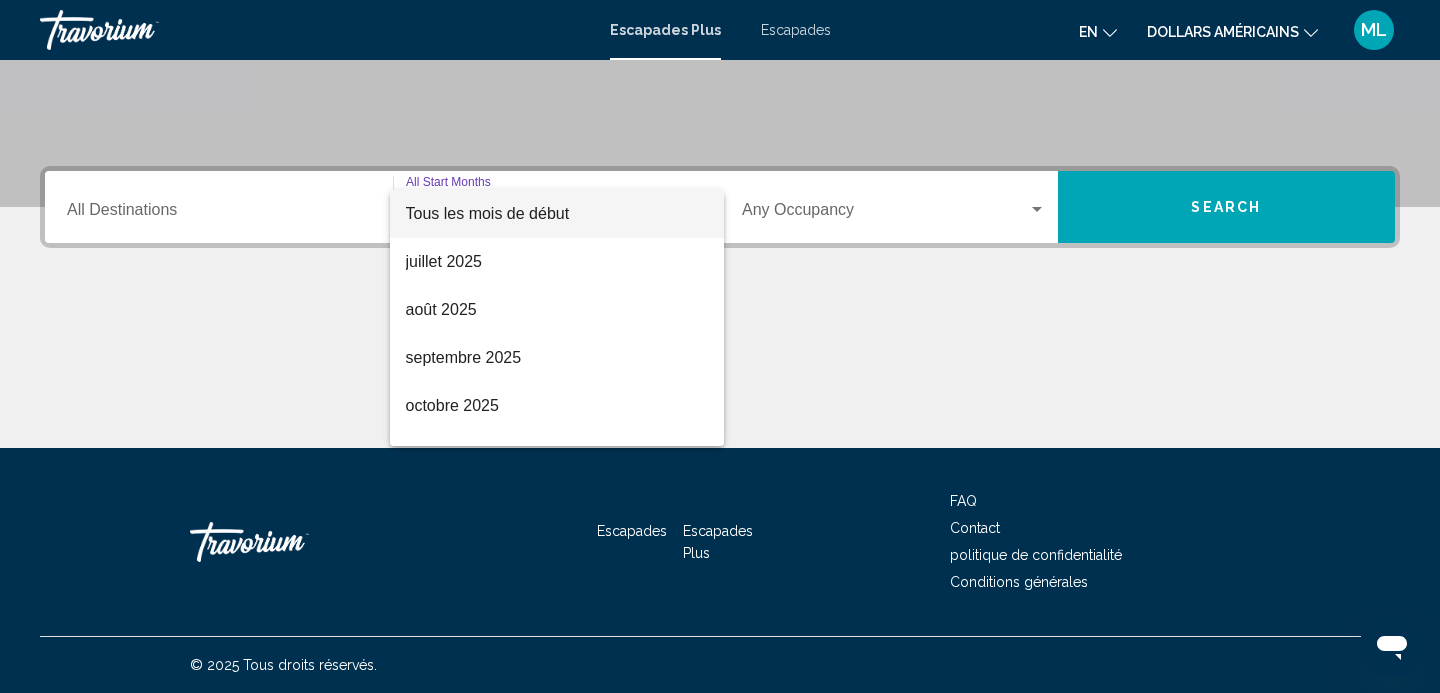 click at bounding box center [720, 346] 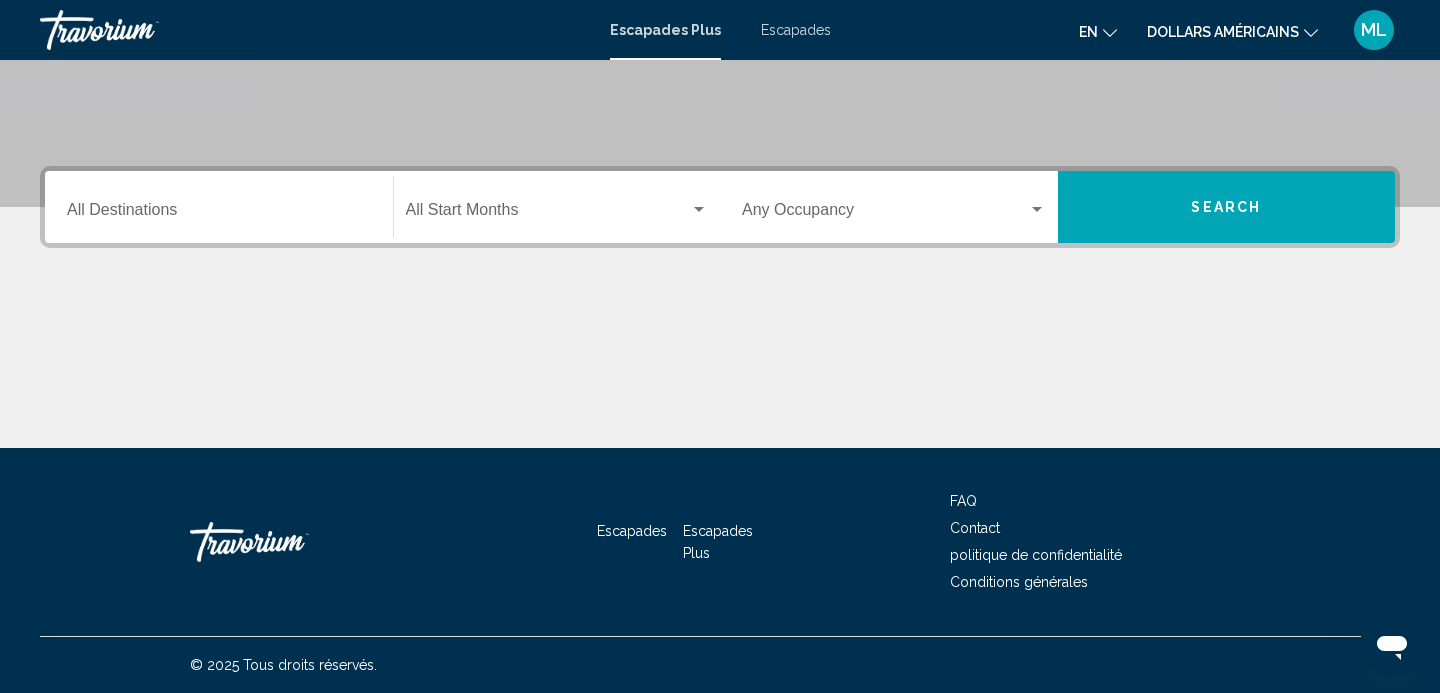 click on "Escapades" at bounding box center (796, 30) 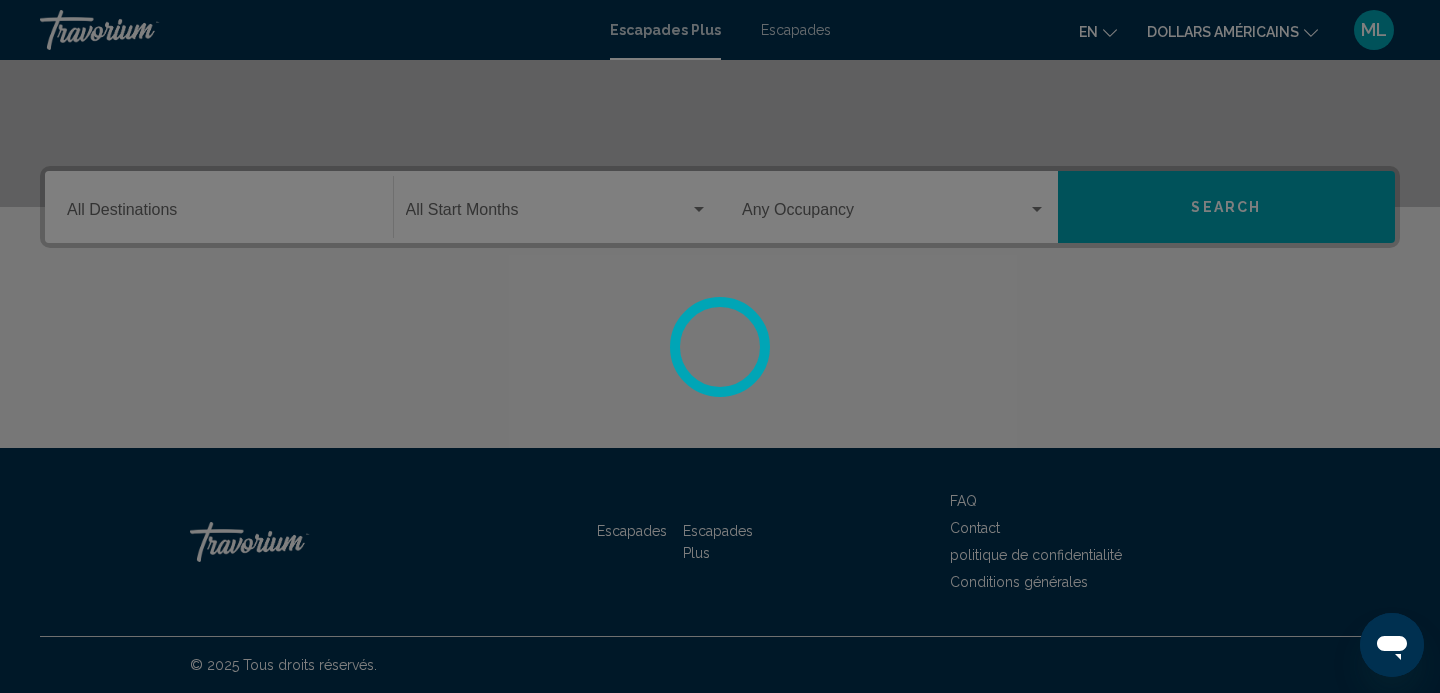 scroll, scrollTop: 0, scrollLeft: 0, axis: both 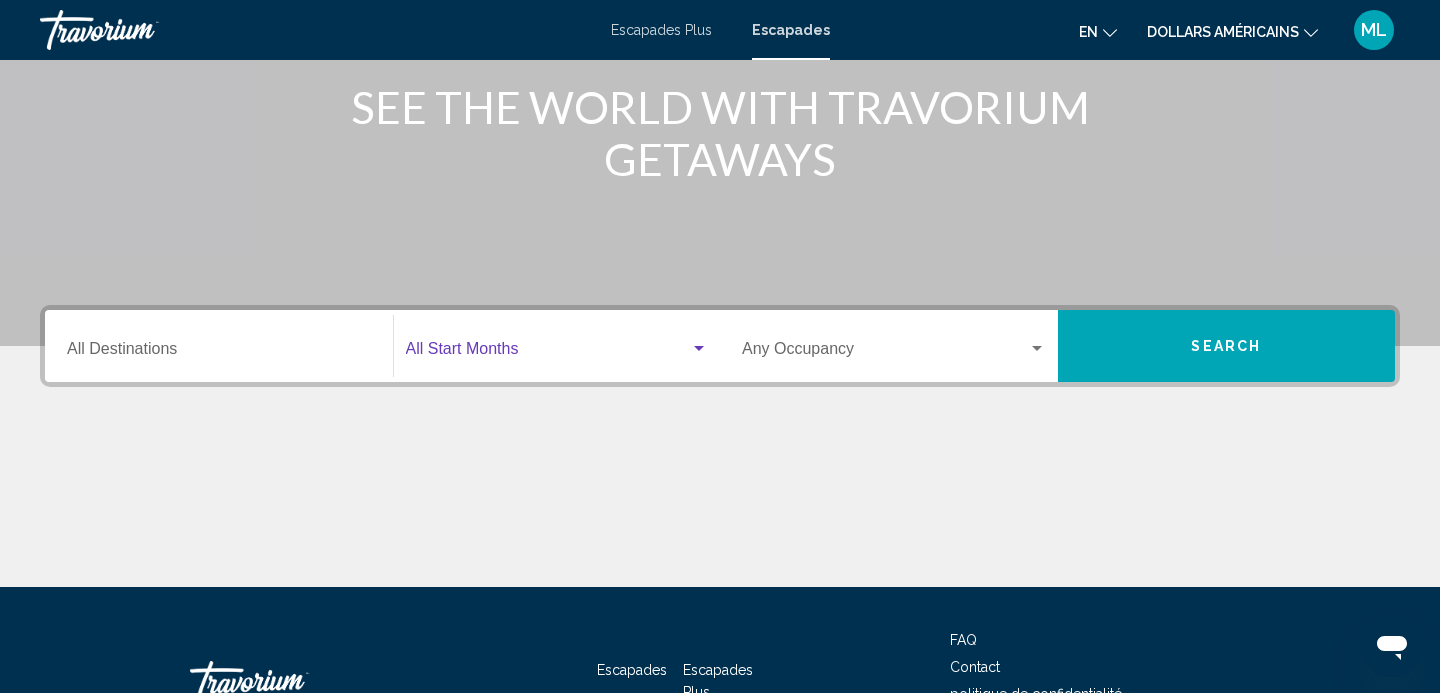 click at bounding box center (548, 353) 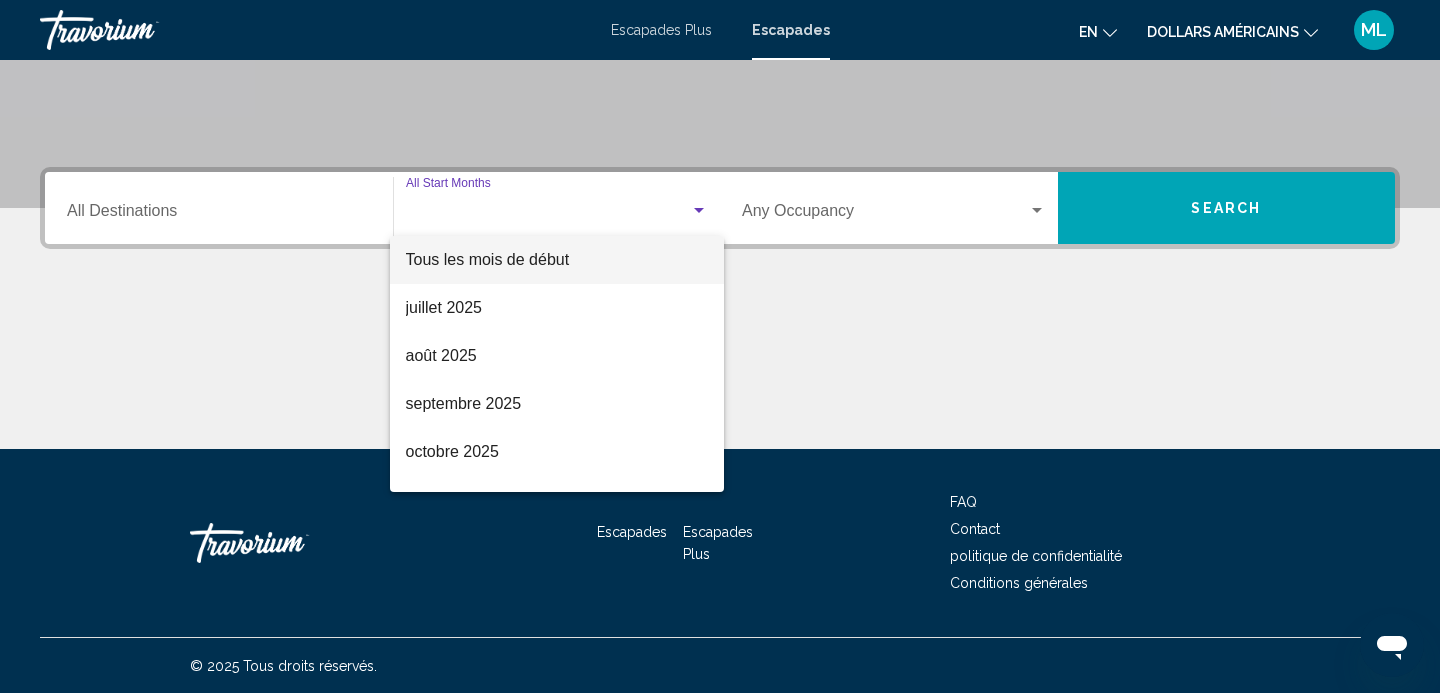 scroll, scrollTop: 393, scrollLeft: 0, axis: vertical 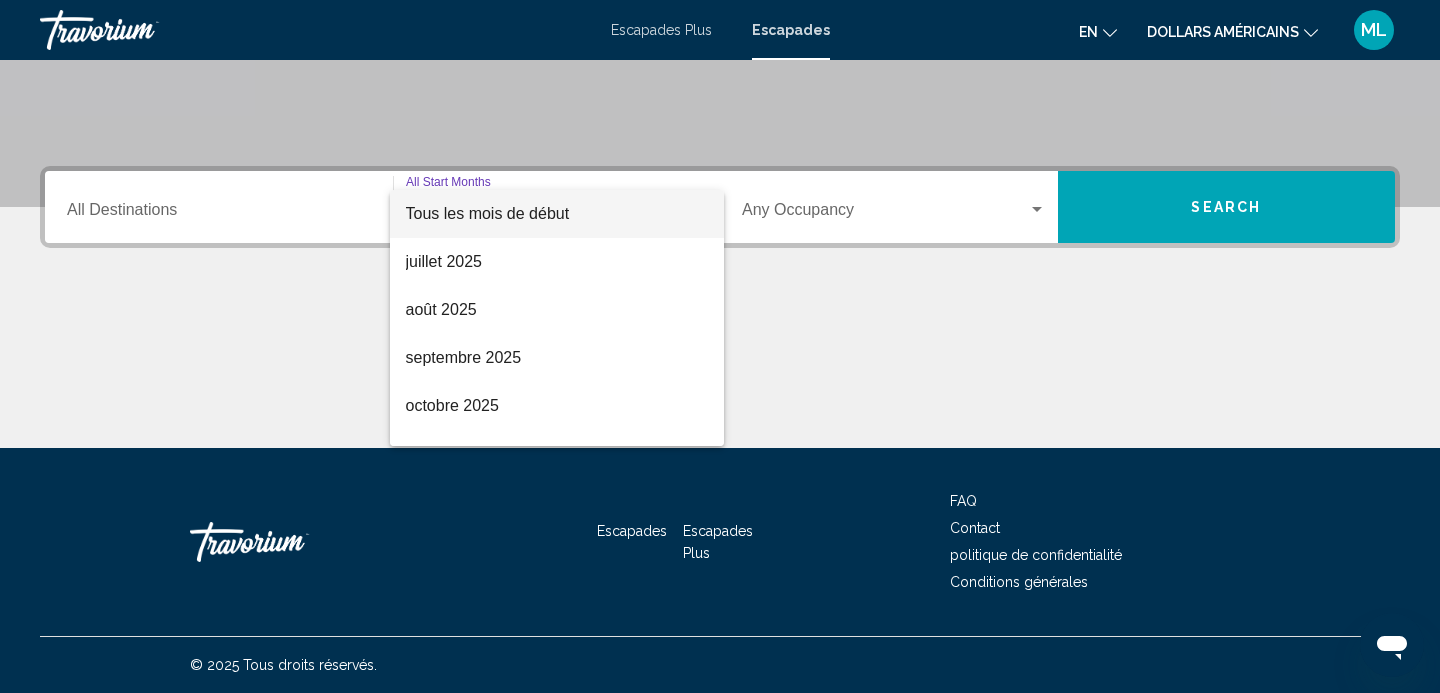 click at bounding box center (720, 346) 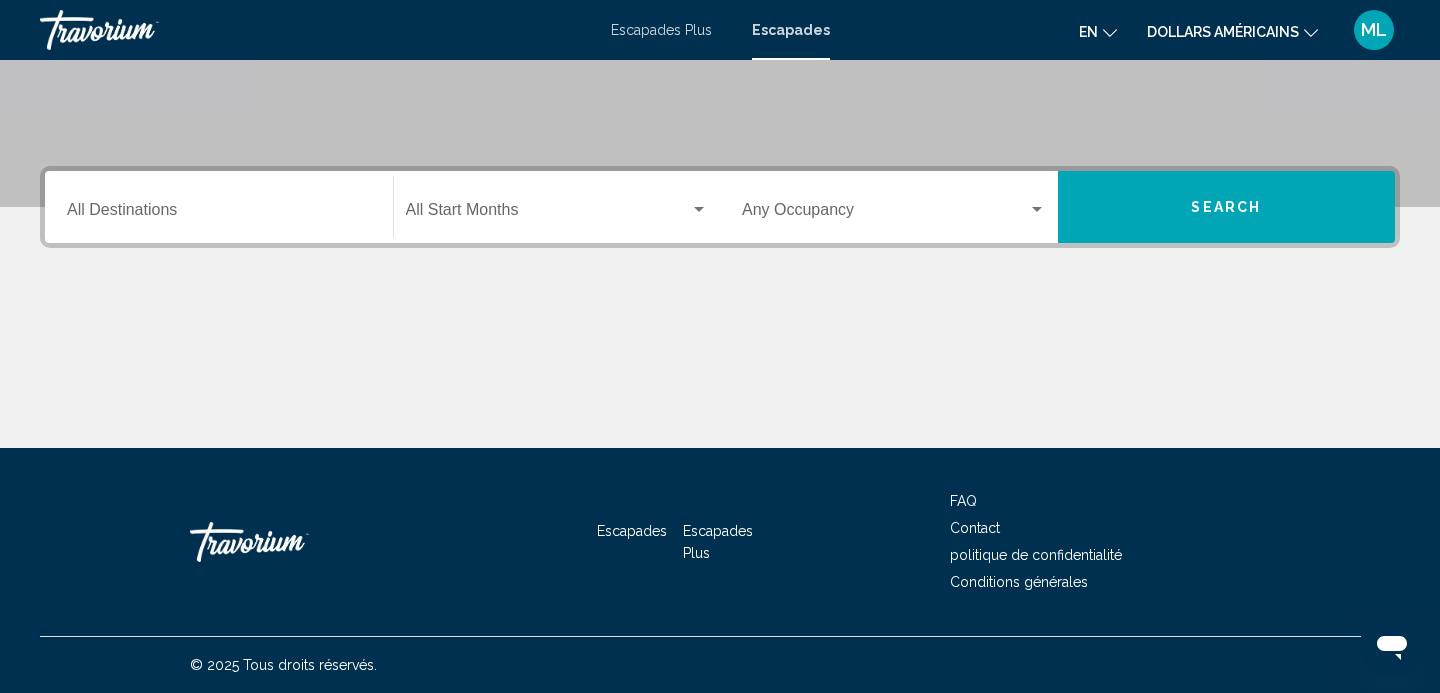 click on "Destination All Destinations" at bounding box center (219, 207) 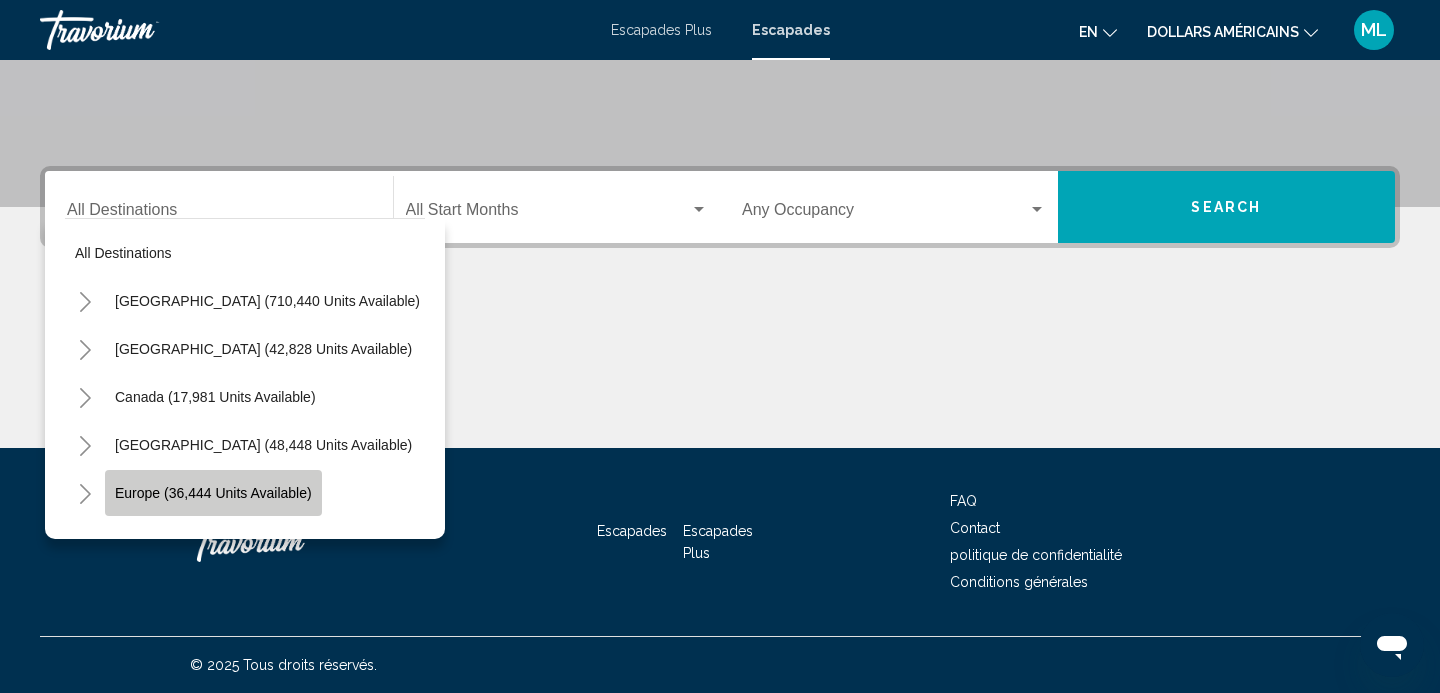 click on "Europe (36,444 units available)" 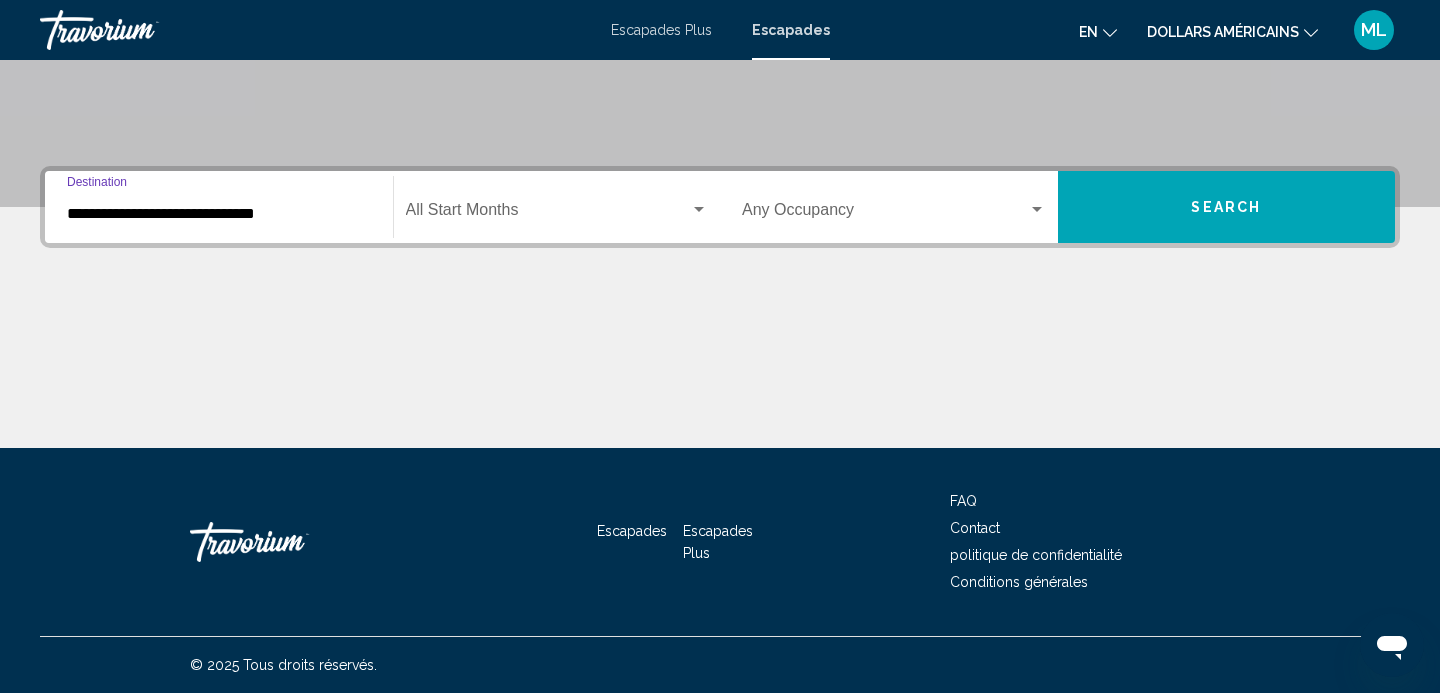 click at bounding box center (885, 214) 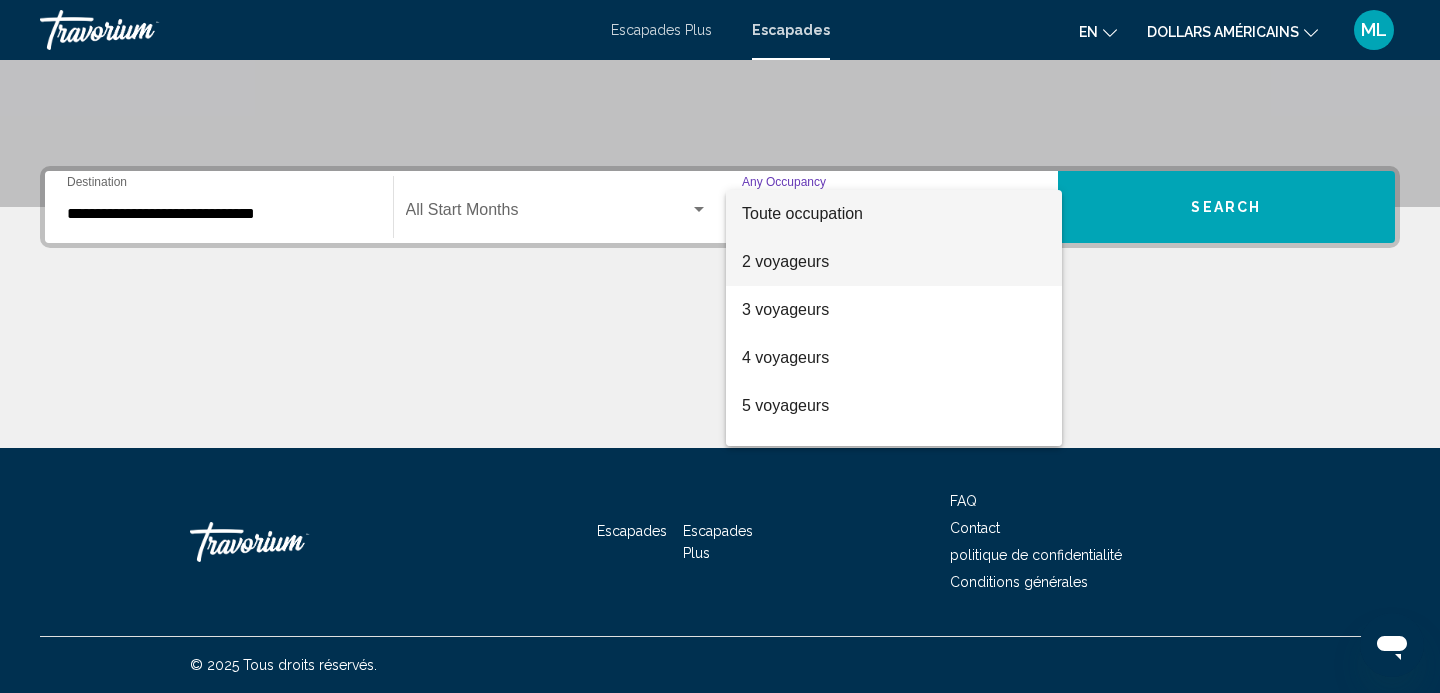 click on "2 voyageurs" at bounding box center (894, 262) 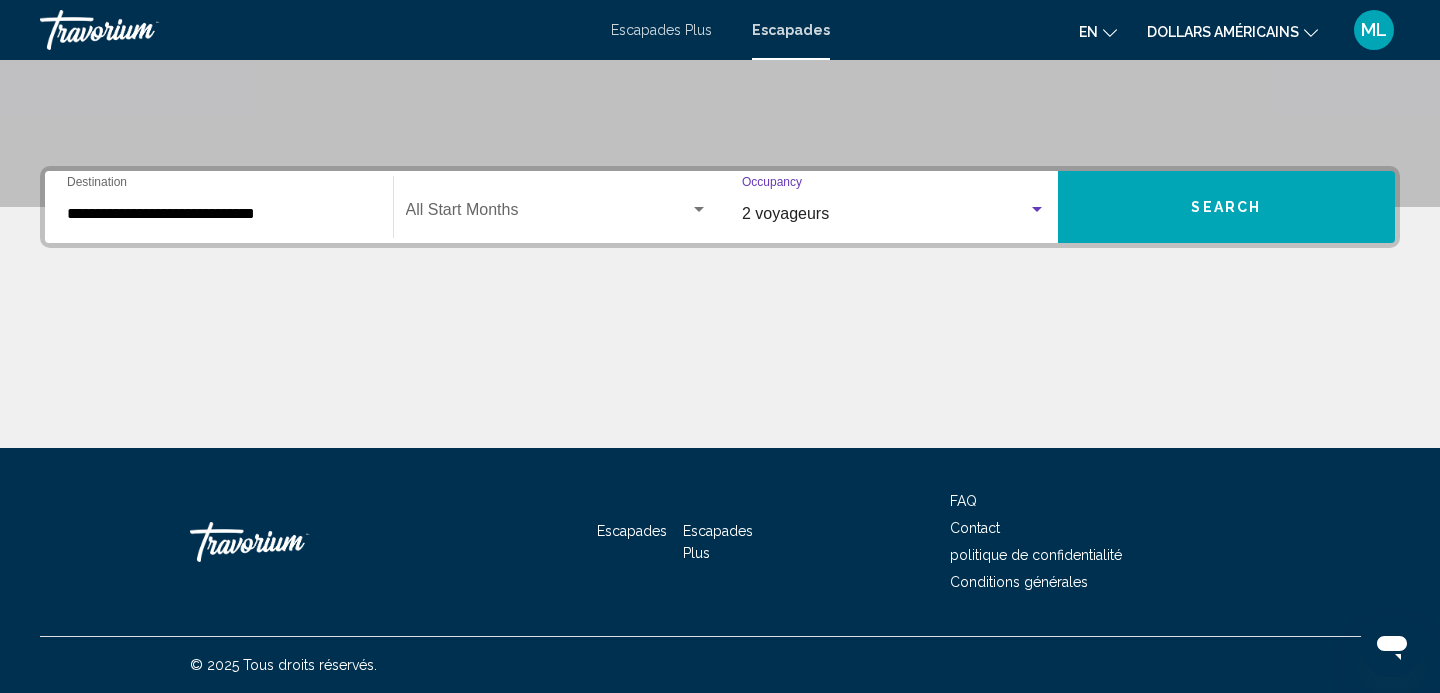 click at bounding box center [548, 214] 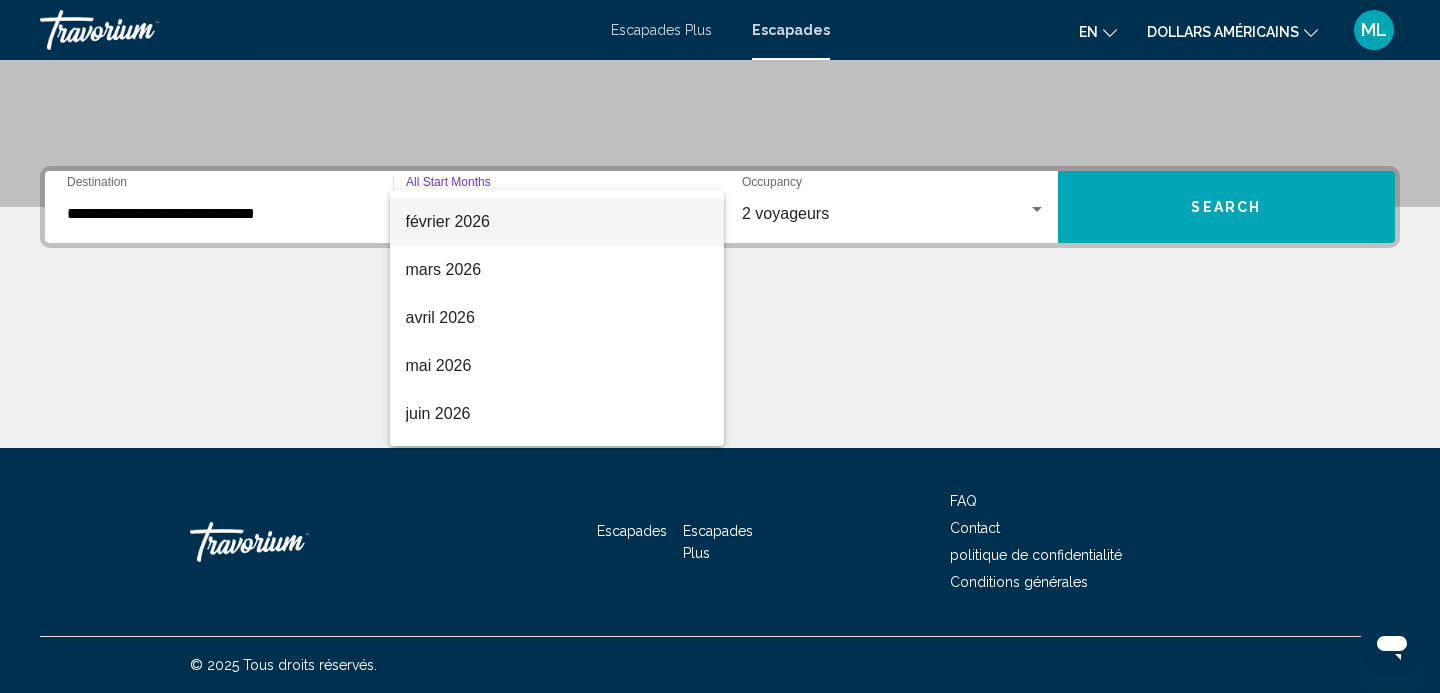 scroll, scrollTop: 416, scrollLeft: 0, axis: vertical 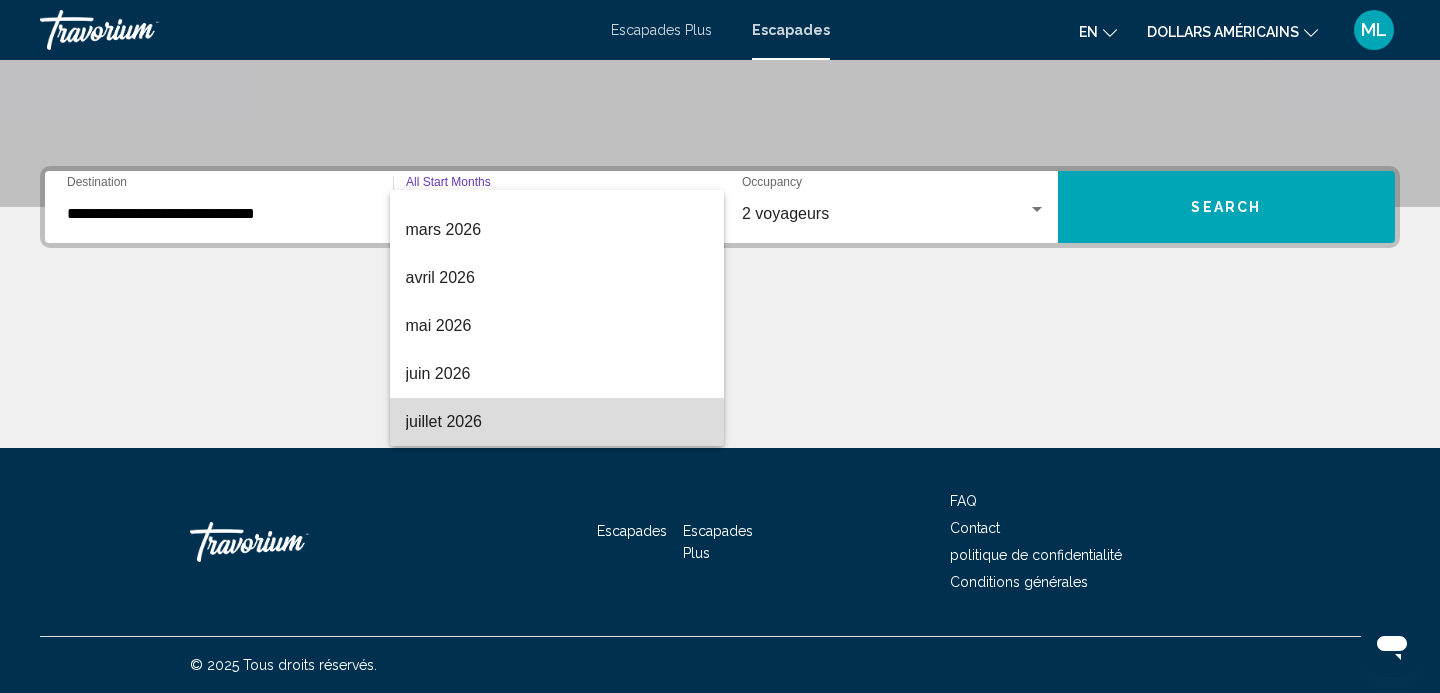 click on "juillet 2026" at bounding box center (557, 422) 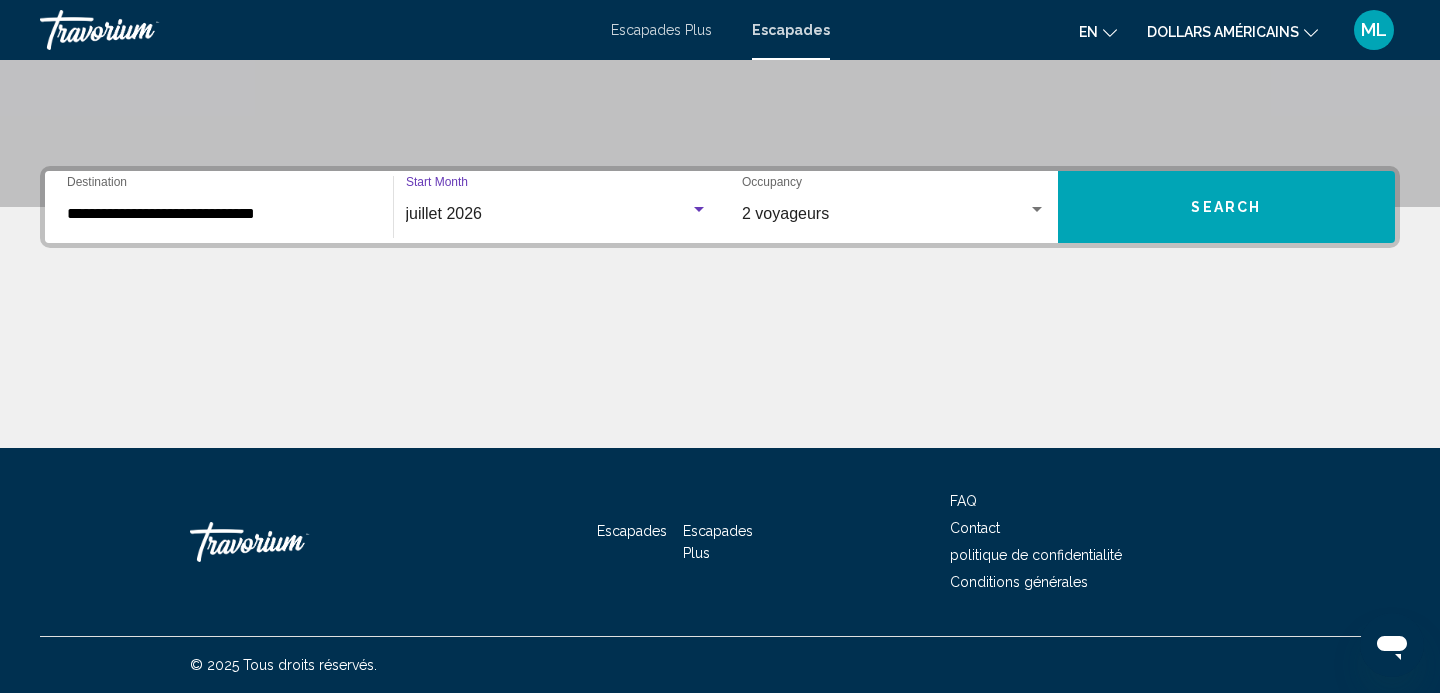 click on "**********" at bounding box center (219, 207) 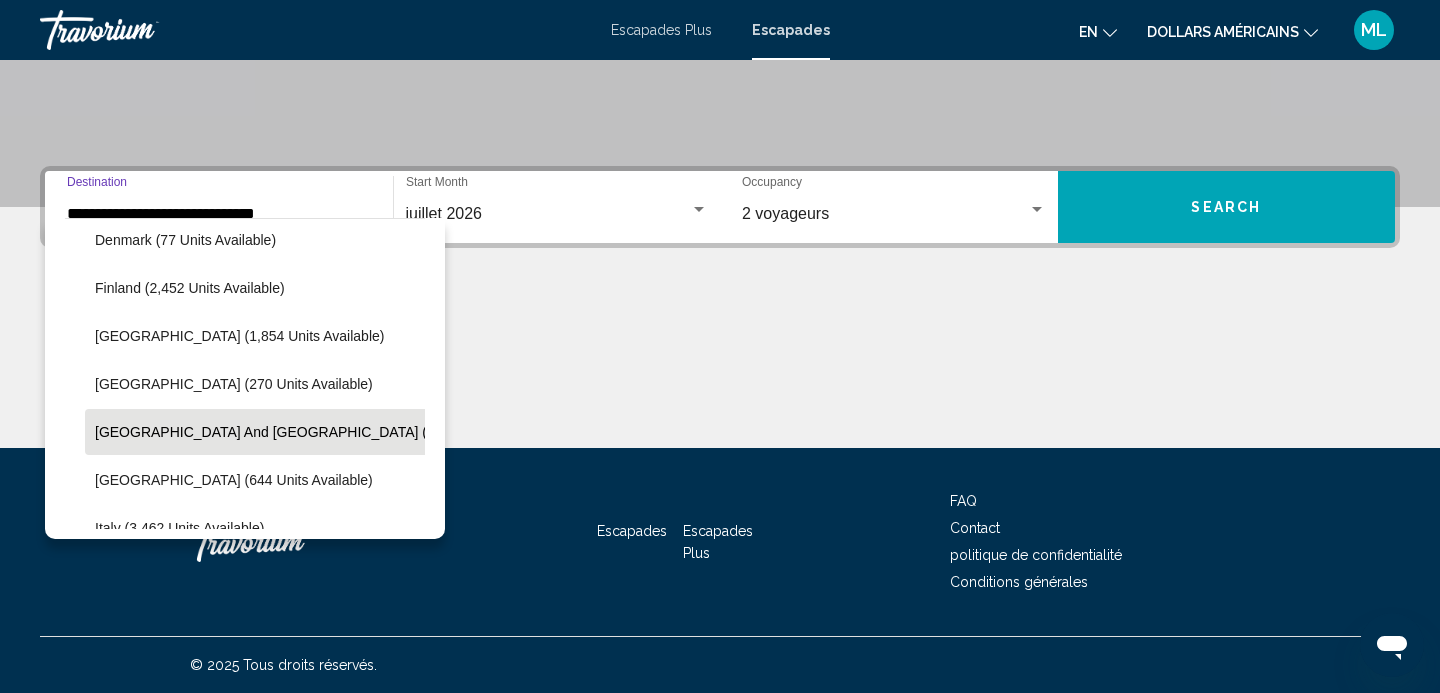 scroll, scrollTop: 504, scrollLeft: 0, axis: vertical 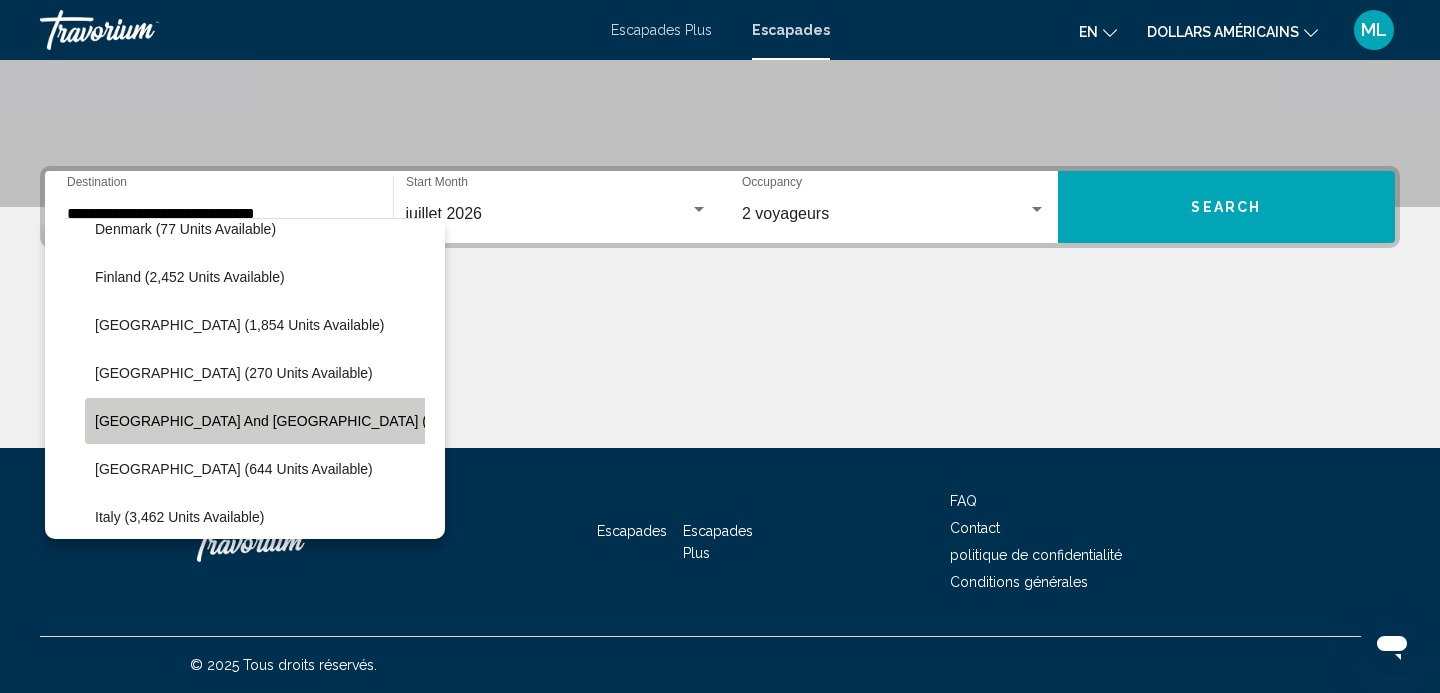 click on "Greece and Cyprus (1,471 units available)" 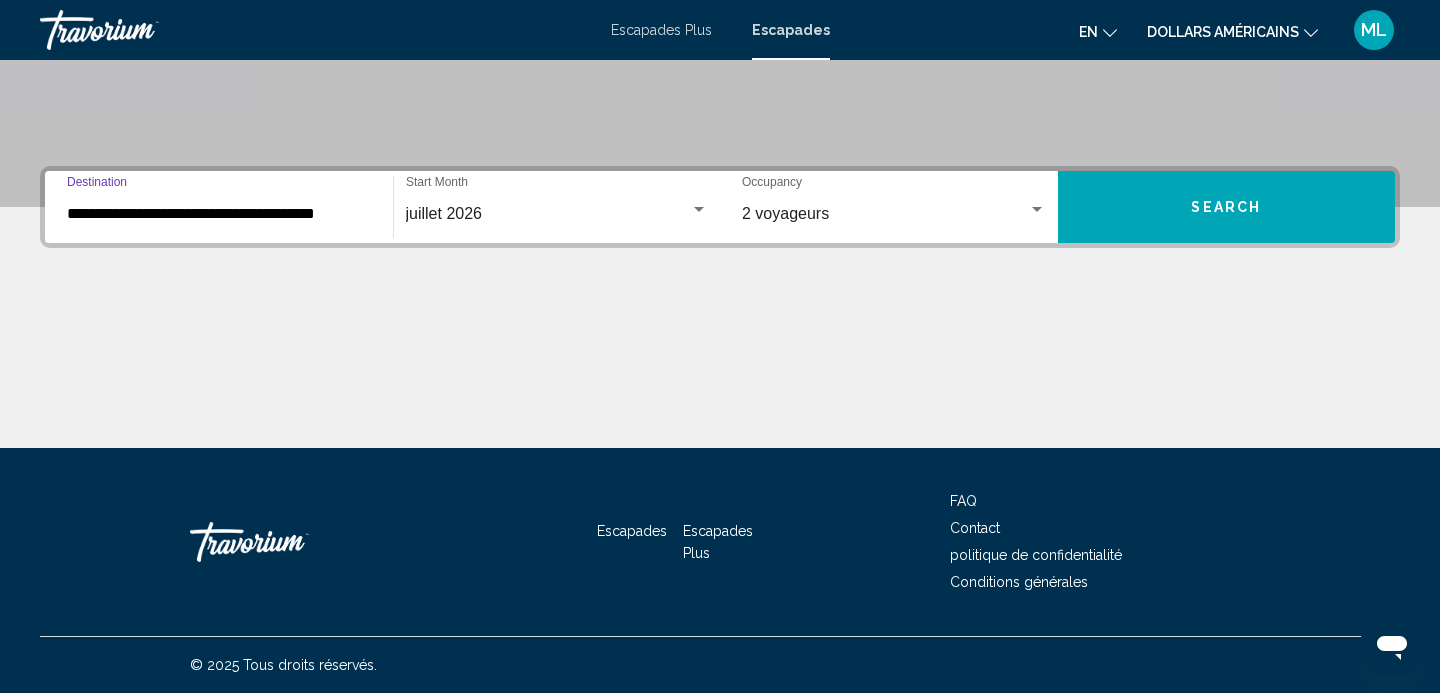 click on "Search" at bounding box center [1227, 207] 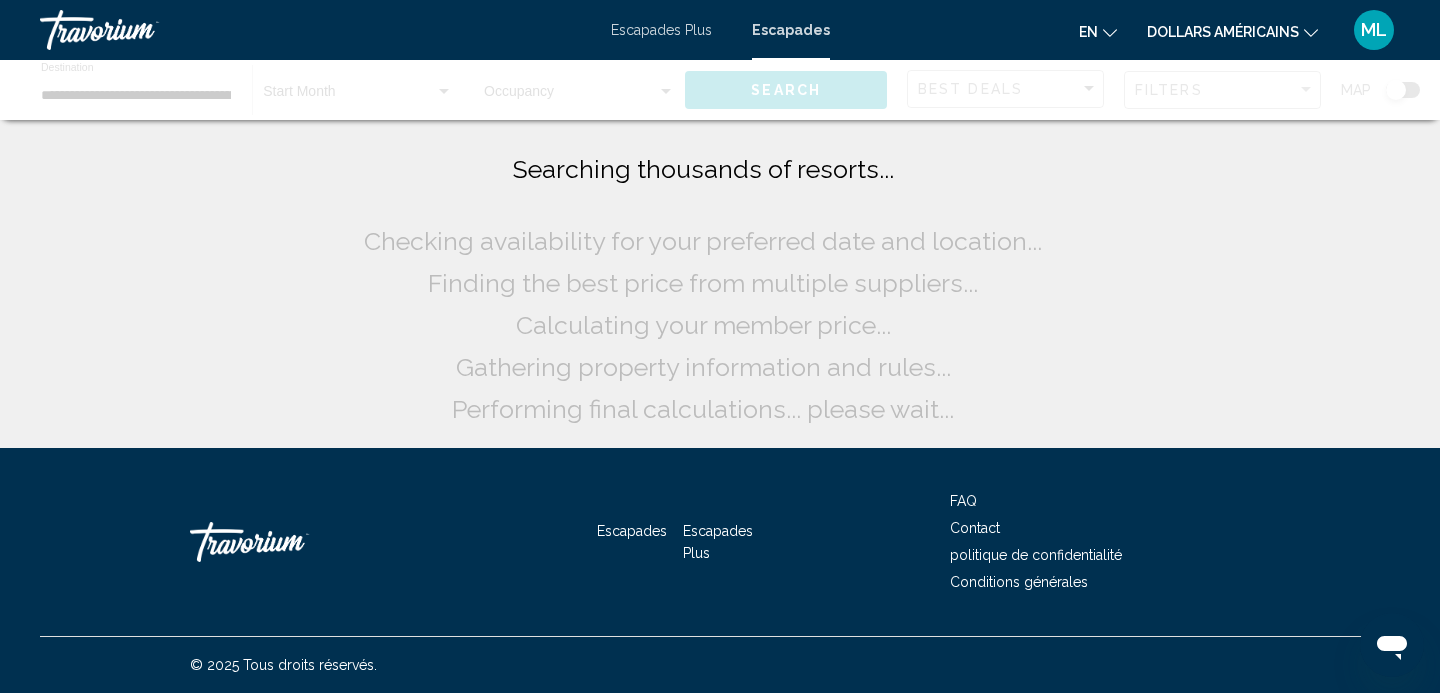 scroll, scrollTop: 0, scrollLeft: 0, axis: both 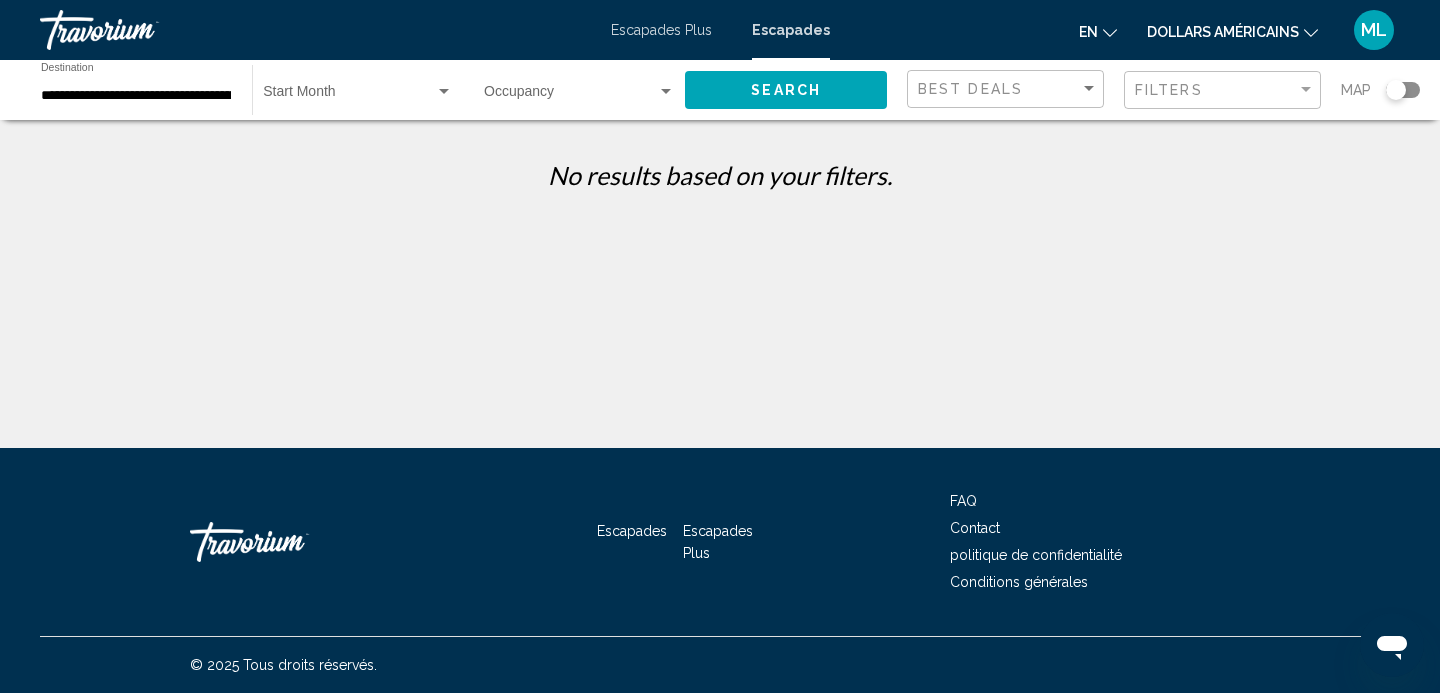 click at bounding box center [444, 92] 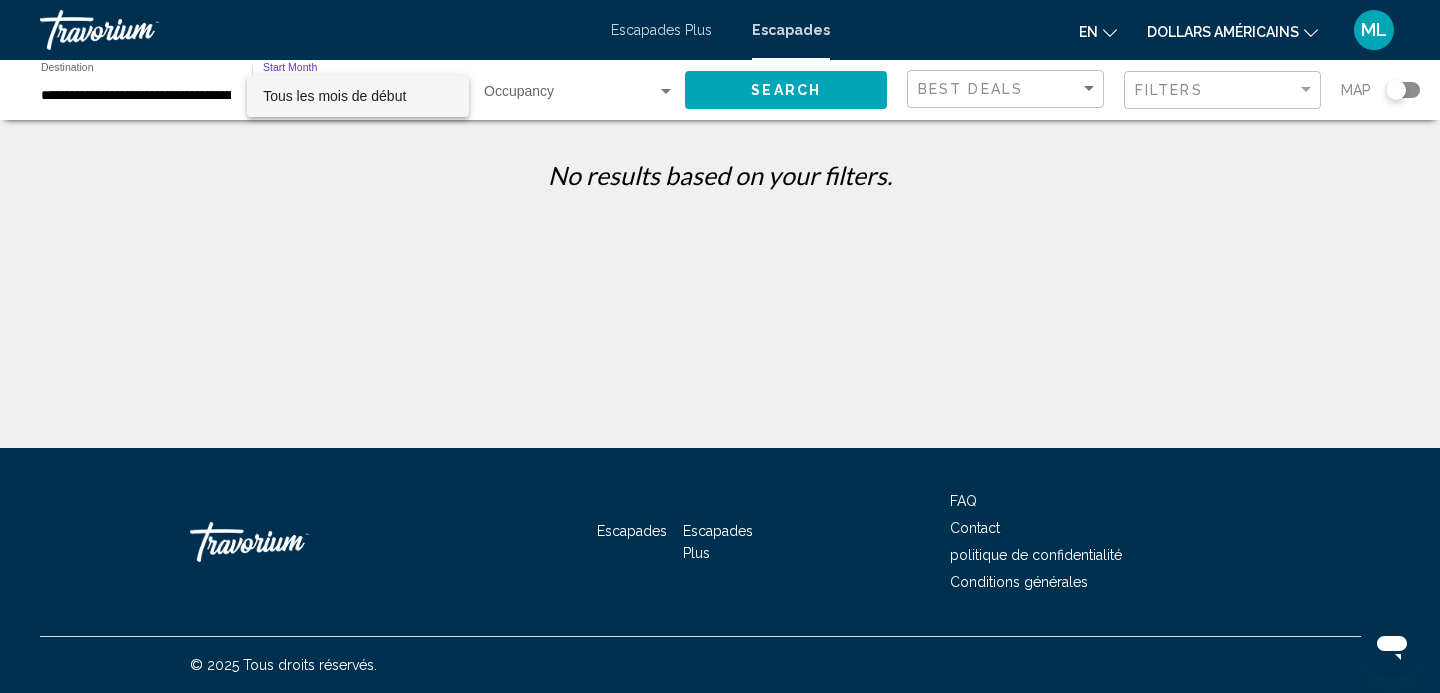click on "Tous les mois de début" at bounding box center (358, 96) 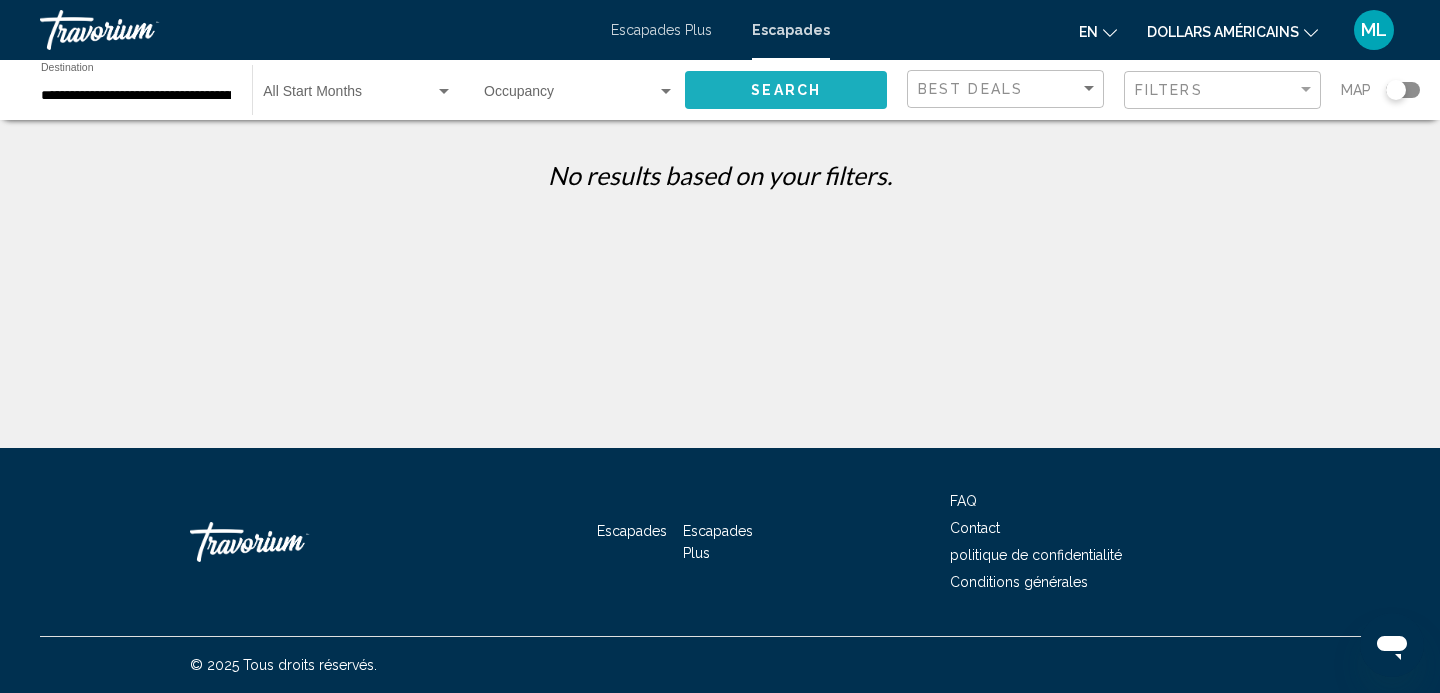 click on "Search" 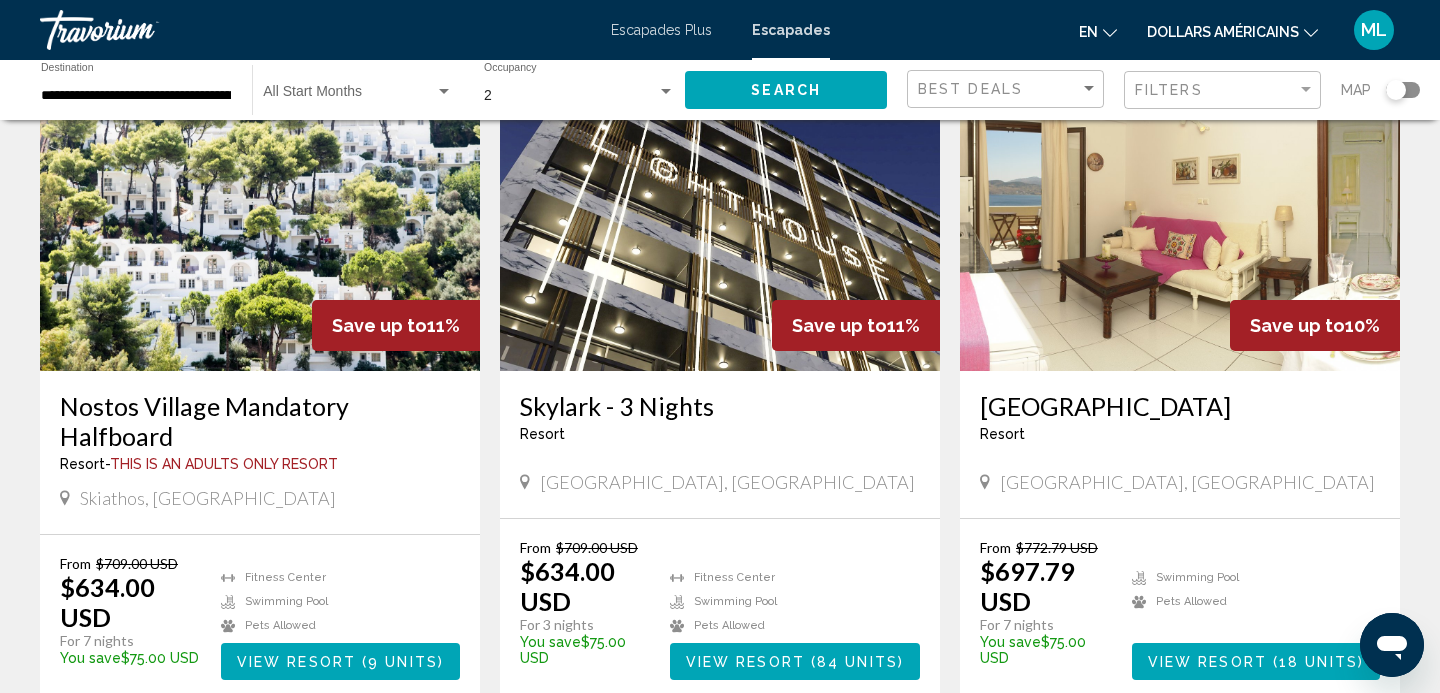 scroll, scrollTop: 0, scrollLeft: 0, axis: both 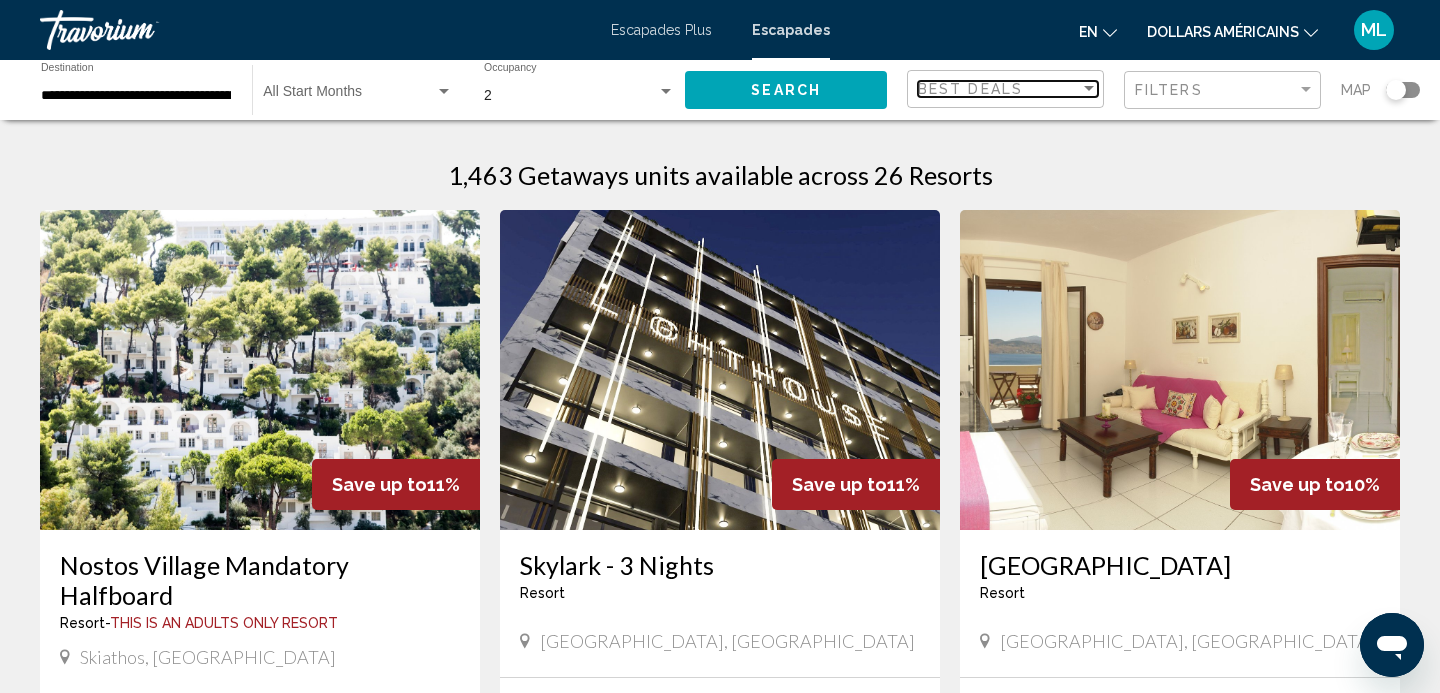 click on "Best Deals" at bounding box center [999, 89] 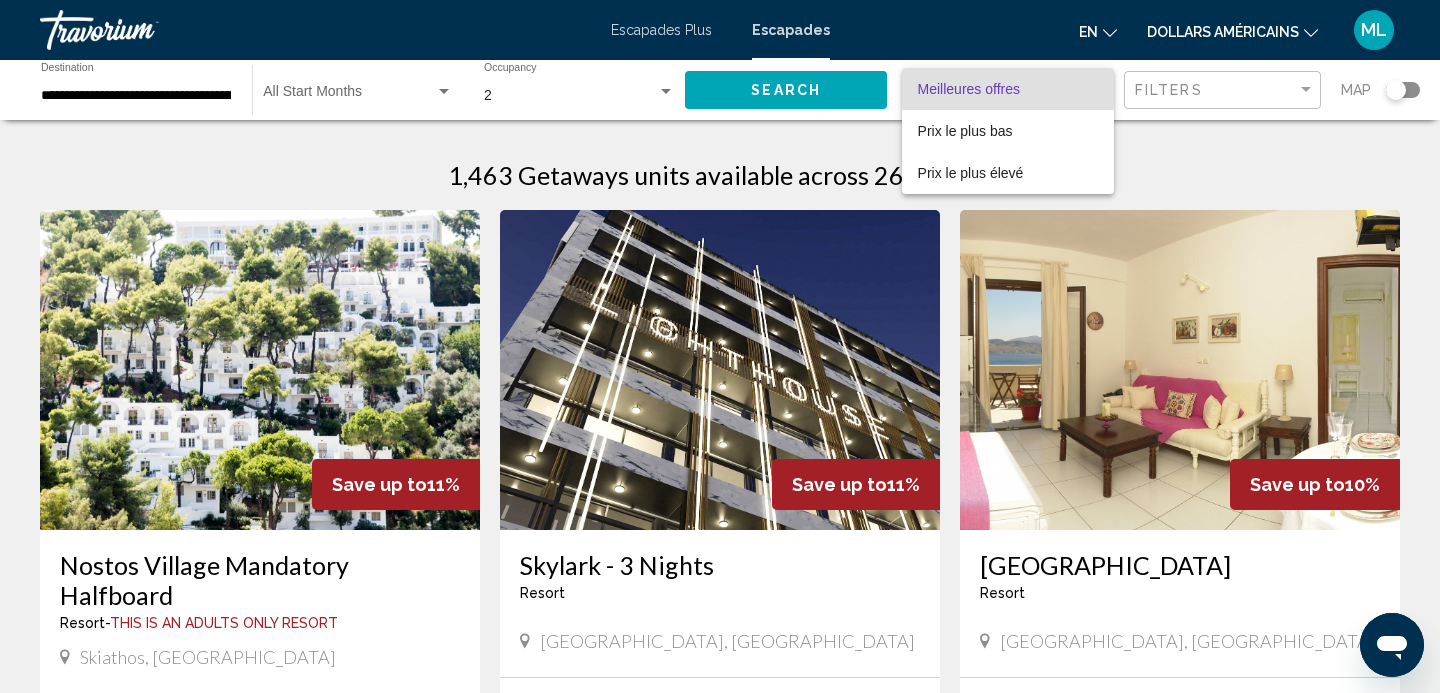 click on "Meilleures offres" at bounding box center [1008, 89] 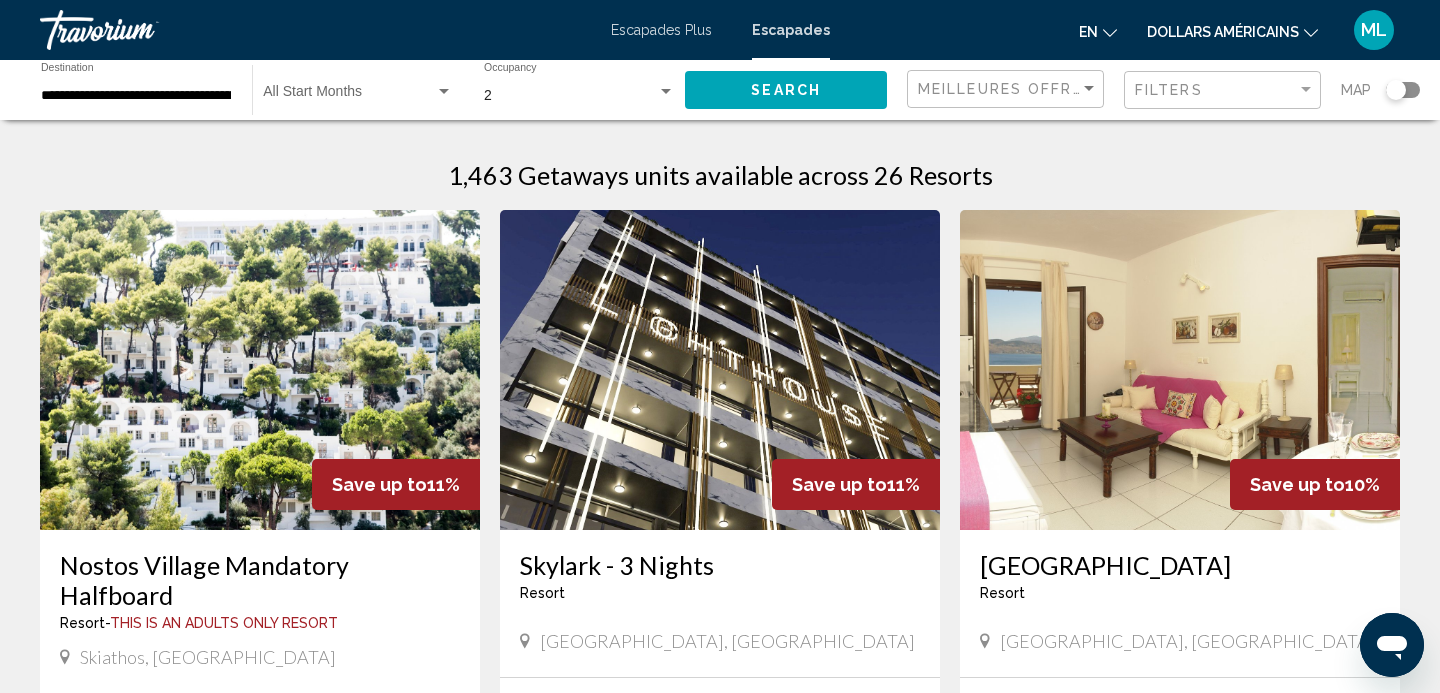 click 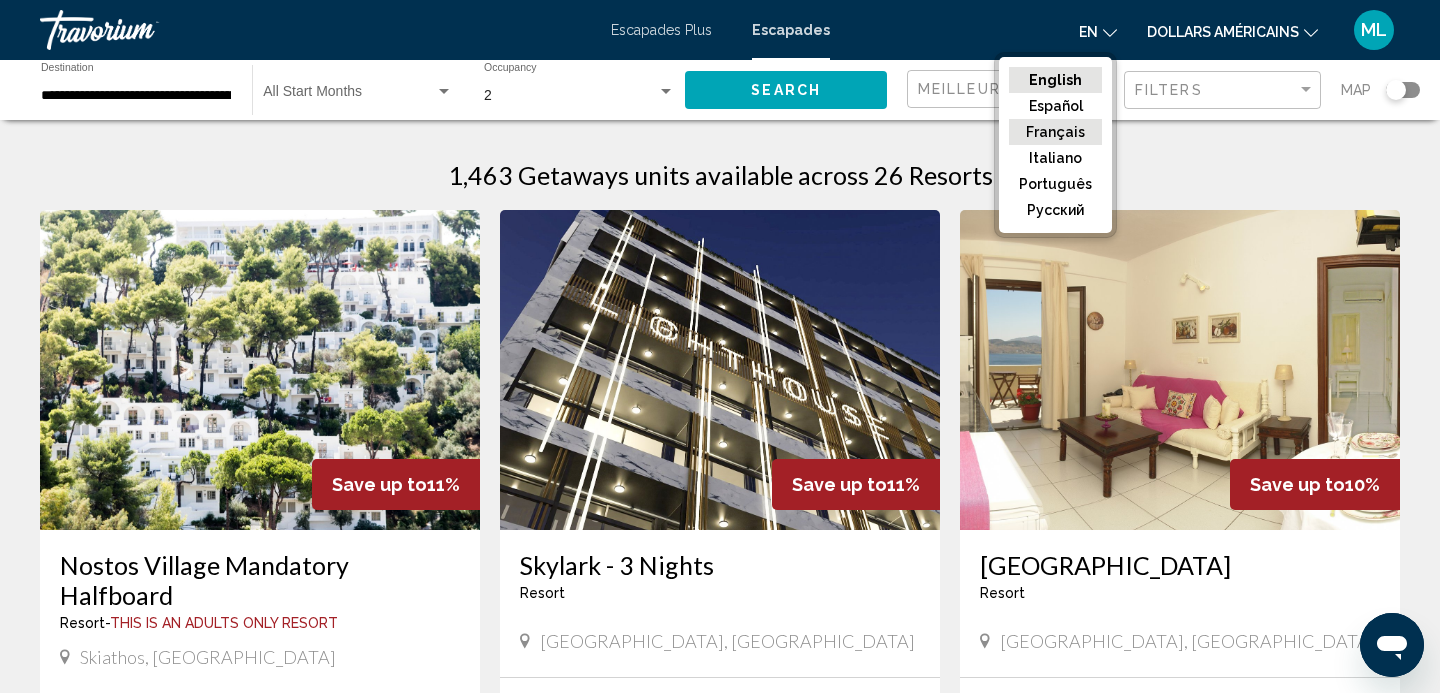 click on "Français" 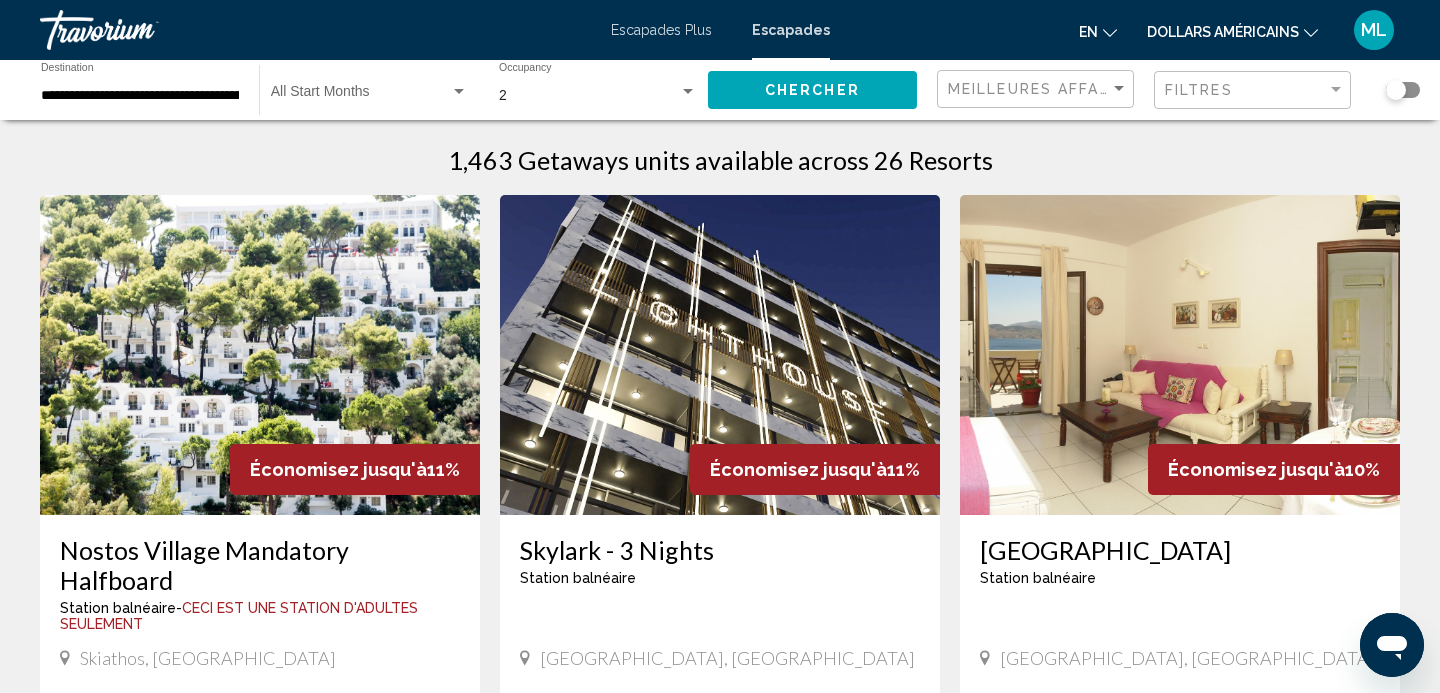 scroll, scrollTop: 0, scrollLeft: 0, axis: both 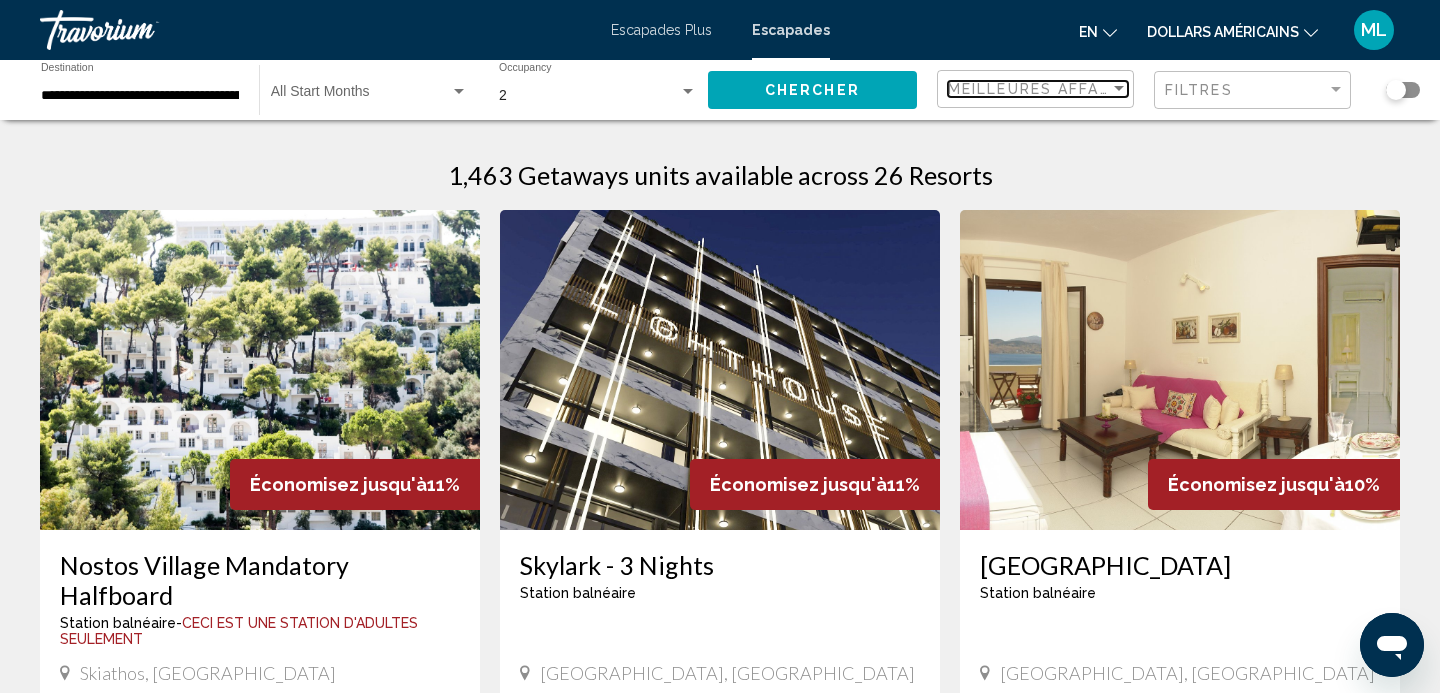 click on "Meilleures affaires" at bounding box center (1042, 89) 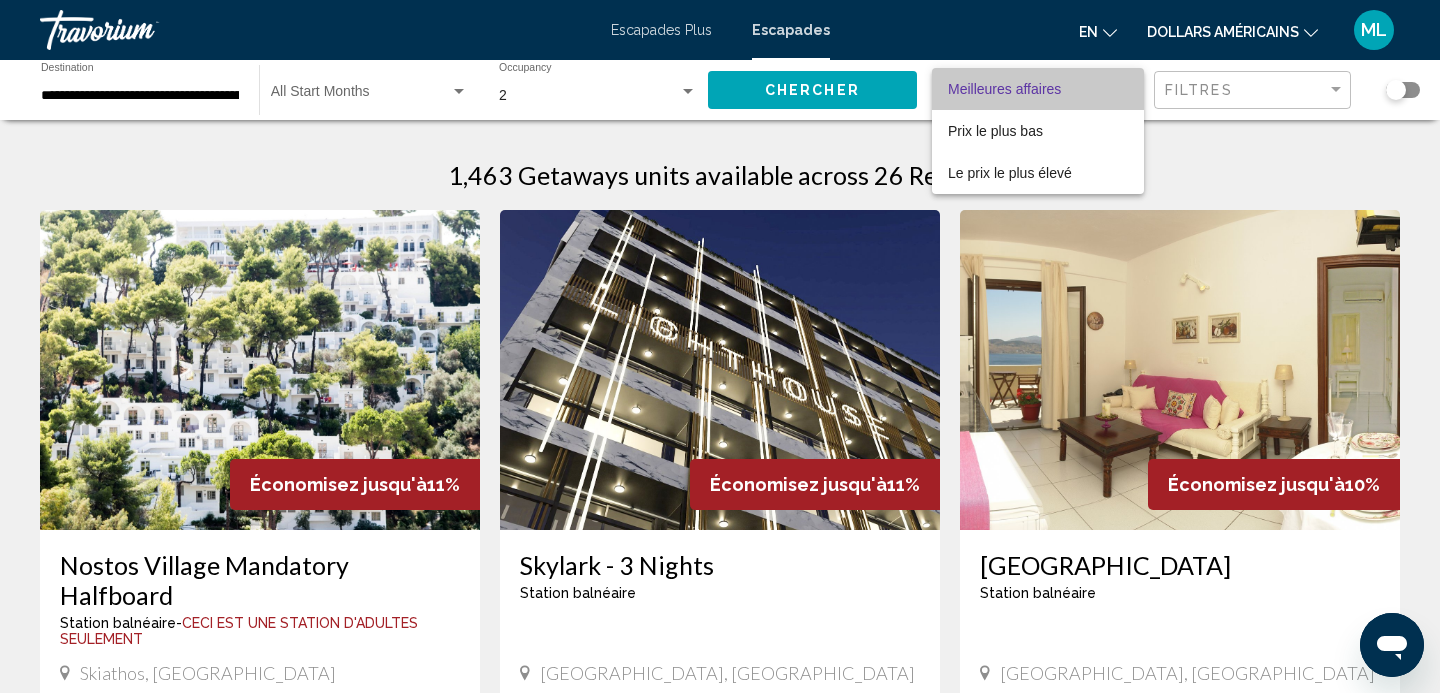 click on "Meilleures affaires" at bounding box center [1038, 89] 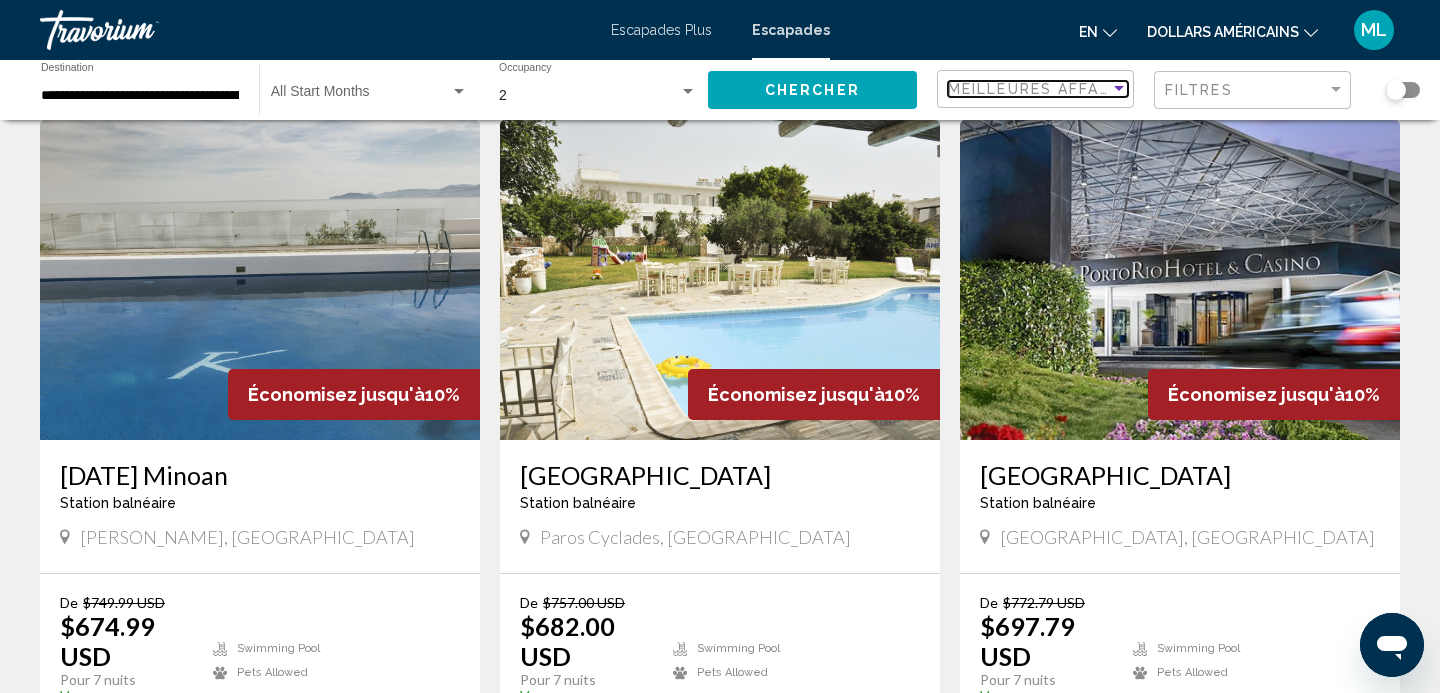 scroll, scrollTop: 1511, scrollLeft: 0, axis: vertical 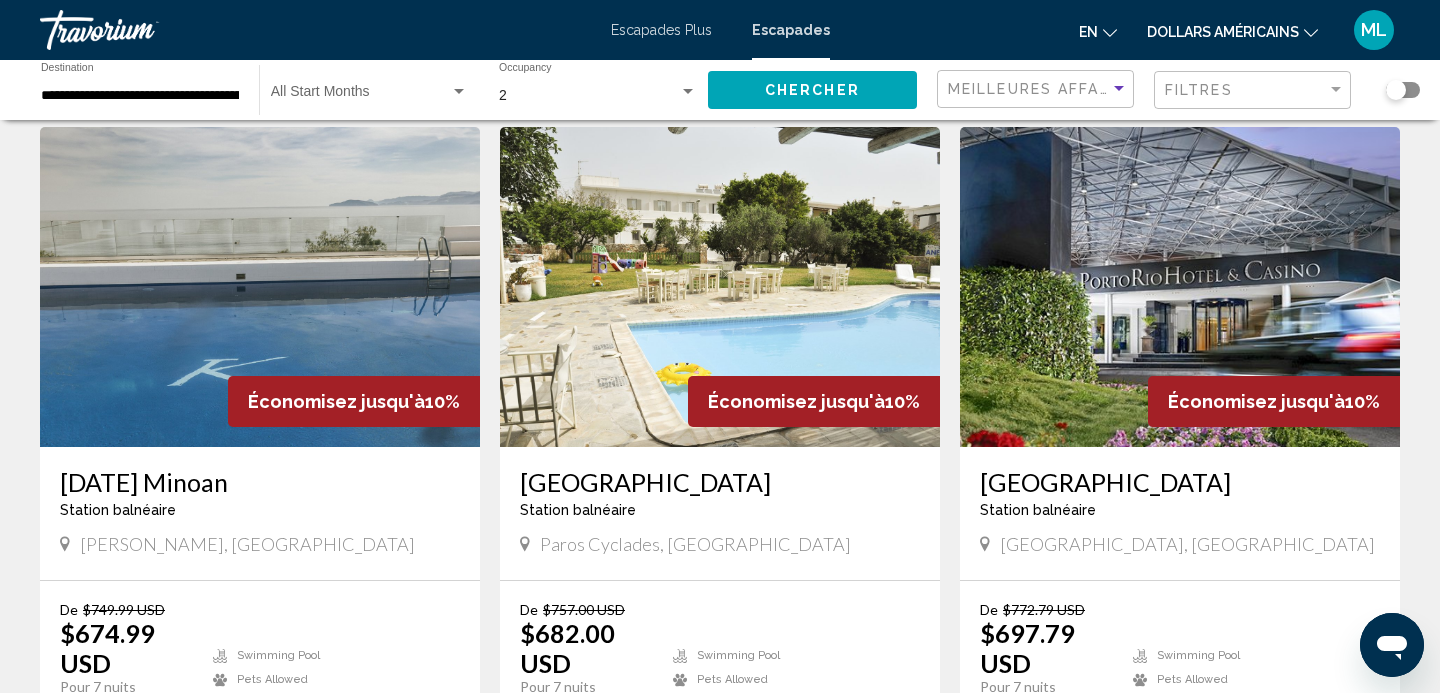 click at bounding box center [720, 287] 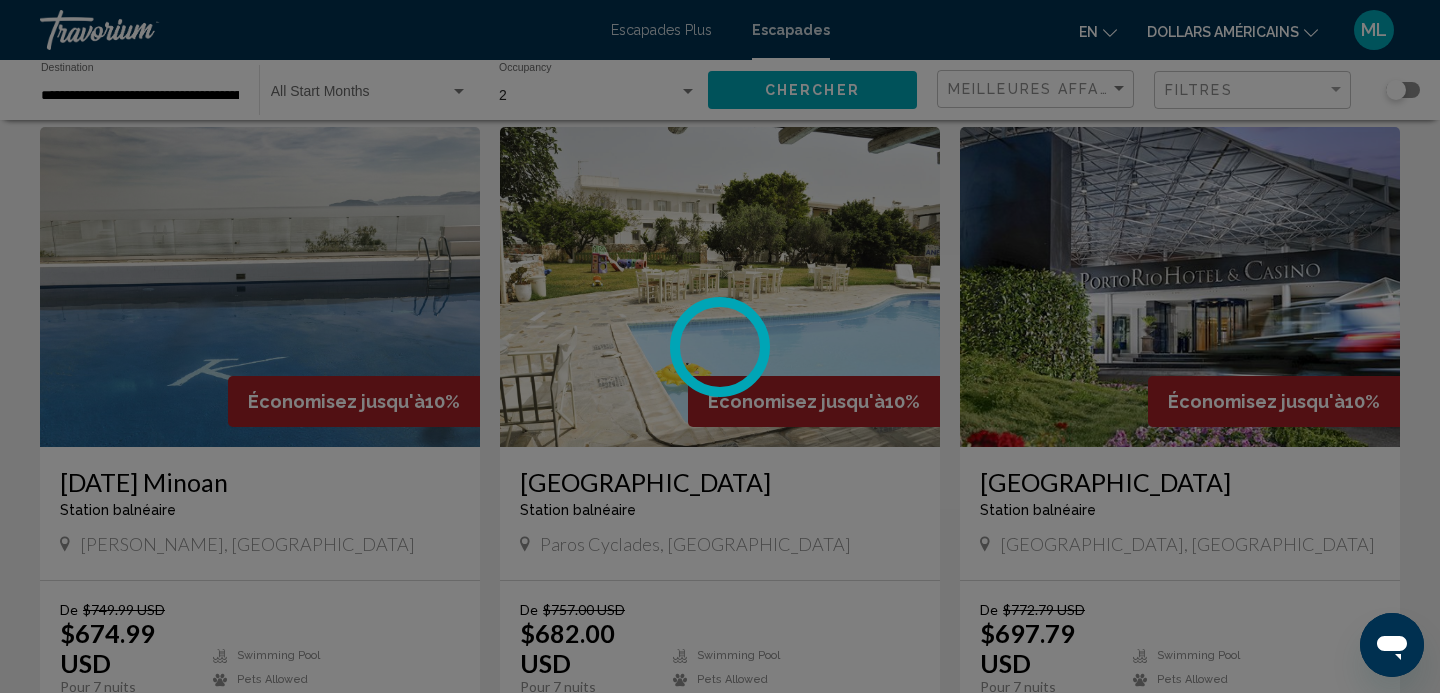 scroll, scrollTop: 13, scrollLeft: 0, axis: vertical 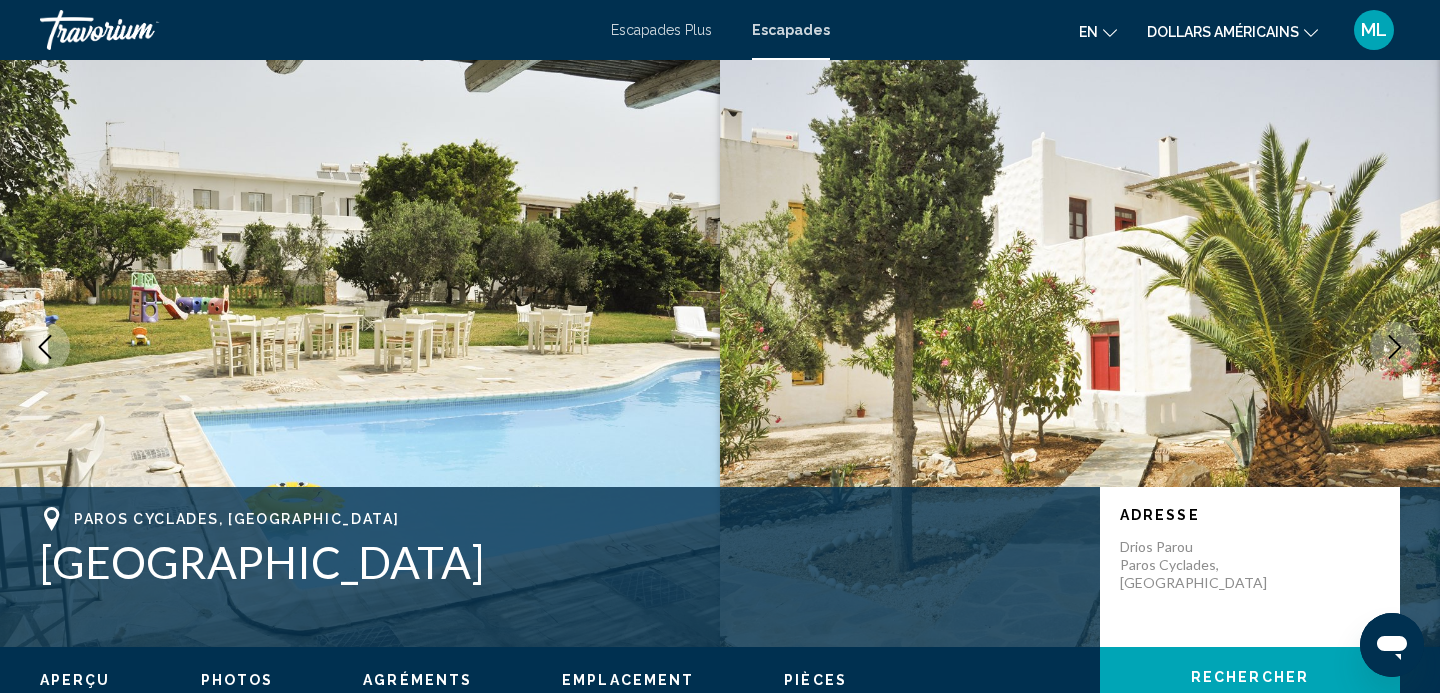 click at bounding box center [1395, 347] 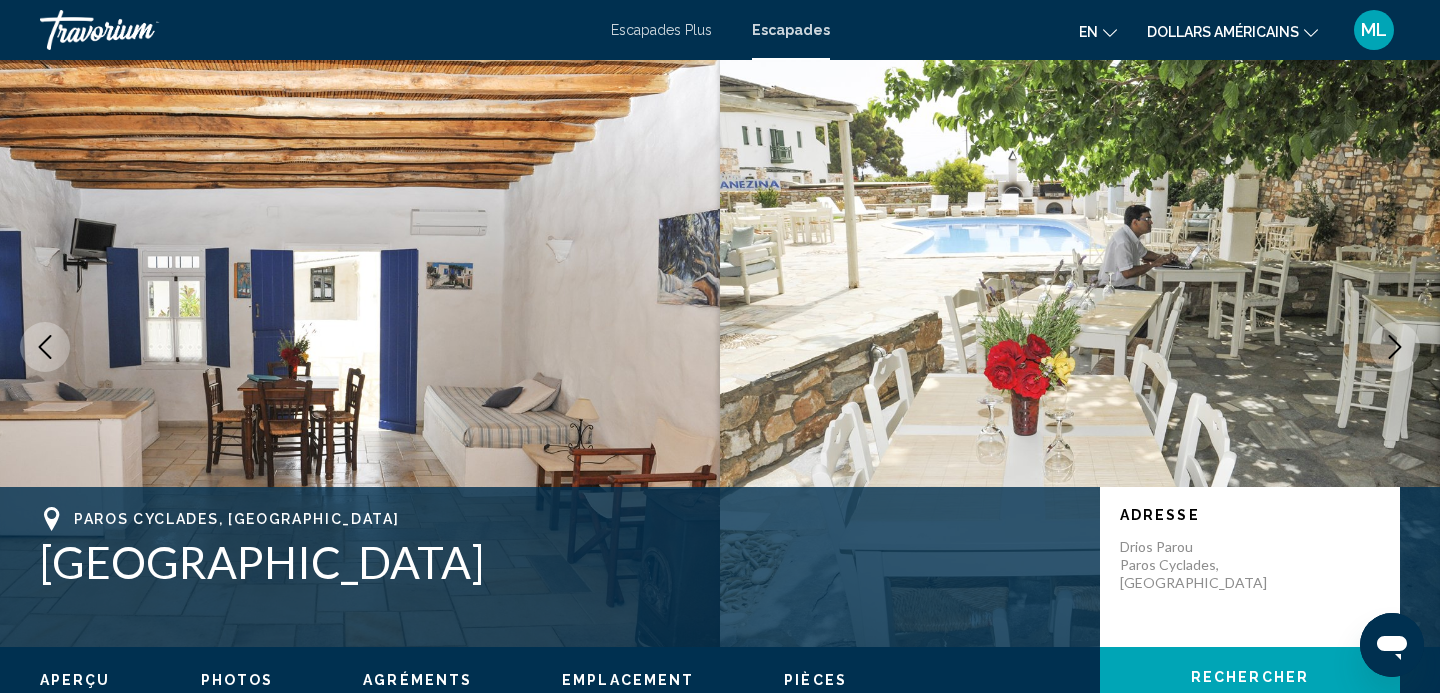 click at bounding box center (1395, 347) 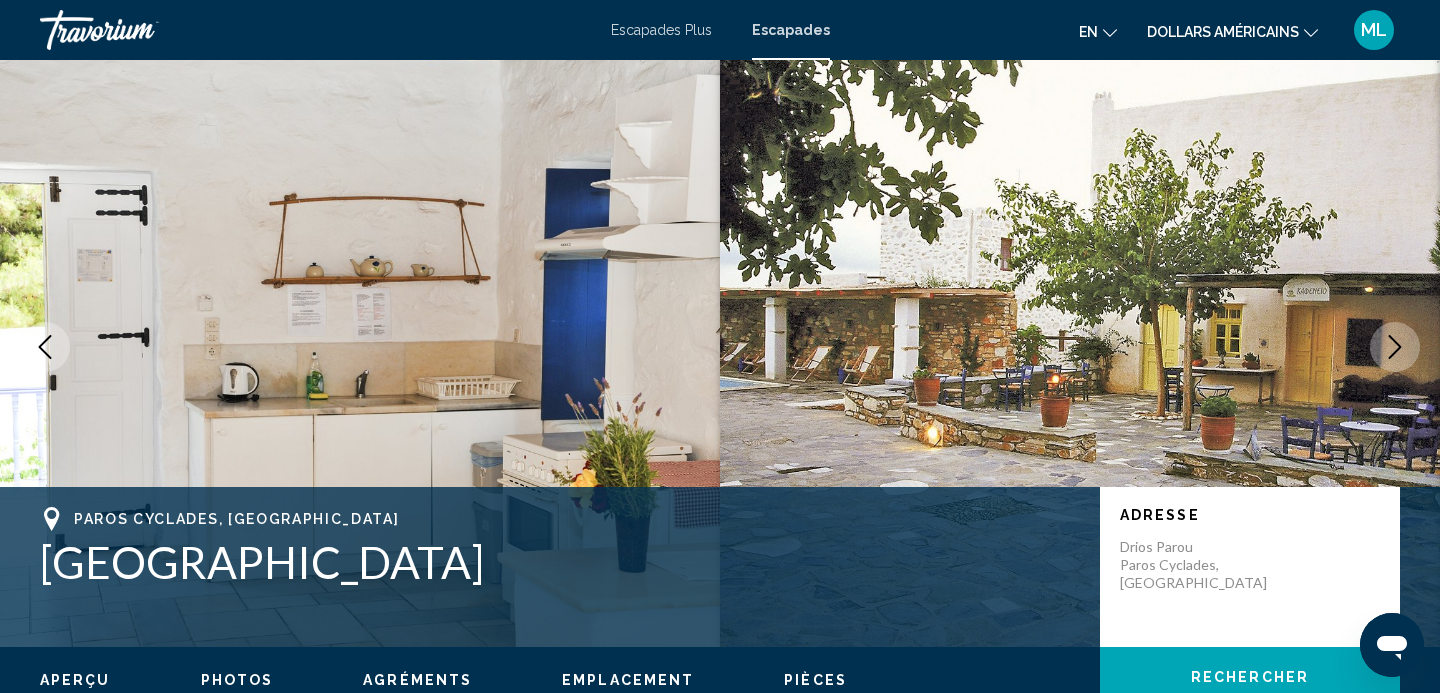 click at bounding box center [1395, 347] 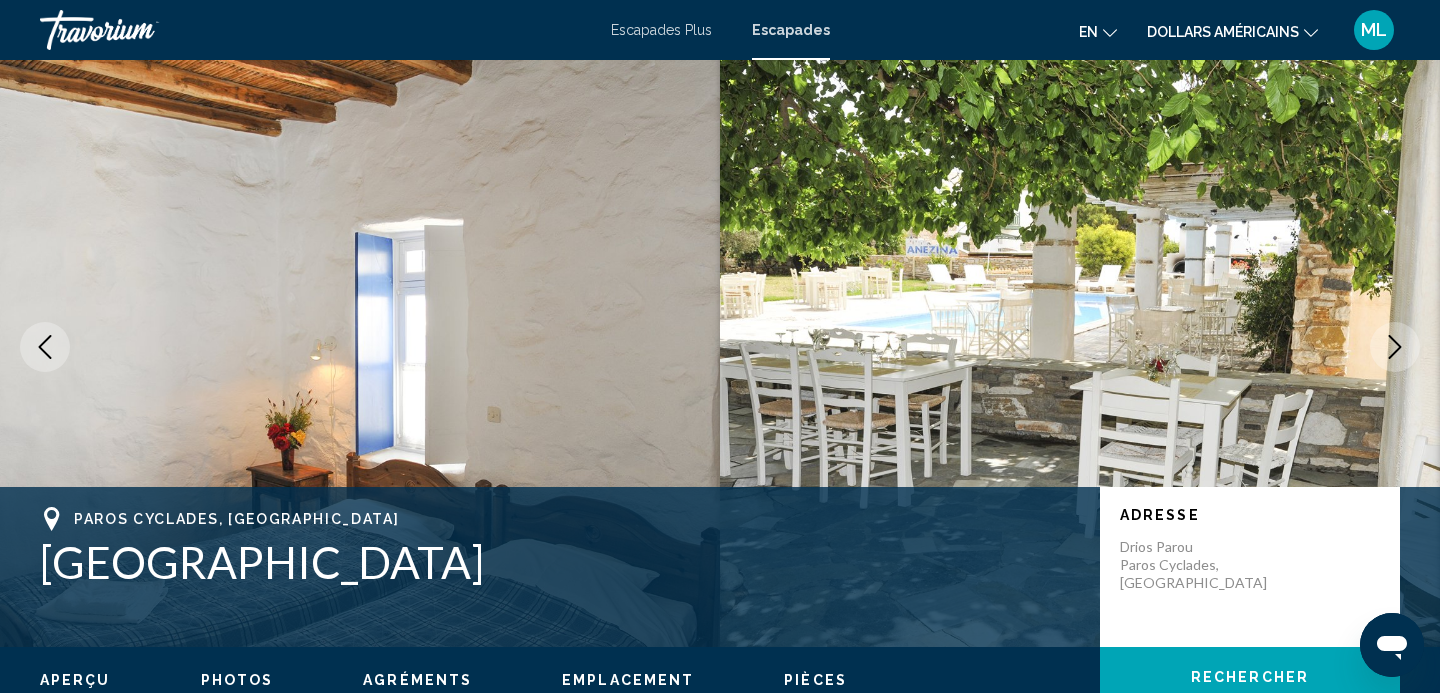 click at bounding box center (1395, 347) 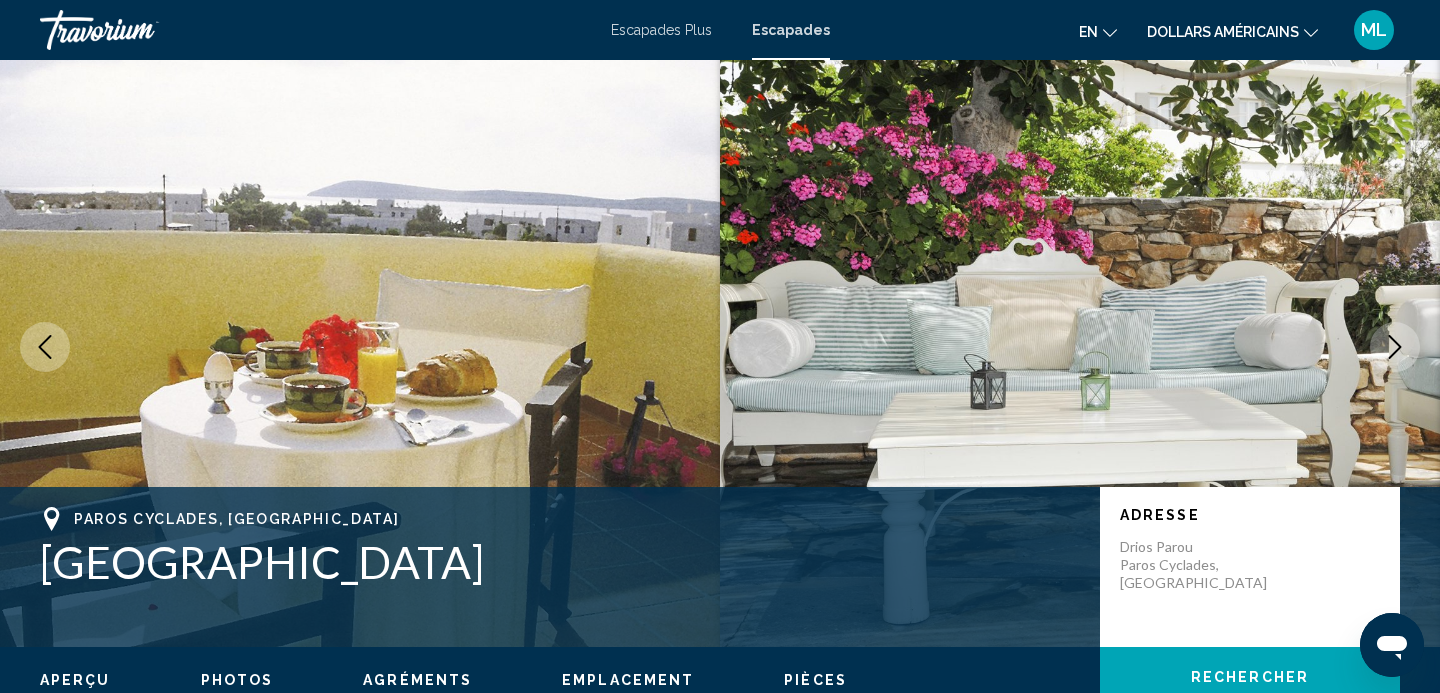 click at bounding box center [1395, 347] 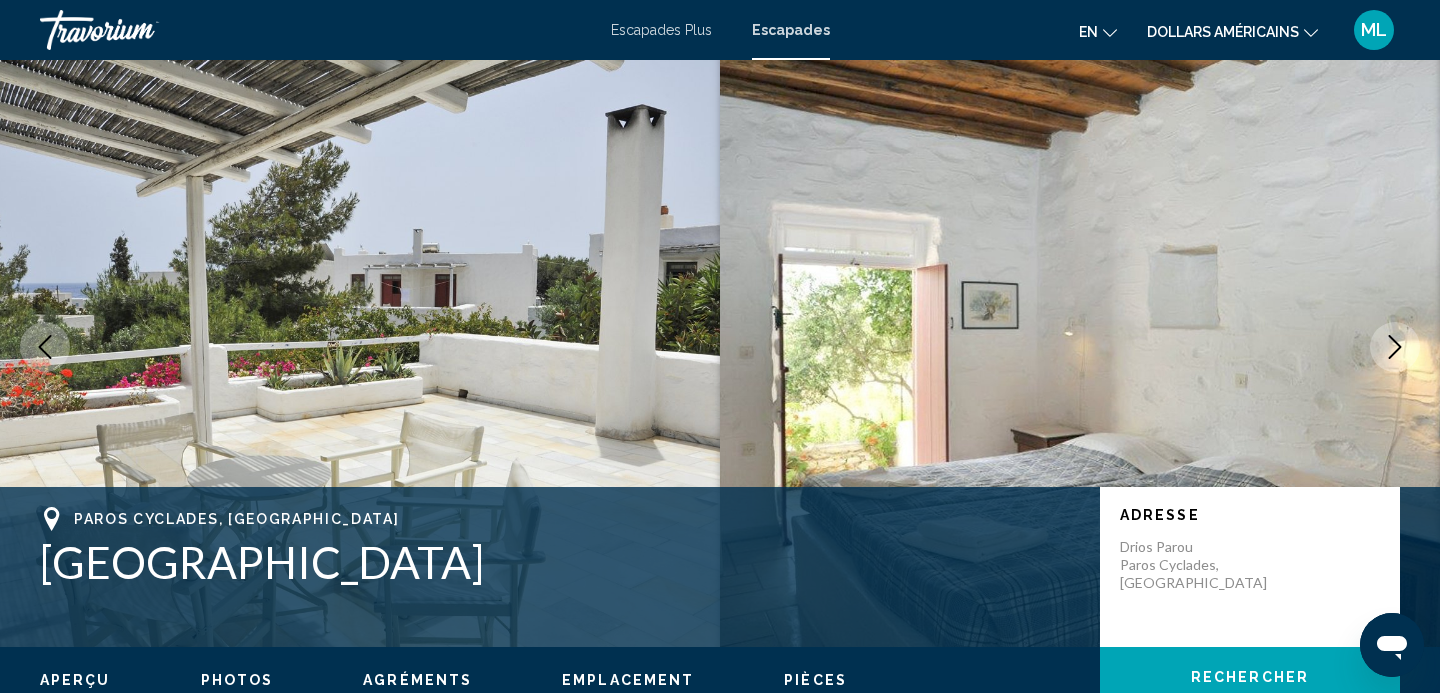 click at bounding box center [1395, 347] 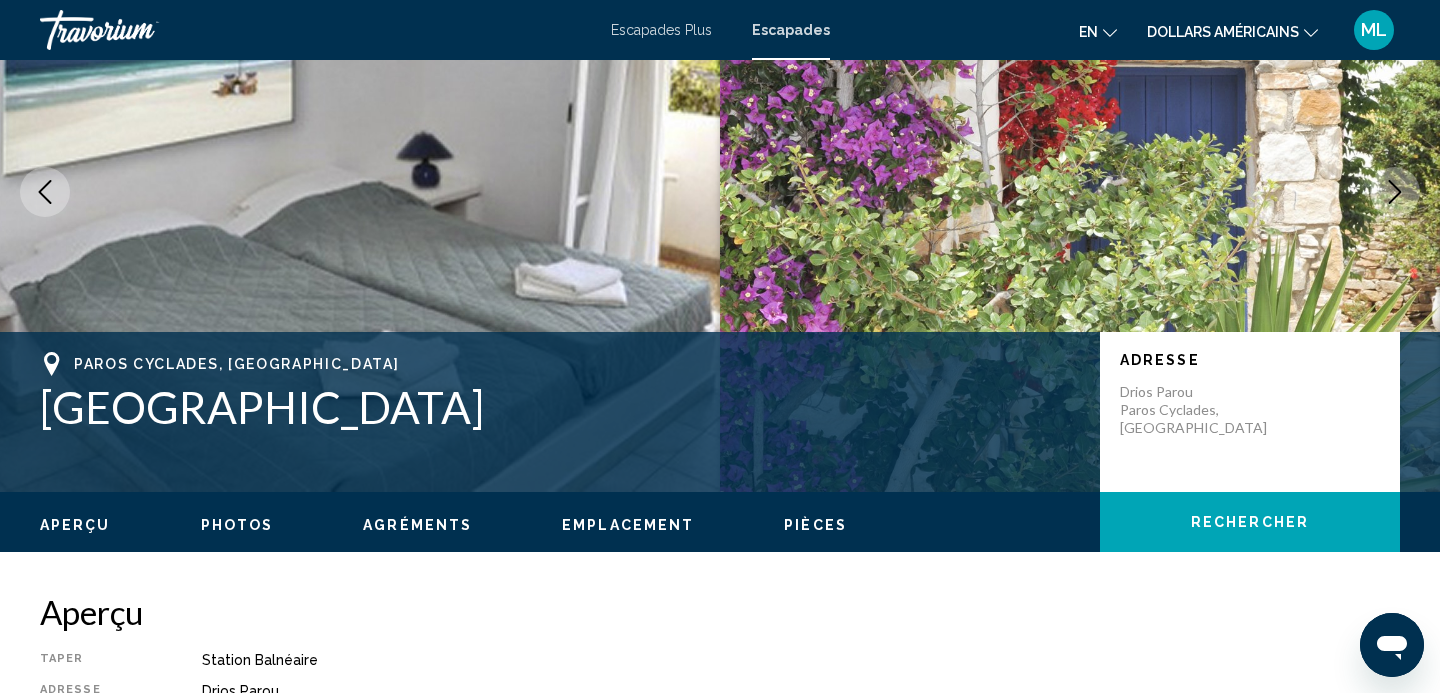 scroll, scrollTop: 0, scrollLeft: 0, axis: both 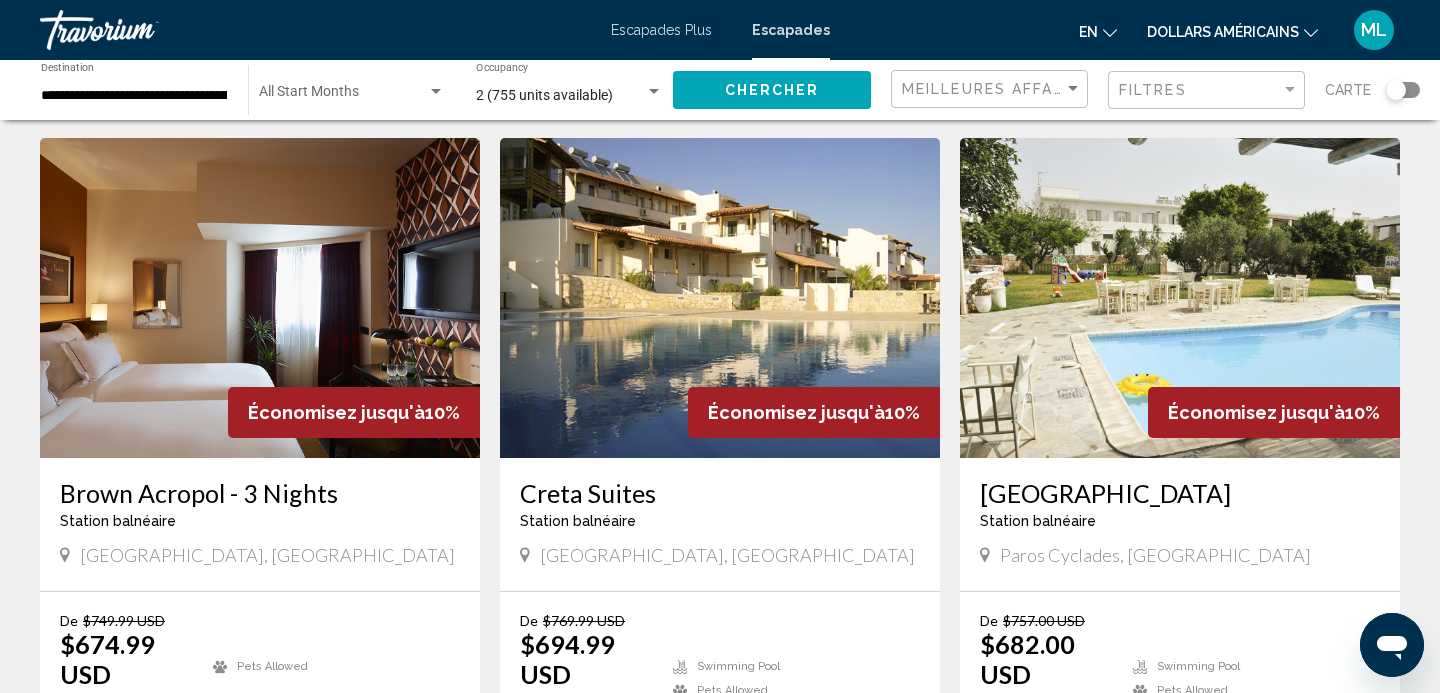 click at bounding box center (260, 298) 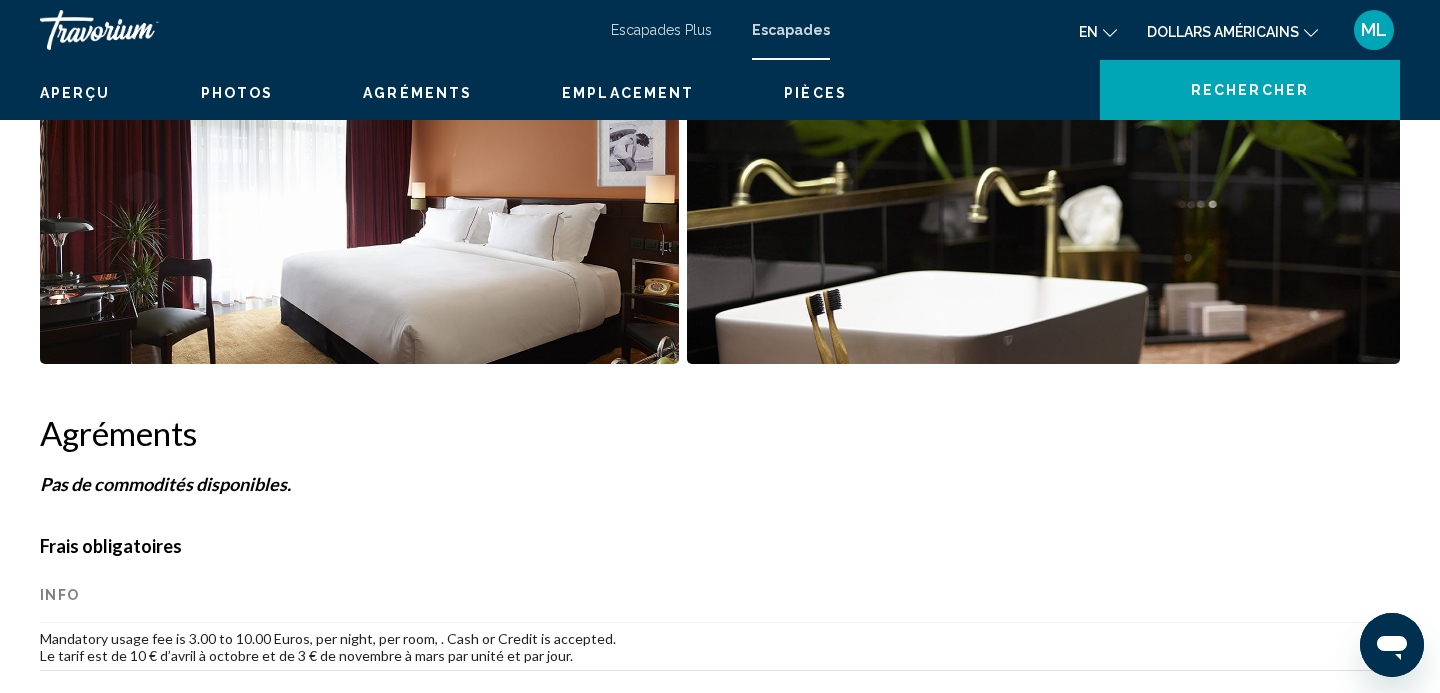 scroll, scrollTop: 0, scrollLeft: 0, axis: both 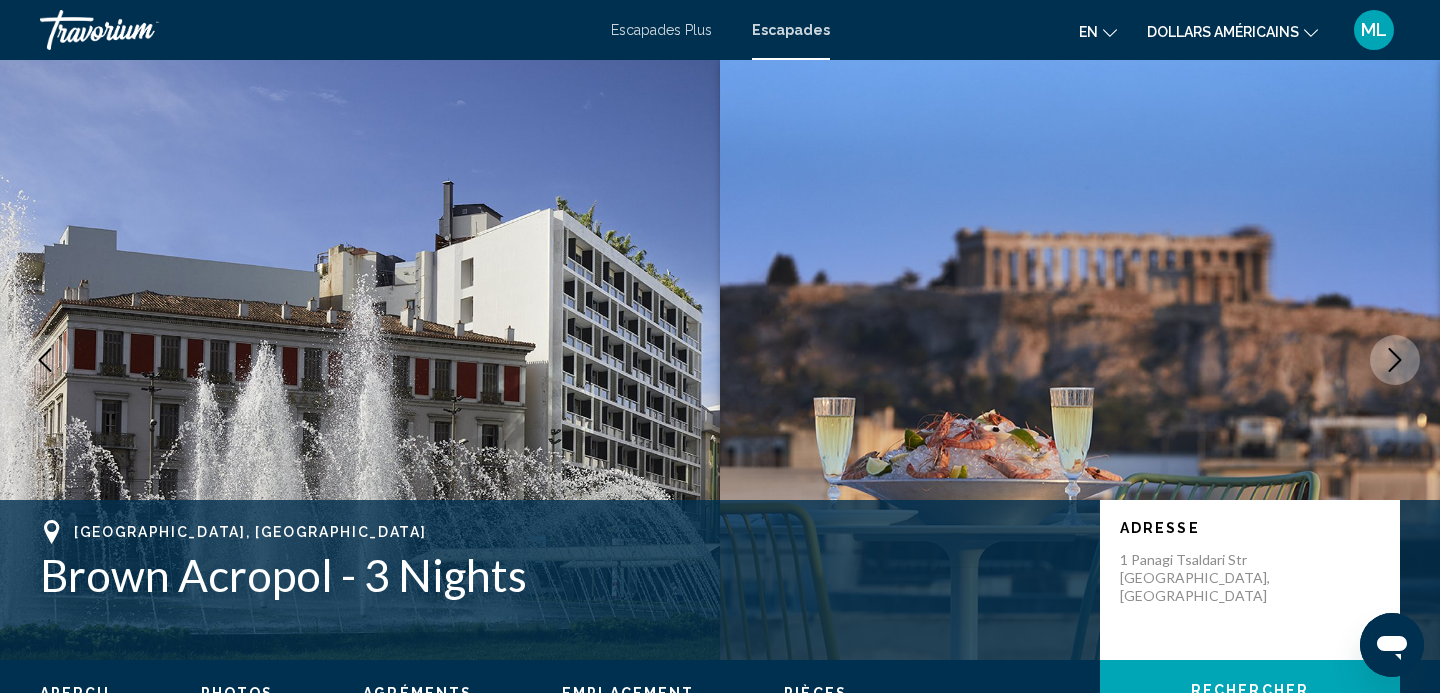 click 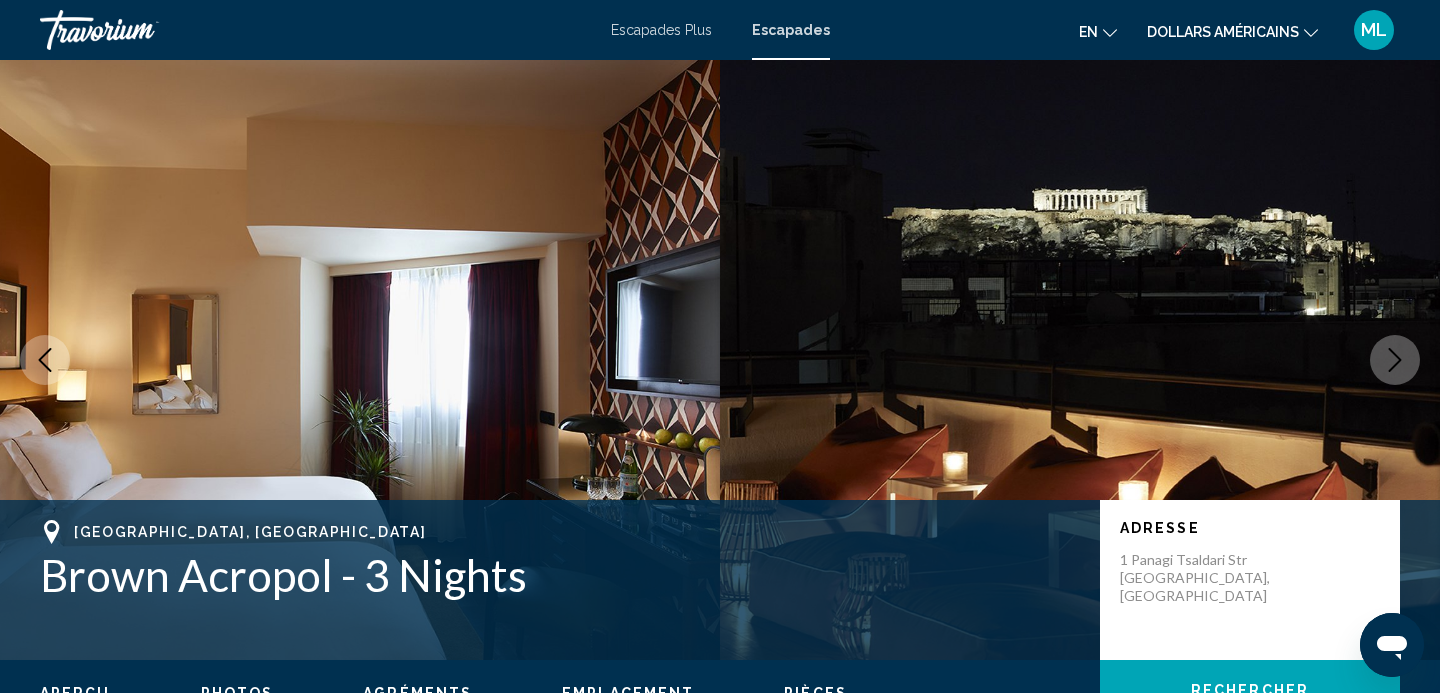 click 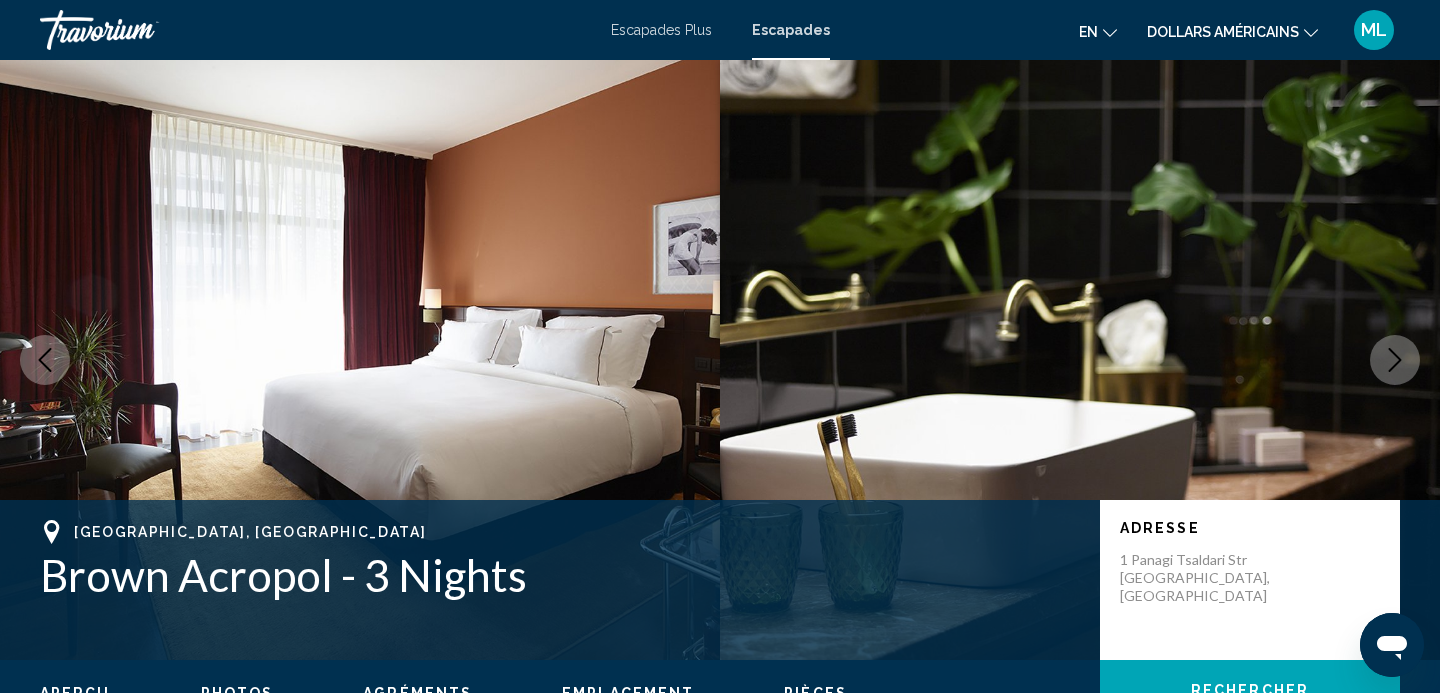click 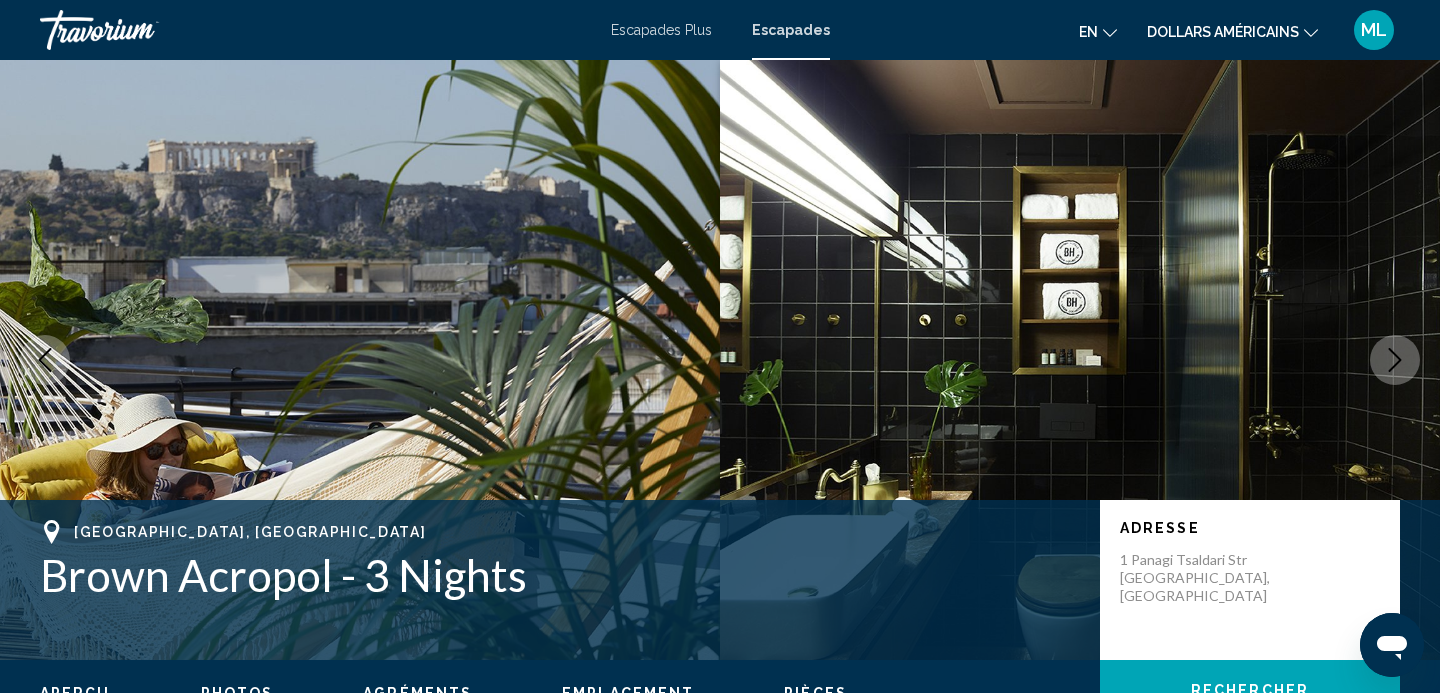 click 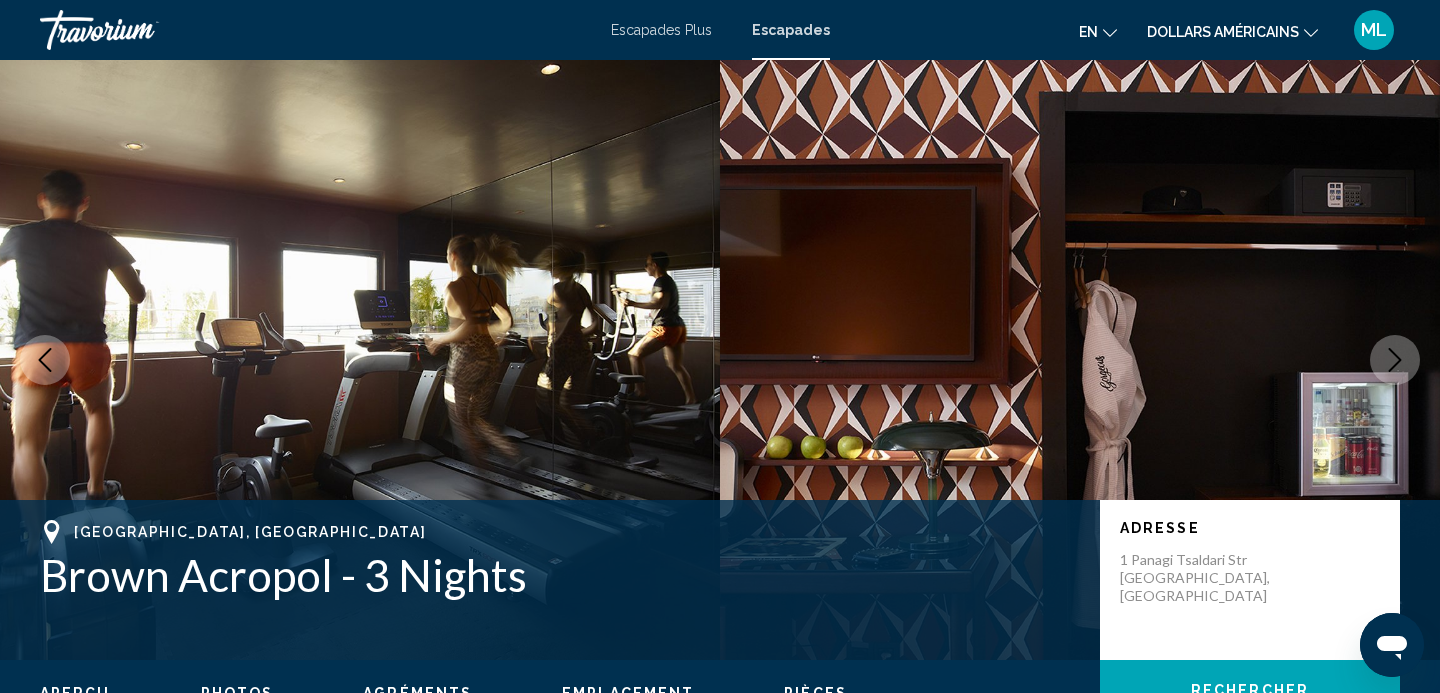 click 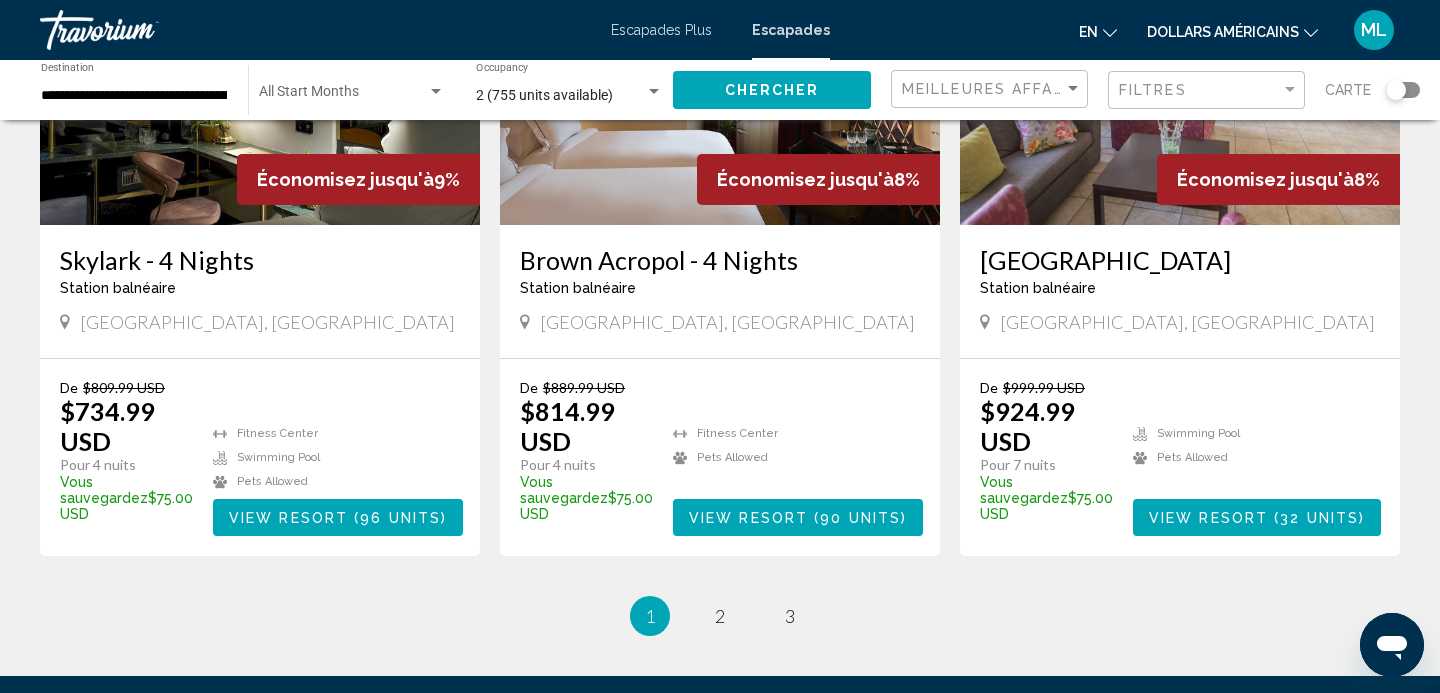 scroll, scrollTop: 2588, scrollLeft: 0, axis: vertical 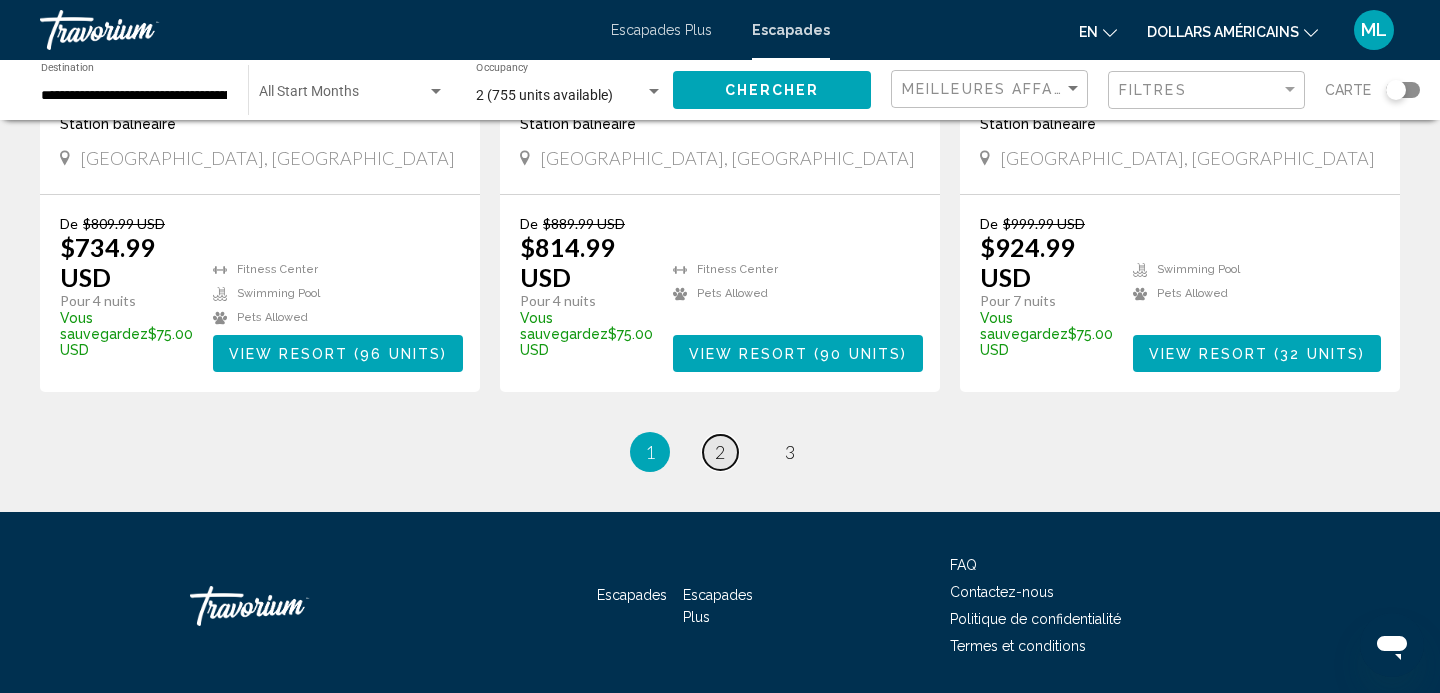 click on "page  2" at bounding box center [720, 452] 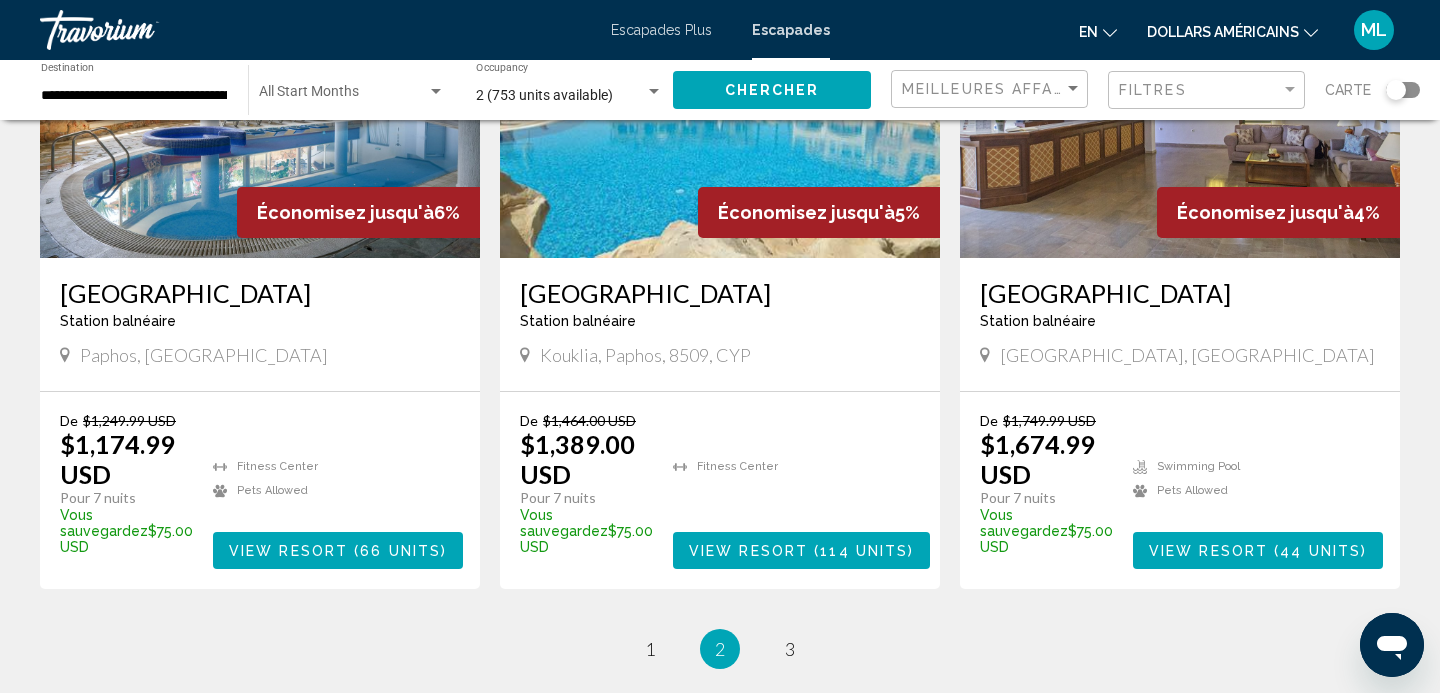 scroll, scrollTop: 2362, scrollLeft: 0, axis: vertical 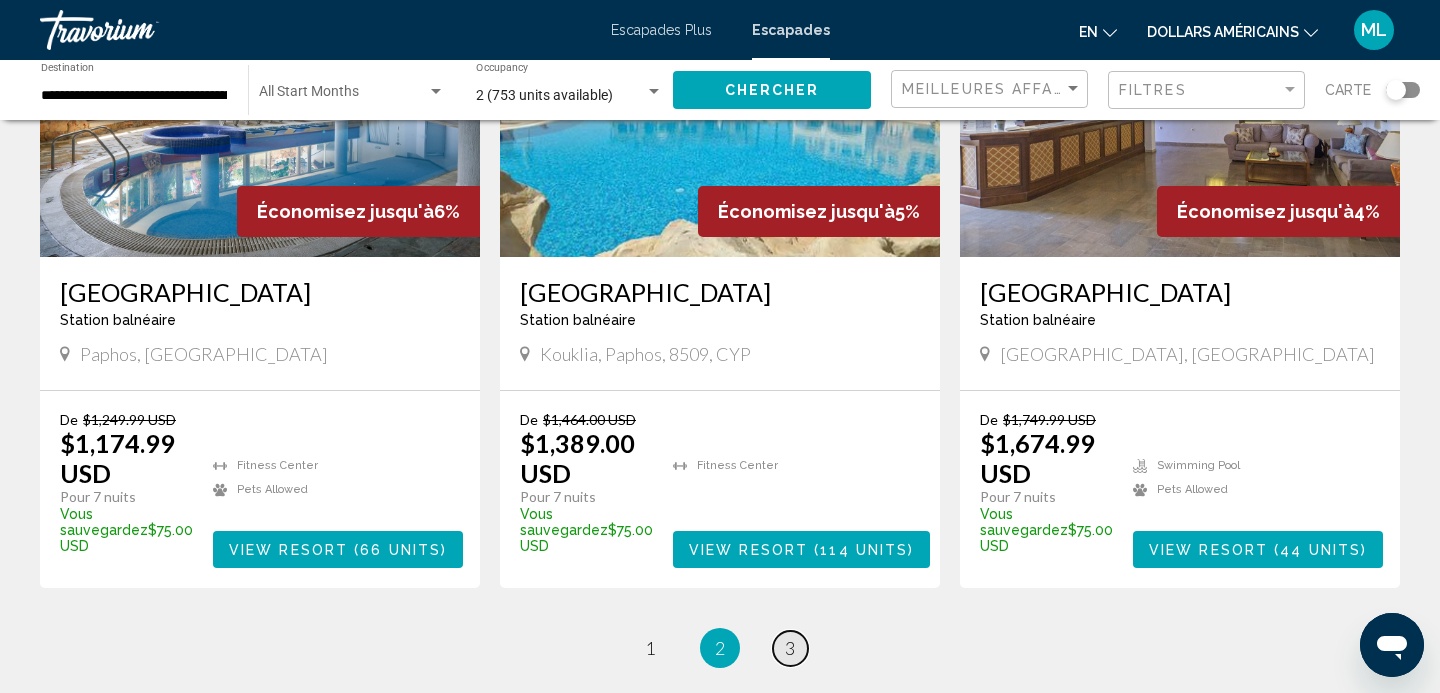click on "3" at bounding box center (790, 648) 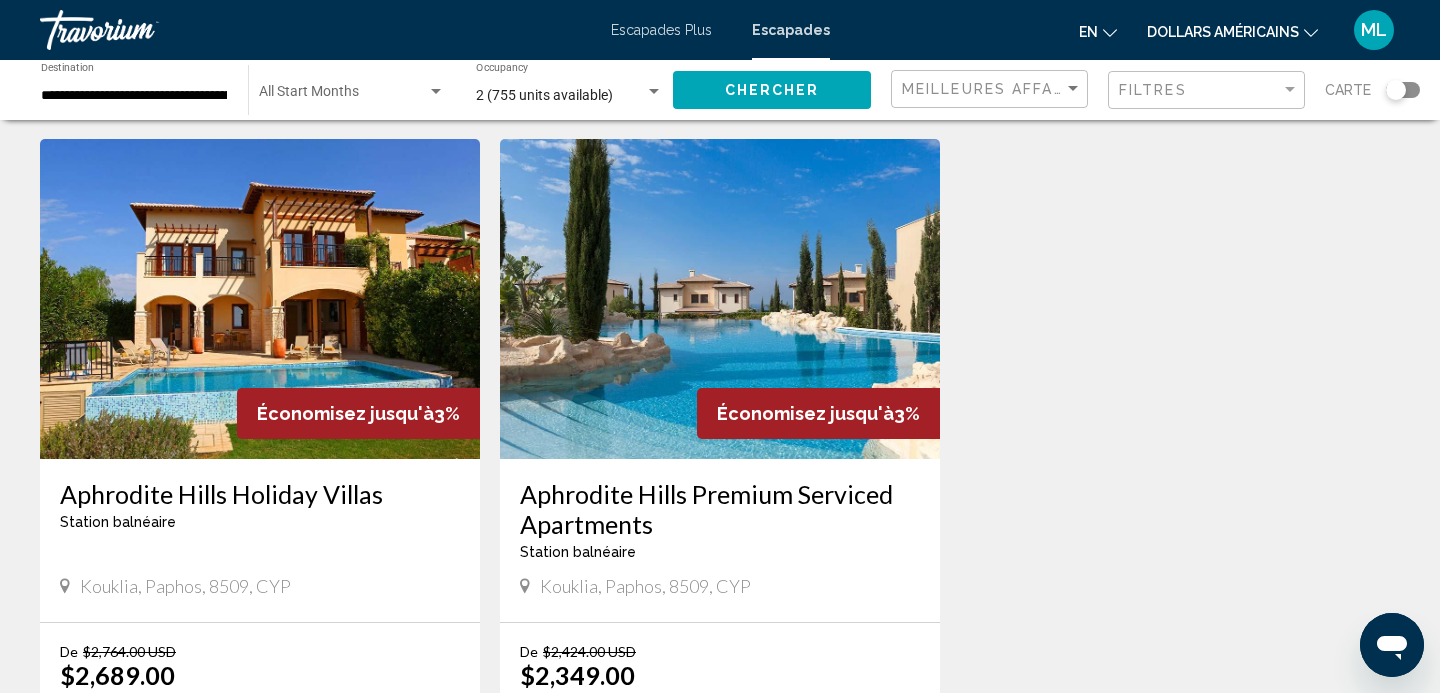 scroll, scrollTop: 0, scrollLeft: 0, axis: both 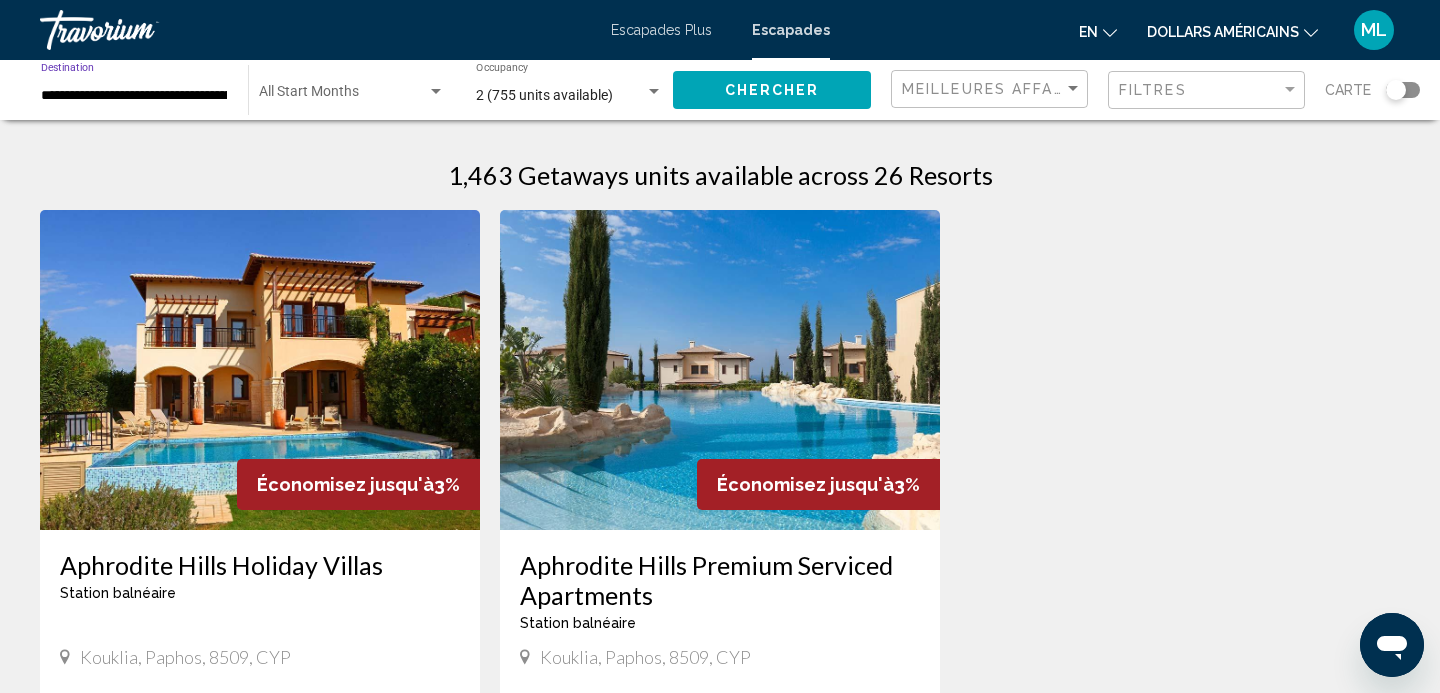 click on "**********" at bounding box center [134, 96] 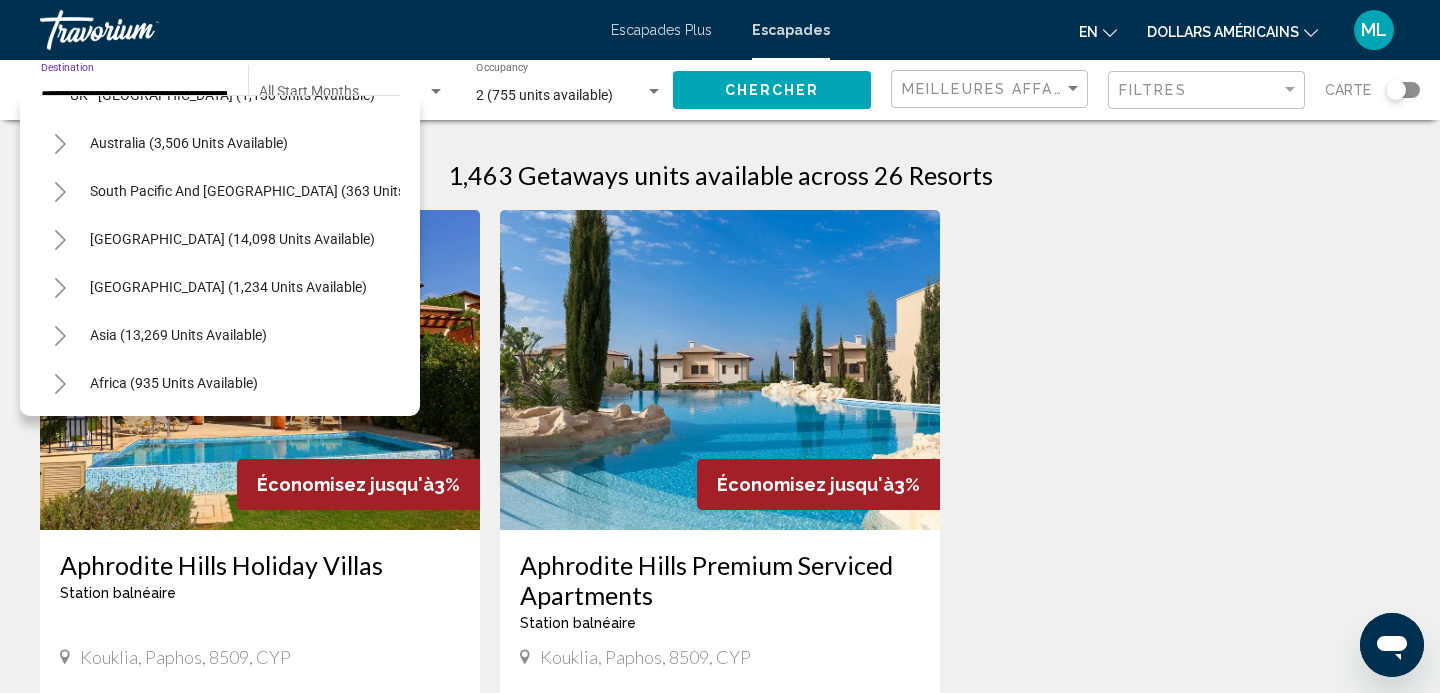 scroll, scrollTop: 1380, scrollLeft: 0, axis: vertical 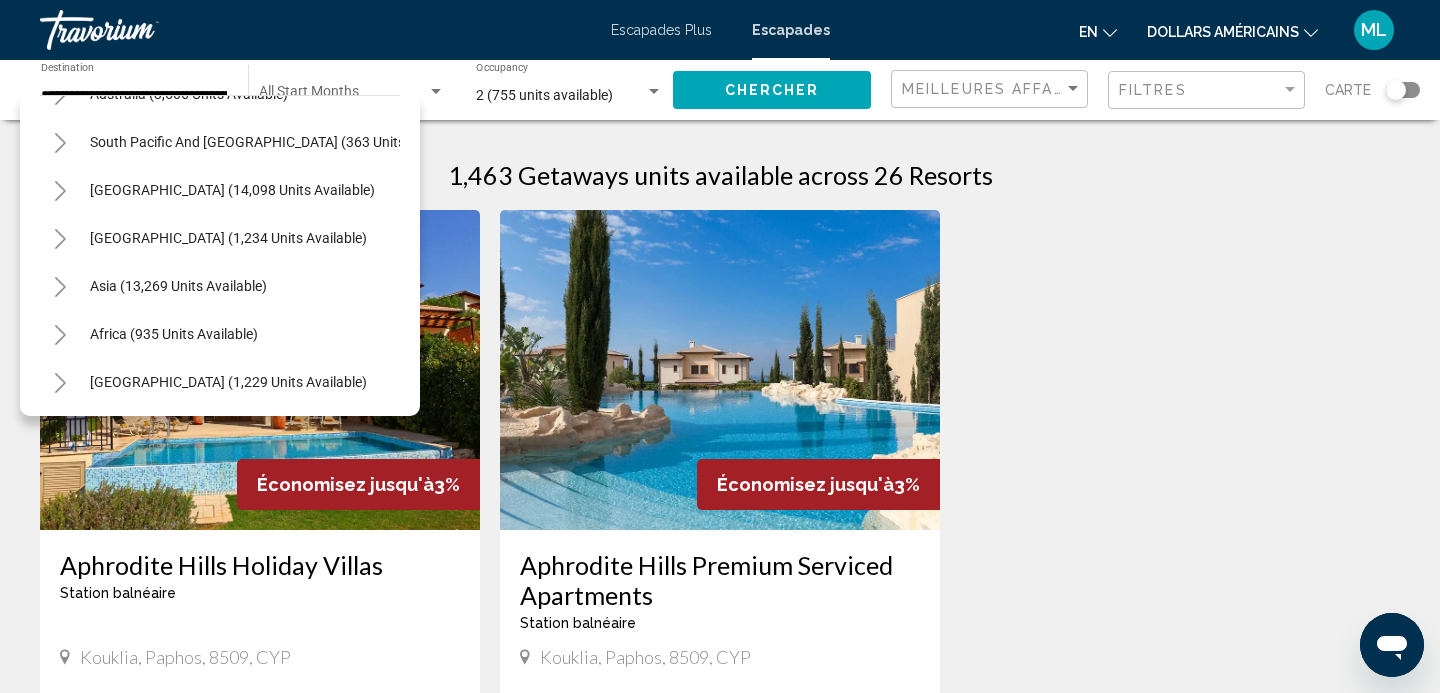click on "**********" 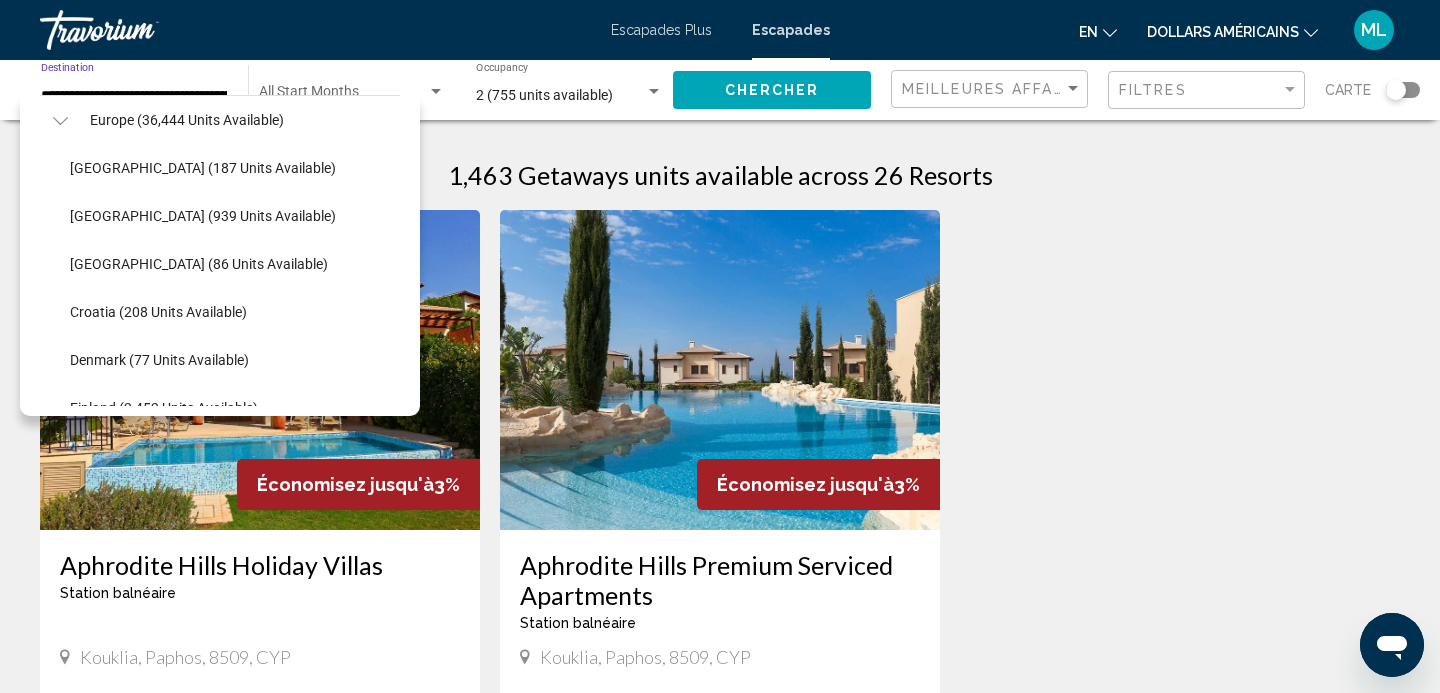 scroll, scrollTop: 0, scrollLeft: 0, axis: both 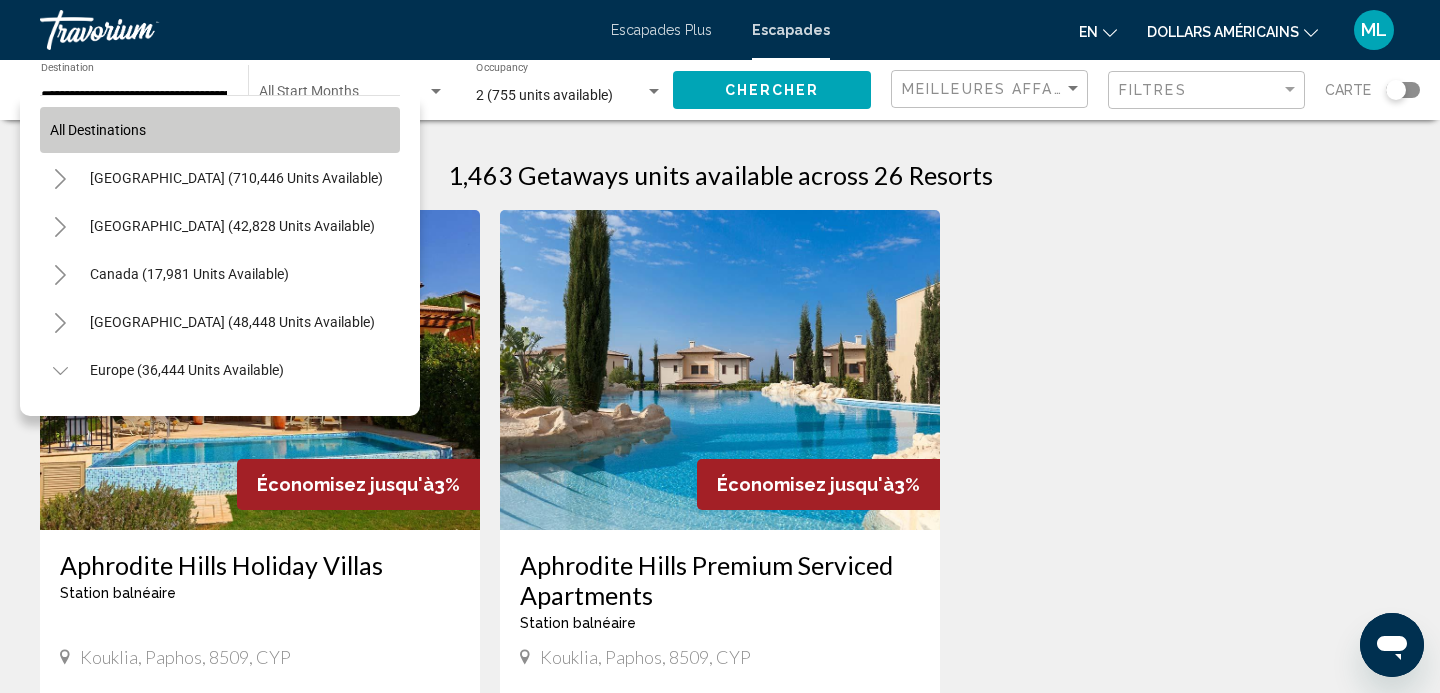 click on "All destinations" at bounding box center (98, 130) 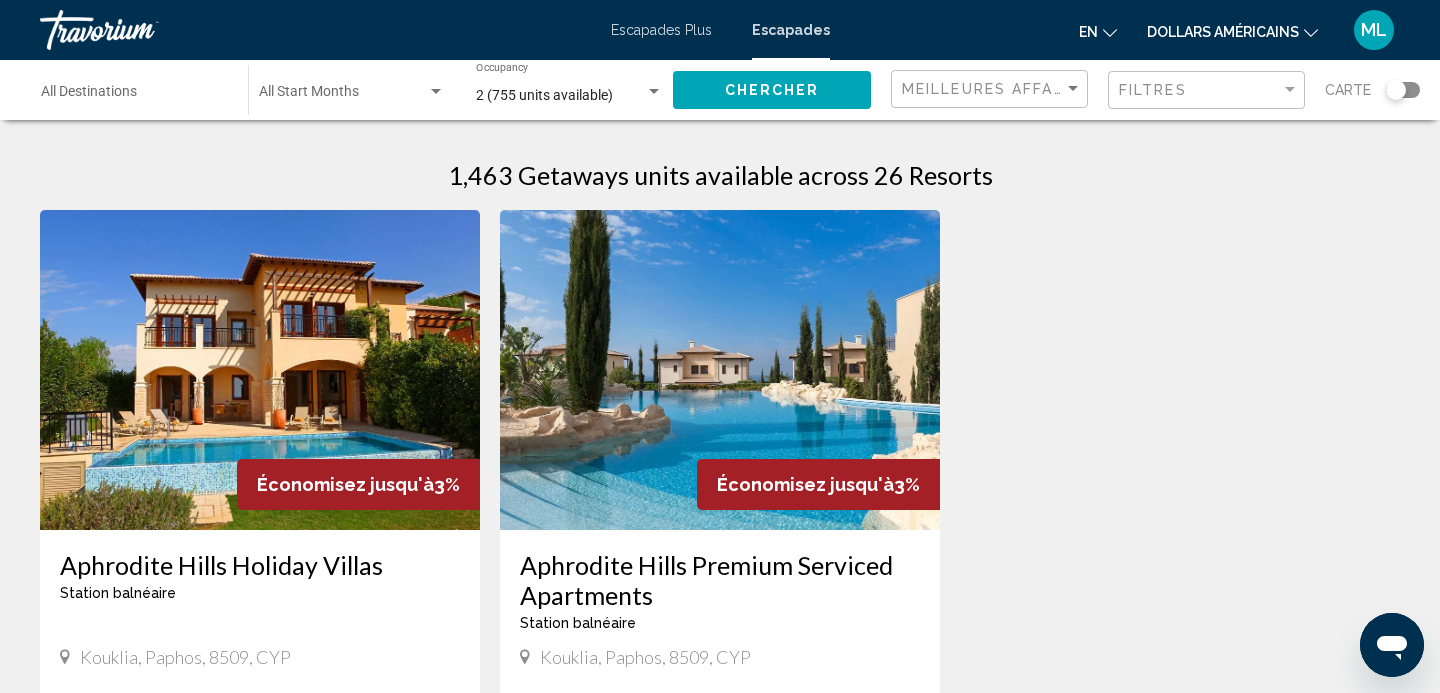 click on "Destination All Destinations" at bounding box center (134, 96) 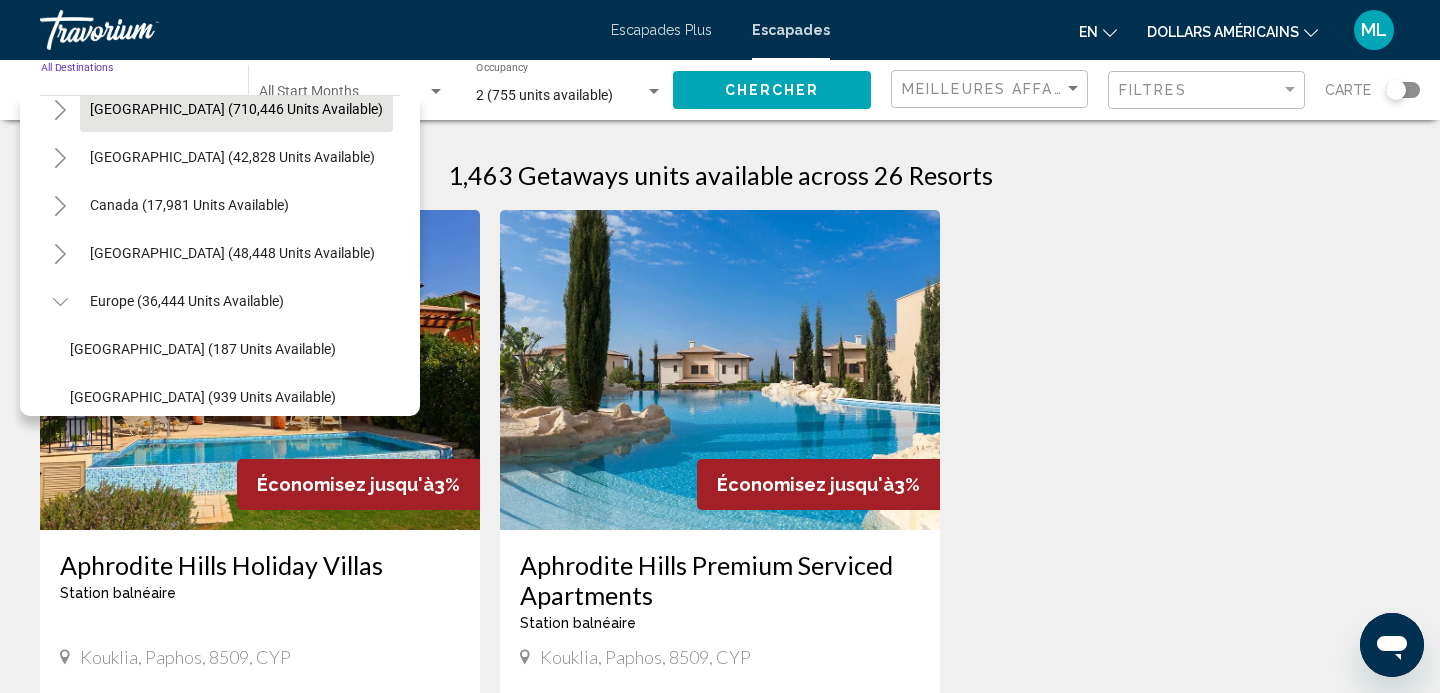 scroll, scrollTop: 97, scrollLeft: 0, axis: vertical 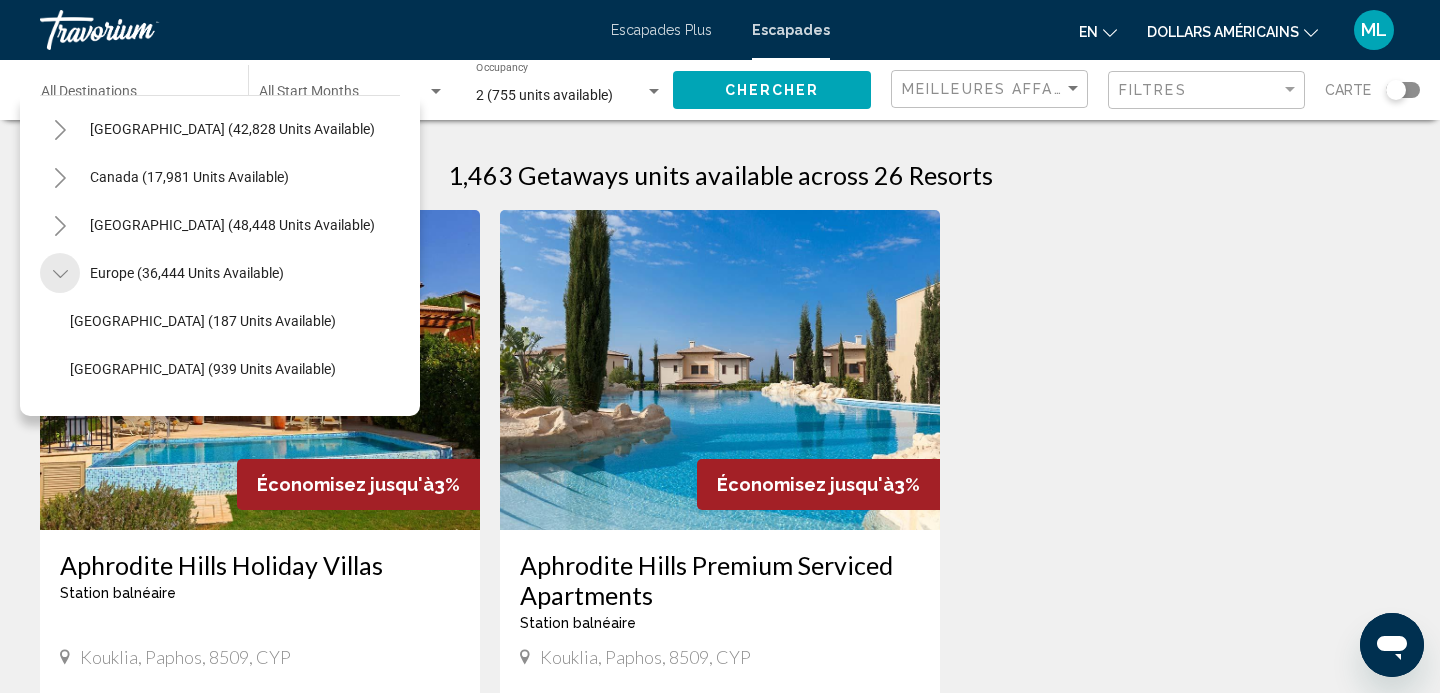 click 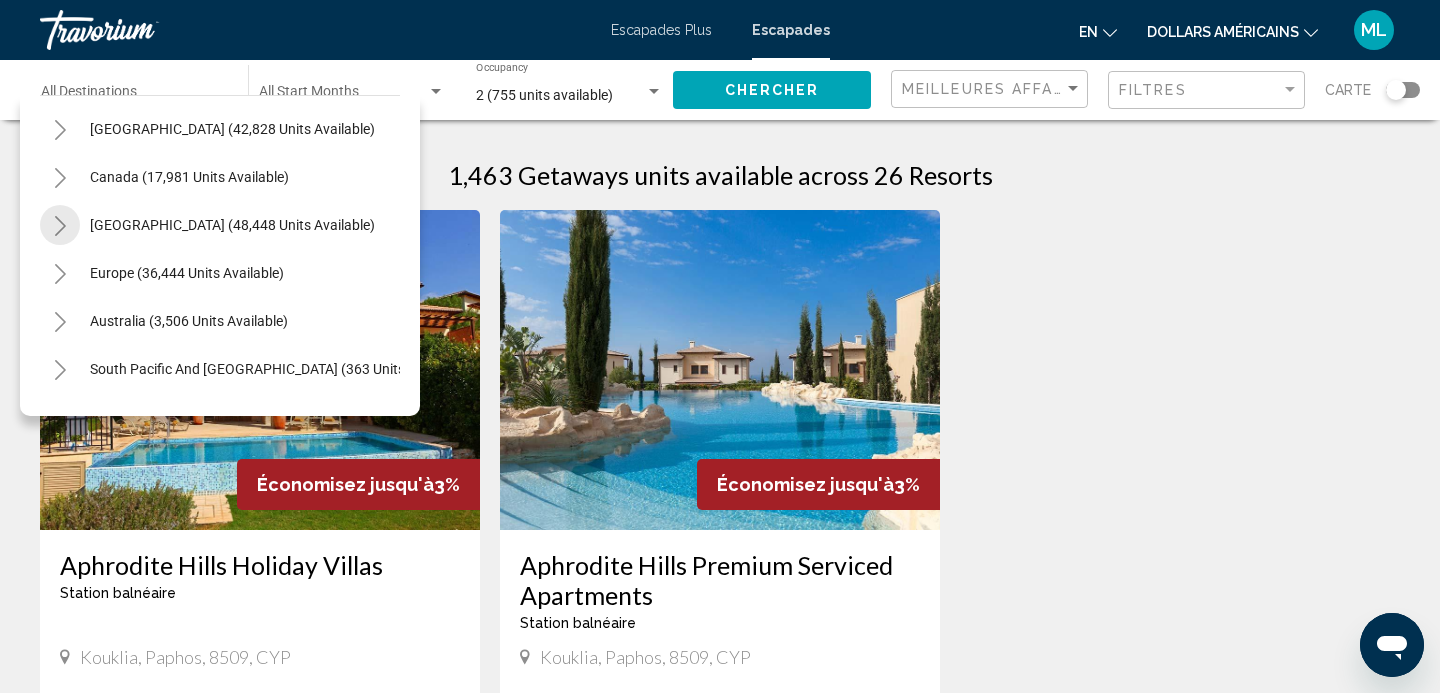 click 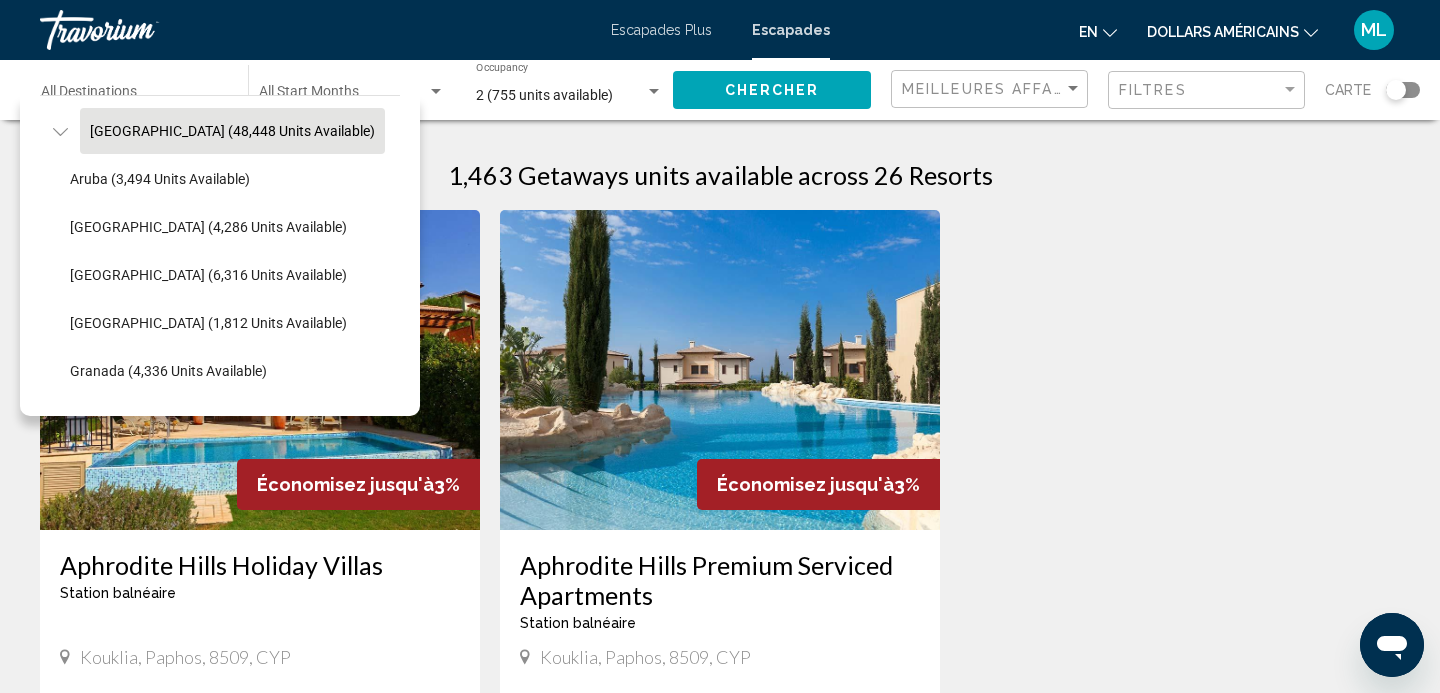 scroll, scrollTop: 125, scrollLeft: 0, axis: vertical 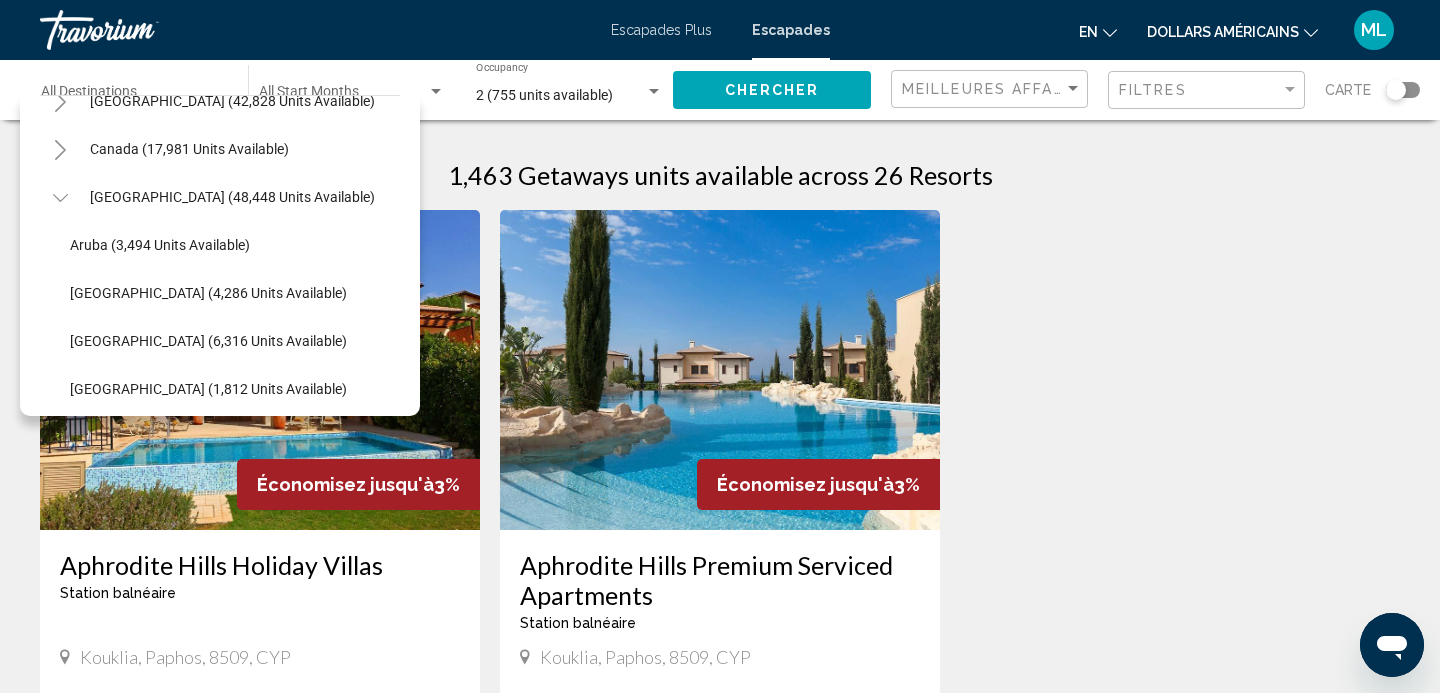 click 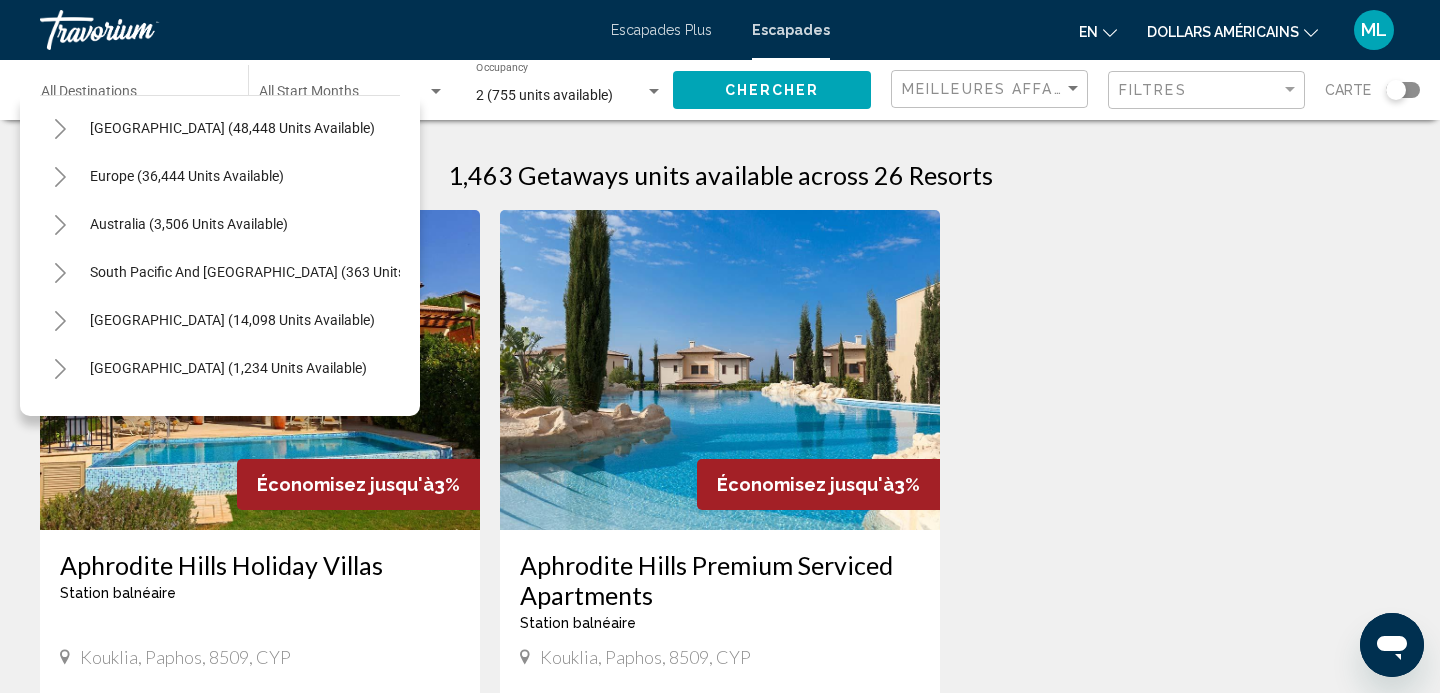 scroll, scrollTop: 324, scrollLeft: 0, axis: vertical 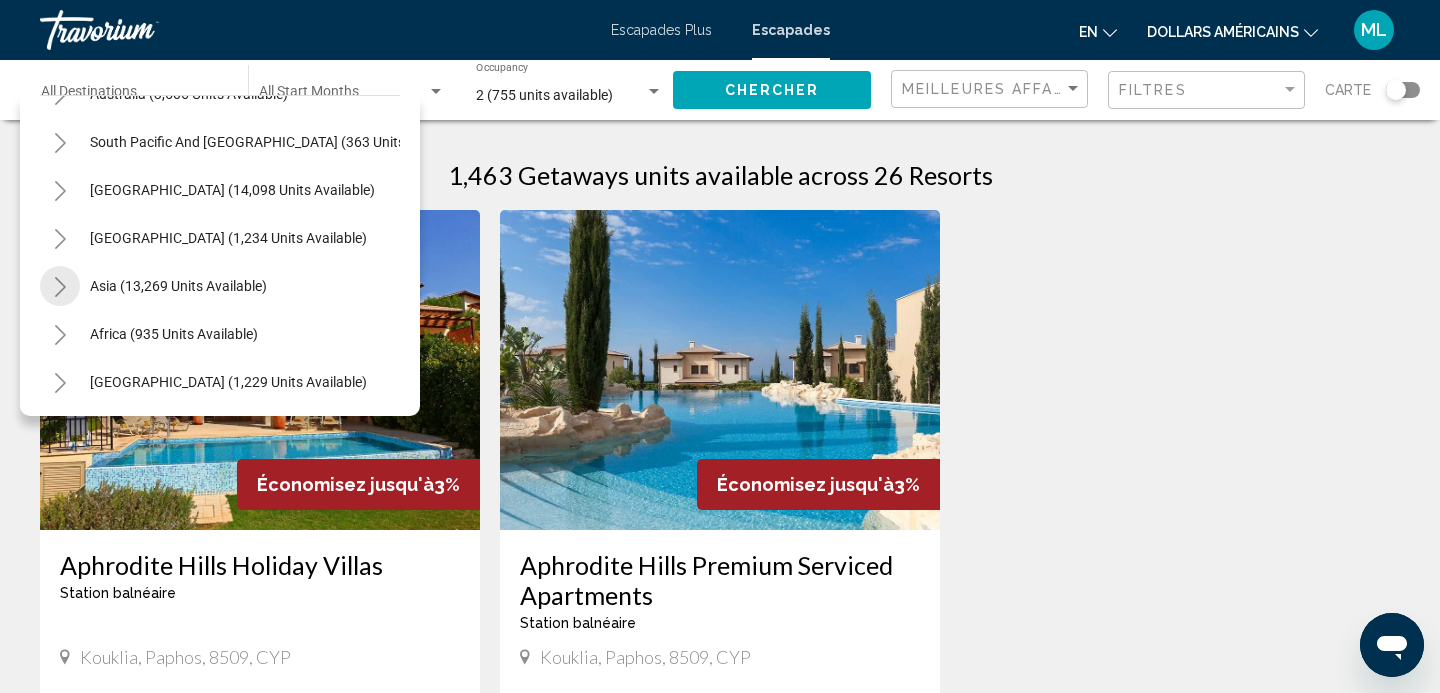 click 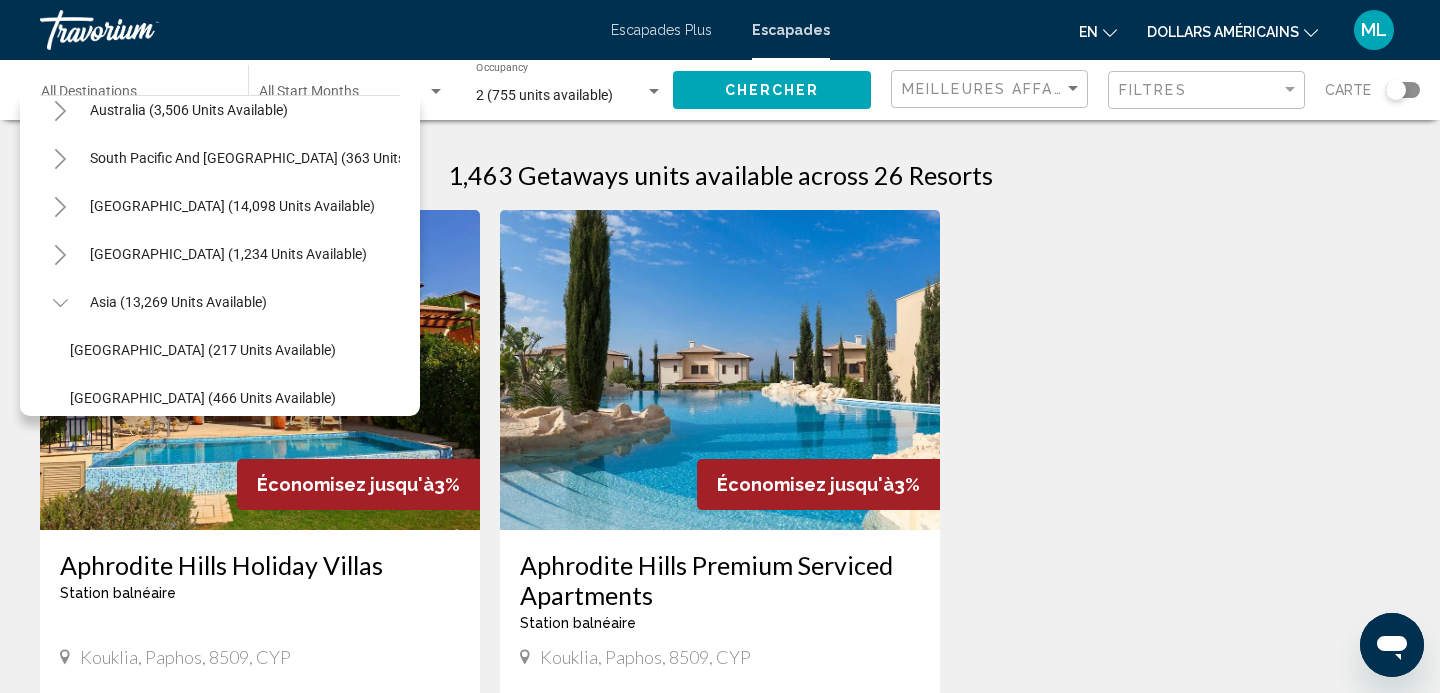 scroll, scrollTop: 298, scrollLeft: 0, axis: vertical 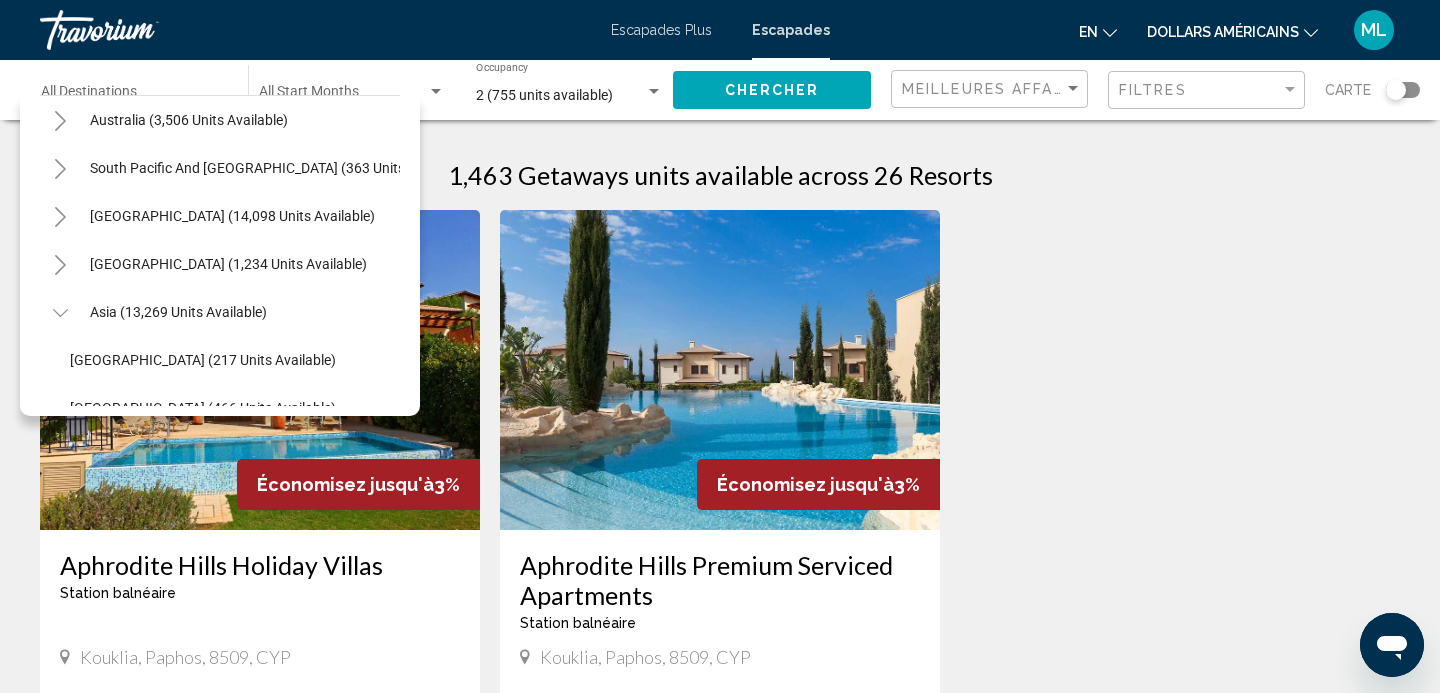 click 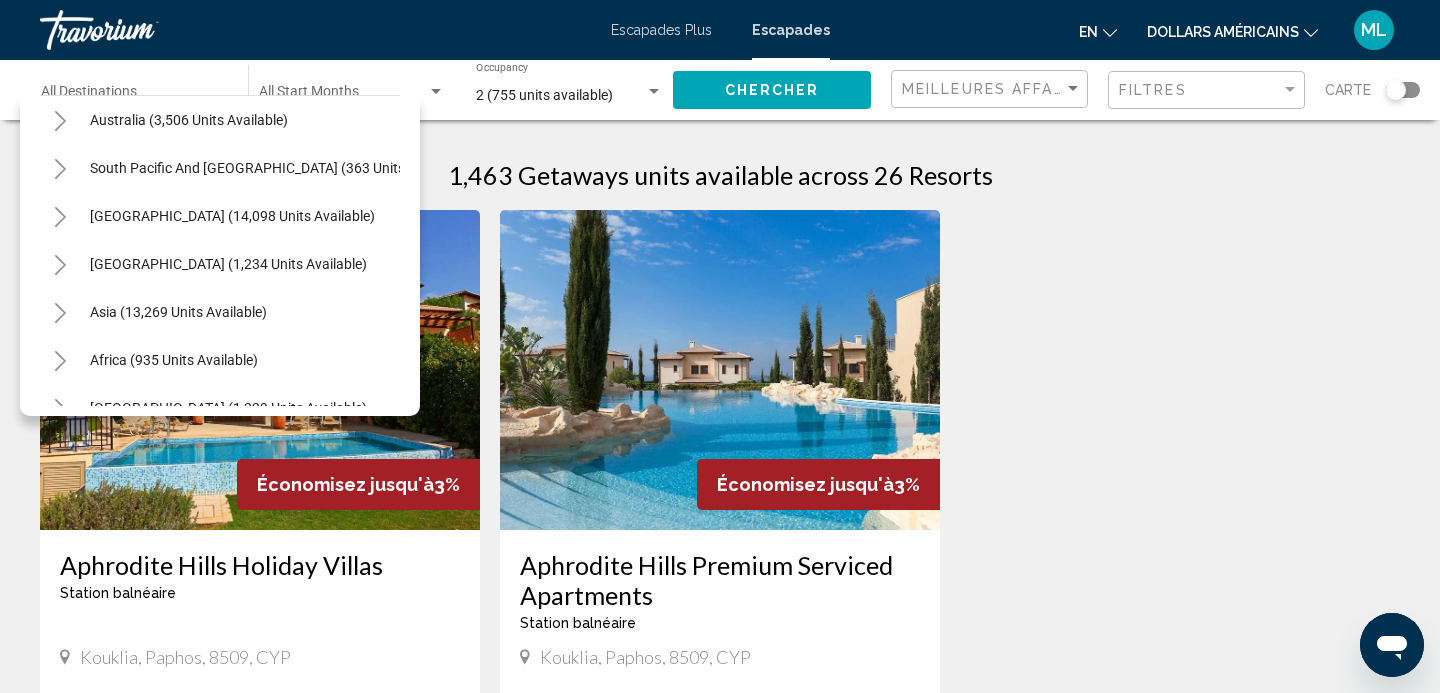scroll, scrollTop: 324, scrollLeft: 0, axis: vertical 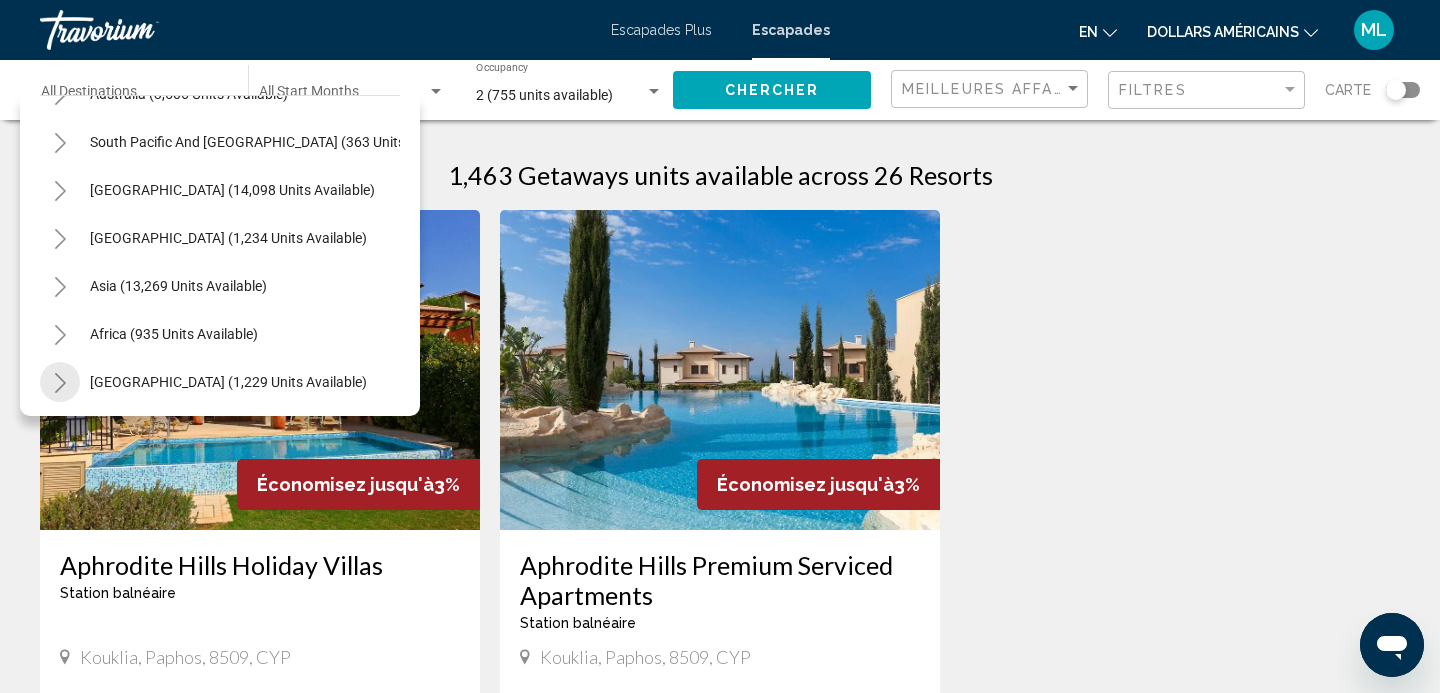 click 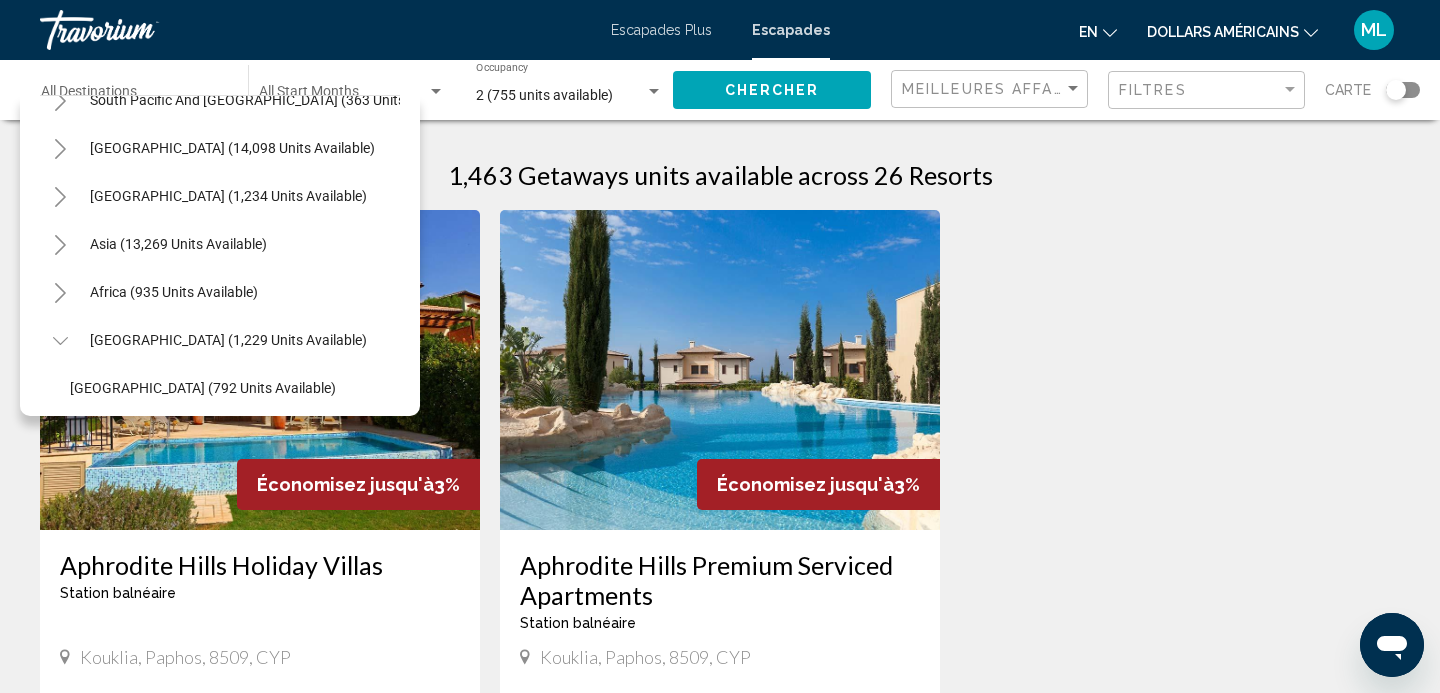 scroll, scrollTop: 281, scrollLeft: 0, axis: vertical 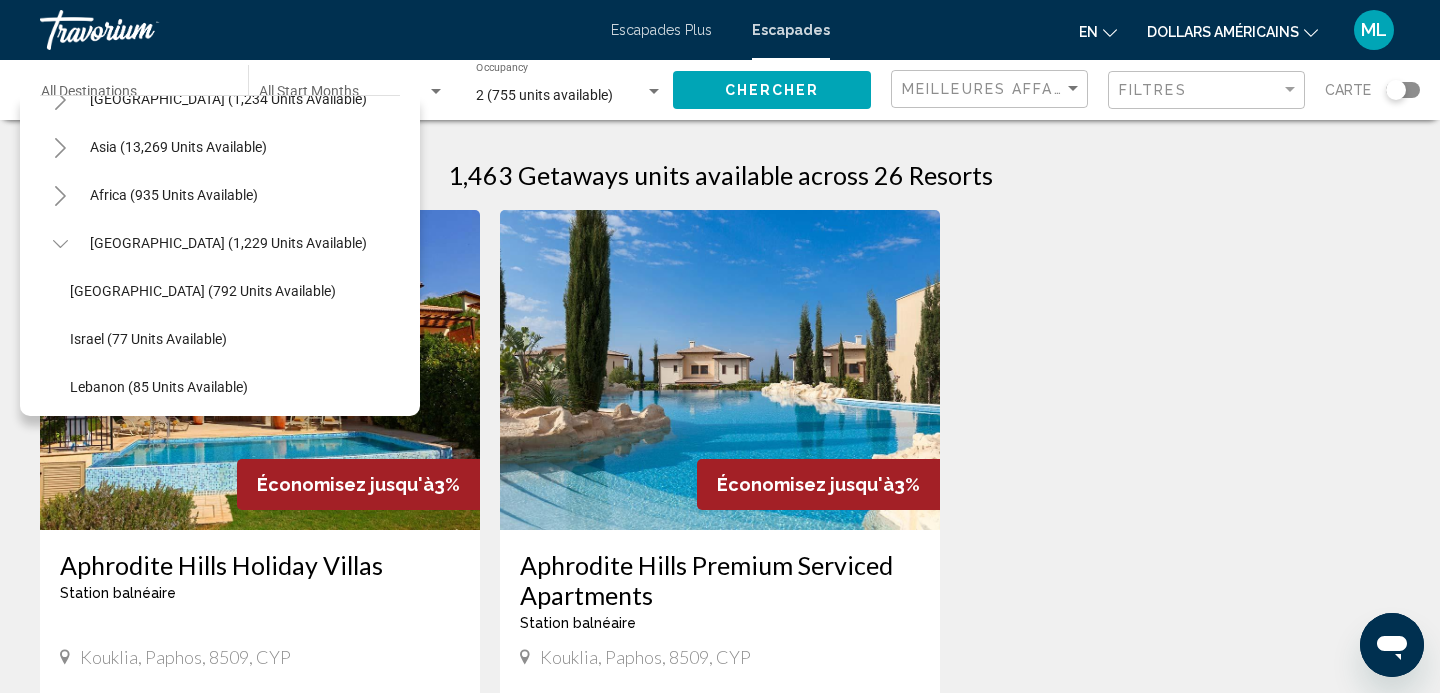 click 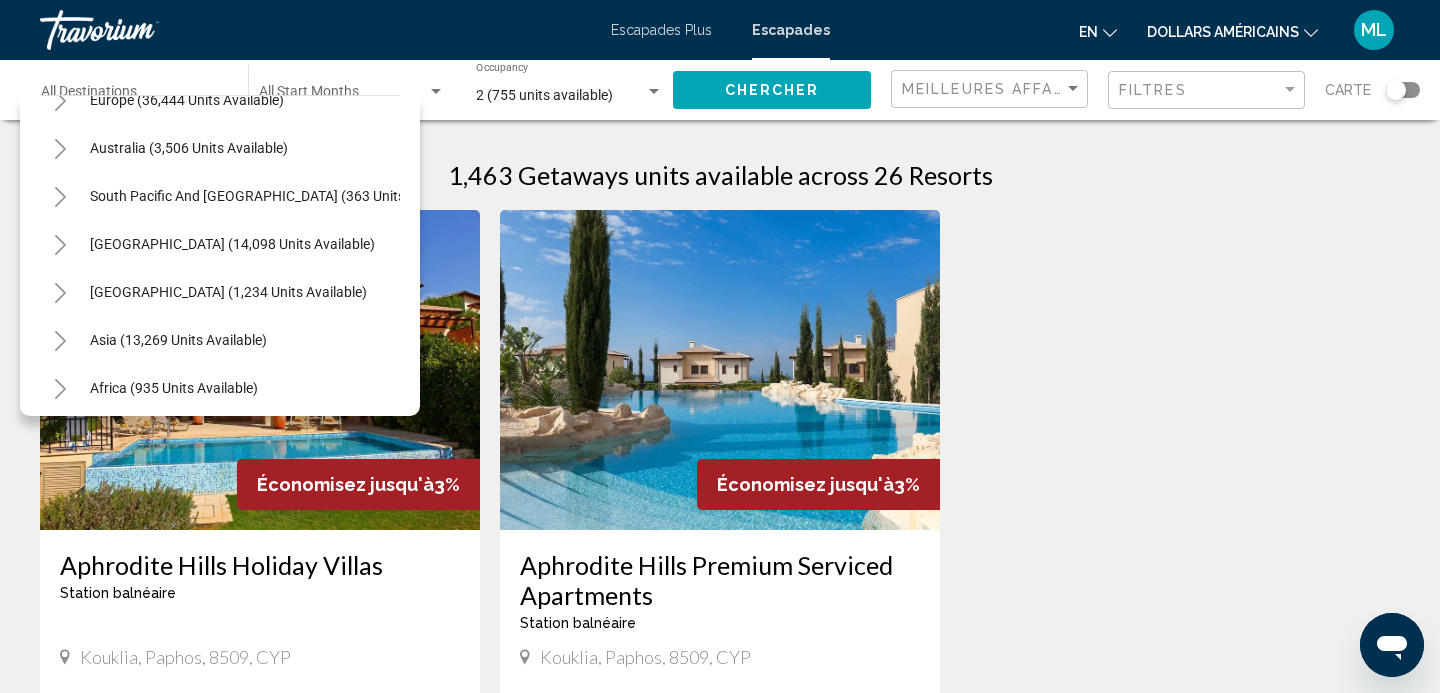 scroll, scrollTop: 283, scrollLeft: 0, axis: vertical 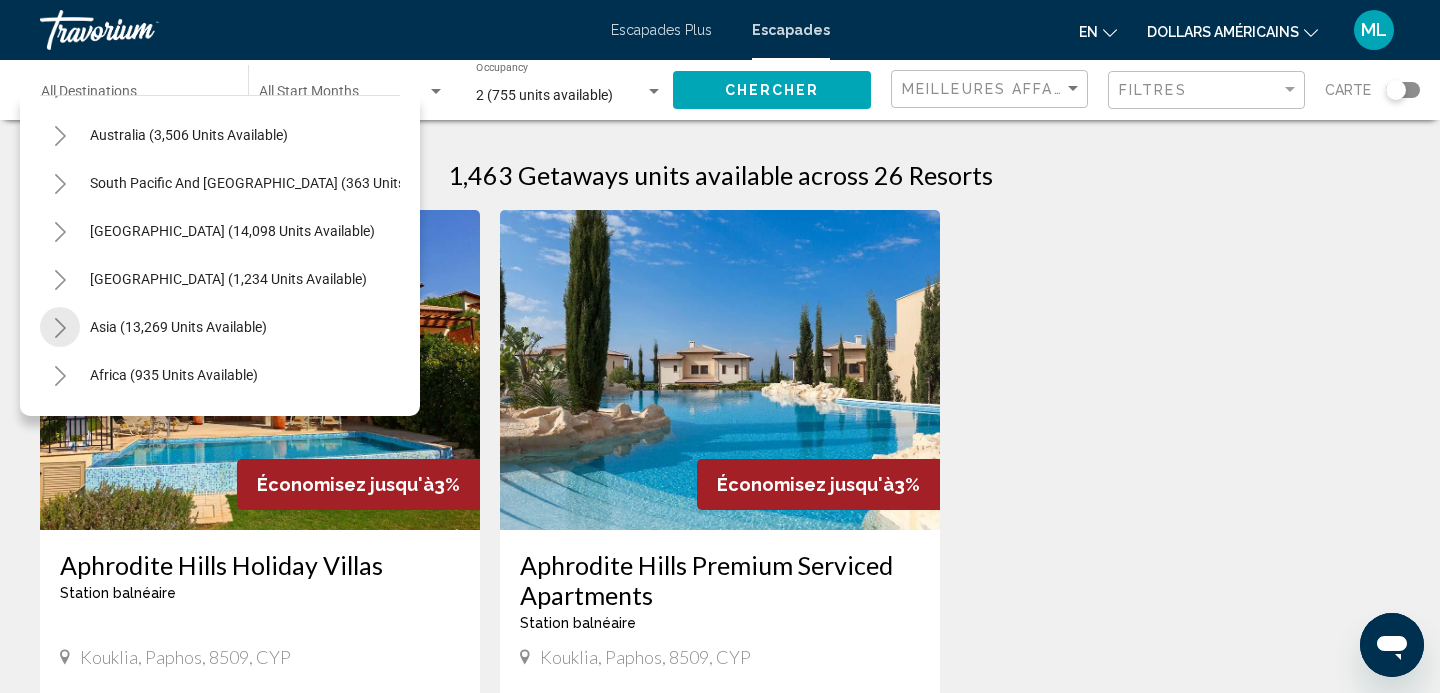 click 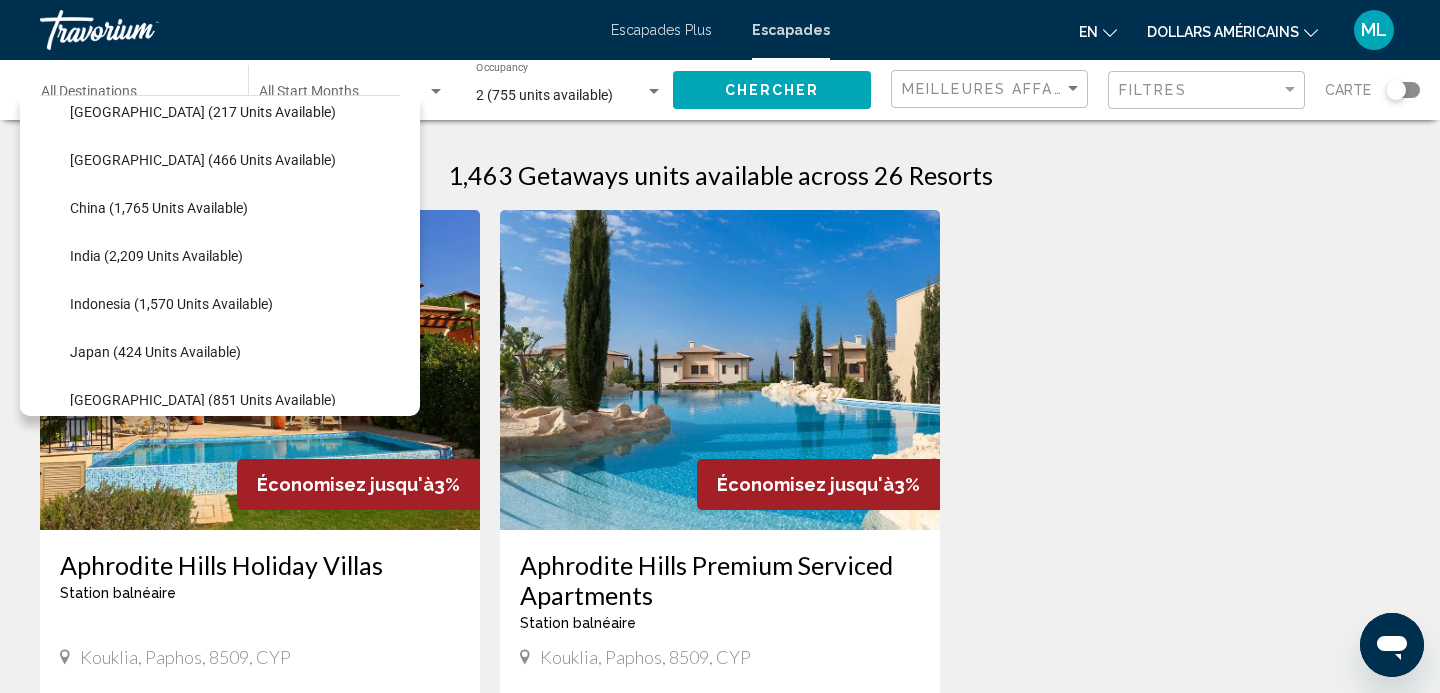 scroll, scrollTop: 547, scrollLeft: 0, axis: vertical 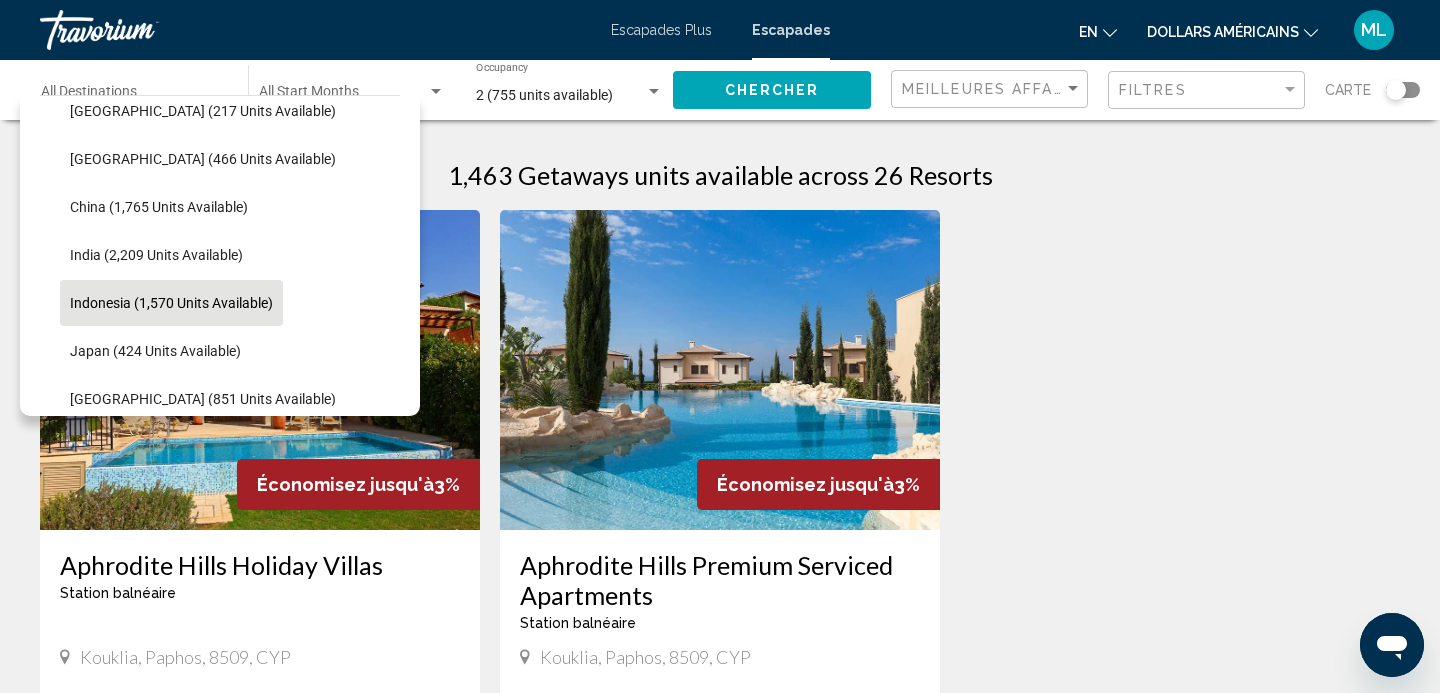 click on "Indonesia (1,570 units available)" 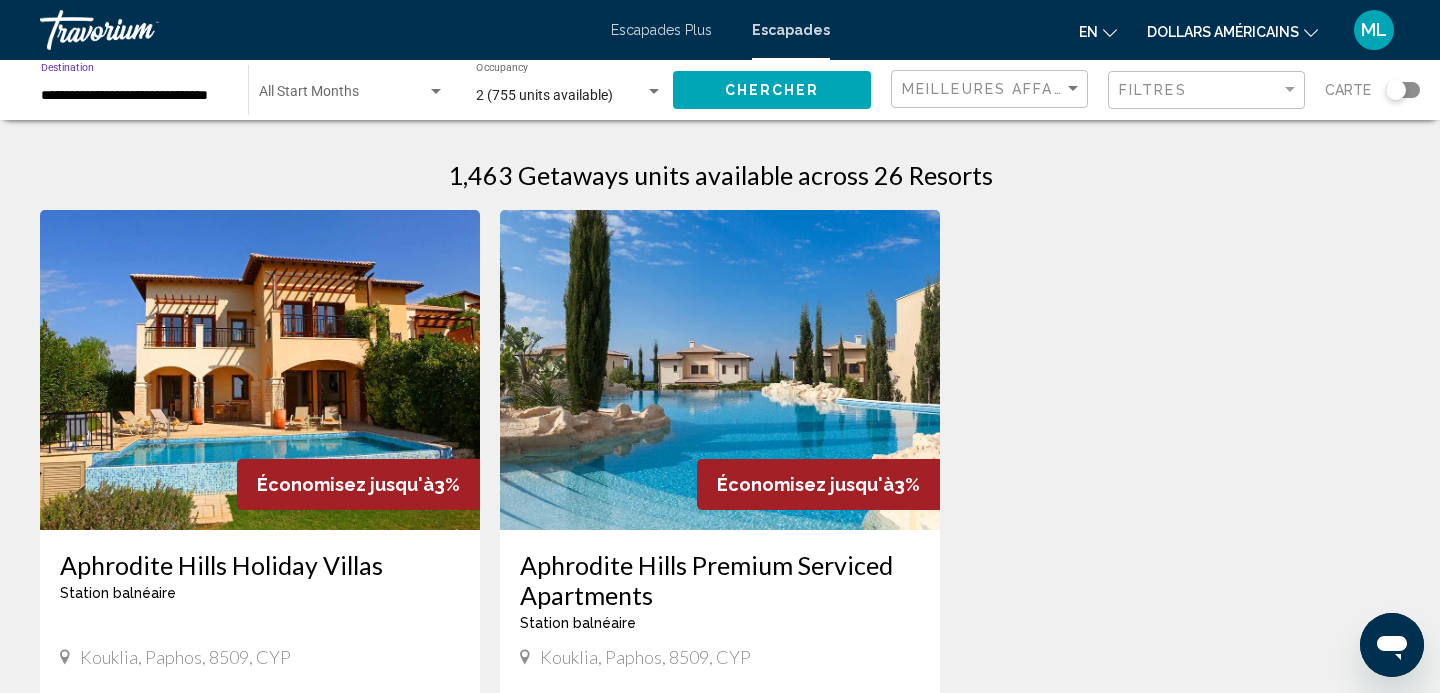 click at bounding box center [436, 92] 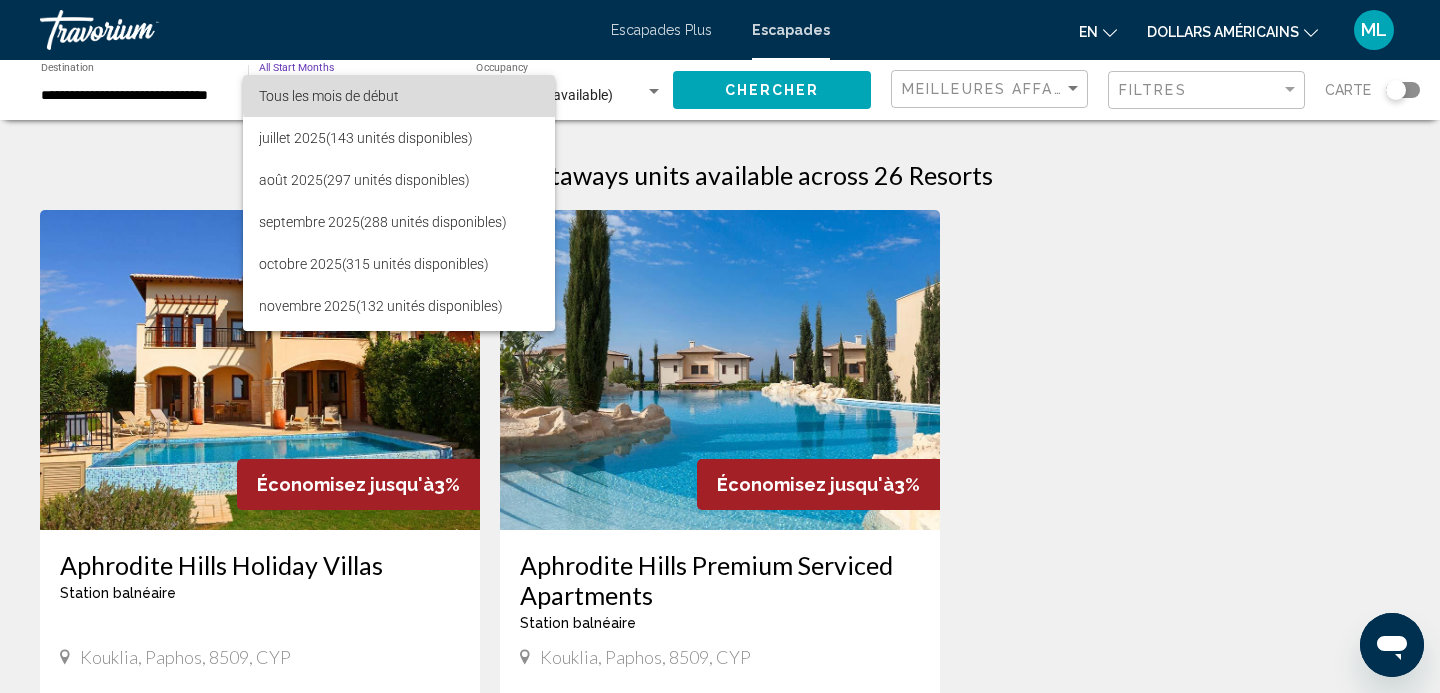 click on "Tous les mois de début" at bounding box center [399, 96] 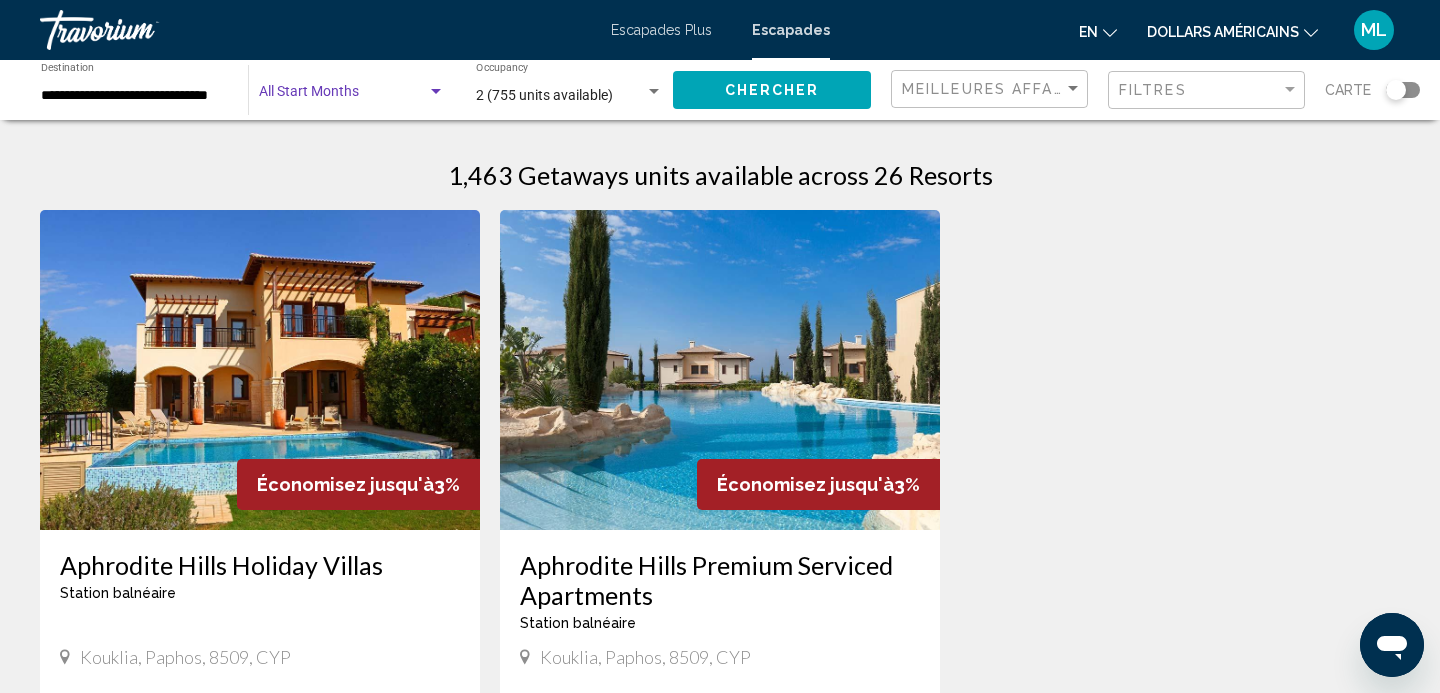 click at bounding box center [436, 92] 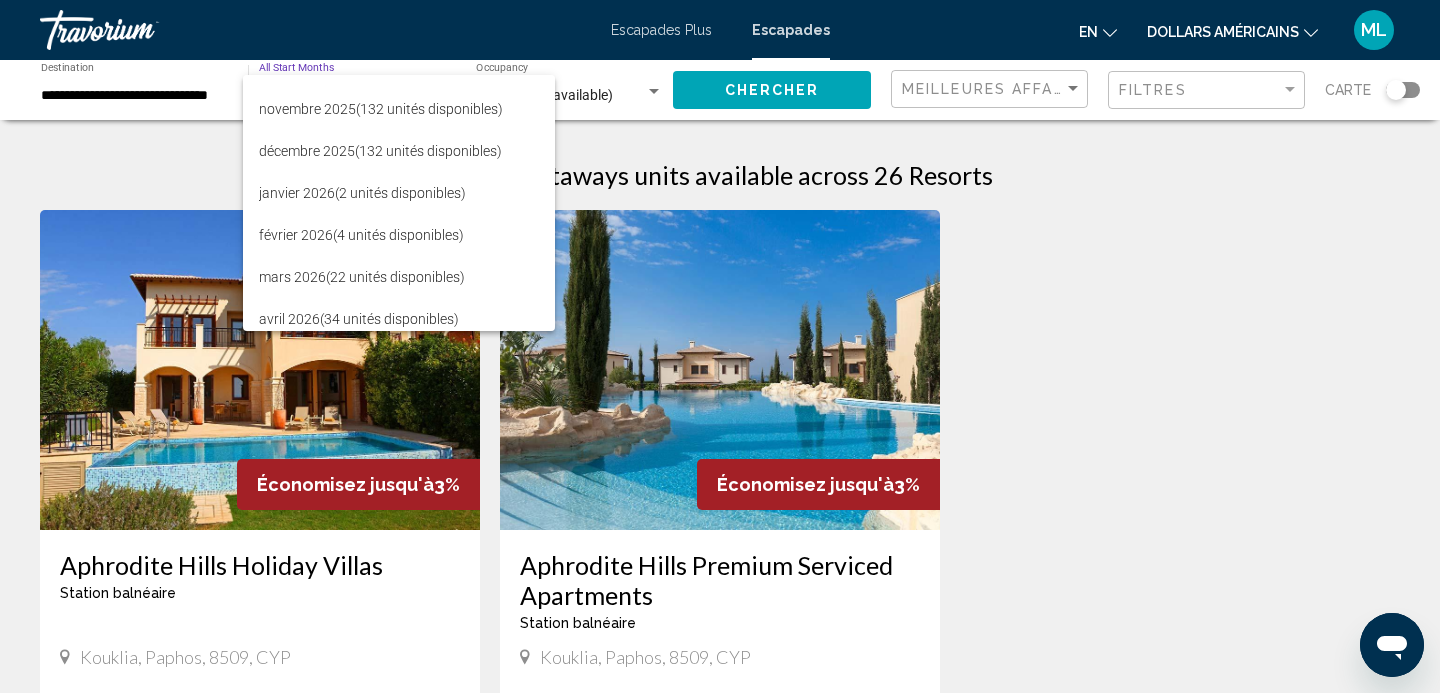 scroll, scrollTop: 290, scrollLeft: 0, axis: vertical 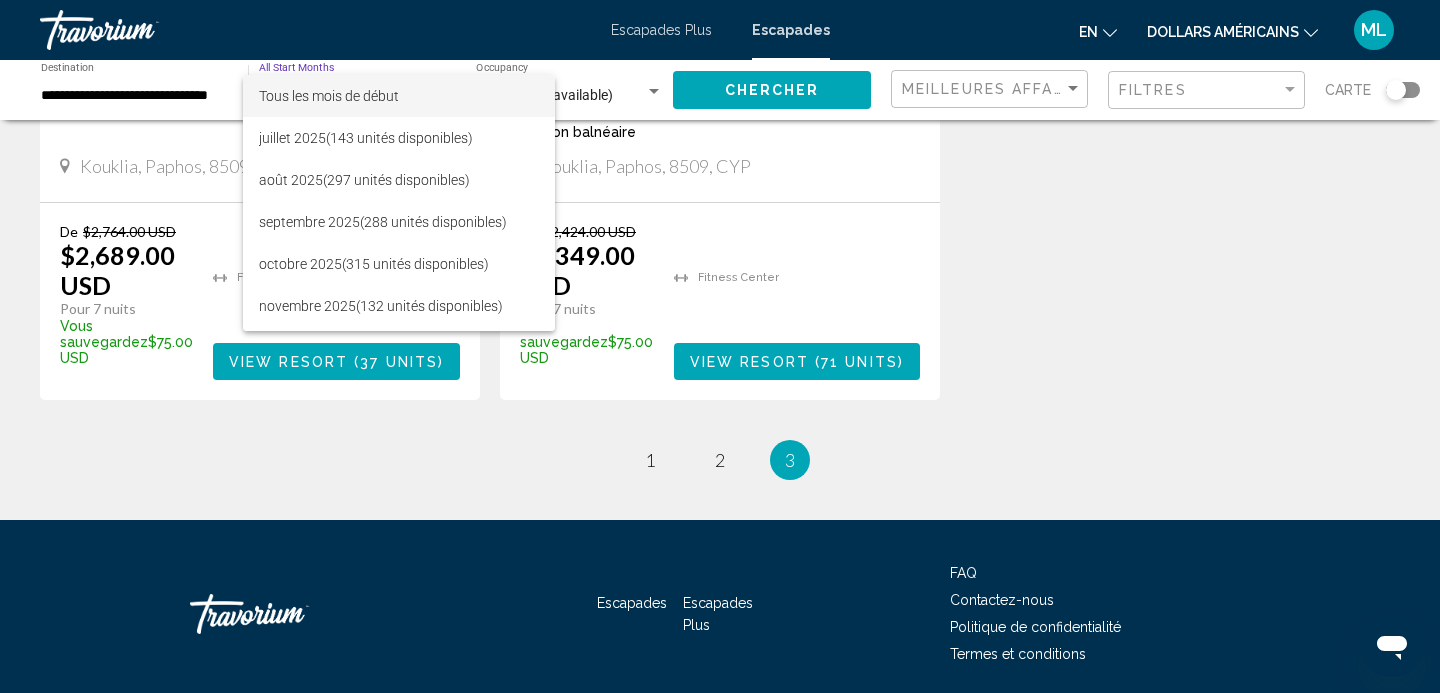 click at bounding box center [720, 346] 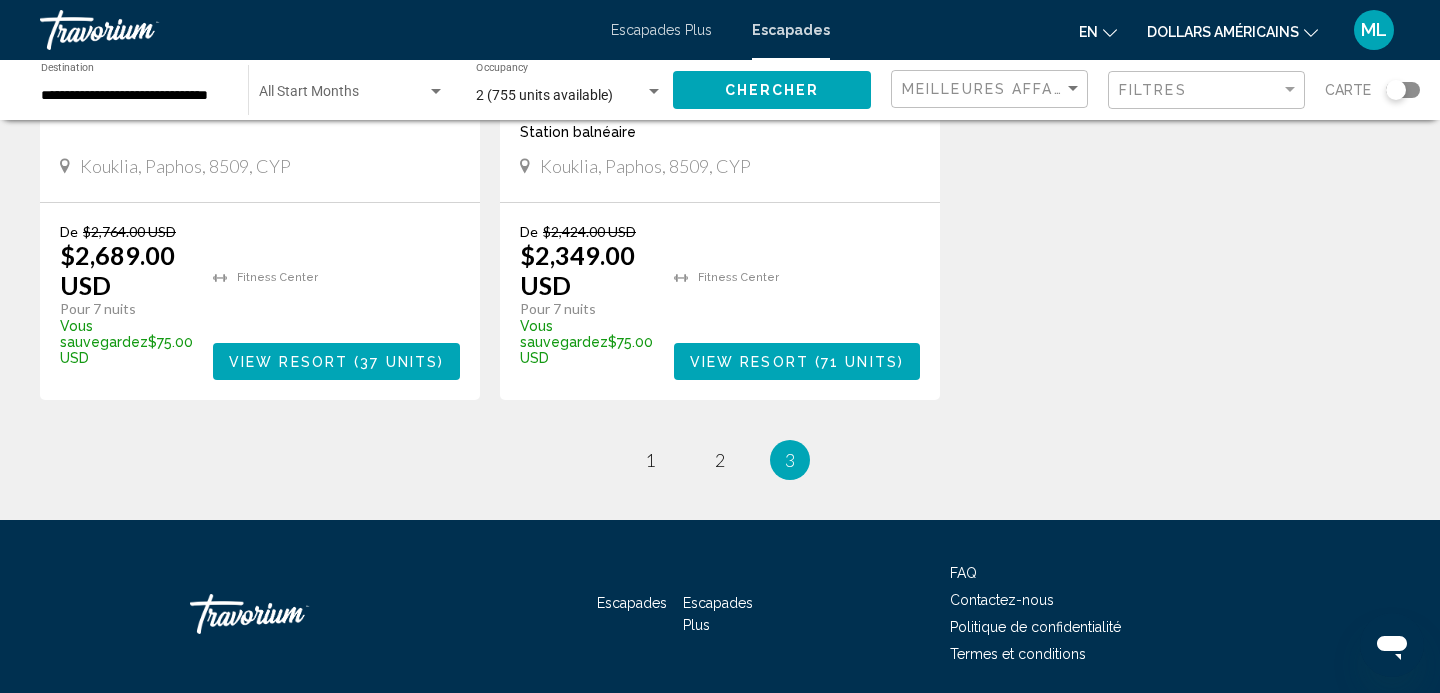 click on "Chercher" 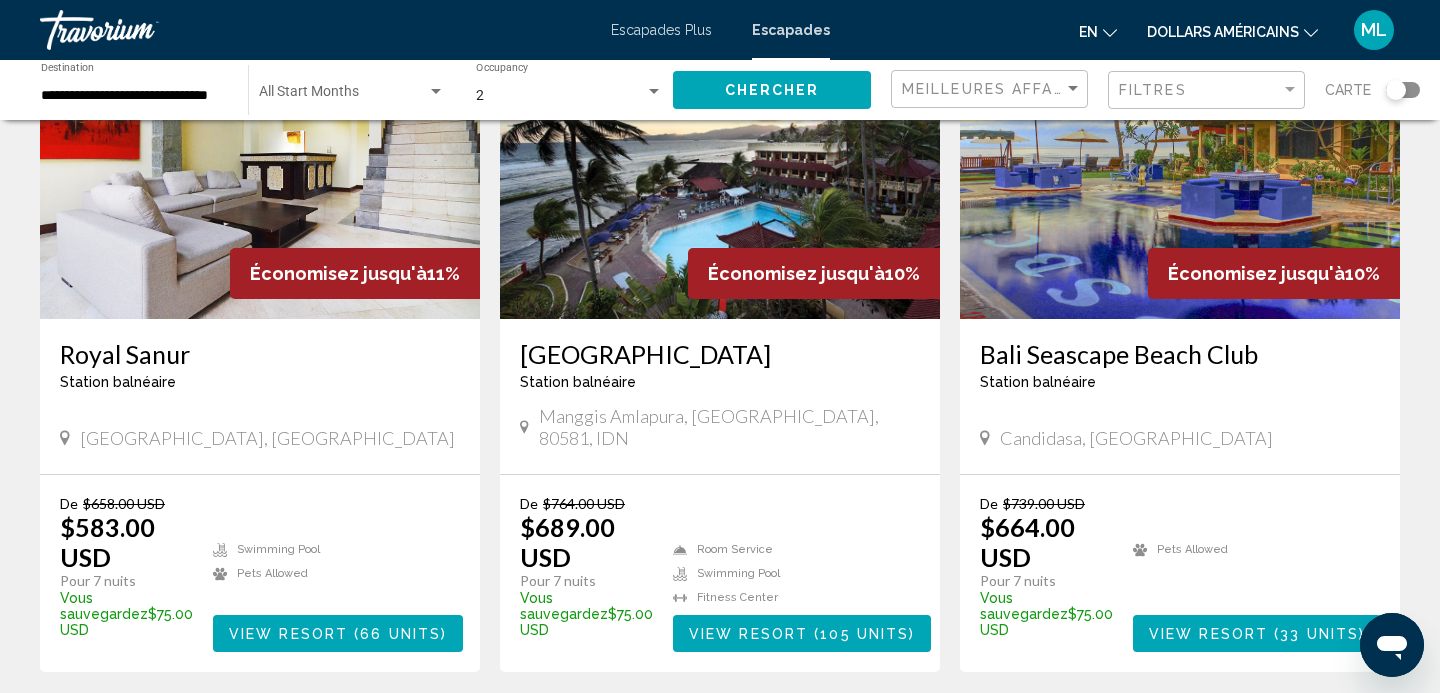 scroll, scrollTop: 2602, scrollLeft: 0, axis: vertical 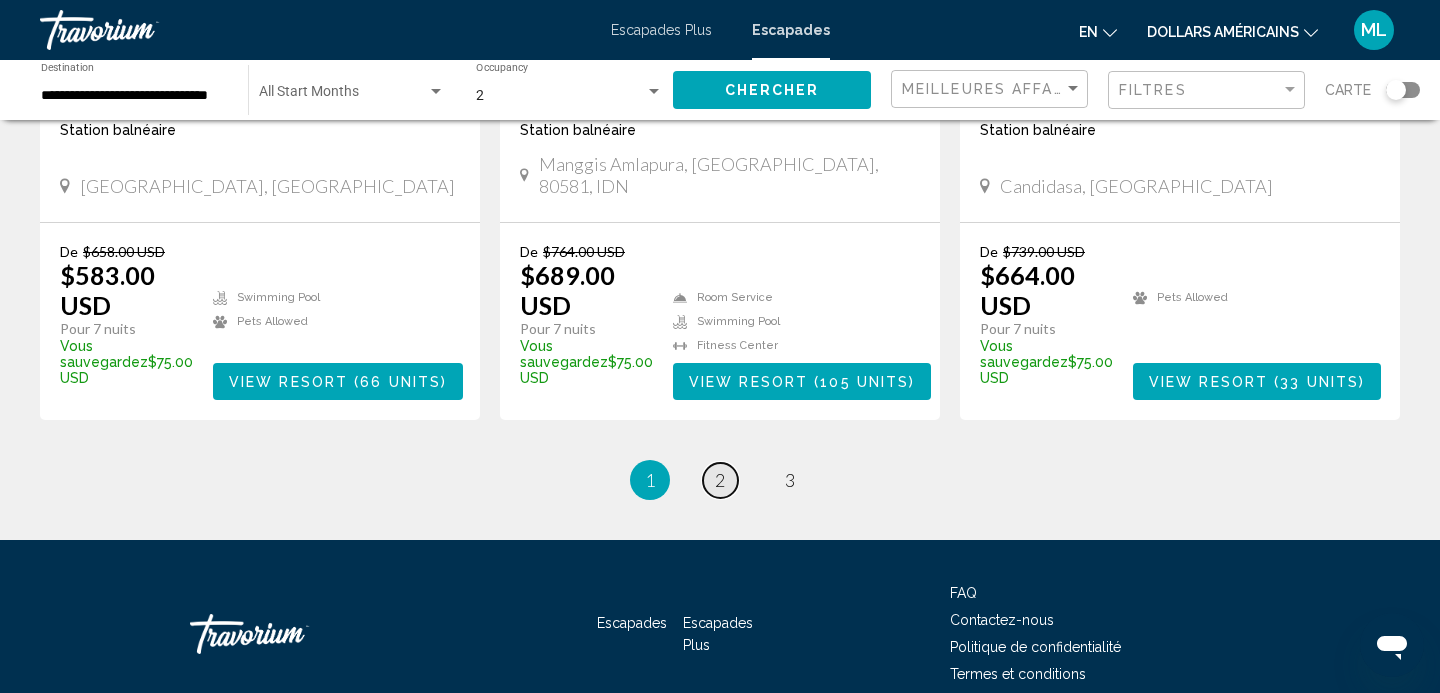 click on "2" at bounding box center [720, 480] 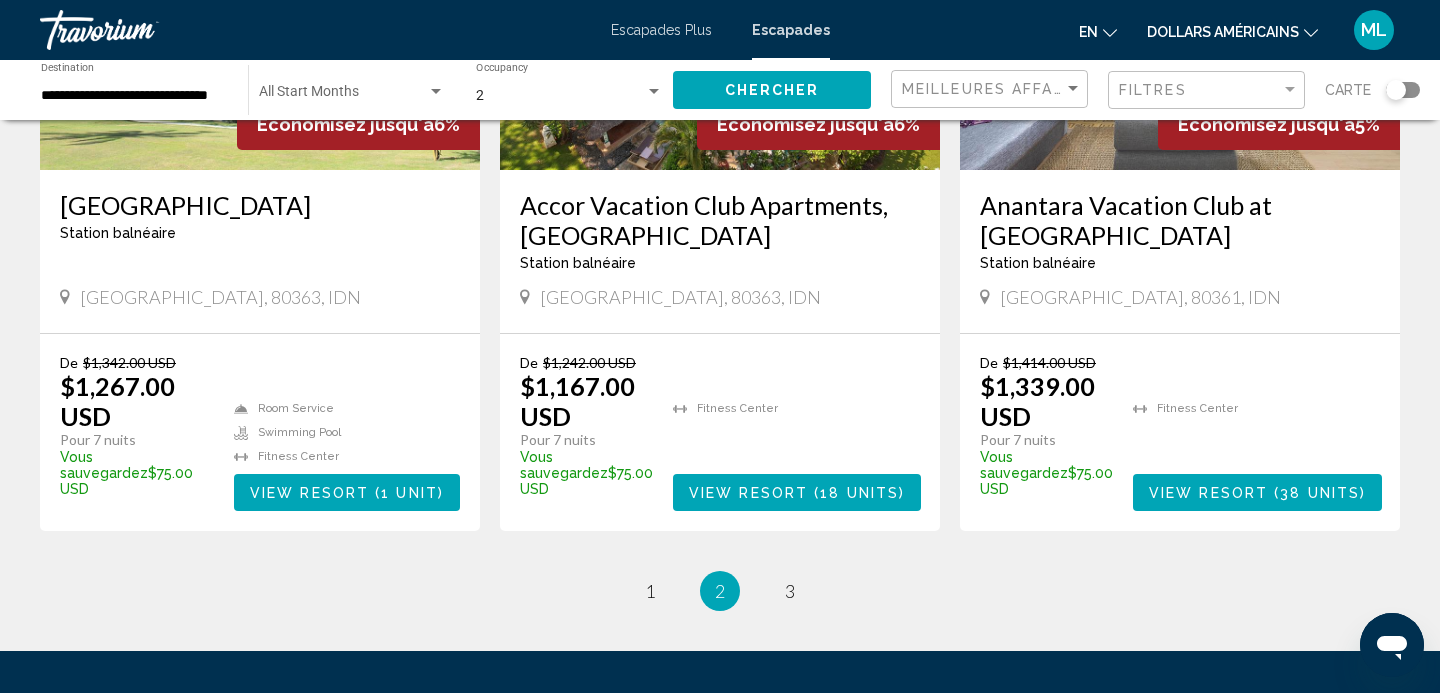 scroll, scrollTop: 2574, scrollLeft: 0, axis: vertical 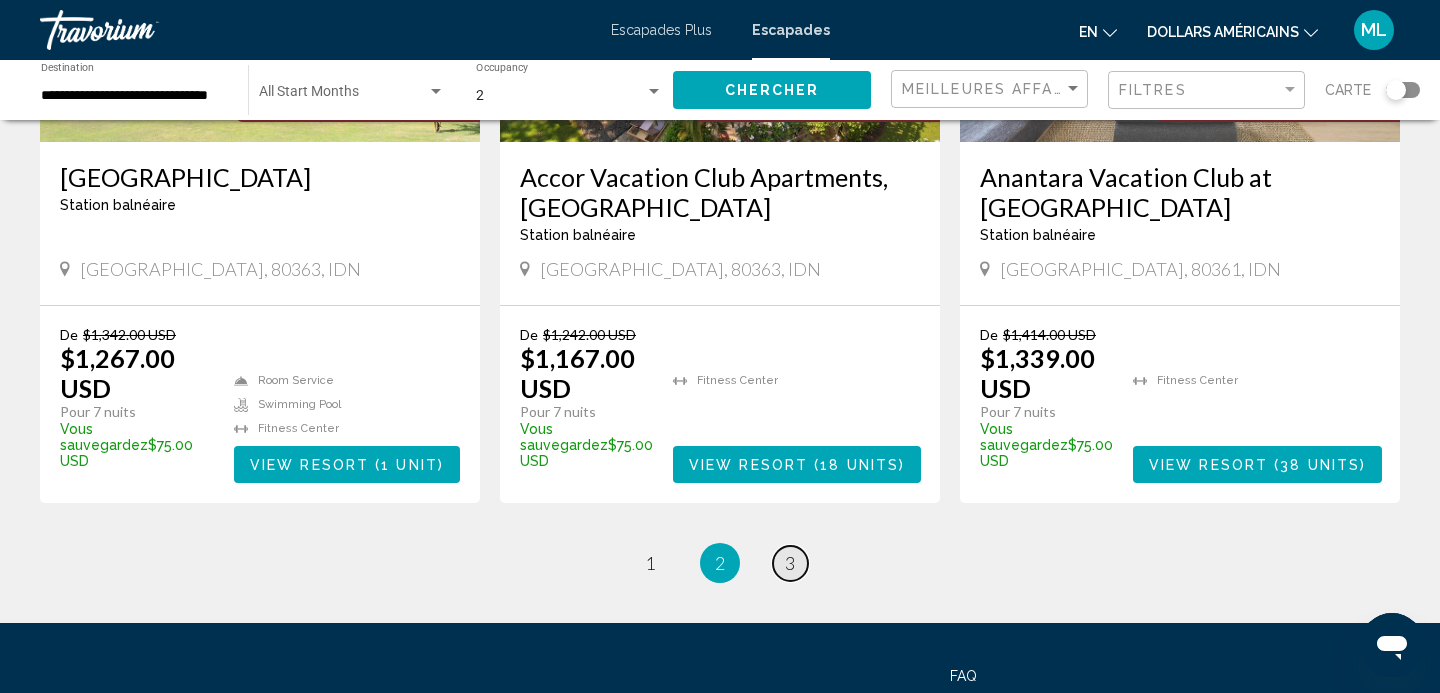 click on "3" at bounding box center [790, 563] 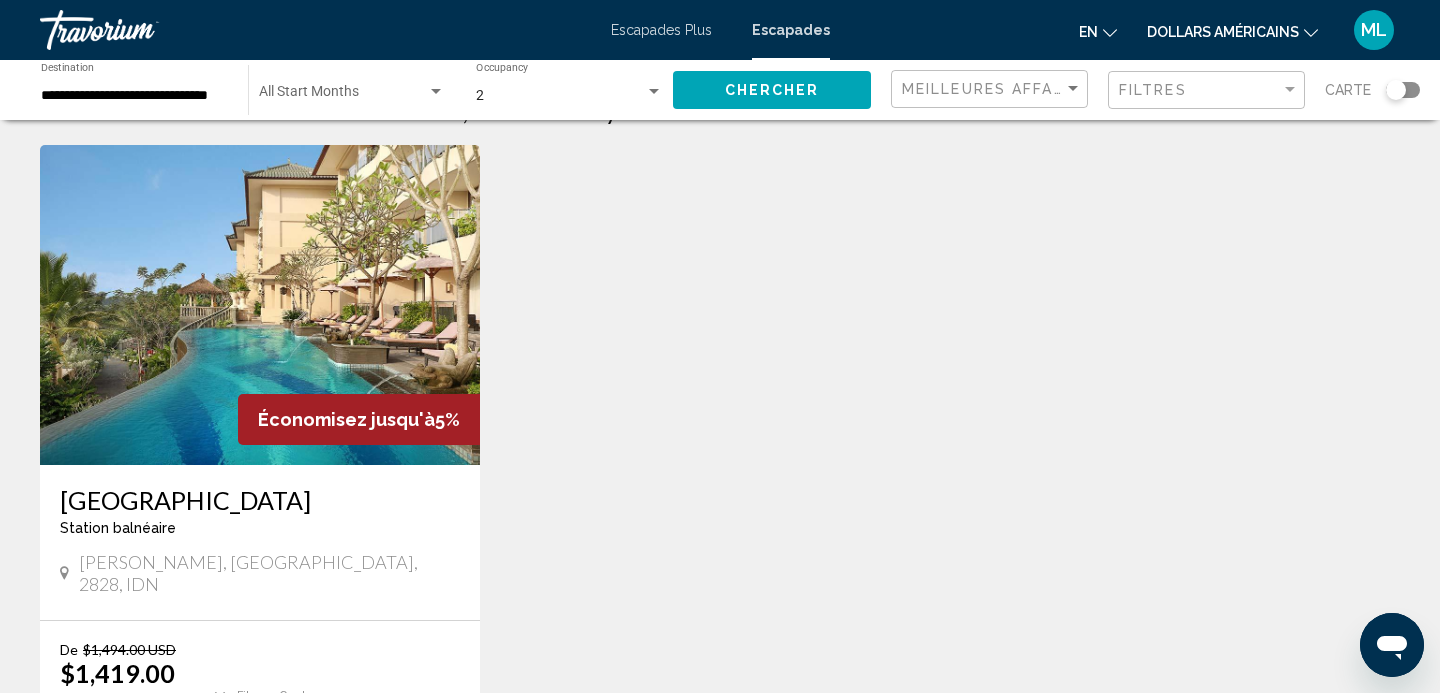 scroll, scrollTop: 0, scrollLeft: 0, axis: both 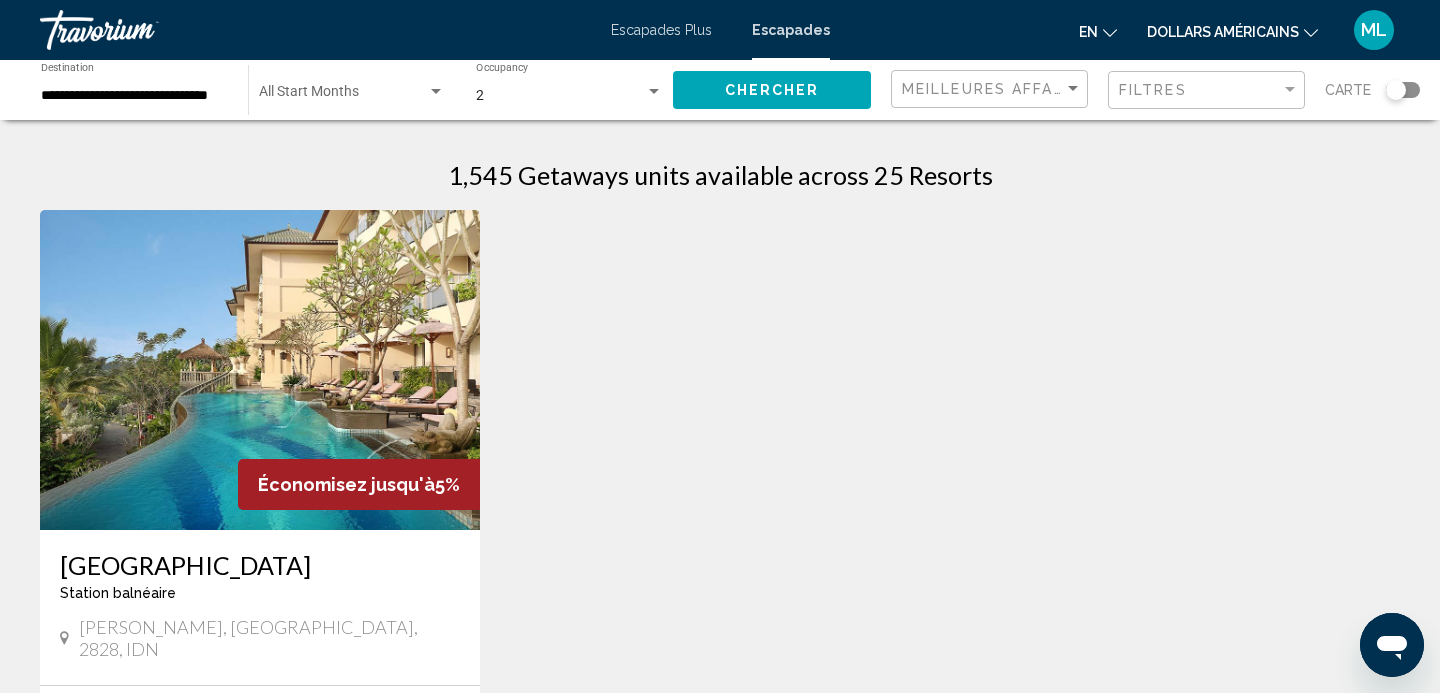 click on "Escapades Plus Escapades en
English Español Français Italiano Português русский dollars américains
USD ($) MXN (Mex$) CAD (Can$) GBP (£) EUR (€) AUD (A$) NZD (NZ$) CNY (CN¥) ML Se connecter" at bounding box center [720, 30] 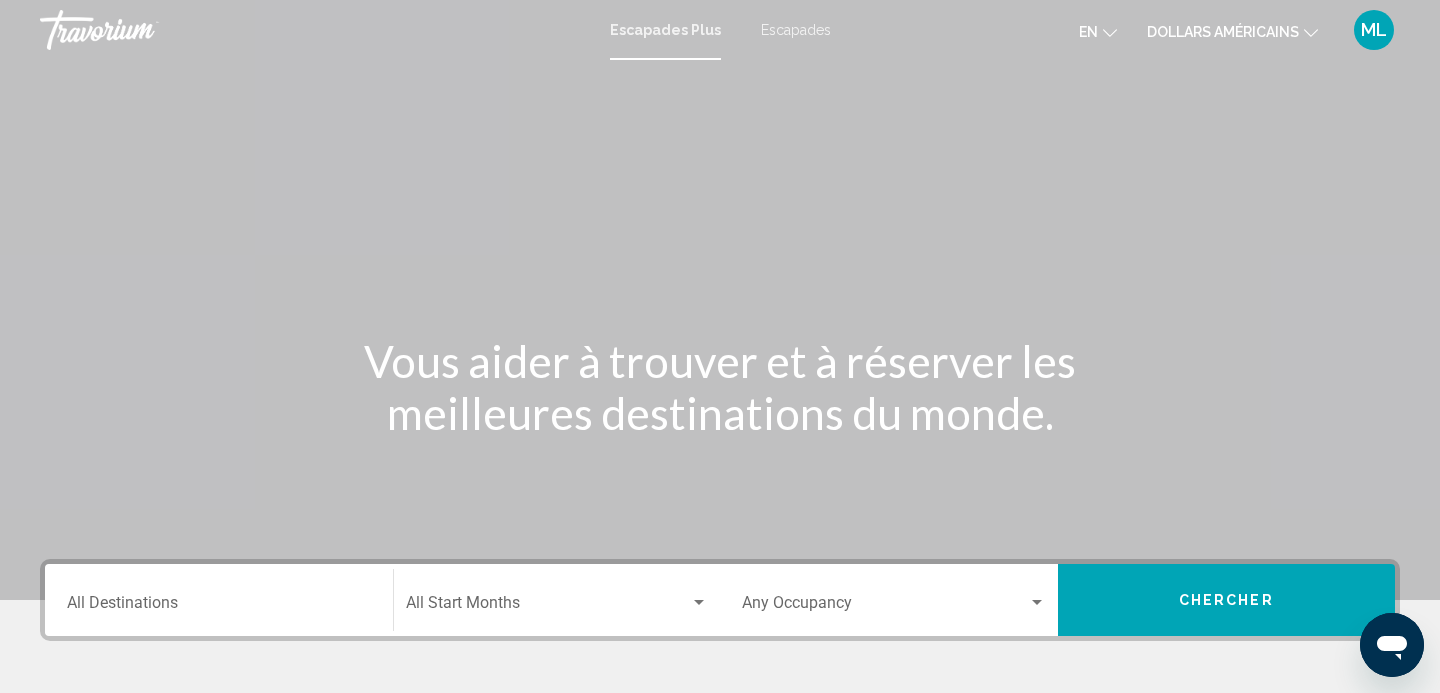 click on "Destination All Destinations" at bounding box center (219, 600) 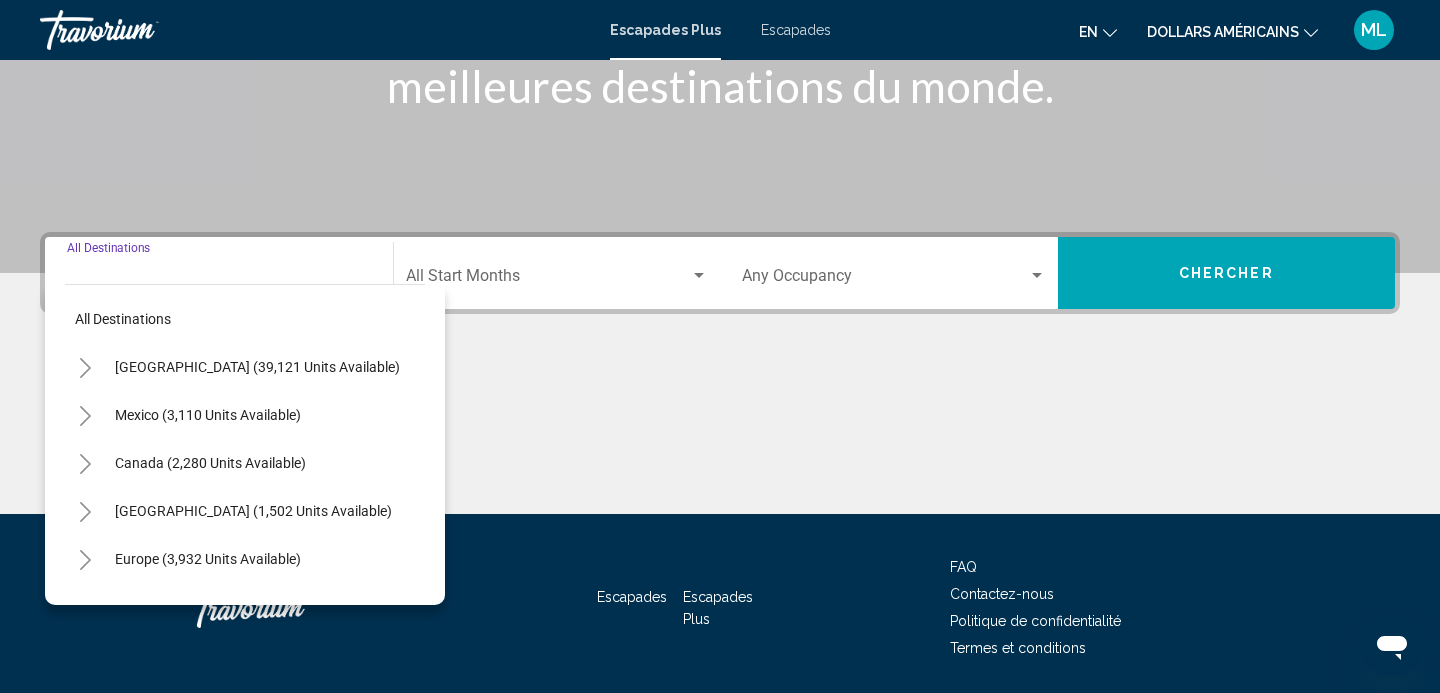 scroll, scrollTop: 393, scrollLeft: 0, axis: vertical 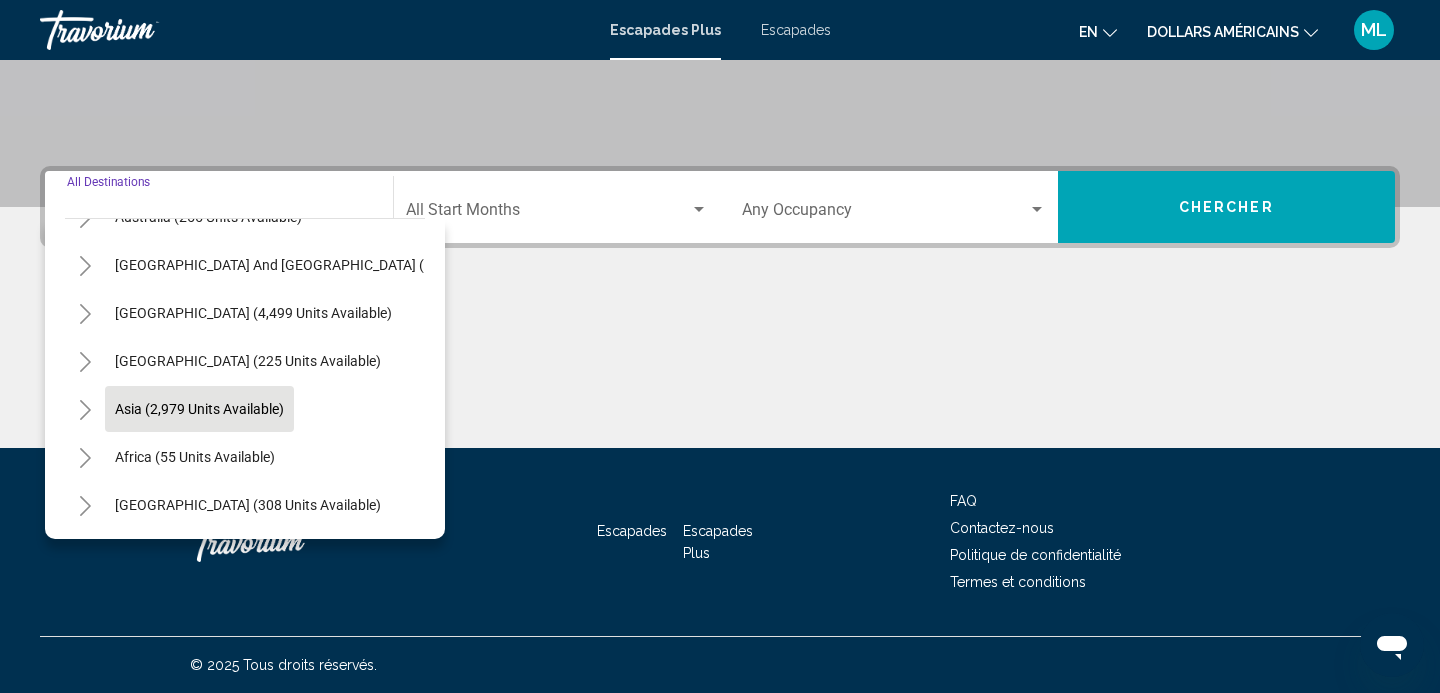 click on "Asia (2,979 units available)" at bounding box center [195, 457] 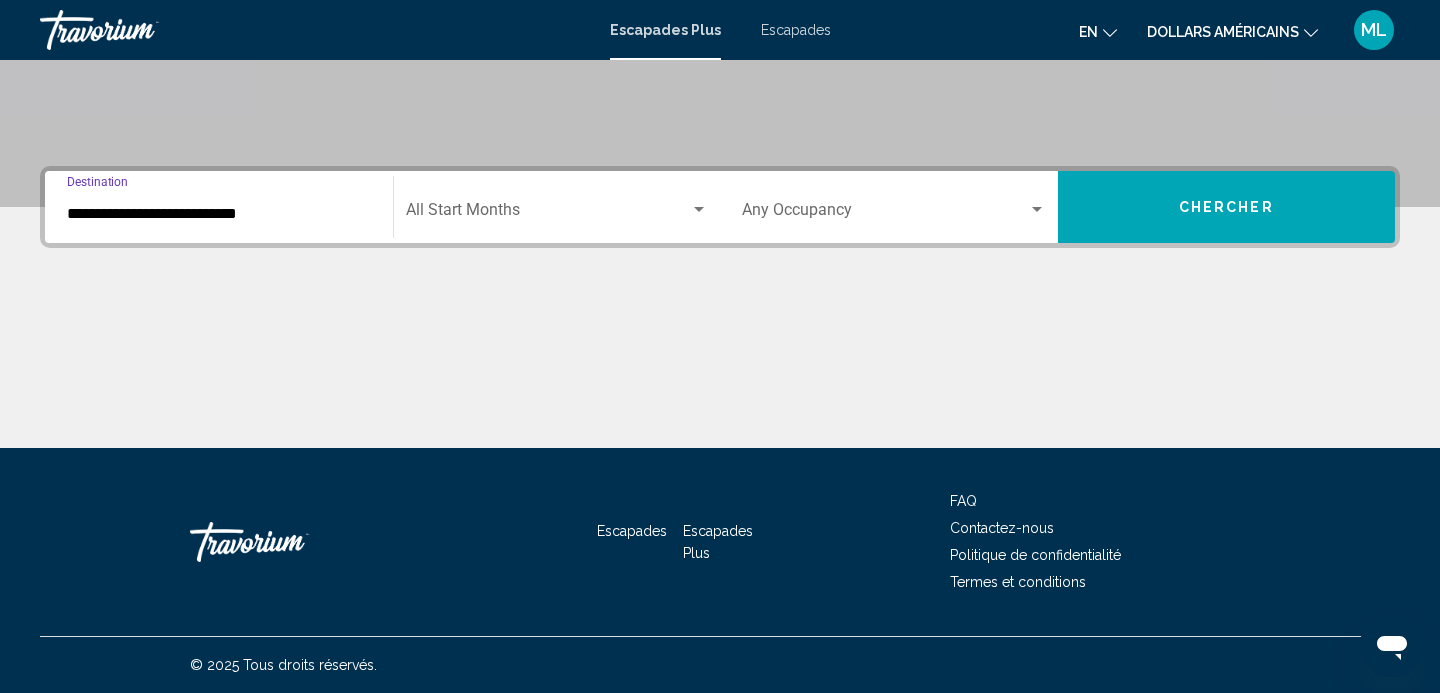 click on "Occupancy Any Occupancy" at bounding box center [894, 207] 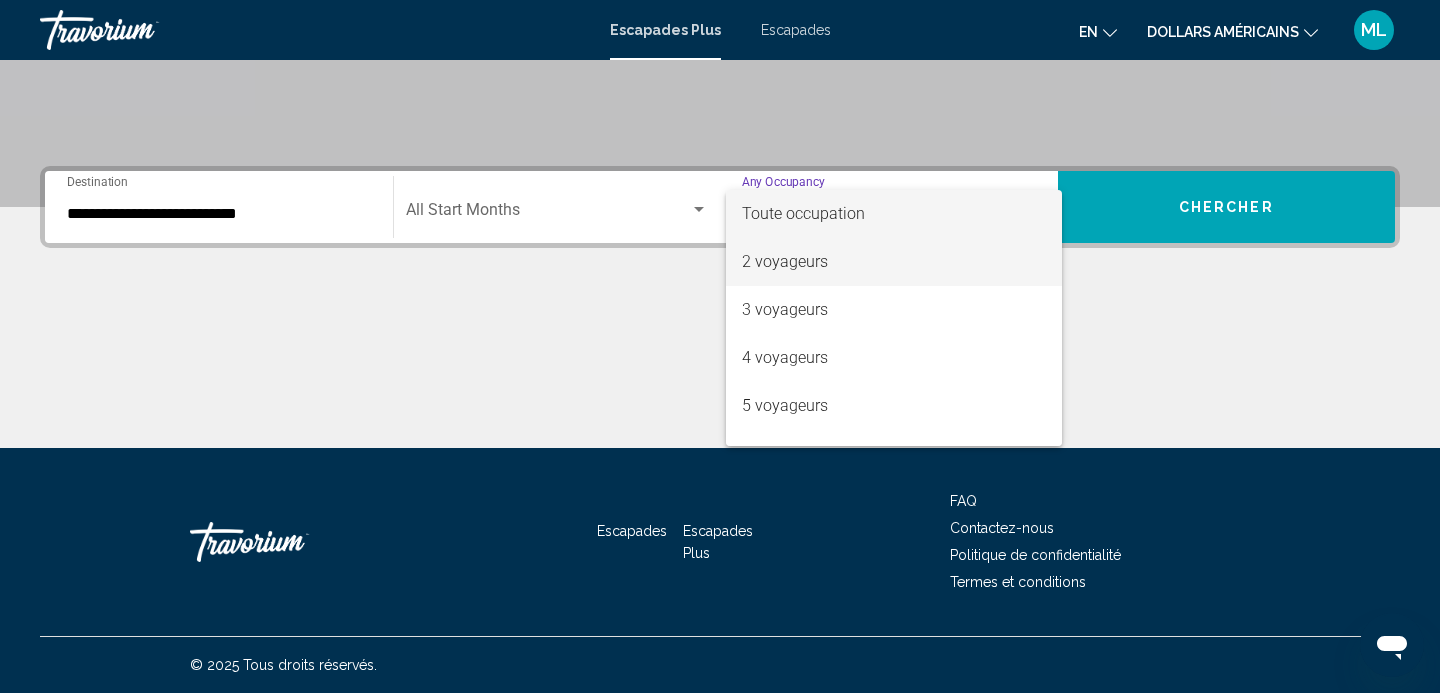 click on "2 voyageurs" at bounding box center (894, 262) 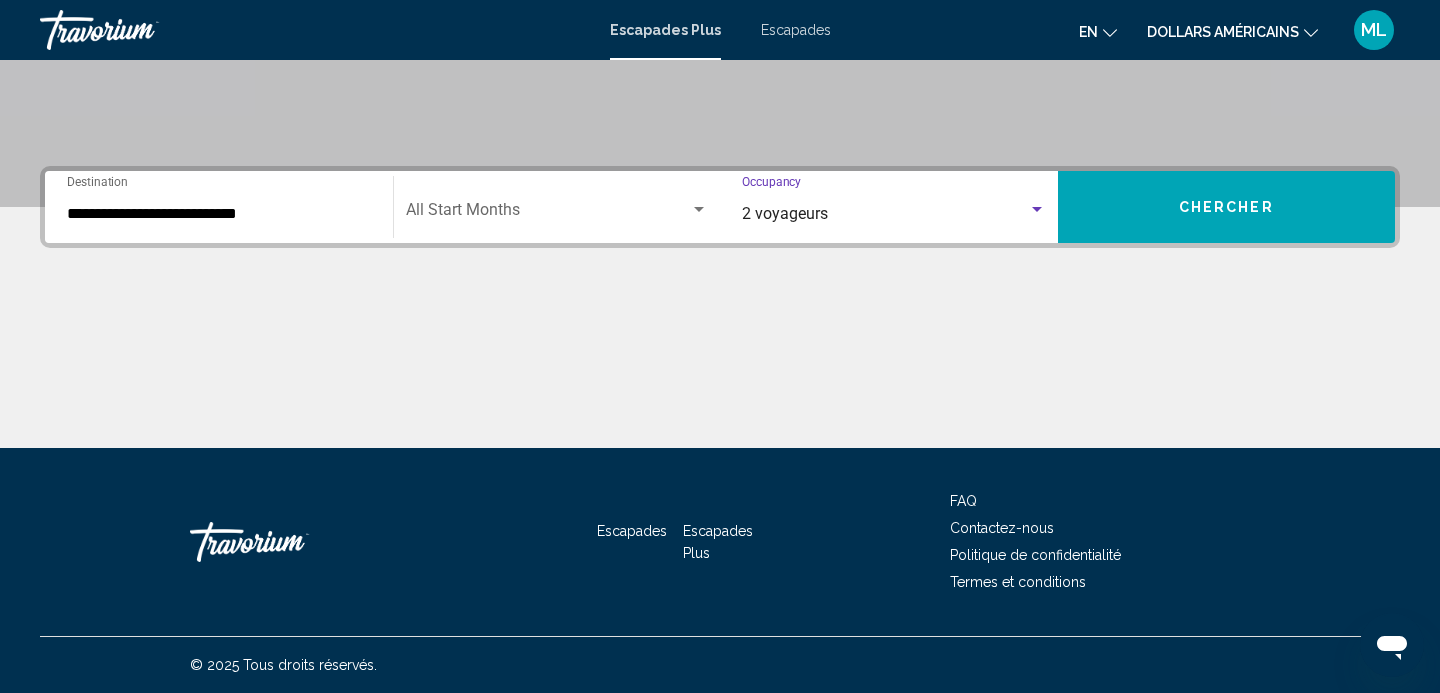 click on "Chercher" at bounding box center [1226, 208] 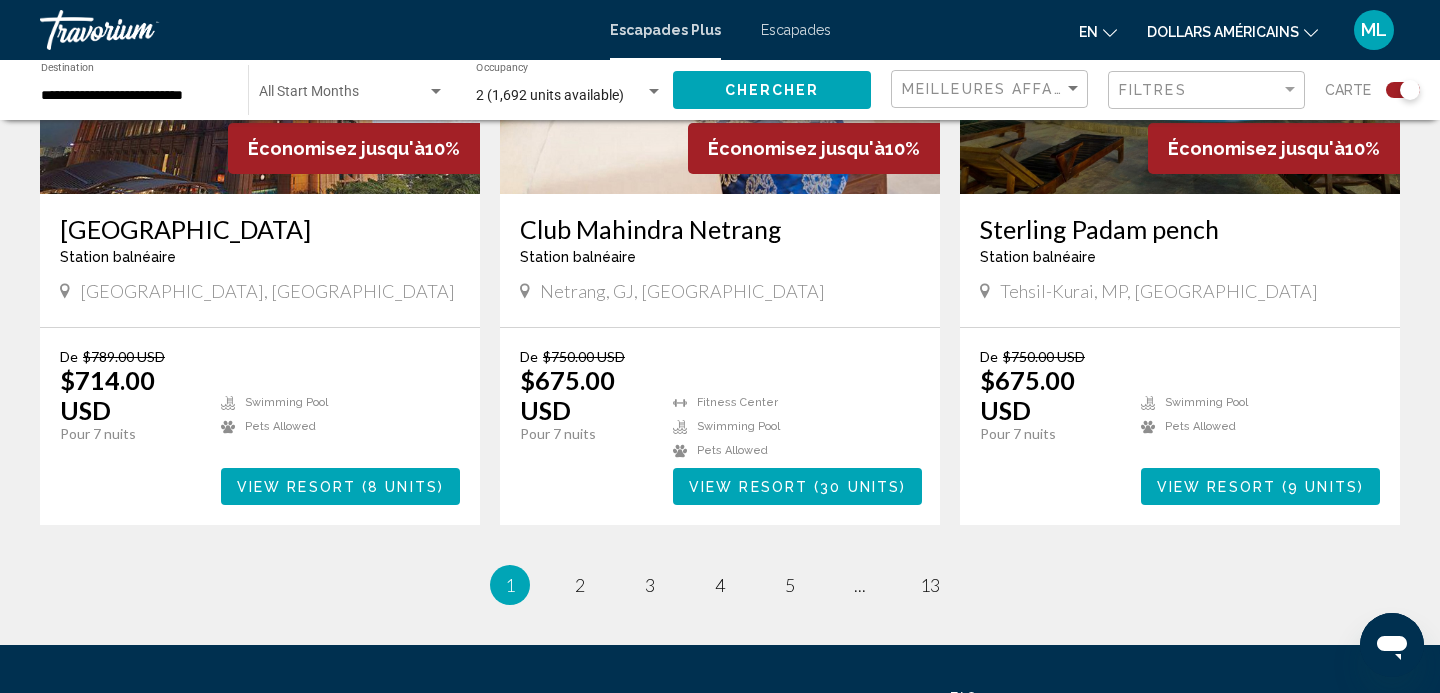 scroll, scrollTop: 3192, scrollLeft: 0, axis: vertical 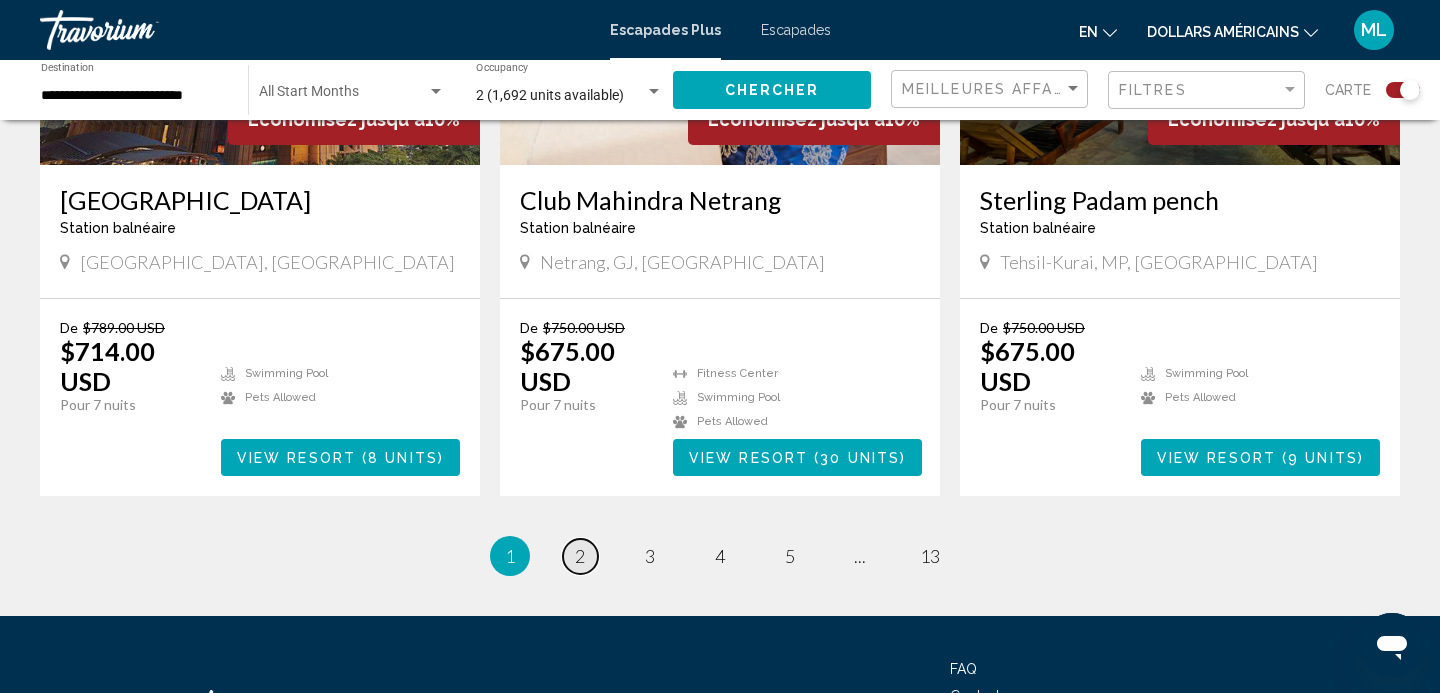 click on "2" at bounding box center [580, 556] 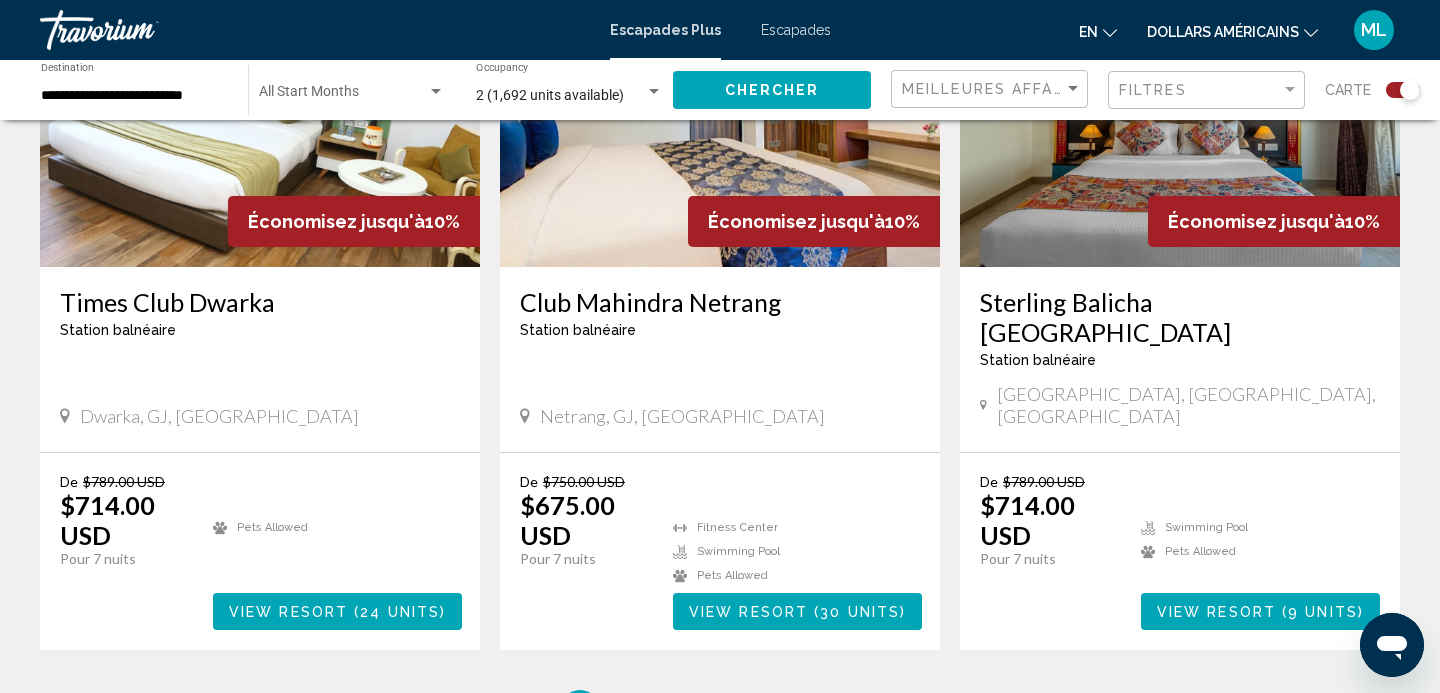 scroll, scrollTop: 3066, scrollLeft: 0, axis: vertical 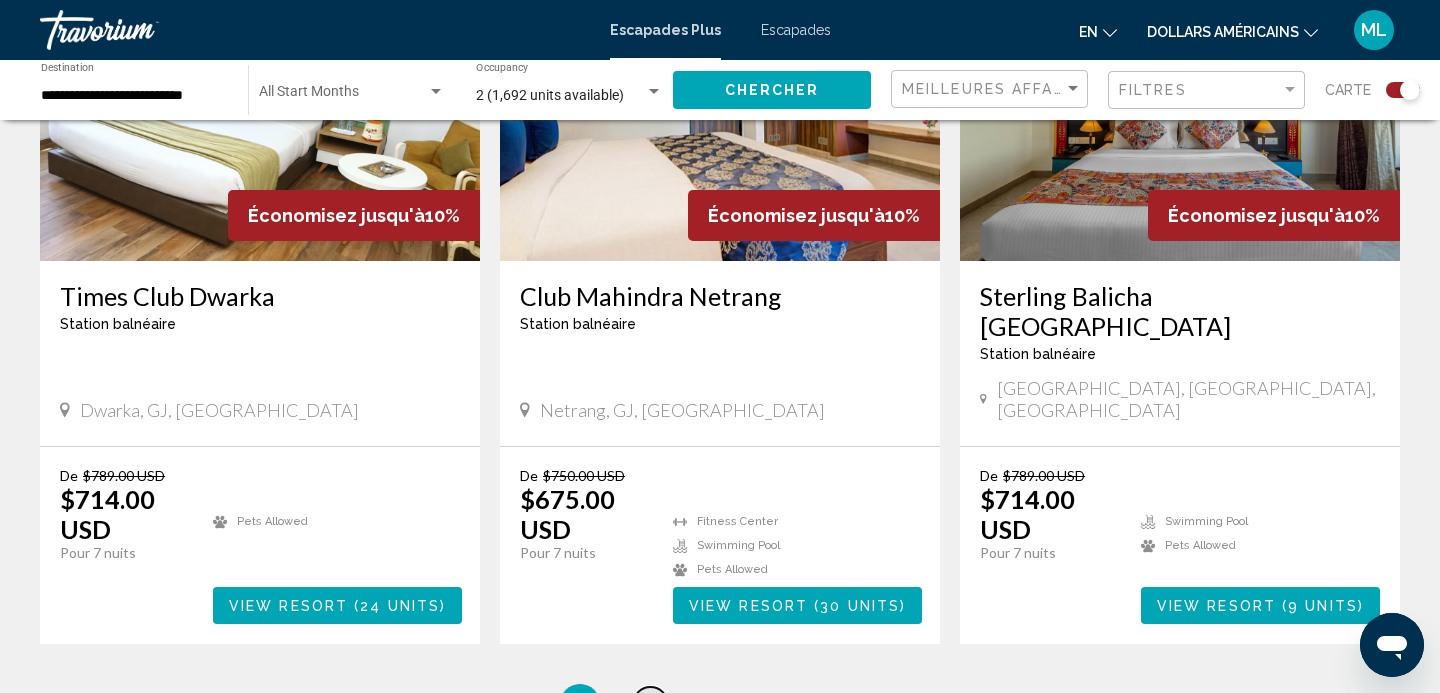 click on "3" at bounding box center [650, 704] 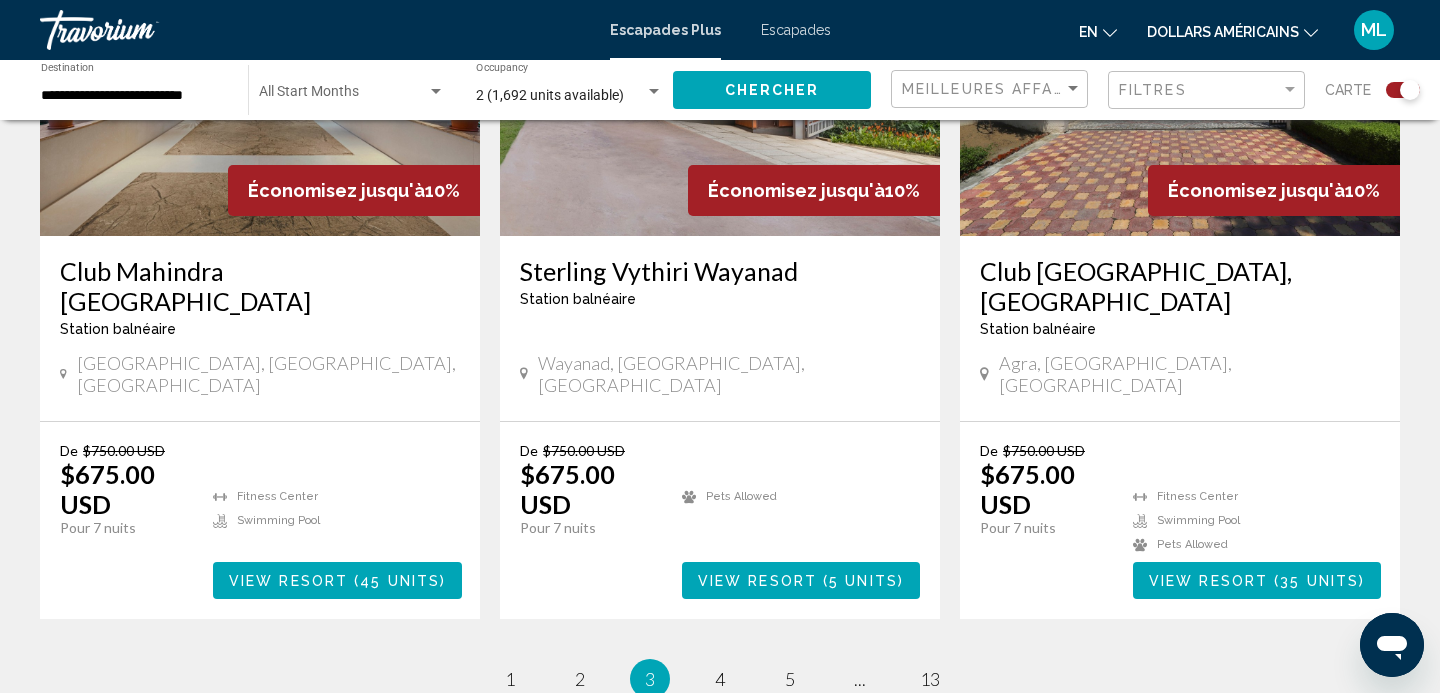 scroll, scrollTop: 3162, scrollLeft: 0, axis: vertical 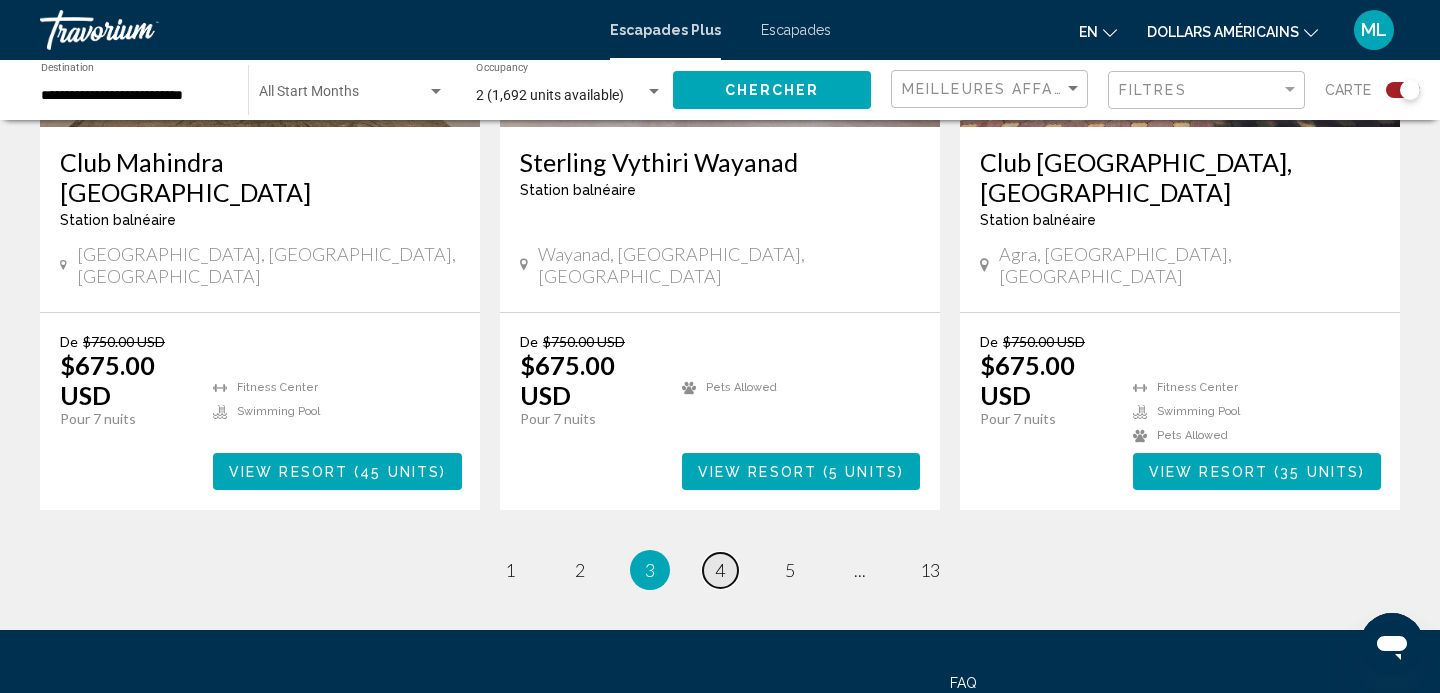 click on "4" at bounding box center (720, 570) 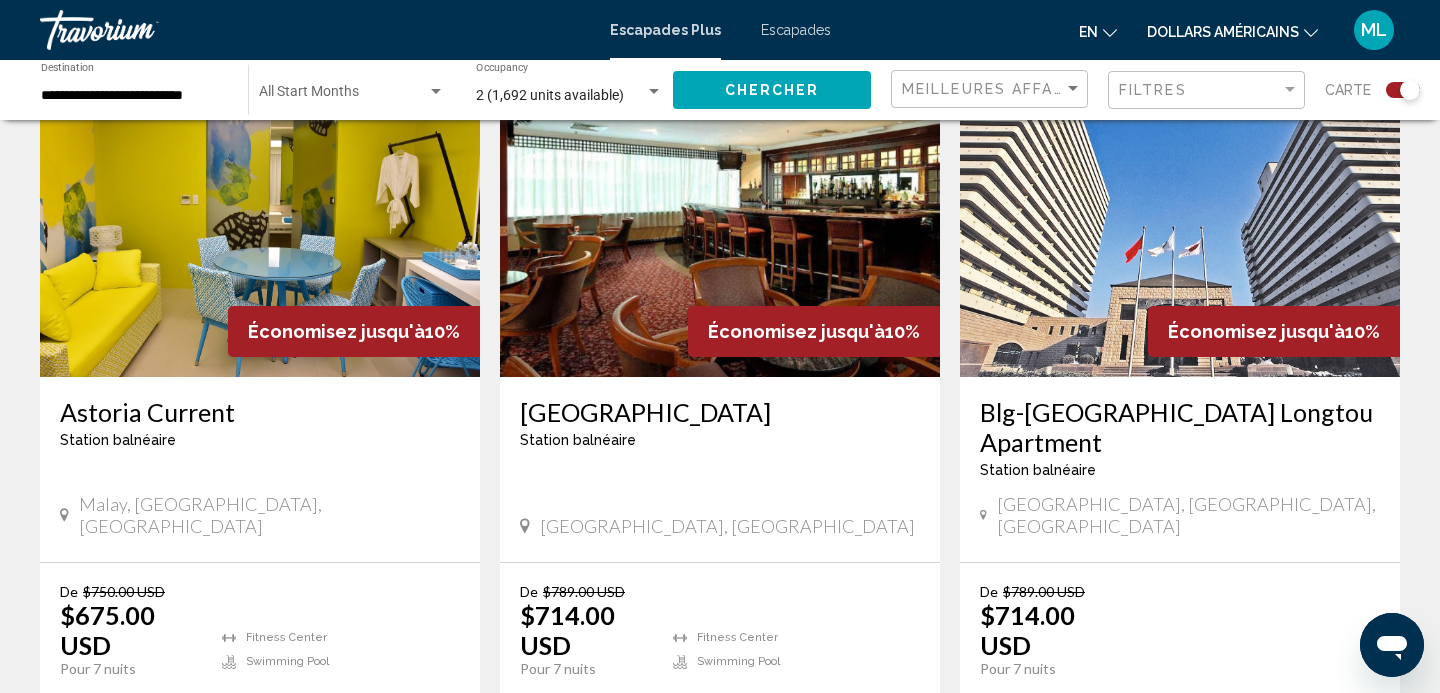 scroll, scrollTop: 3162, scrollLeft: 0, axis: vertical 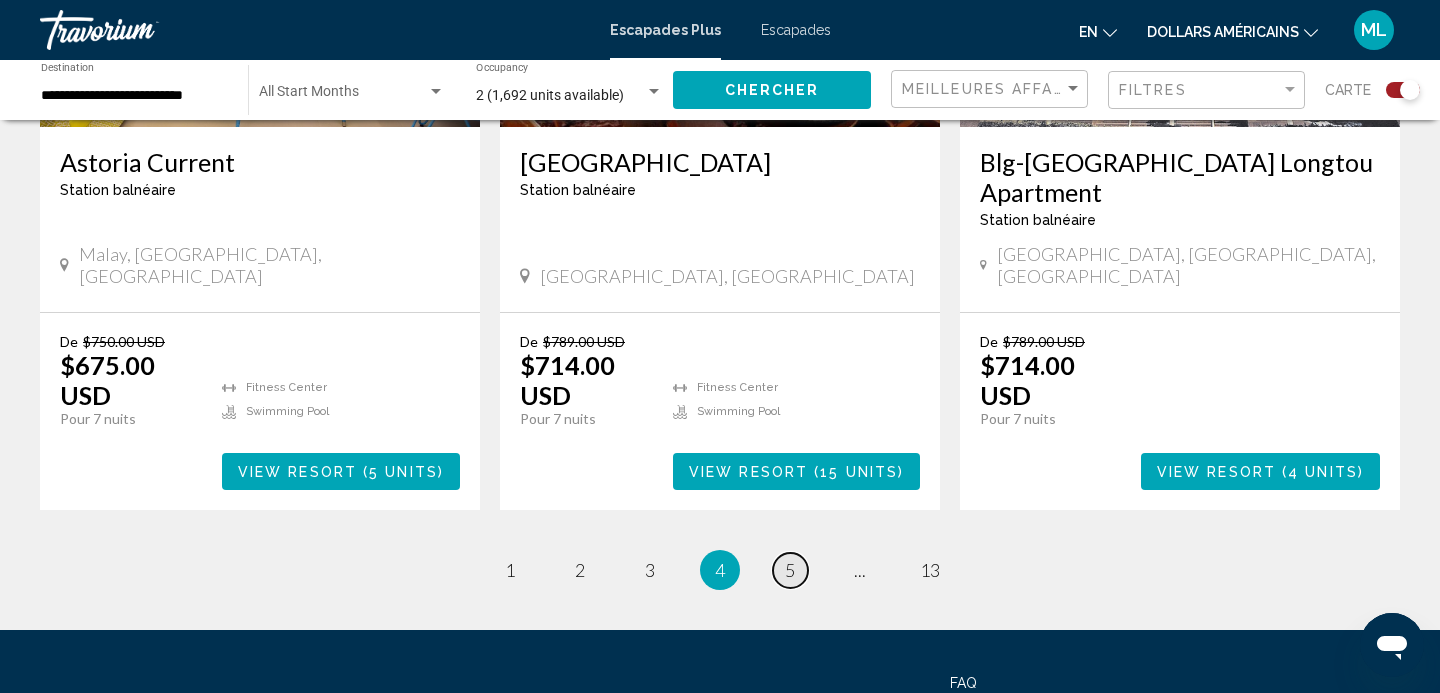 click on "5" at bounding box center (790, 570) 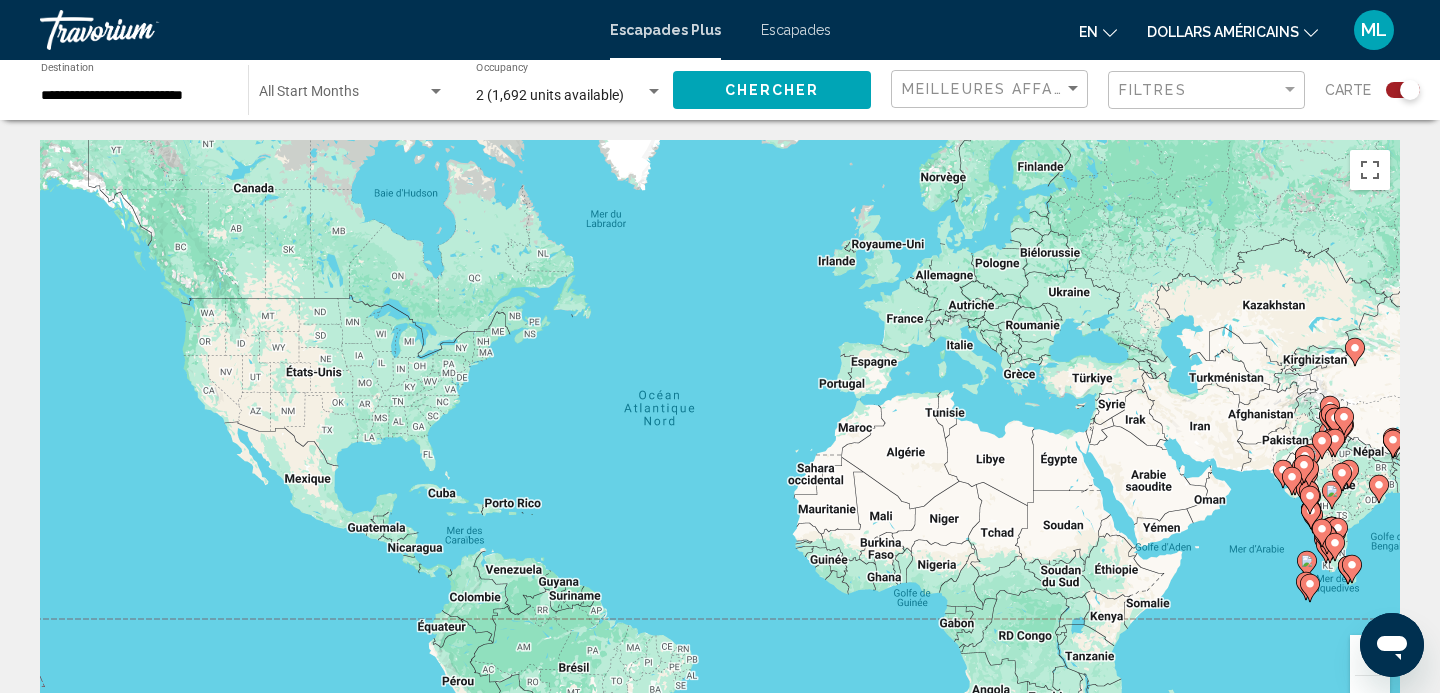 scroll, scrollTop: 1, scrollLeft: 0, axis: vertical 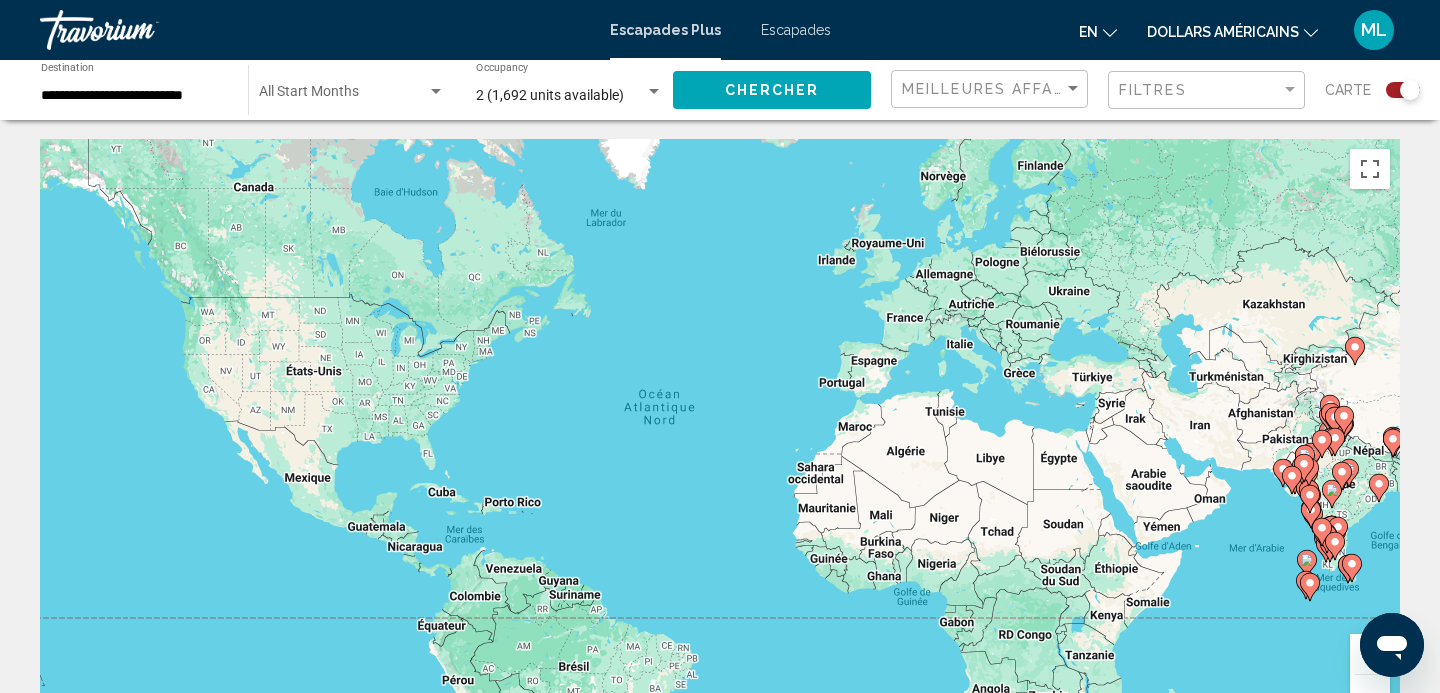 click at bounding box center (1370, 654) 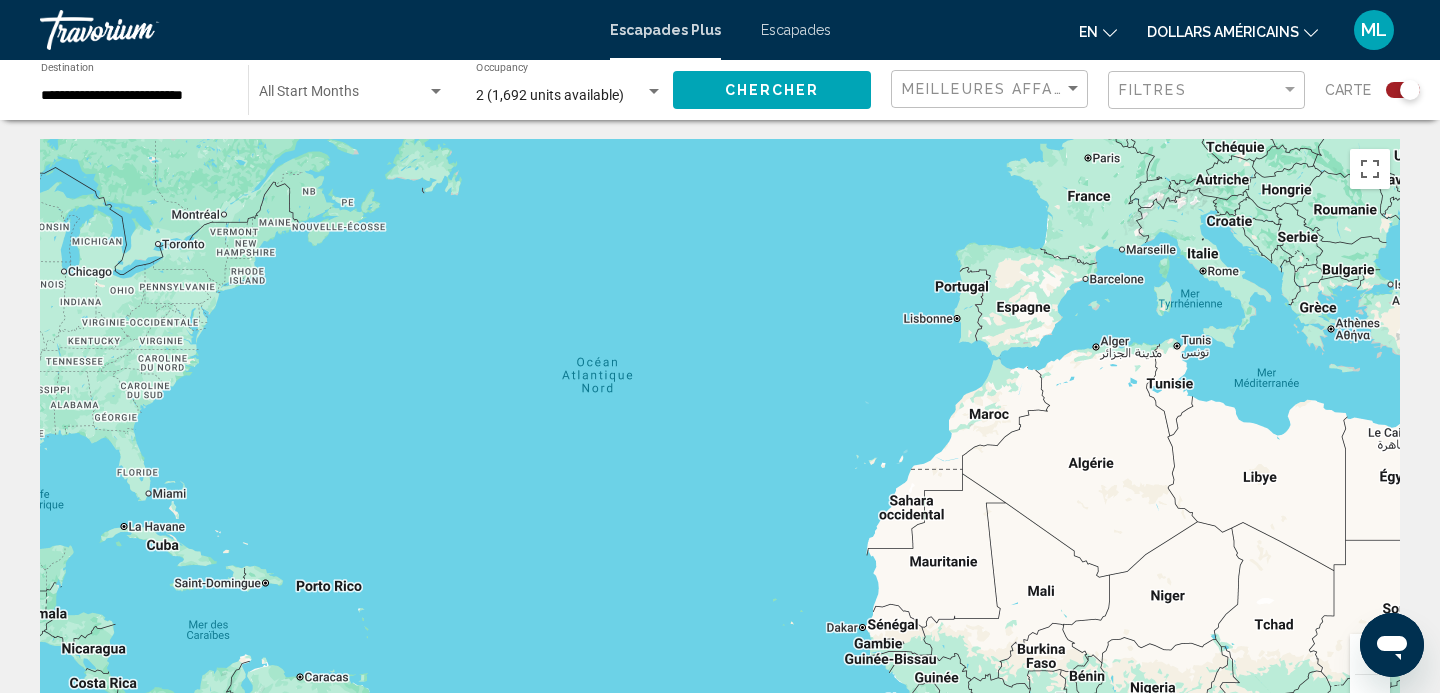 scroll, scrollTop: 2, scrollLeft: 0, axis: vertical 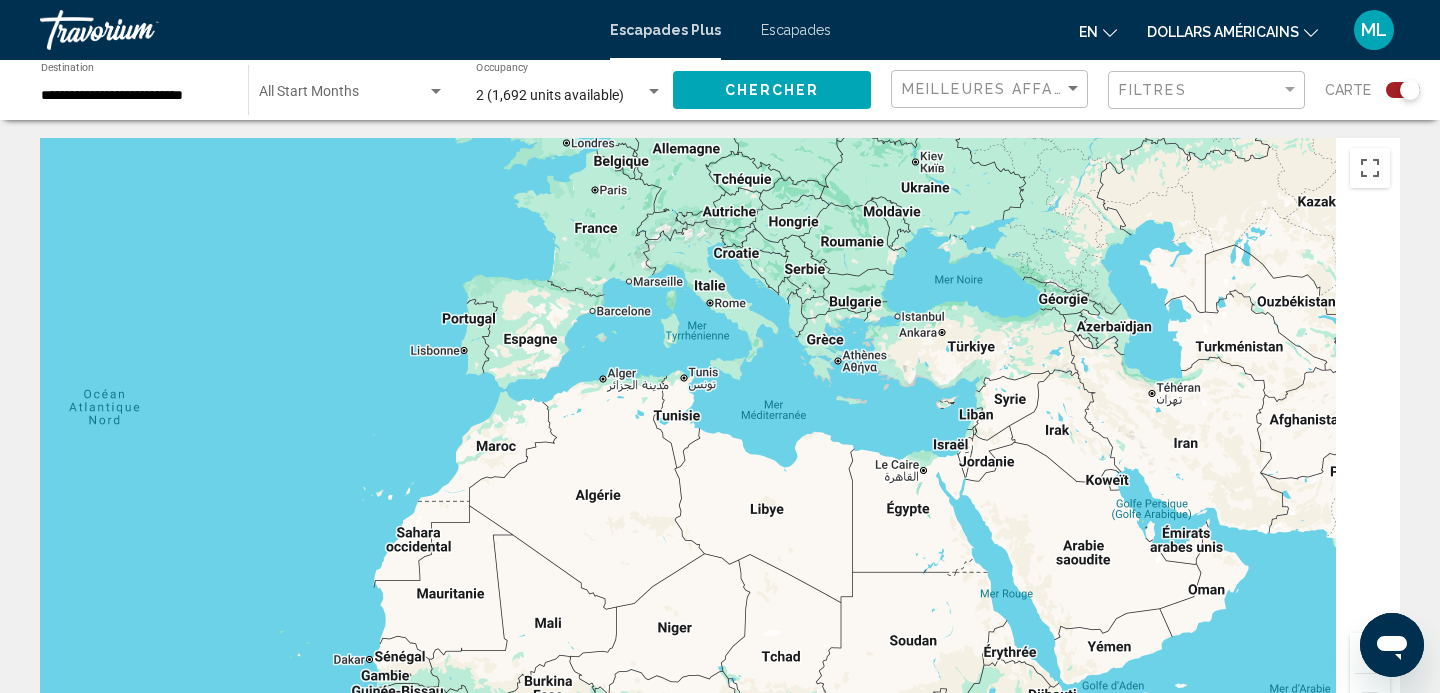 drag, startPoint x: 1288, startPoint y: 553, endPoint x: 767, endPoint y: 600, distance: 523.11566 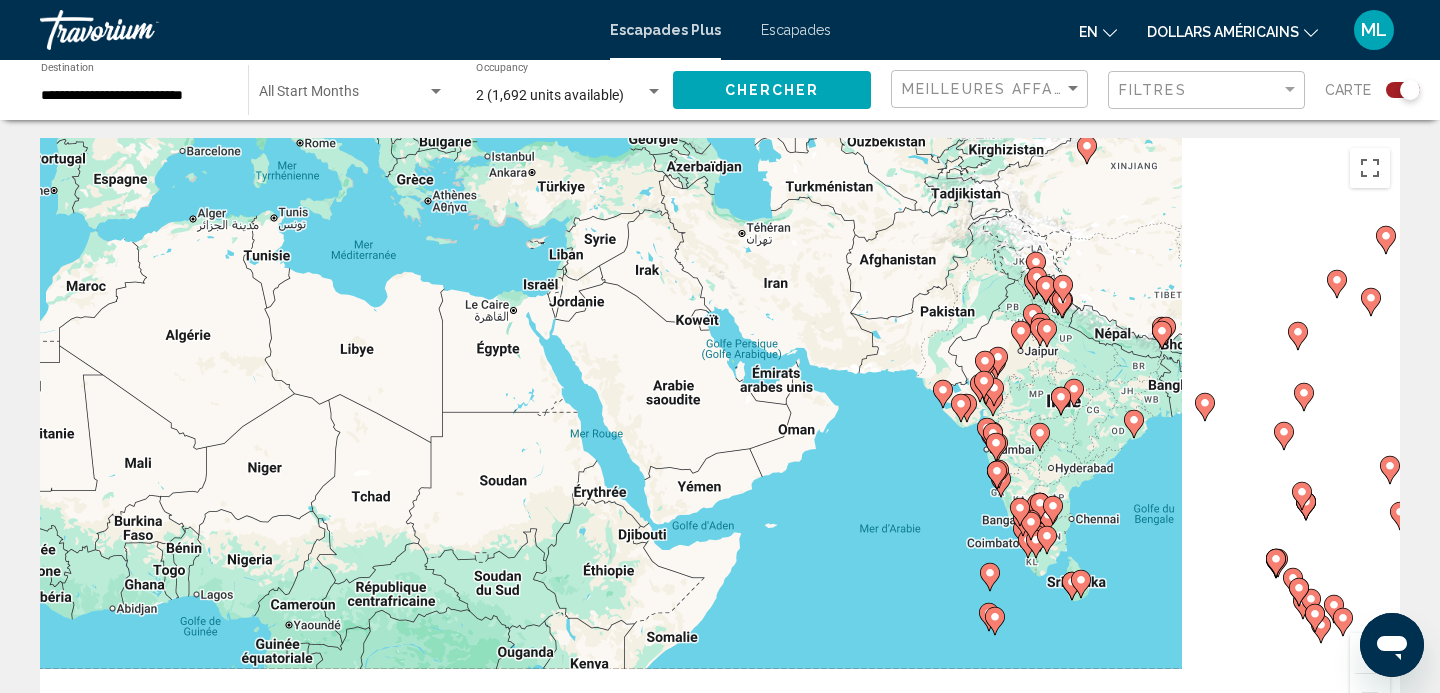 drag, startPoint x: 1244, startPoint y: 676, endPoint x: 929, endPoint y: 448, distance: 388.85602 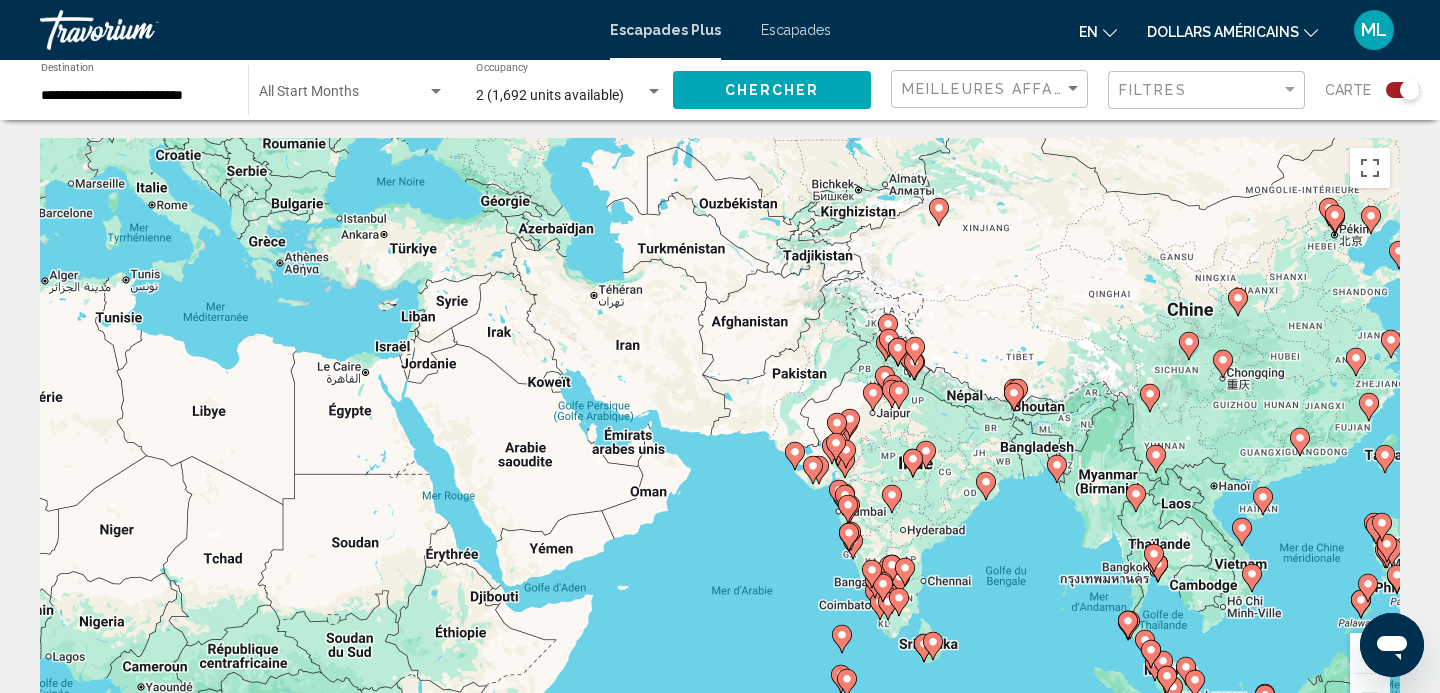 drag, startPoint x: 1192, startPoint y: 487, endPoint x: 1060, endPoint y: 545, distance: 144.18044 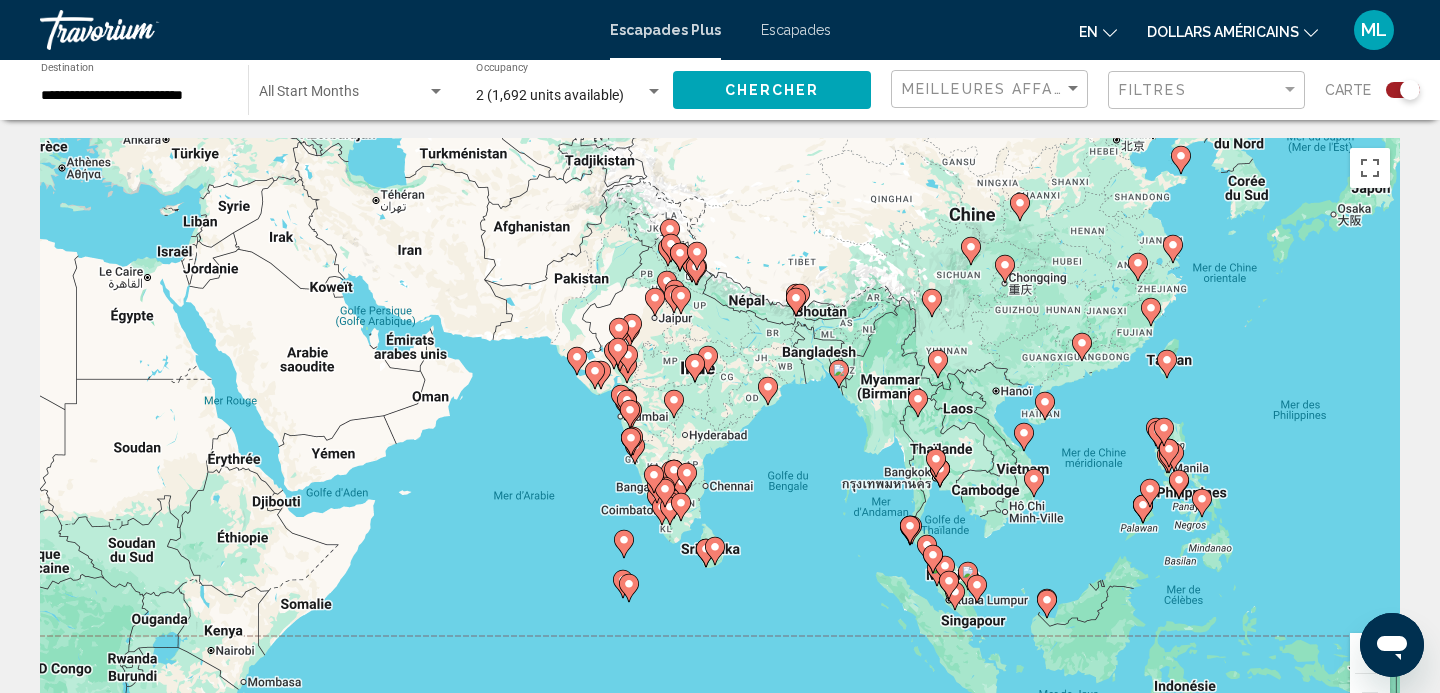 drag, startPoint x: 1060, startPoint y: 545, endPoint x: 840, endPoint y: 448, distance: 240.43503 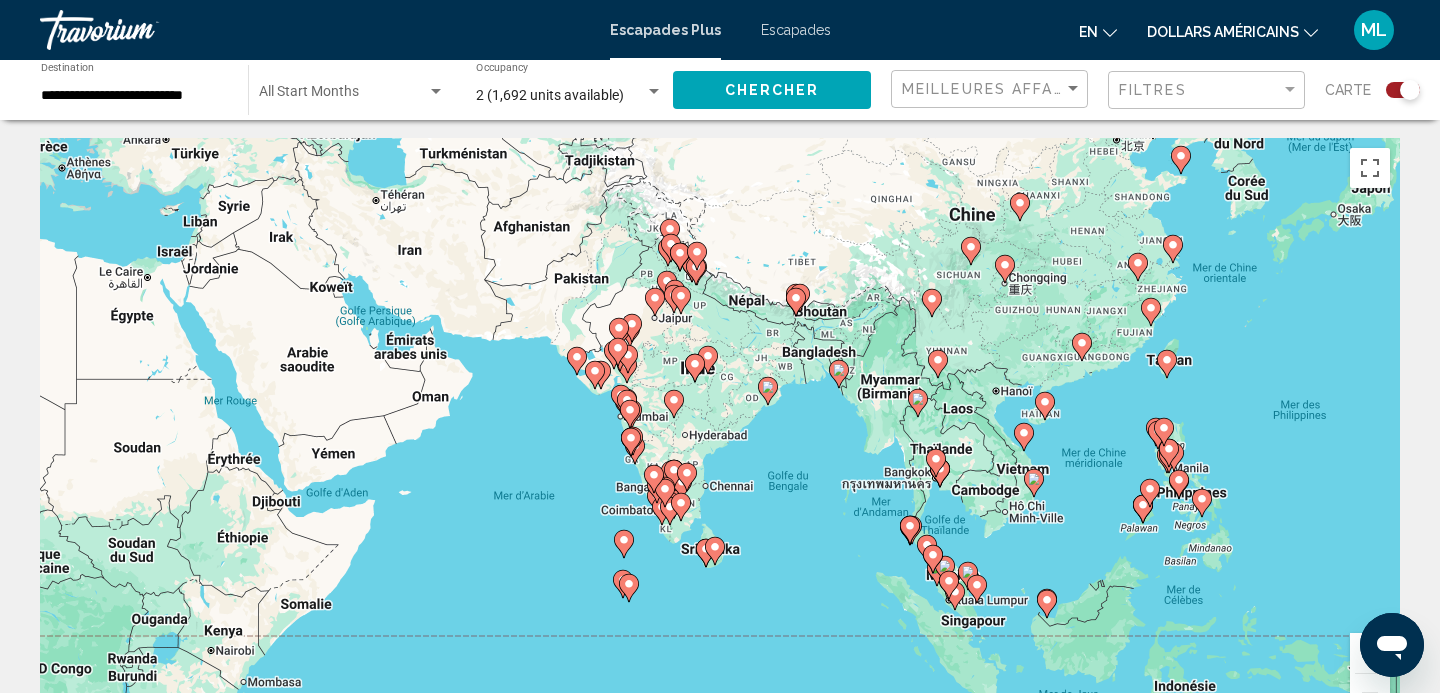 click on "Pour naviguer, appuyez sur les touches fléchées. Pour activer le glissement avec le clavier, appuyez sur Alt+Entrée. Une fois ce mode activé, utilisez les touches fléchées pour déplacer le repère. Pour valider le déplacement, appuyez sur Entrée. Pour annuler, appuyez sur Échap." at bounding box center [720, 438] 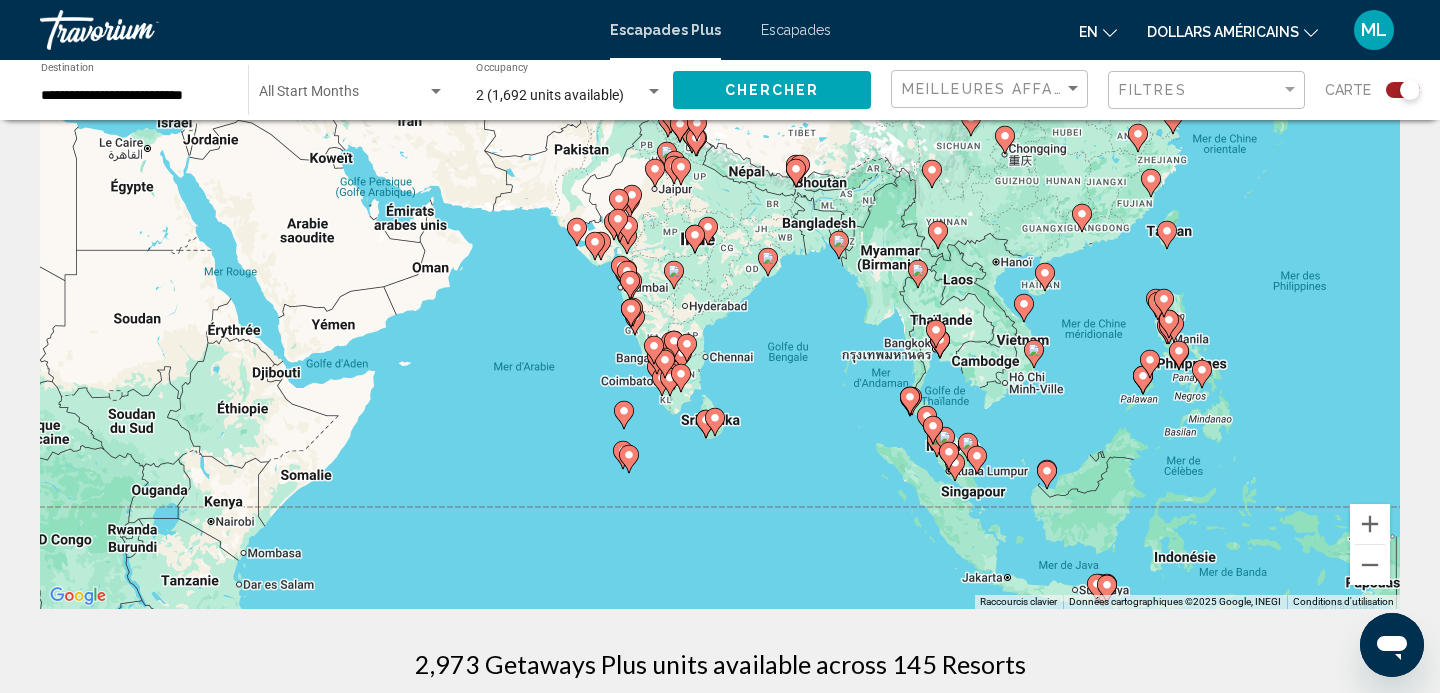 scroll, scrollTop: 134, scrollLeft: 0, axis: vertical 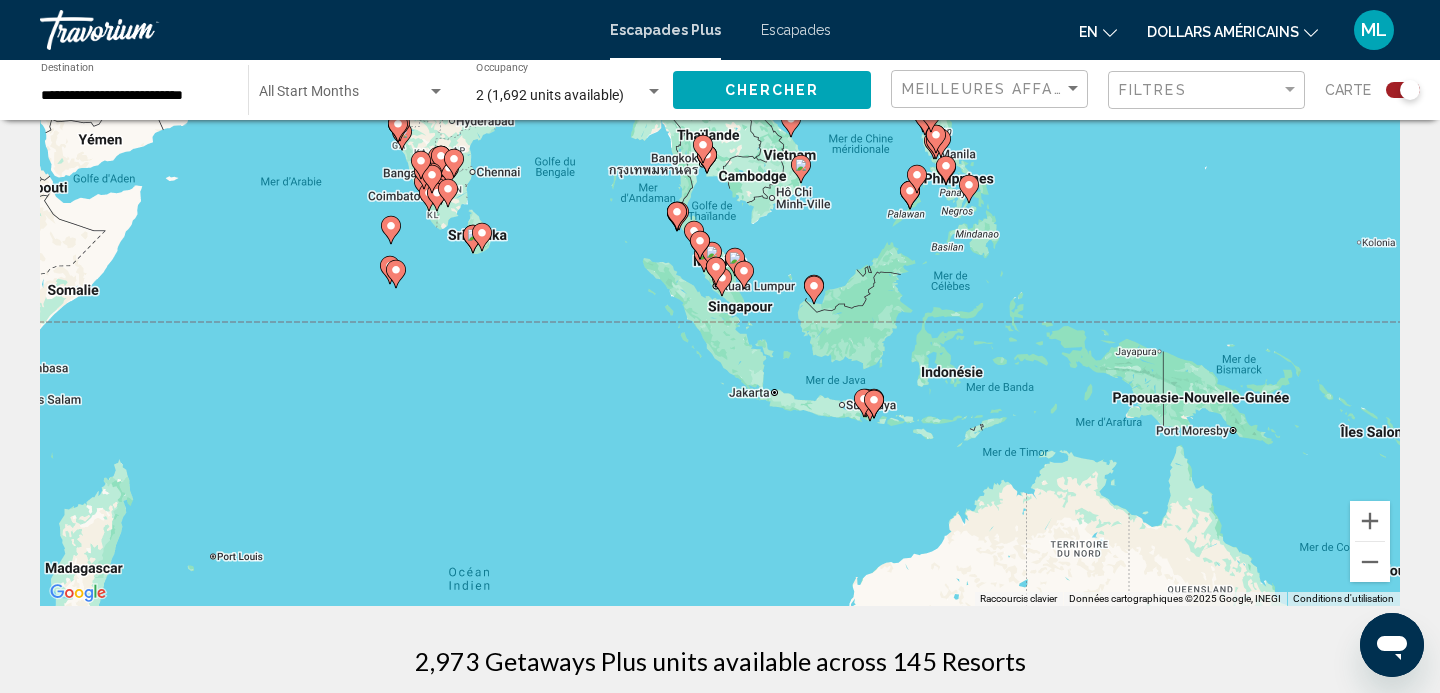drag, startPoint x: 1189, startPoint y: 494, endPoint x: 953, endPoint y: 304, distance: 302.97855 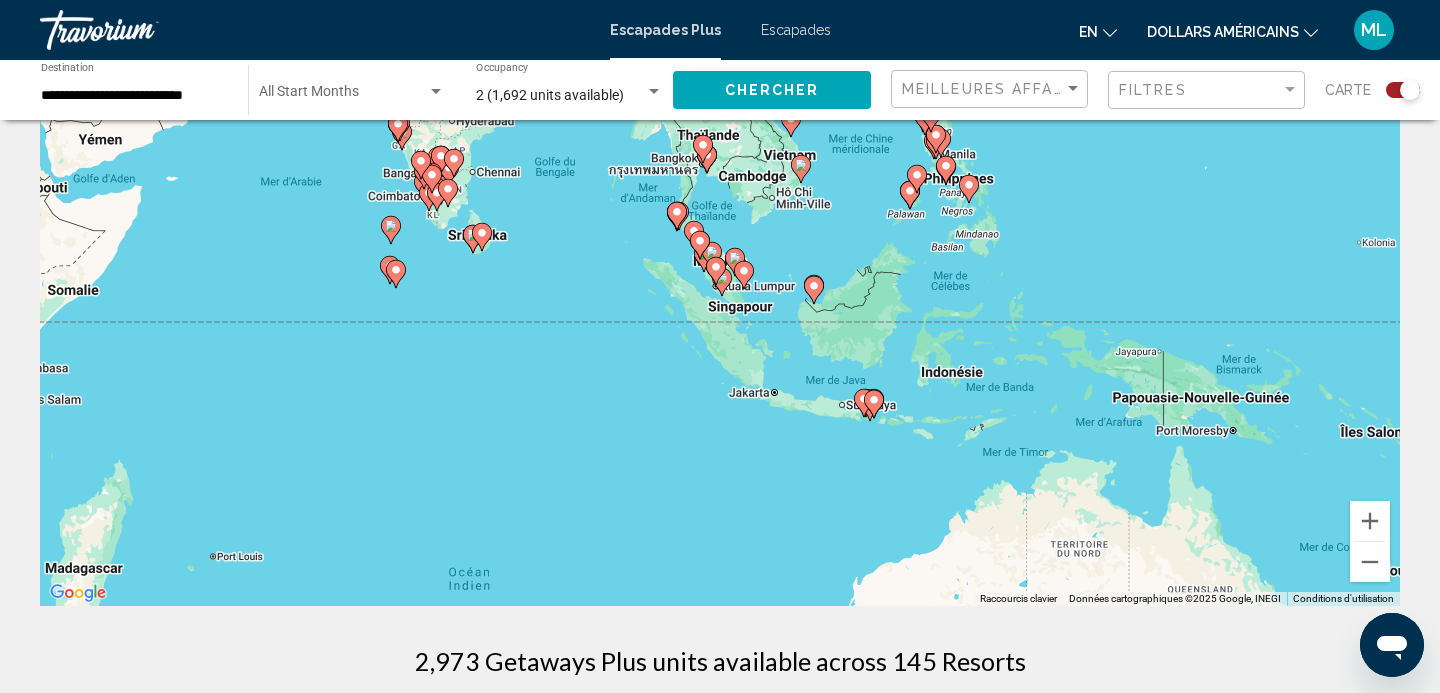 click on "Pour naviguer, appuyez sur les touches fléchées. Pour activer le glissement avec le clavier, appuyez sur Alt+Entrée. Une fois ce mode activé, utilisez les touches fléchées pour déplacer le repère. Pour valider le déplacement, appuyez sur Entrée. Pour annuler, appuyez sur Échap." at bounding box center [720, 306] 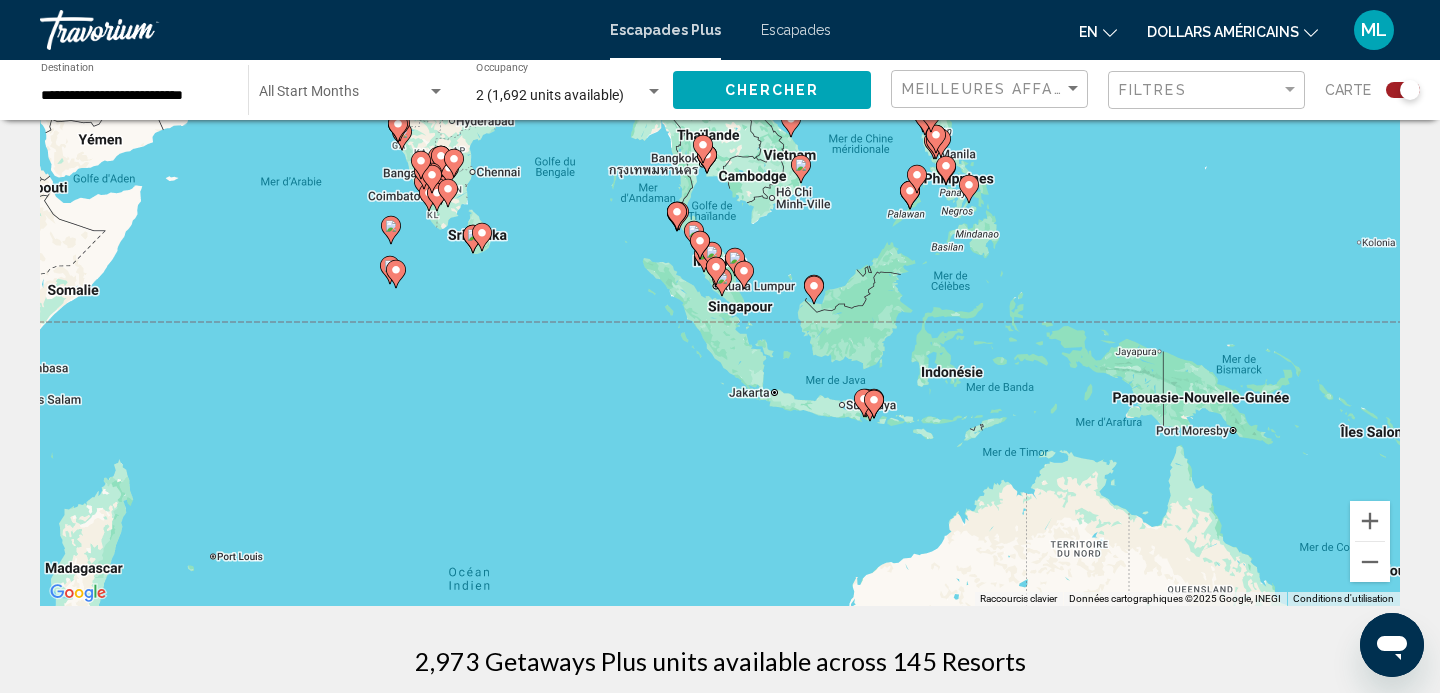 click 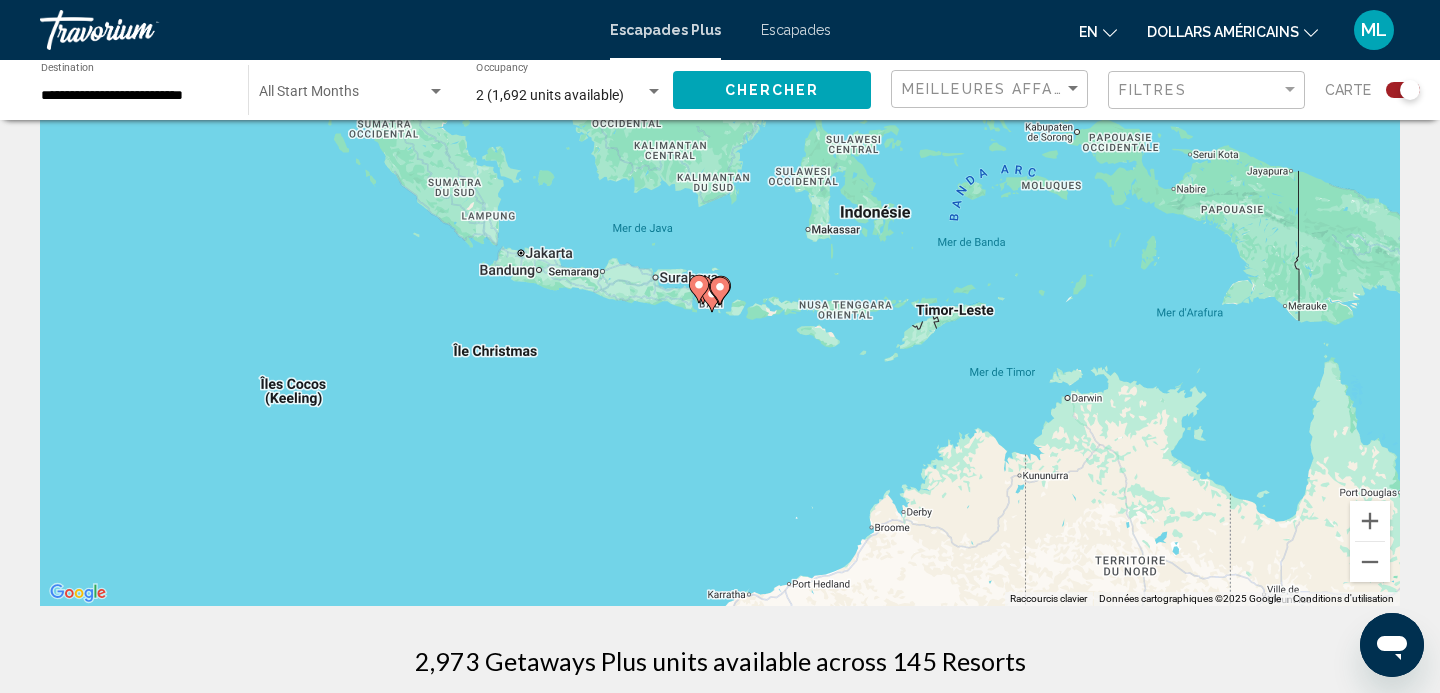click at bounding box center [720, 291] 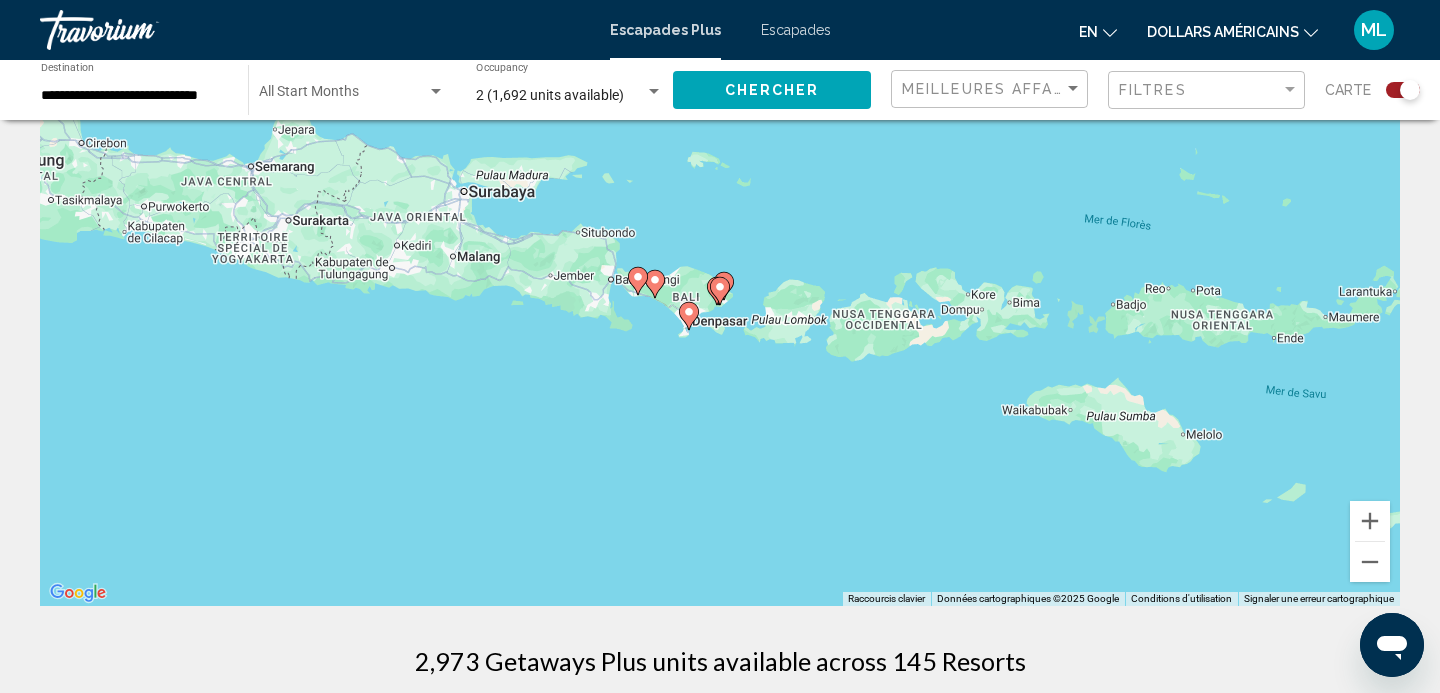 click 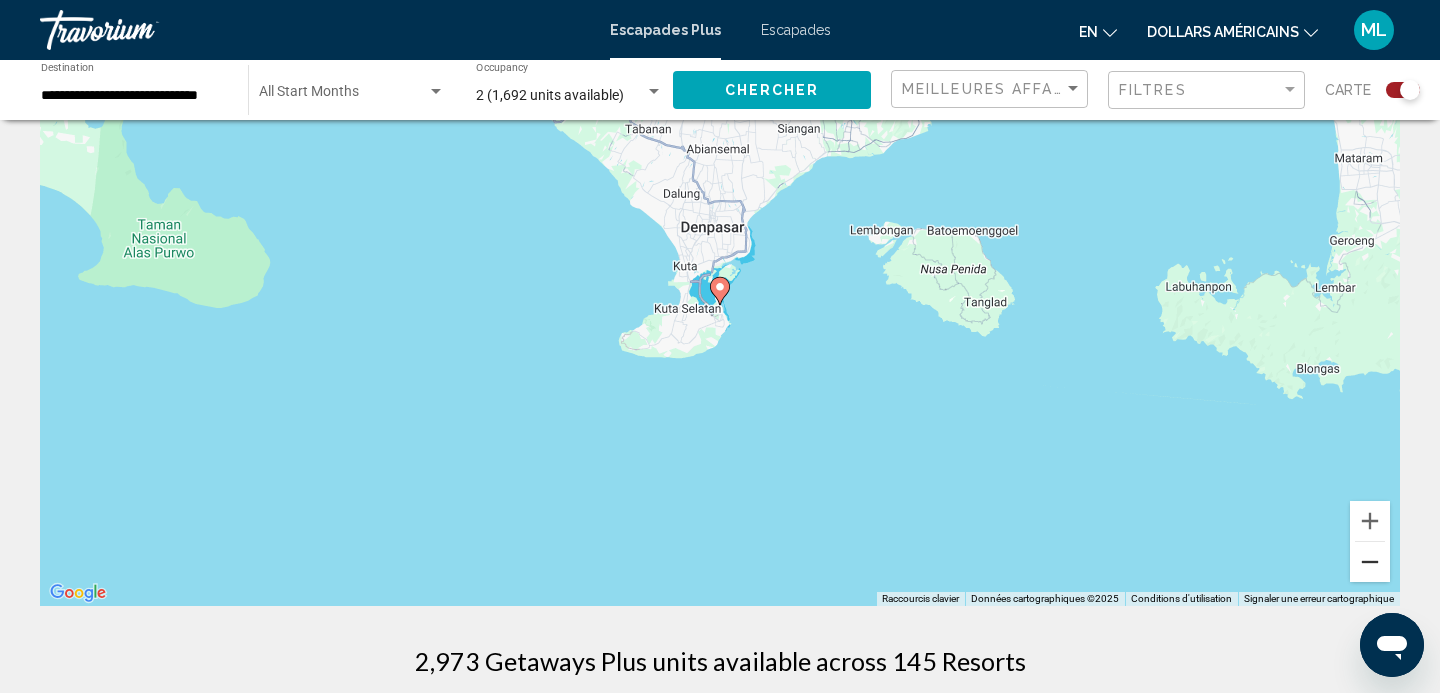 click at bounding box center (1370, 562) 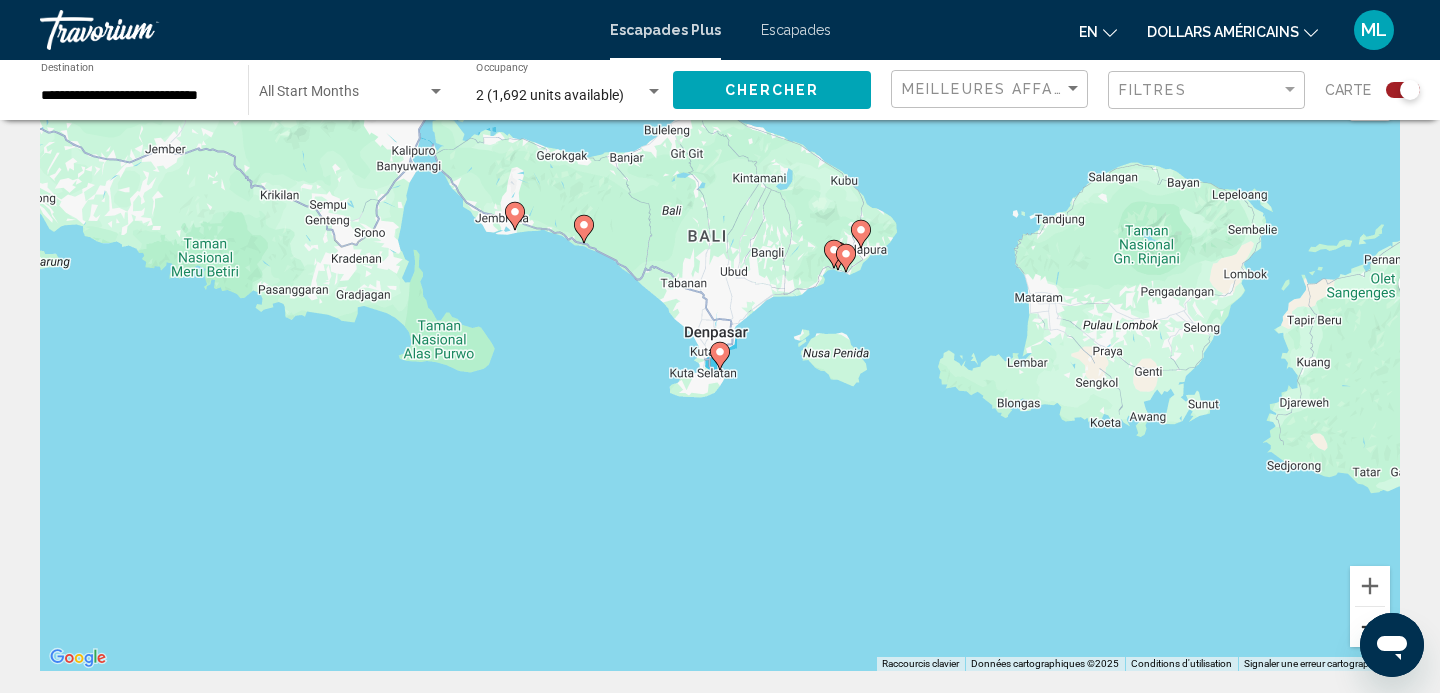 scroll, scrollTop: 36, scrollLeft: 0, axis: vertical 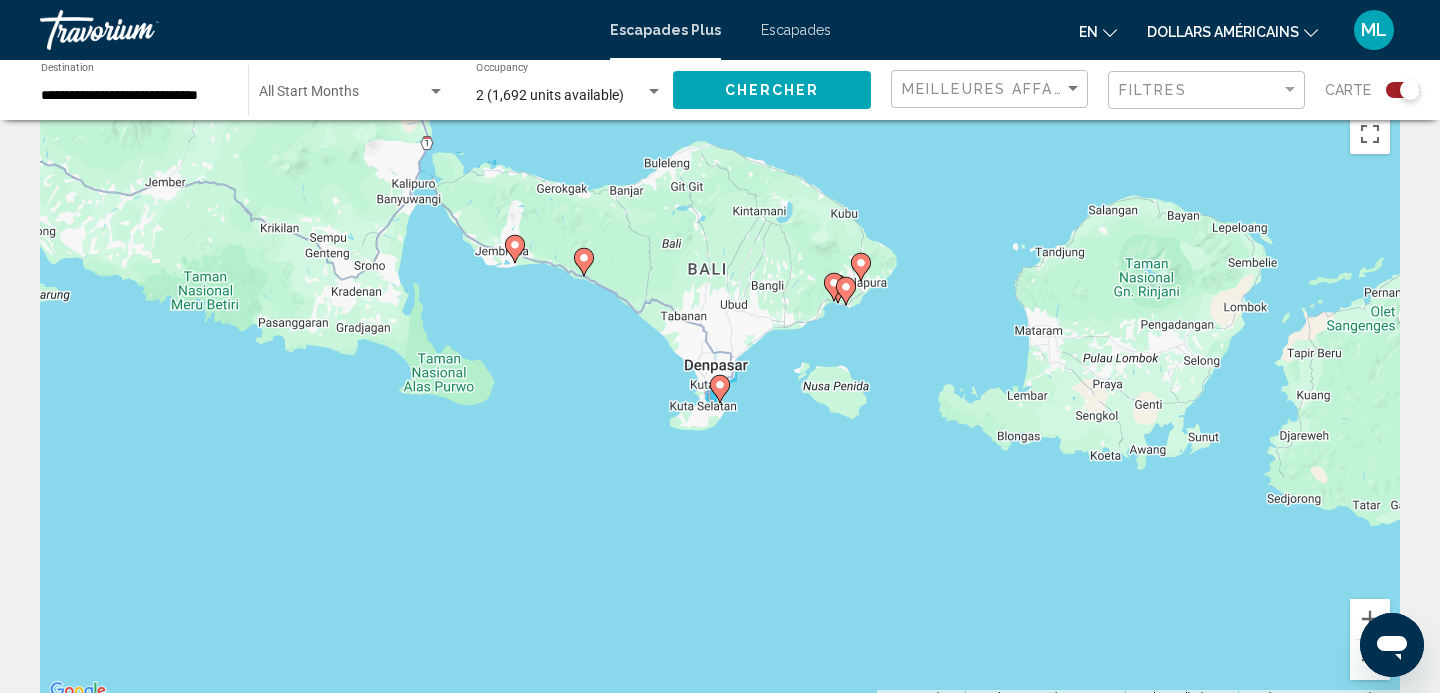 click 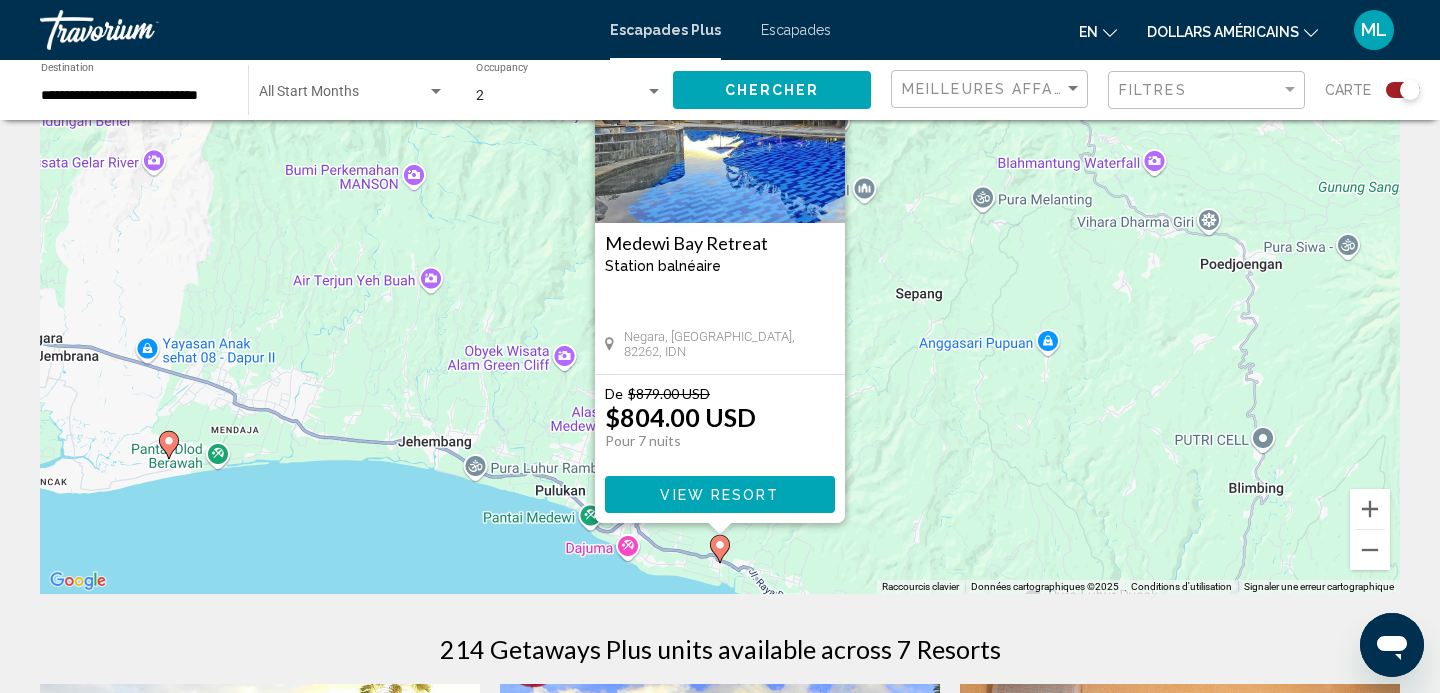 scroll, scrollTop: 148, scrollLeft: 0, axis: vertical 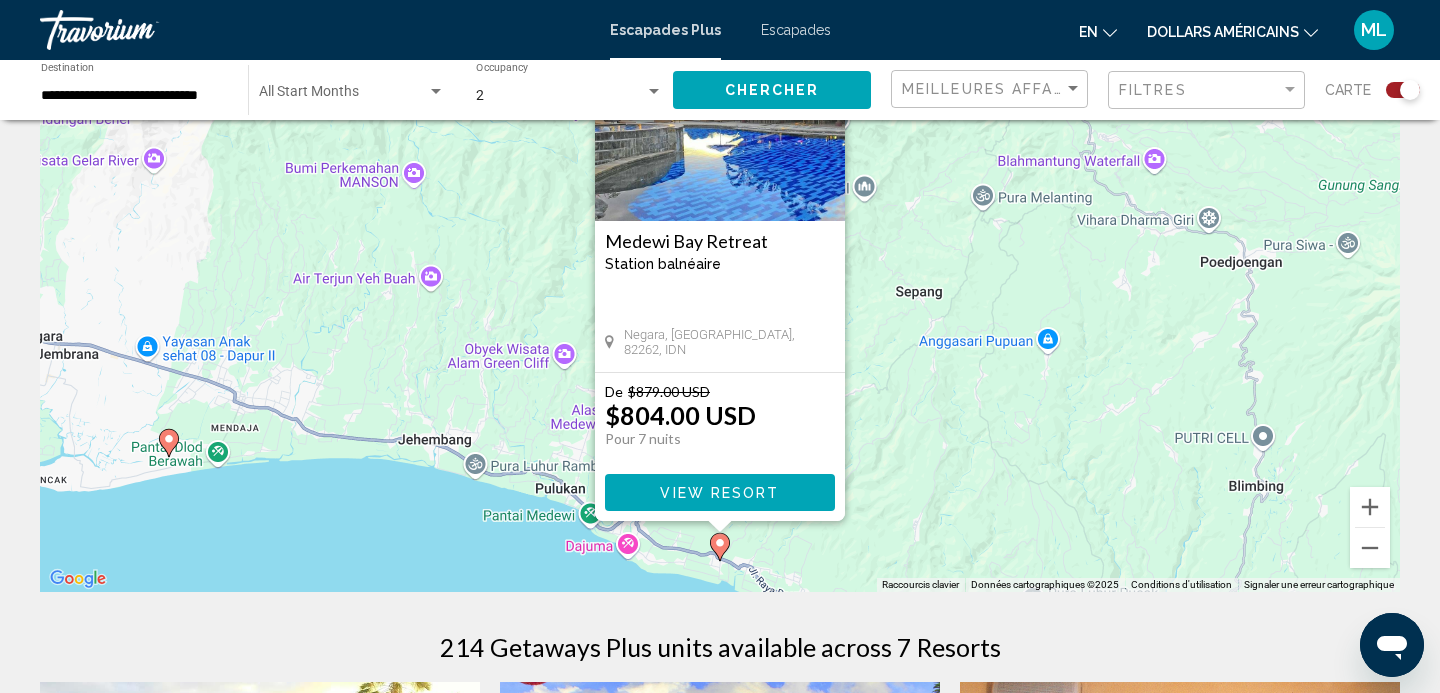click 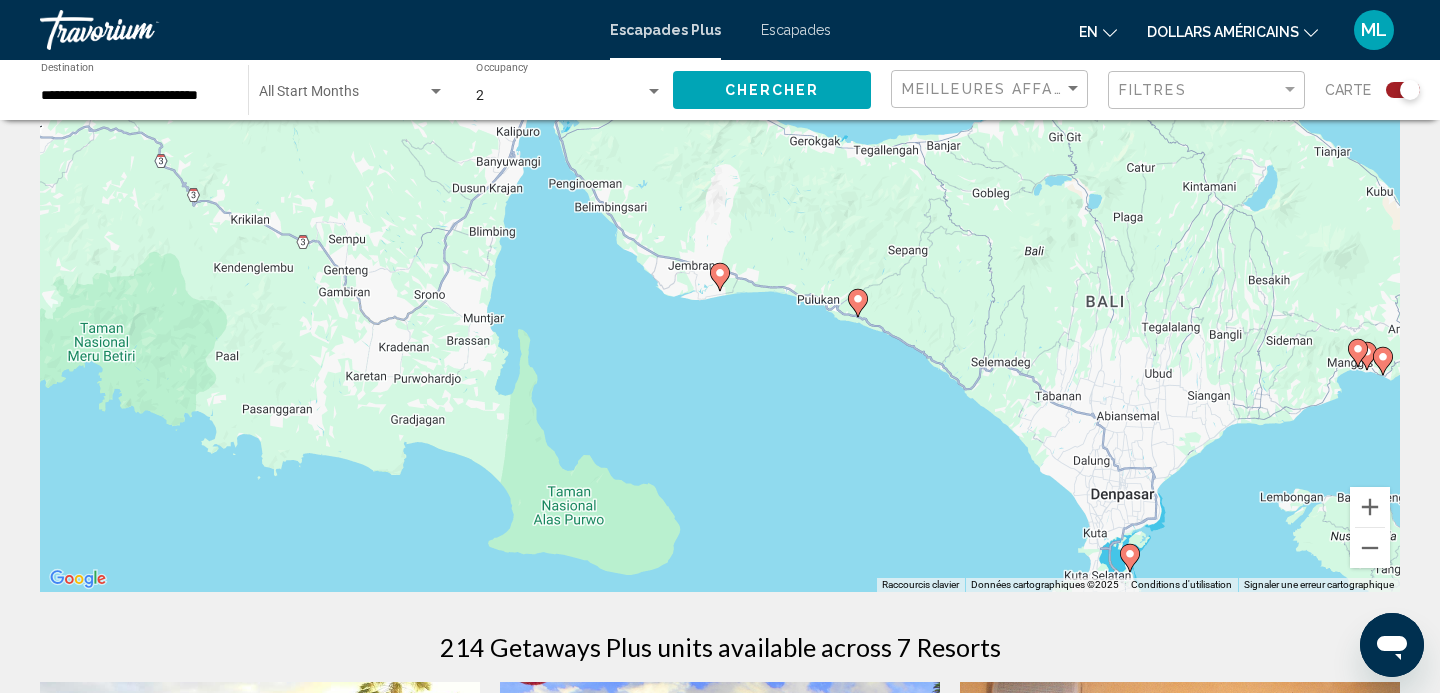 click 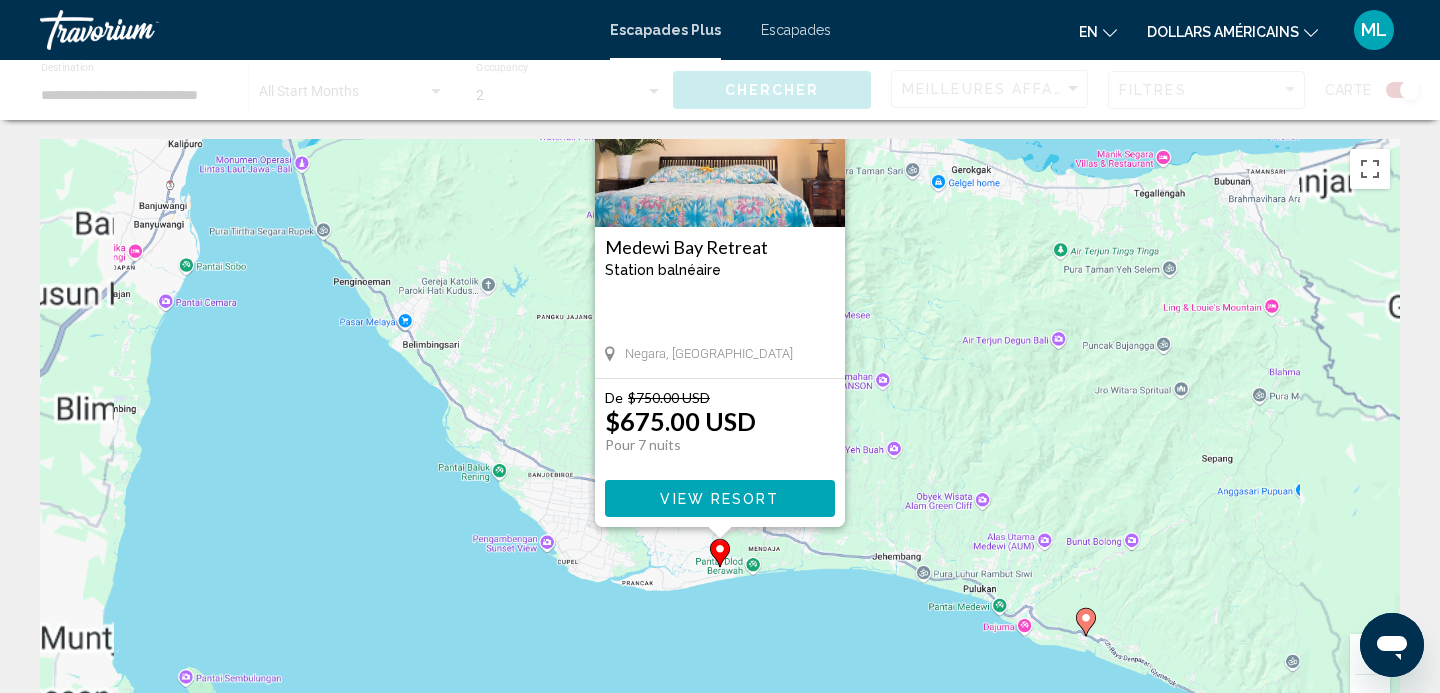 scroll, scrollTop: 0, scrollLeft: 0, axis: both 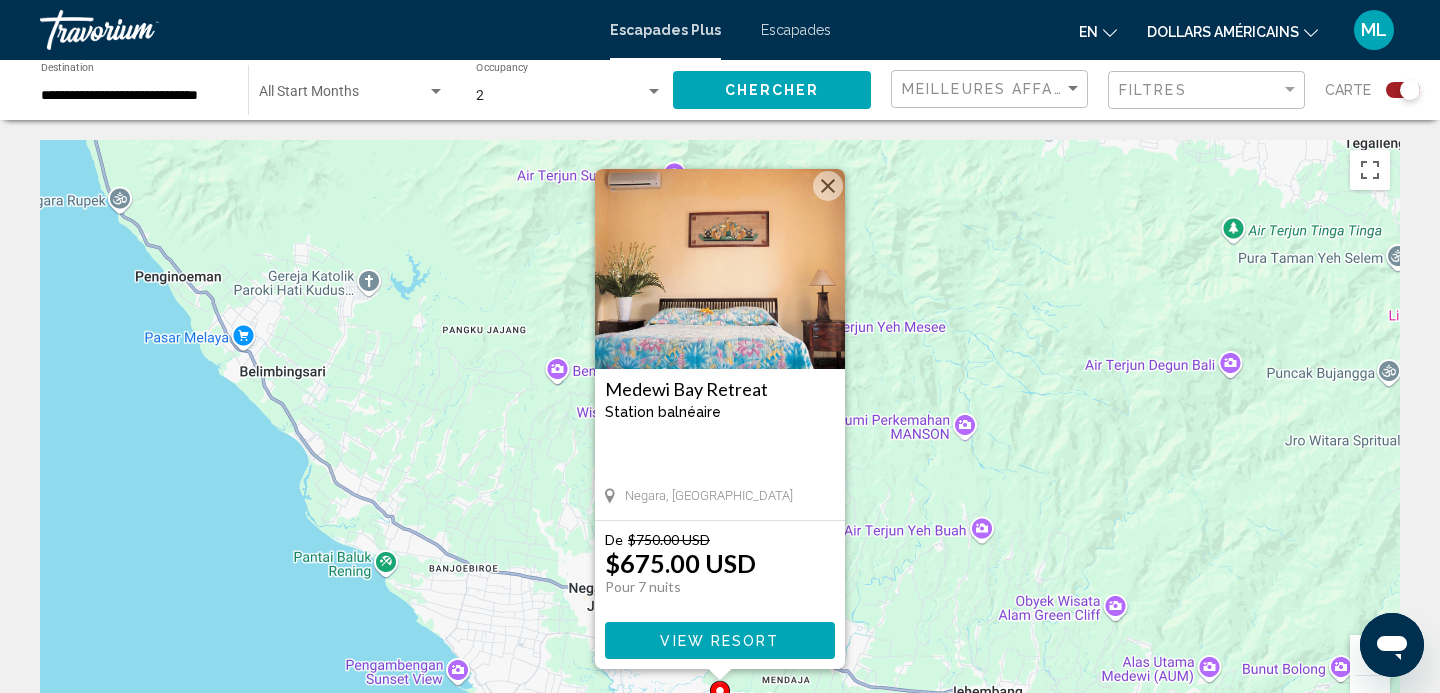 click at bounding box center [828, 186] 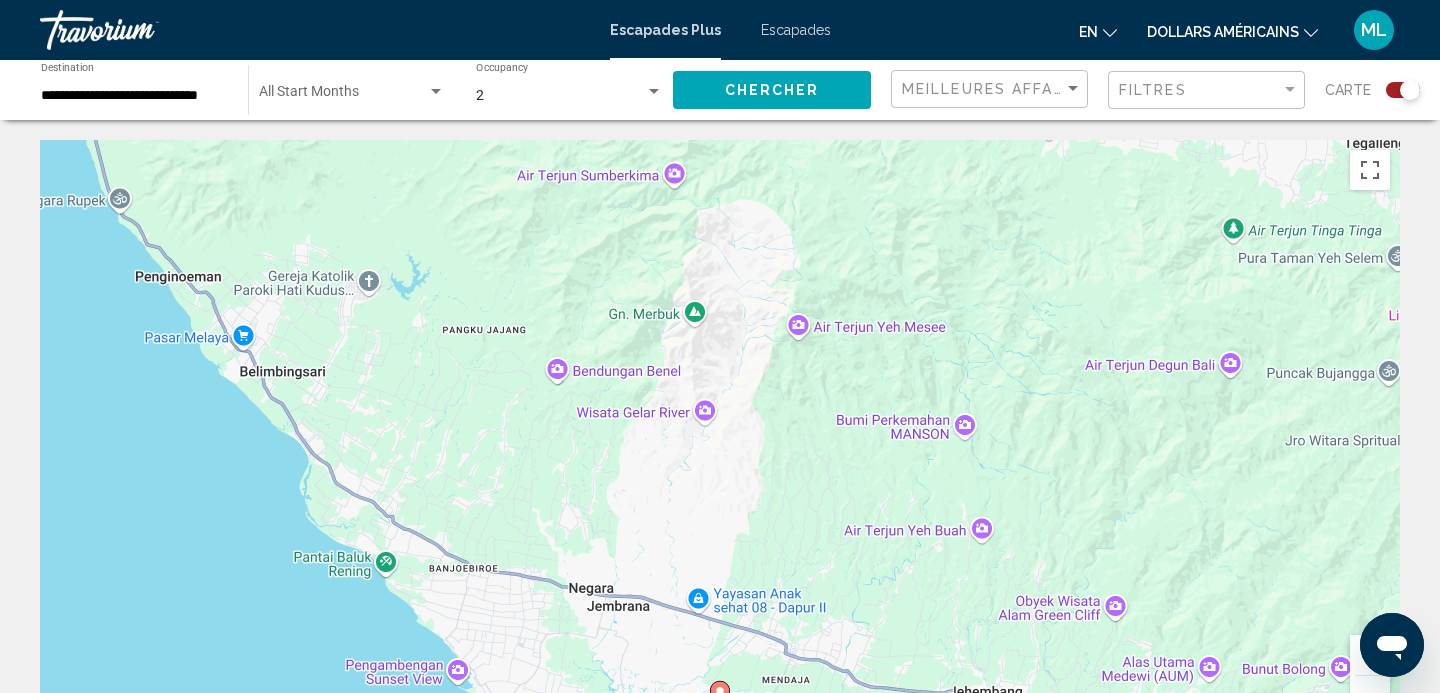 scroll, scrollTop: 1, scrollLeft: 0, axis: vertical 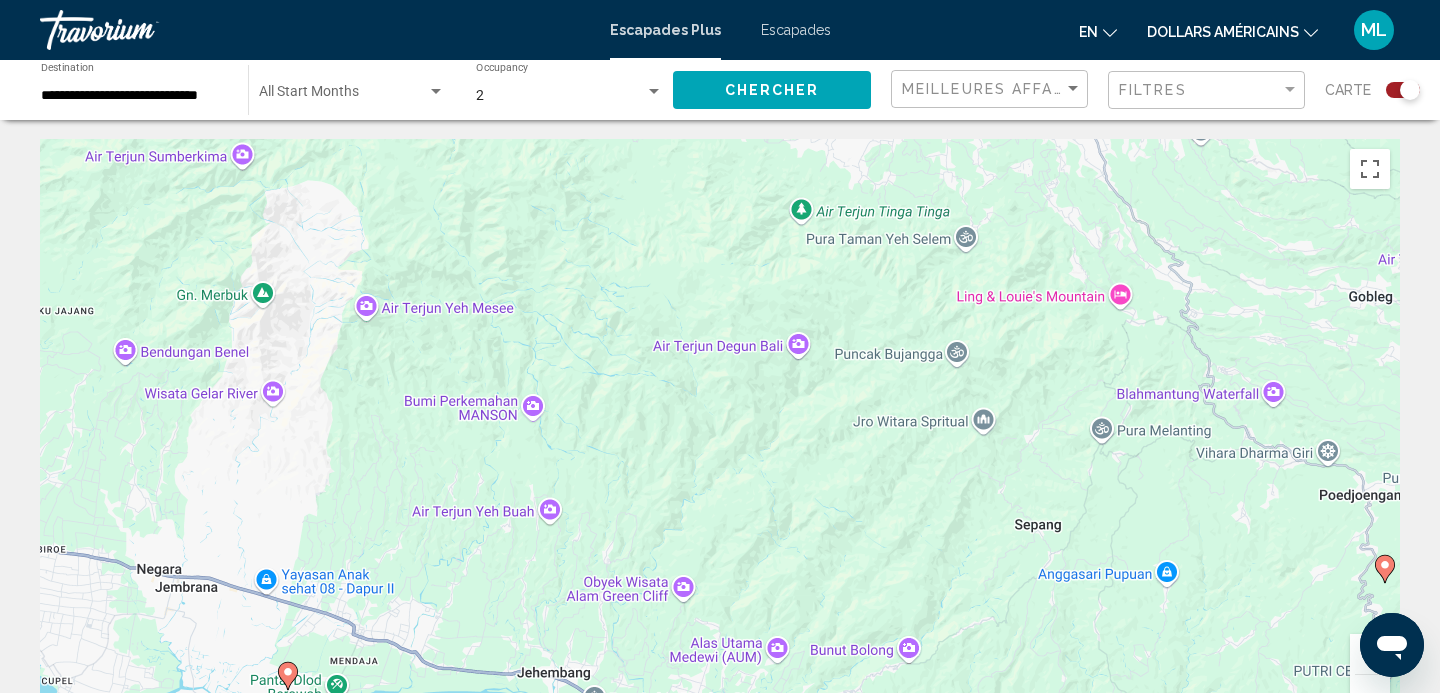 drag, startPoint x: 1125, startPoint y: 463, endPoint x: 669, endPoint y: 456, distance: 456.0537 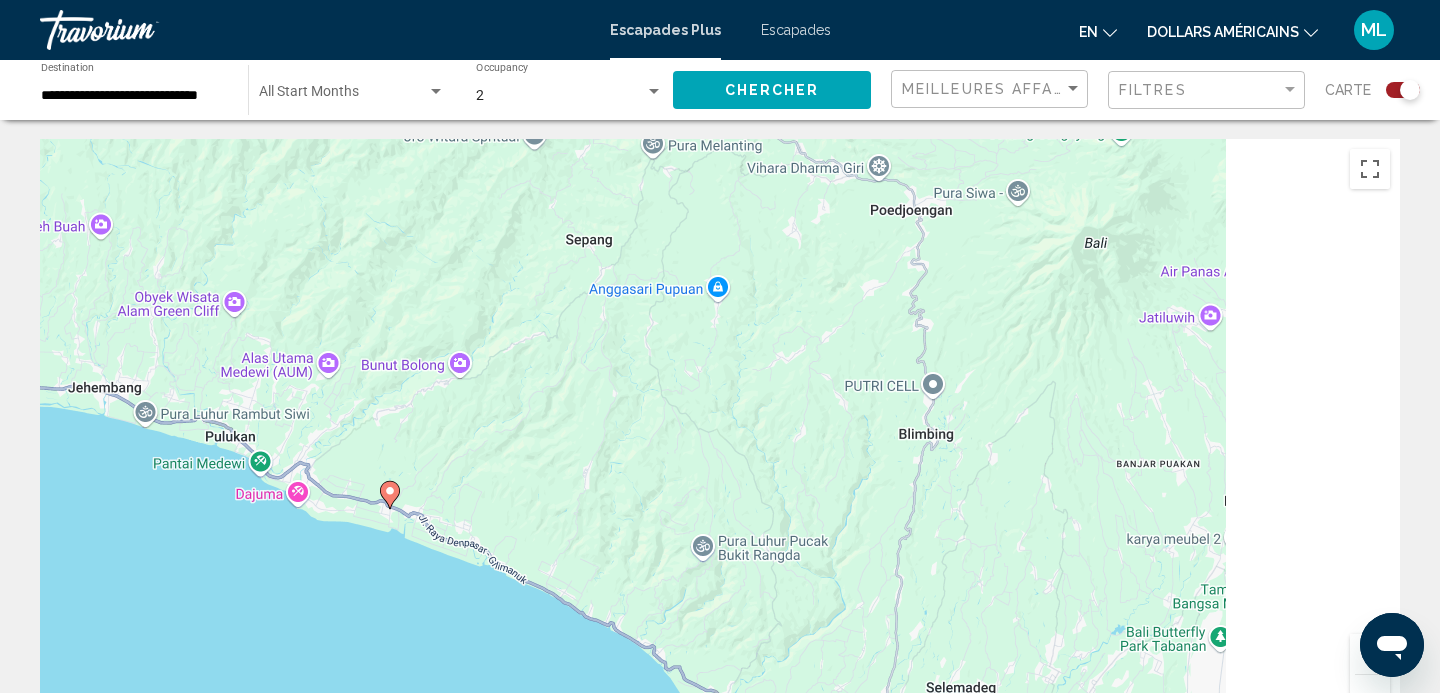 drag, startPoint x: 1007, startPoint y: 597, endPoint x: 303, endPoint y: 104, distance: 859.45624 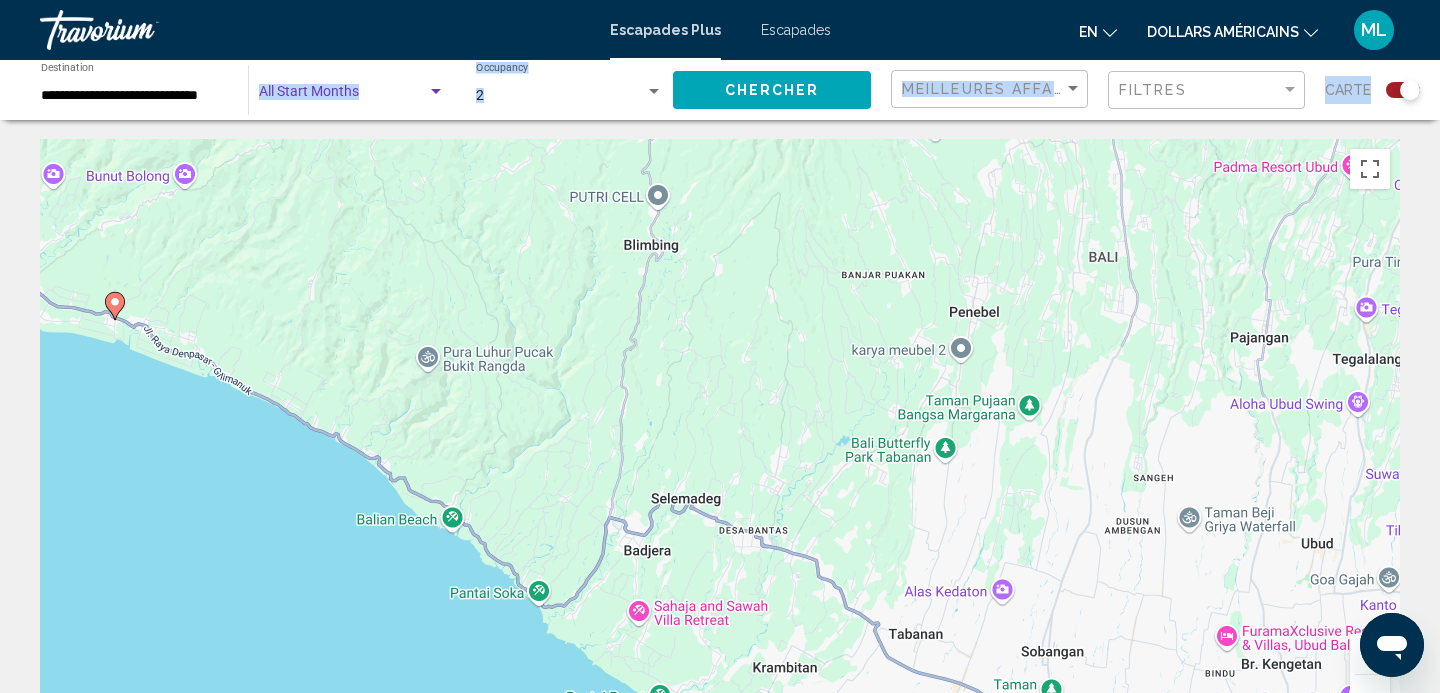 drag, startPoint x: 283, startPoint y: 102, endPoint x: 708, endPoint y: 310, distance: 473.1691 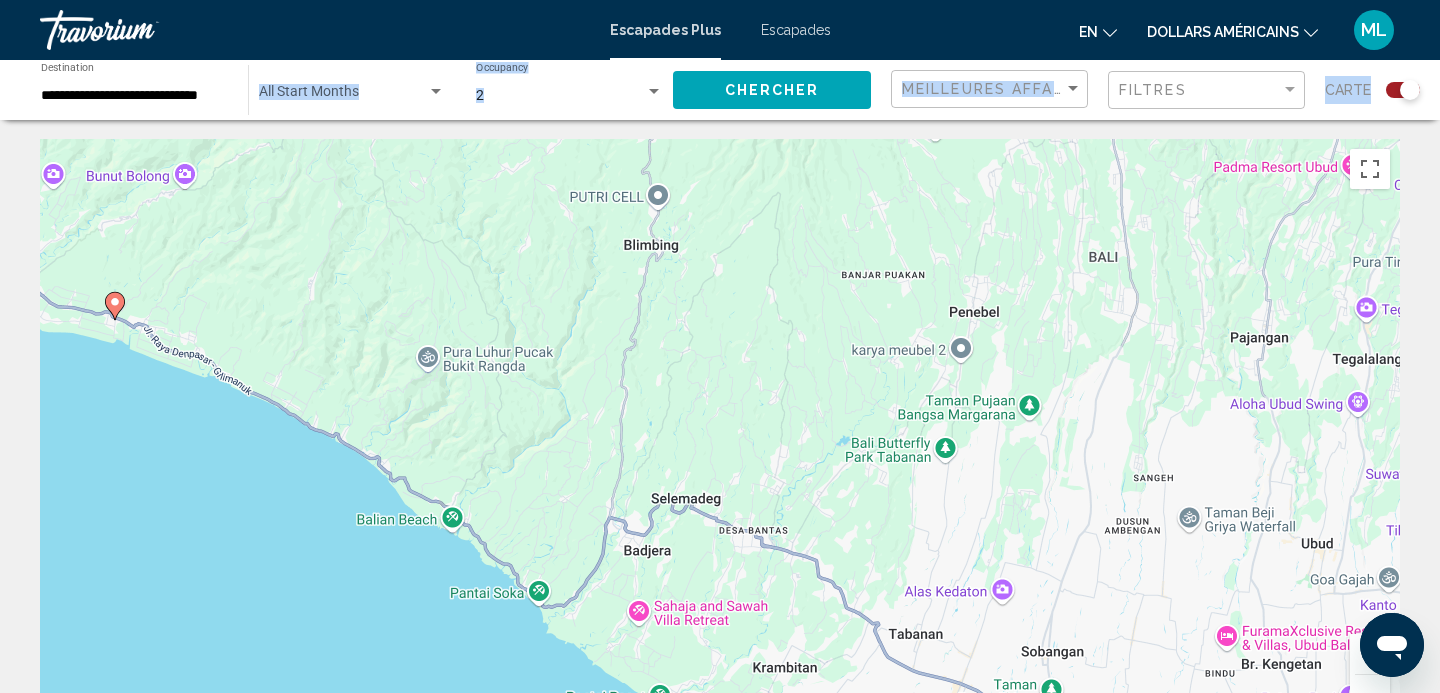 click on "Pour naviguer, appuyez sur les touches fléchées. Pour activer le glissement avec le clavier, appuyez sur Alt+Entrée. Une fois ce mode activé, utilisez les touches fléchées pour déplacer le repère. Pour valider le déplacement, appuyez sur Entrée. Pour annuler, appuyez sur Échap." at bounding box center (720, 439) 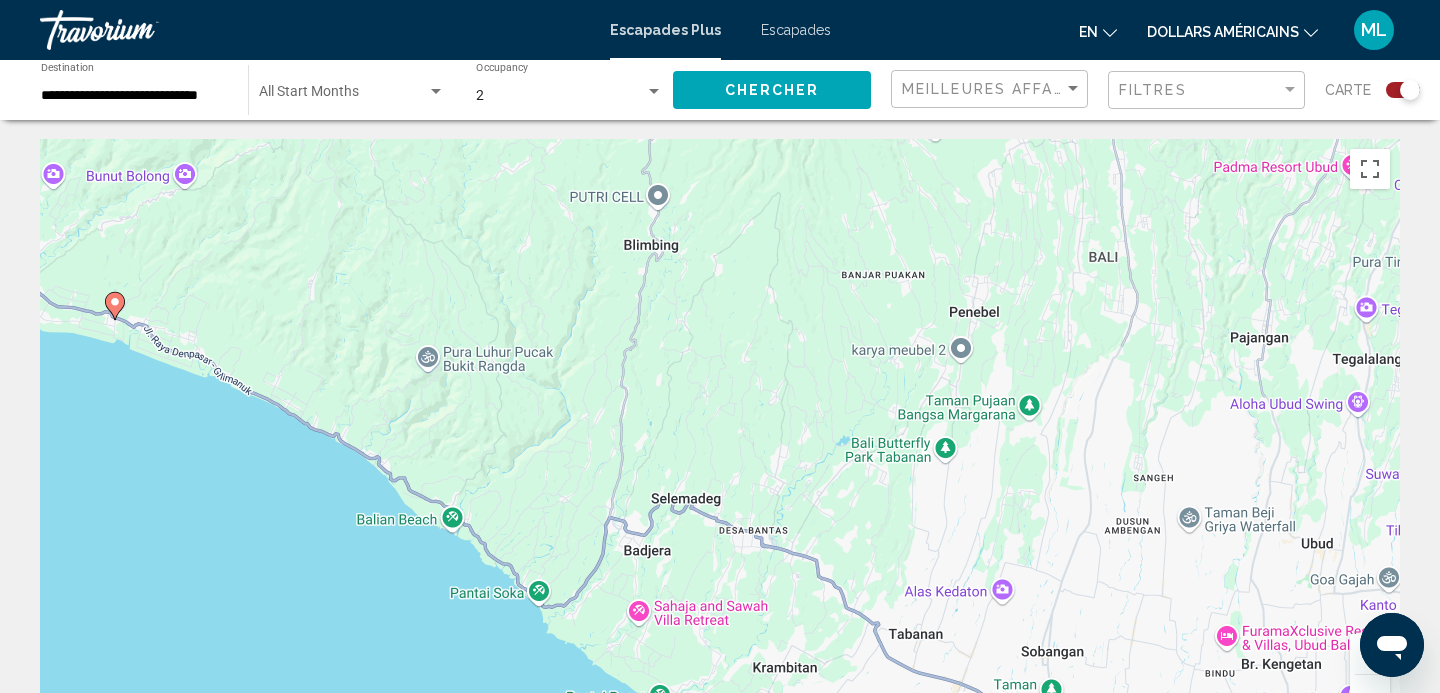 scroll, scrollTop: 16, scrollLeft: 0, axis: vertical 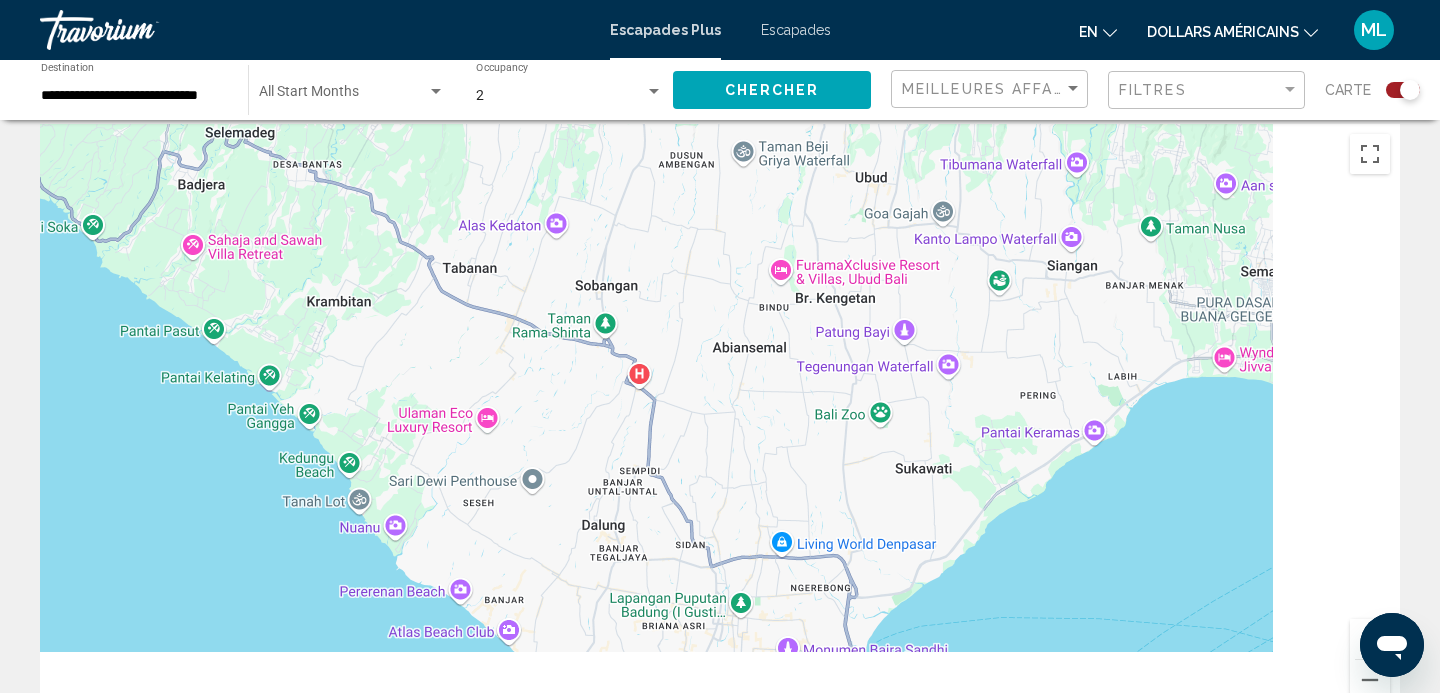 drag, startPoint x: 1101, startPoint y: 469, endPoint x: 624, endPoint y: 119, distance: 591.6325 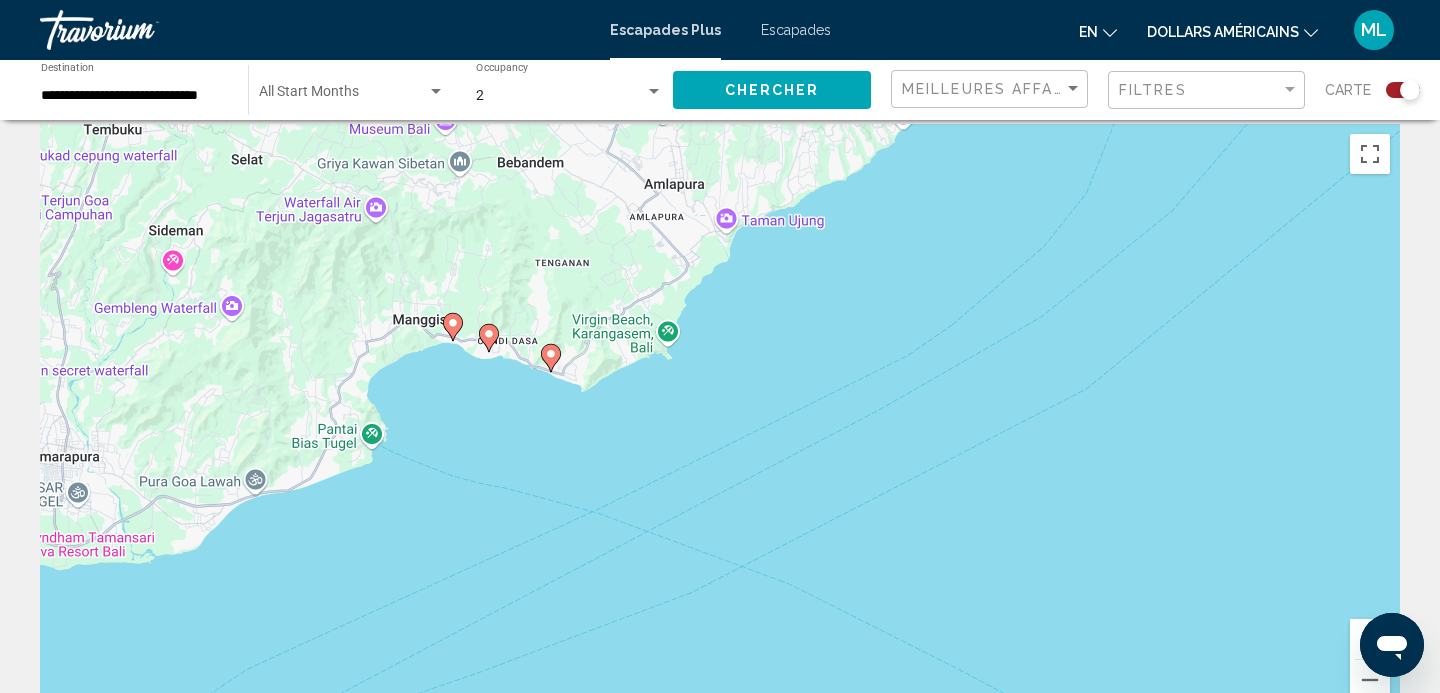 drag, startPoint x: 1291, startPoint y: 277, endPoint x: 113, endPoint y: 472, distance: 1194.0305 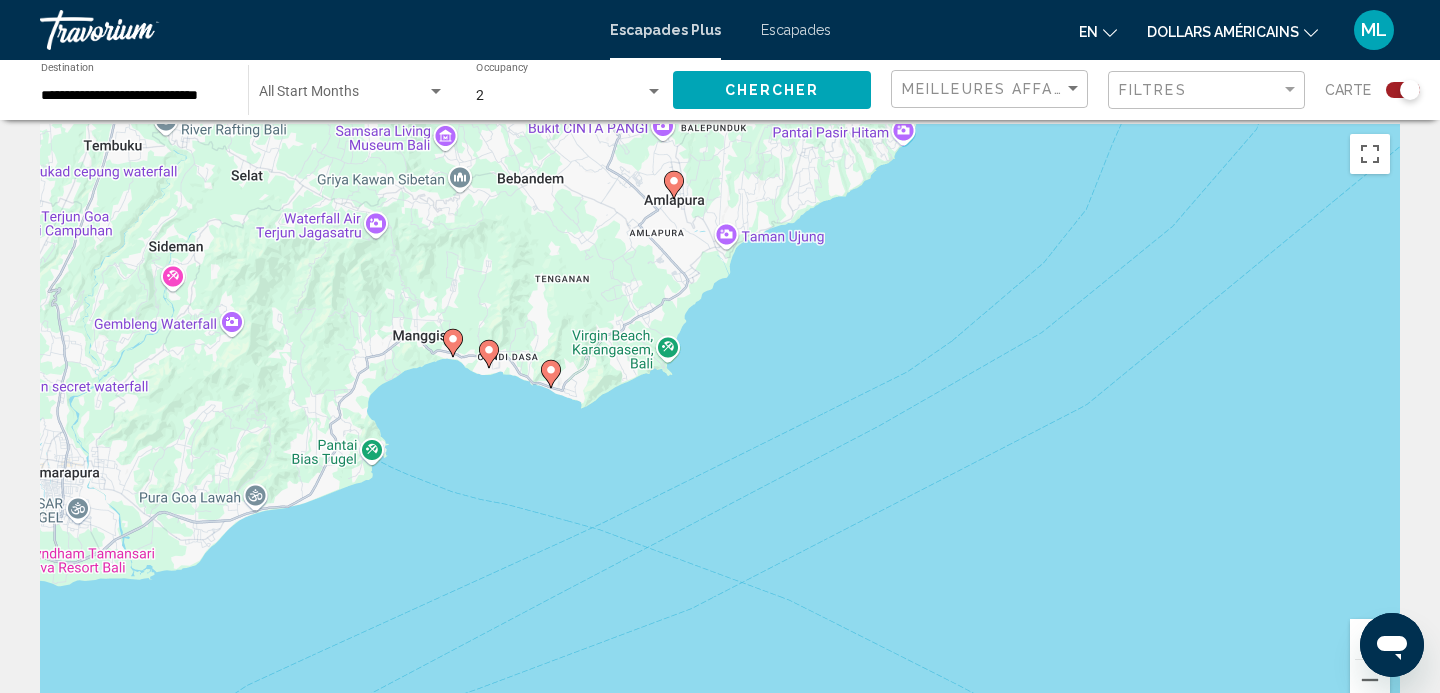 click 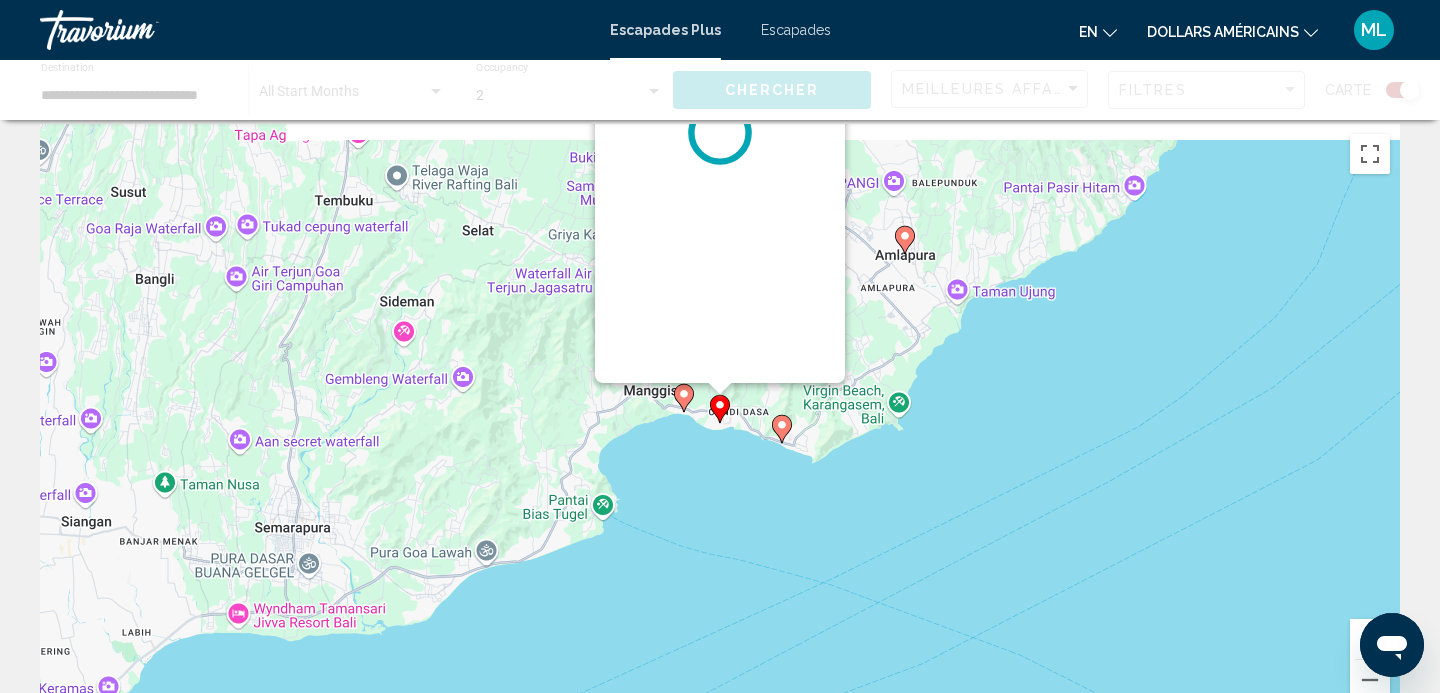 scroll, scrollTop: 0, scrollLeft: 0, axis: both 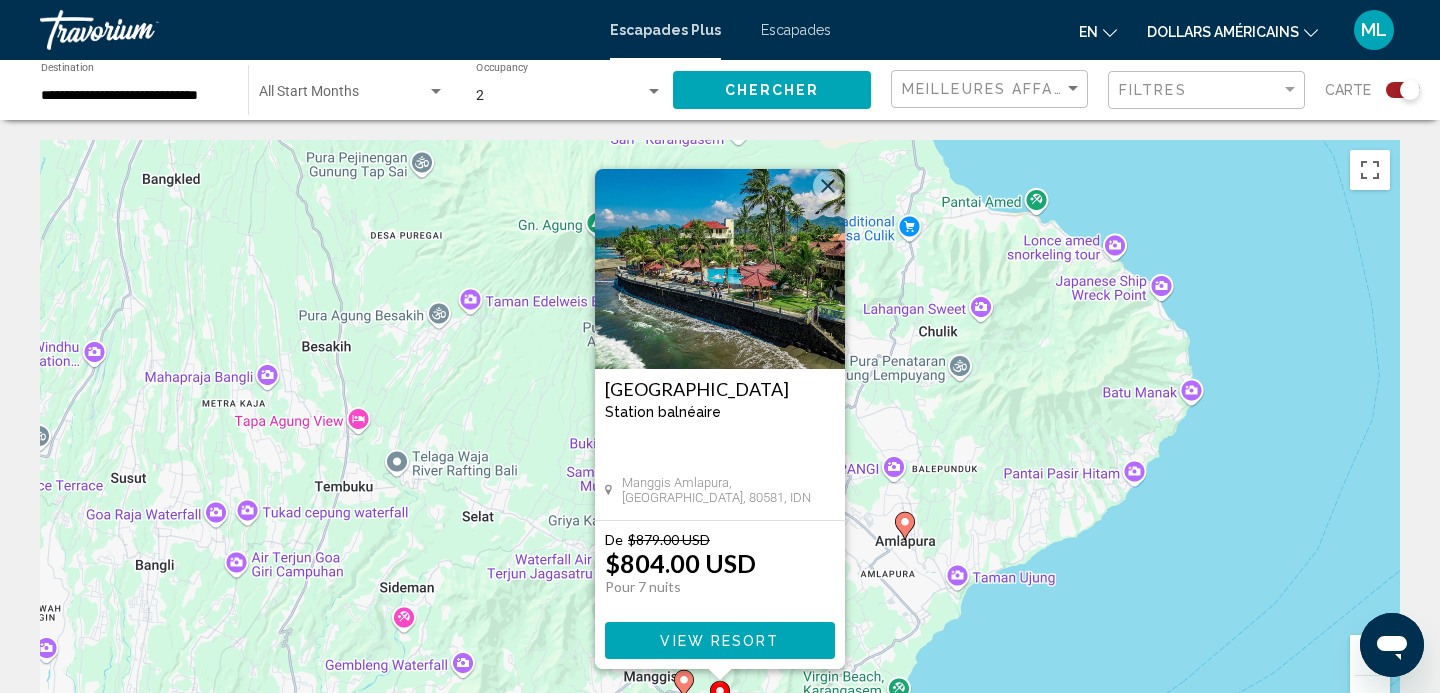 click on "Pour naviguer, appuyez sur les touches fléchées. Pour activer le glissement avec le clavier, appuyez sur Alt+Entrée. Une fois ce mode activé, utilisez les touches fléchées pour déplacer le repère. Pour valider le déplacement, appuyez sur Entrée. Pour annuler, appuyez sur Échap.  Bali Palms Resort  Station balnéaire  -  Ceci est une station d'adultes seulement
Manggis Amlapura, Bali, 80581, IDN  De $879.00 USD $804.00 USD  Pour 7 nuits Vous sauvegardez  $75.00 USD  View Resort" at bounding box center (720, 440) 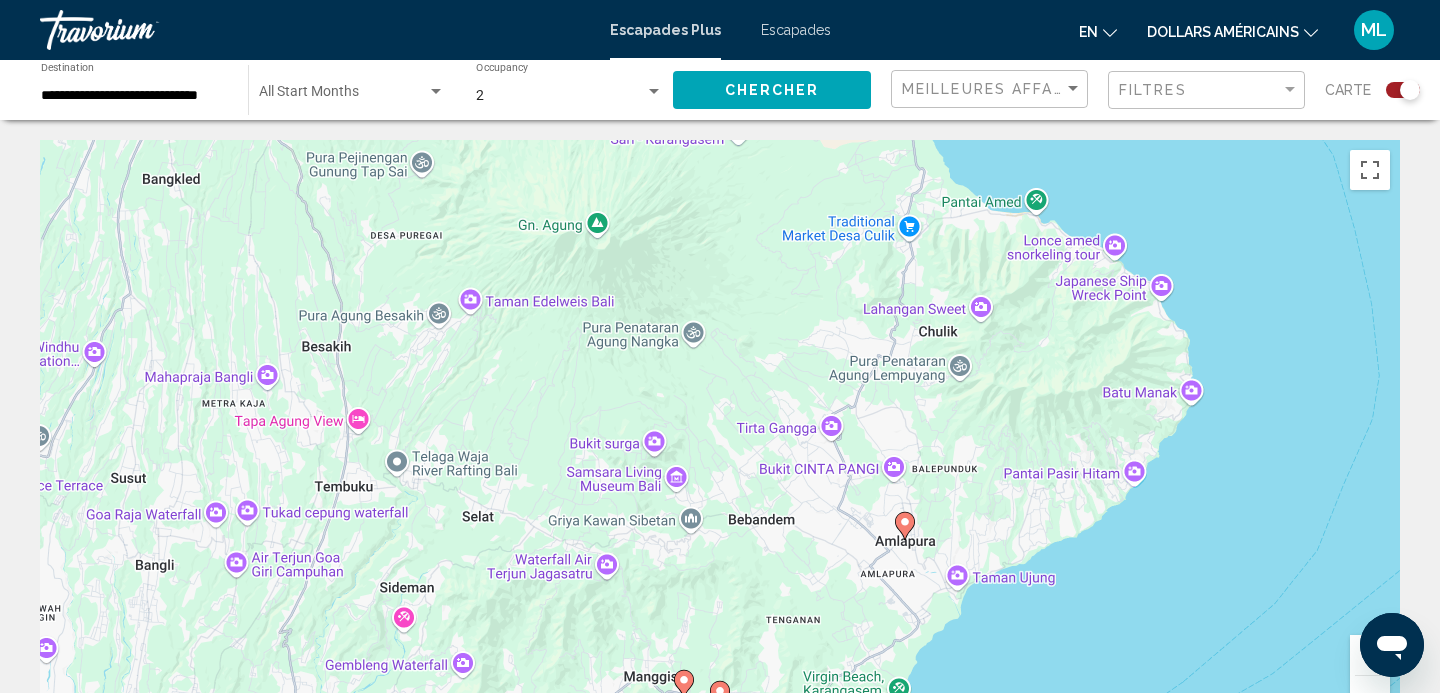 click 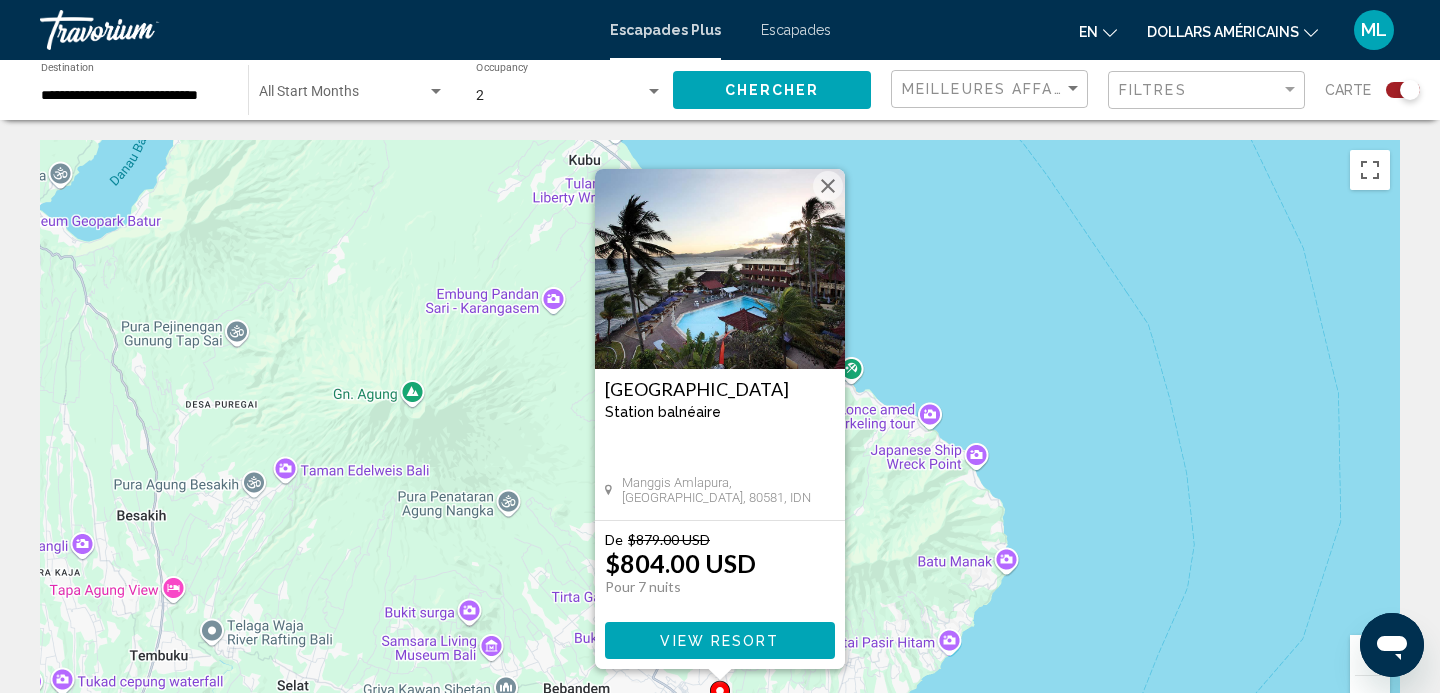click on "Pour naviguer, appuyez sur les touches fléchées. Pour activer le glissement avec le clavier, appuyez sur Alt+Entrée. Une fois ce mode activé, utilisez les touches fléchées pour déplacer le repère. Pour valider le déplacement, appuyez sur Entrée. Pour annuler, appuyez sur Échap.  Bali Palms Resort II  Station balnéaire  -  Ceci est une station d'adultes seulement
Manggis Amlapura, Bali, 80581, IDN  De $879.00 USD $804.00 USD  Pour 7 nuits Vous sauvegardez  $75.00 USD  View Resort" at bounding box center (720, 440) 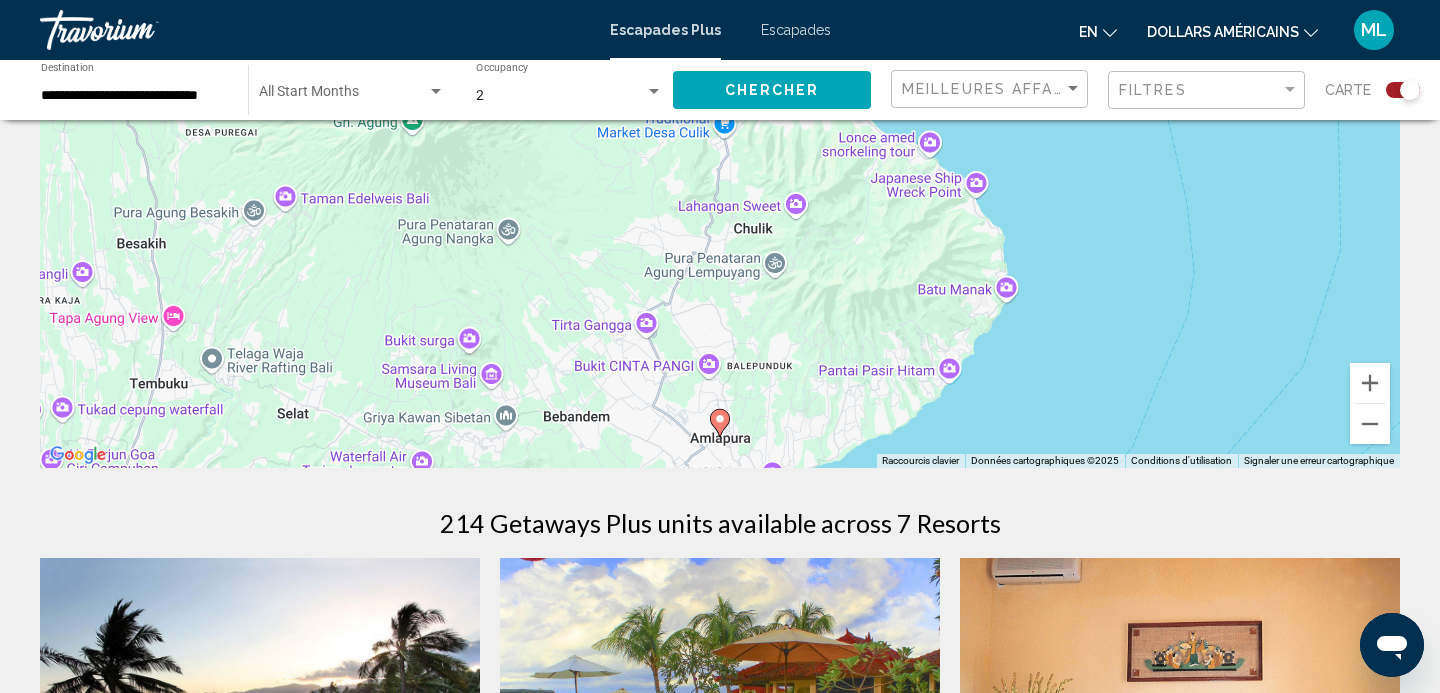 scroll, scrollTop: 337, scrollLeft: 0, axis: vertical 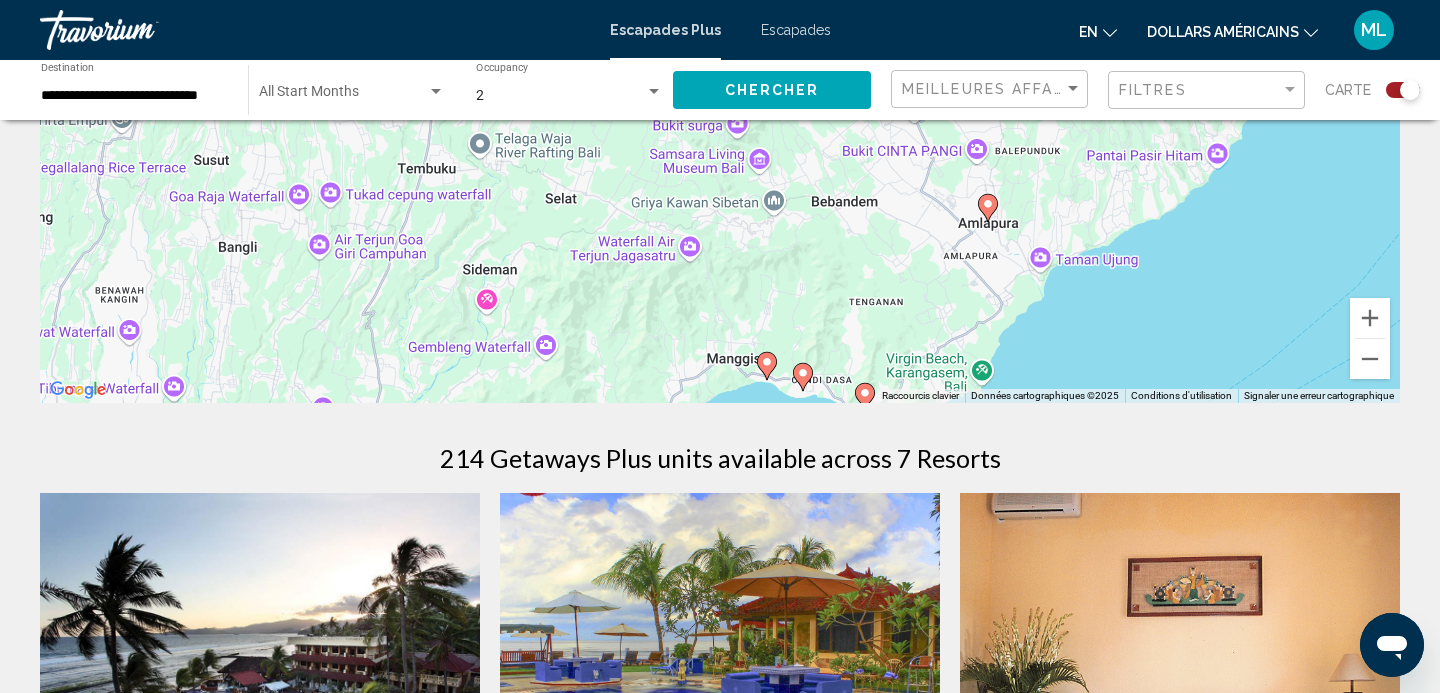 drag, startPoint x: 610, startPoint y: 326, endPoint x: 889, endPoint y: 170, distance: 319.65137 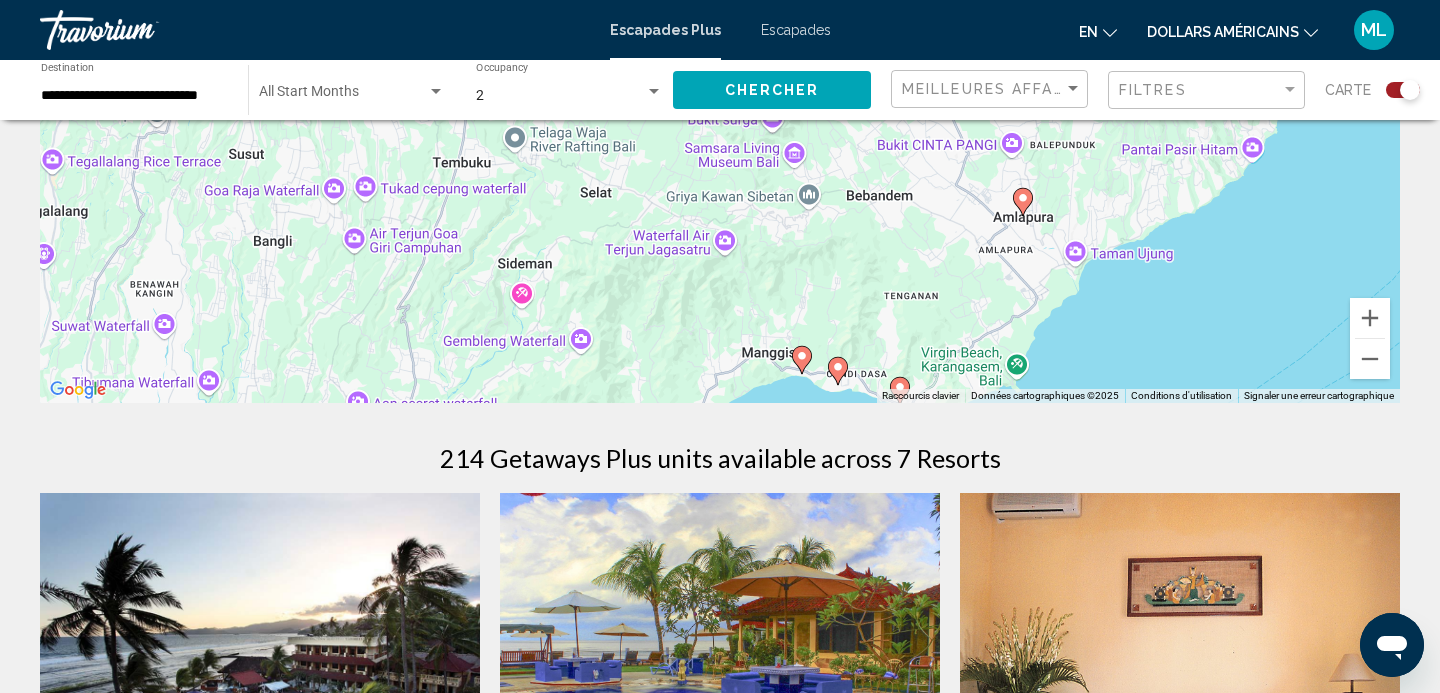 drag, startPoint x: 889, startPoint y: 170, endPoint x: 962, endPoint y: 140, distance: 78.92401 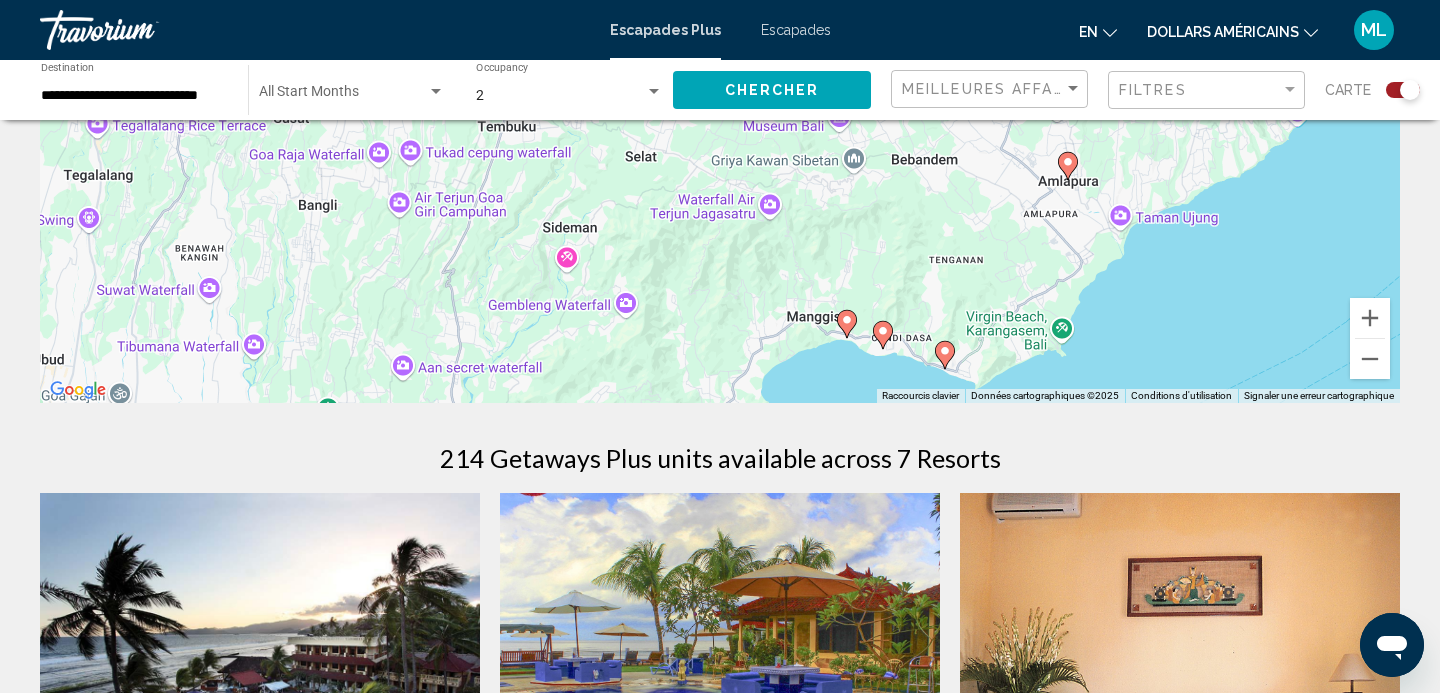 click at bounding box center (847, 324) 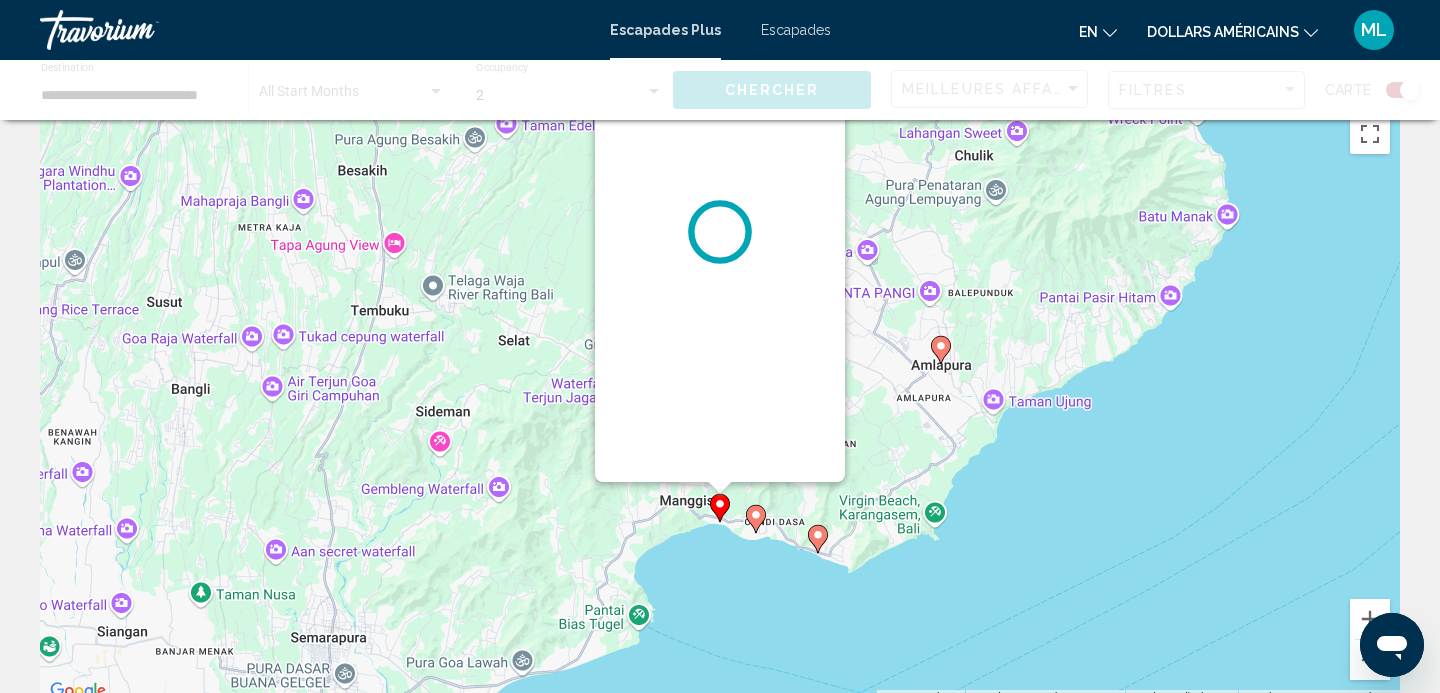 scroll, scrollTop: 0, scrollLeft: 0, axis: both 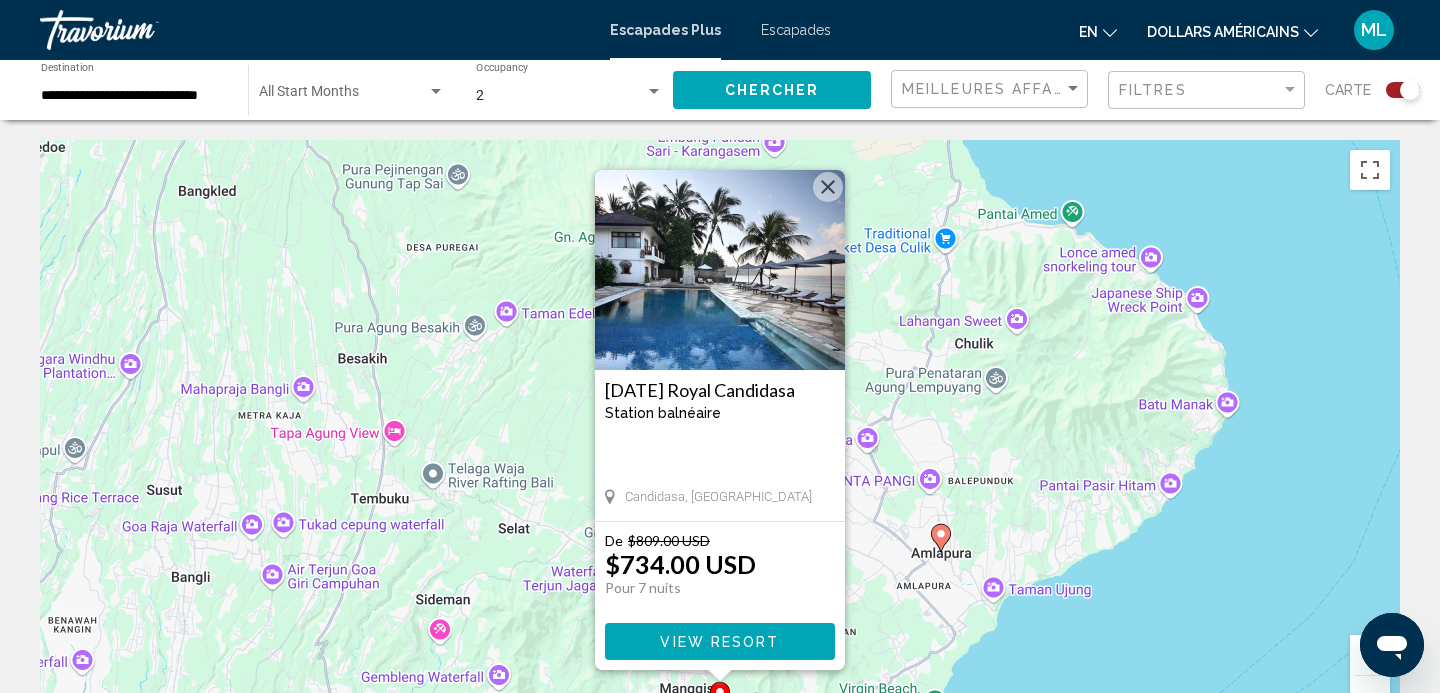 click at bounding box center [828, 187] 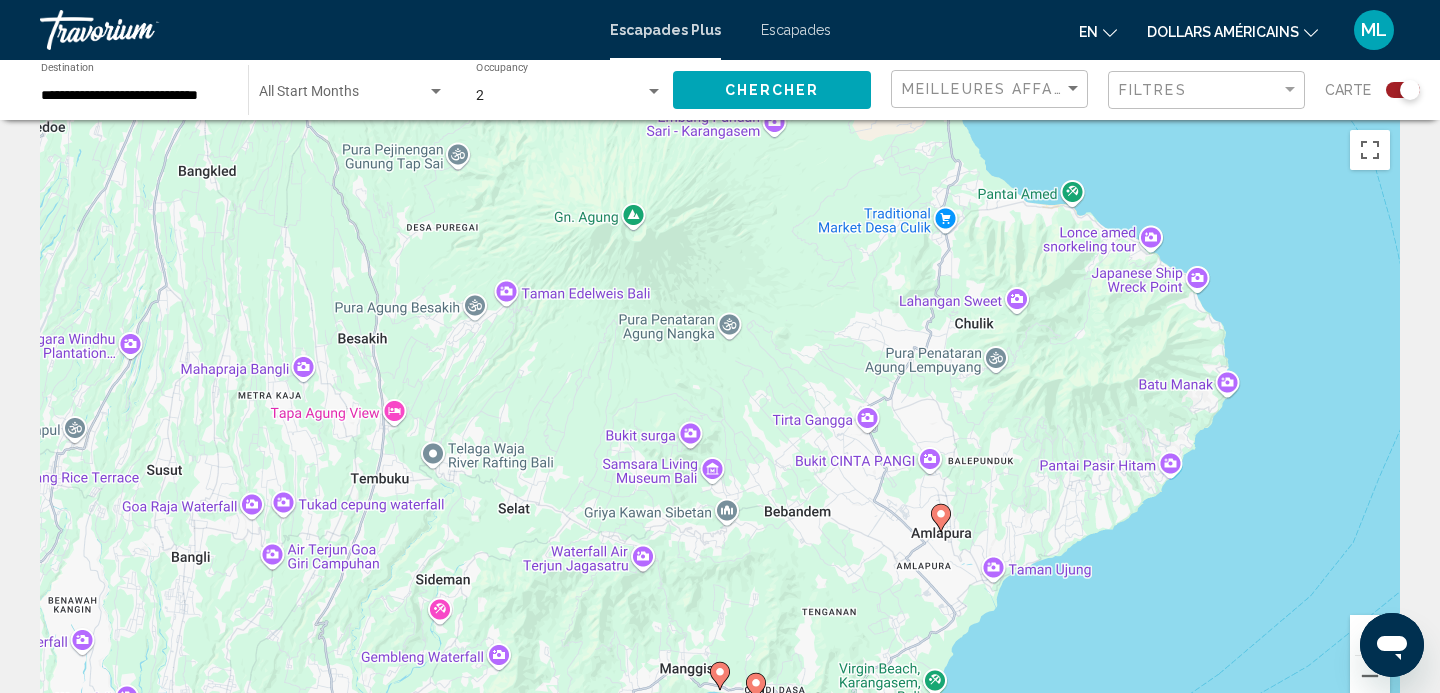 scroll, scrollTop: 56, scrollLeft: 0, axis: vertical 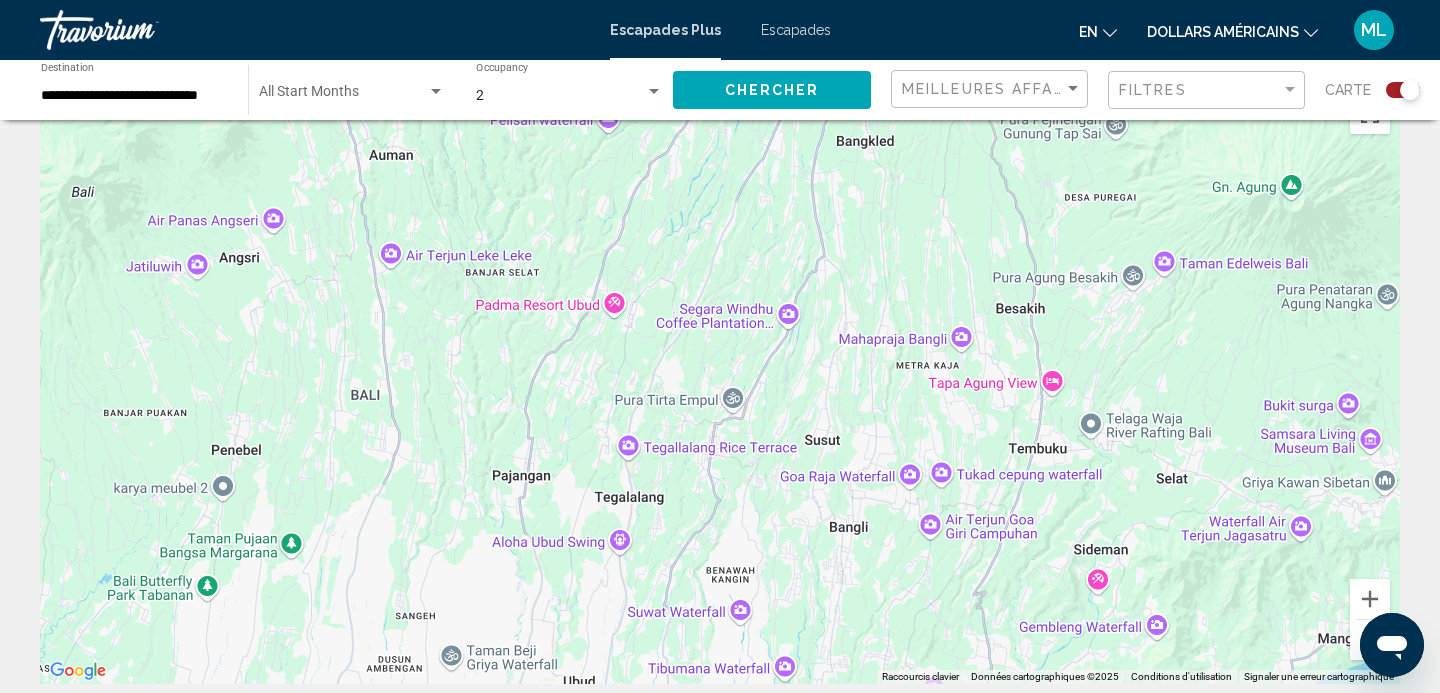 drag, startPoint x: 415, startPoint y: 540, endPoint x: 1079, endPoint y: 539, distance: 664.00073 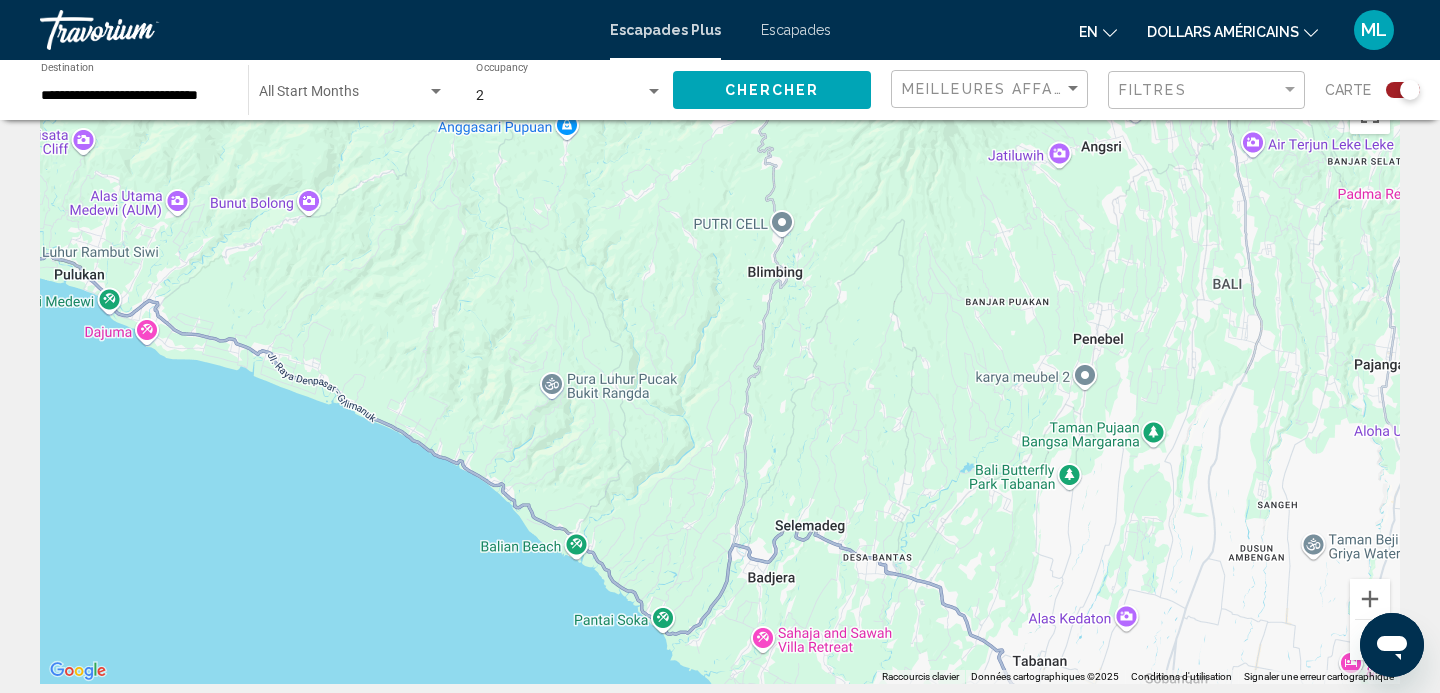 drag, startPoint x: 447, startPoint y: 588, endPoint x: 1308, endPoint y: 486, distance: 867.02075 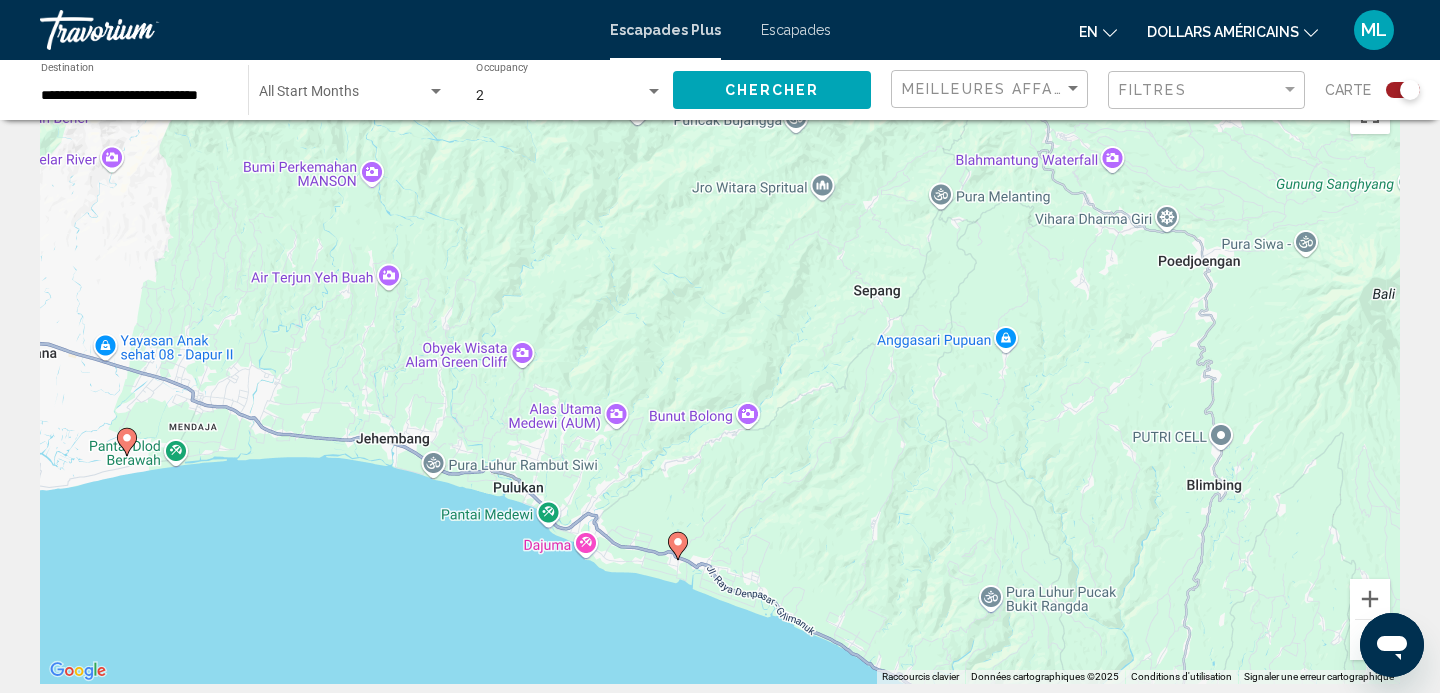 drag, startPoint x: 488, startPoint y: 448, endPoint x: 928, endPoint y: 661, distance: 488.84454 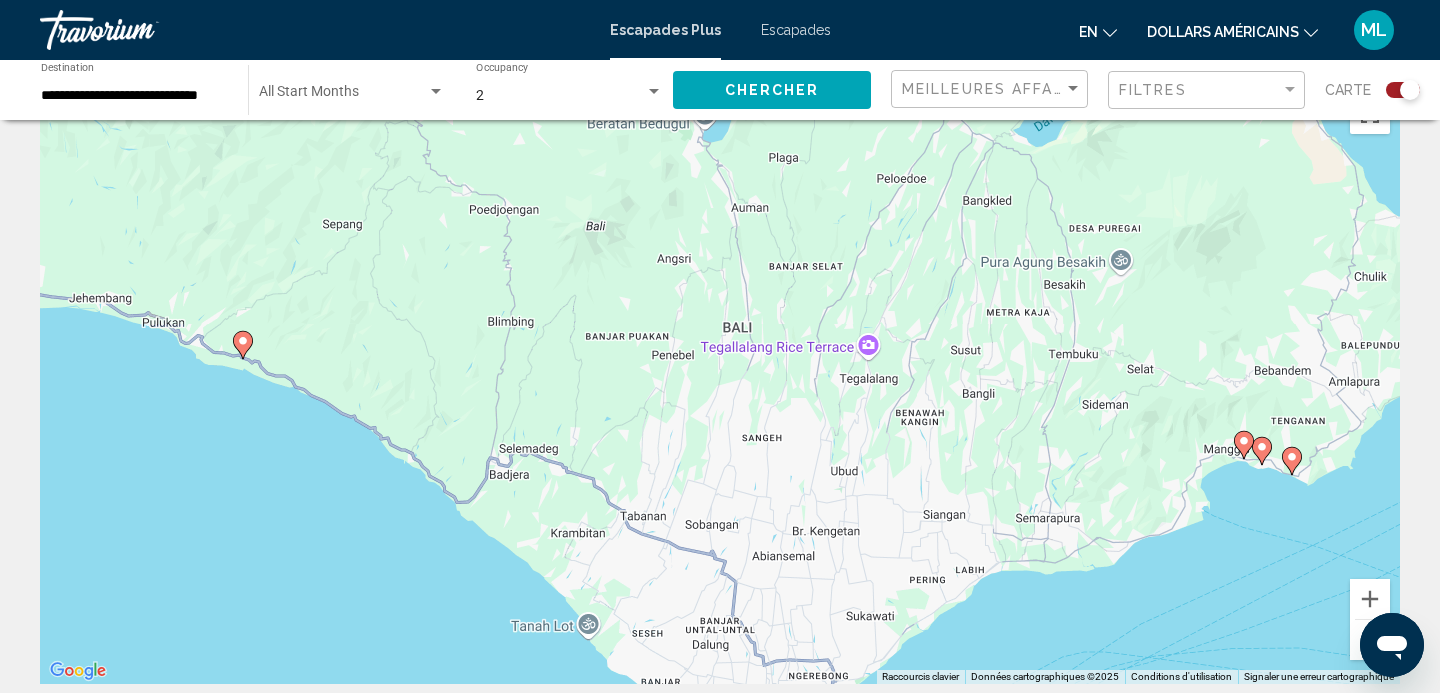 drag, startPoint x: 1227, startPoint y: 542, endPoint x: 769, endPoint y: 432, distance: 471.0244 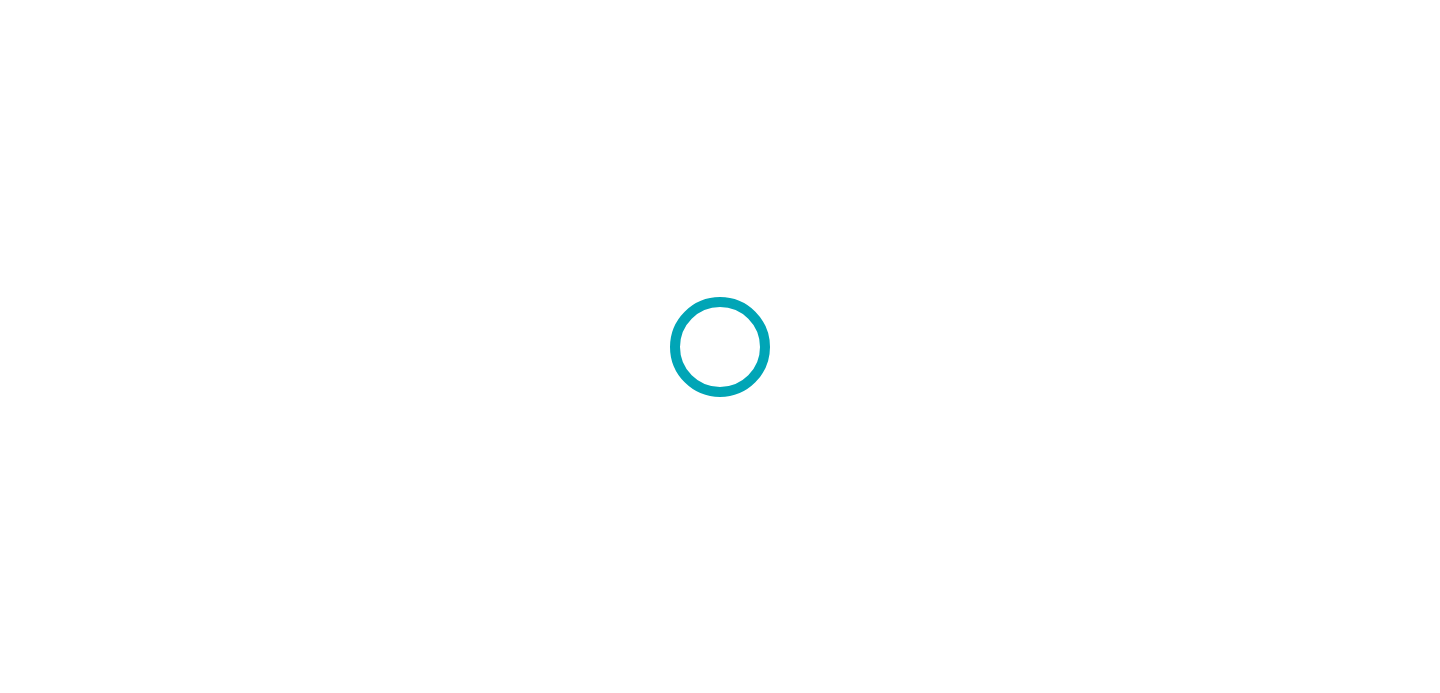 scroll, scrollTop: 0, scrollLeft: 0, axis: both 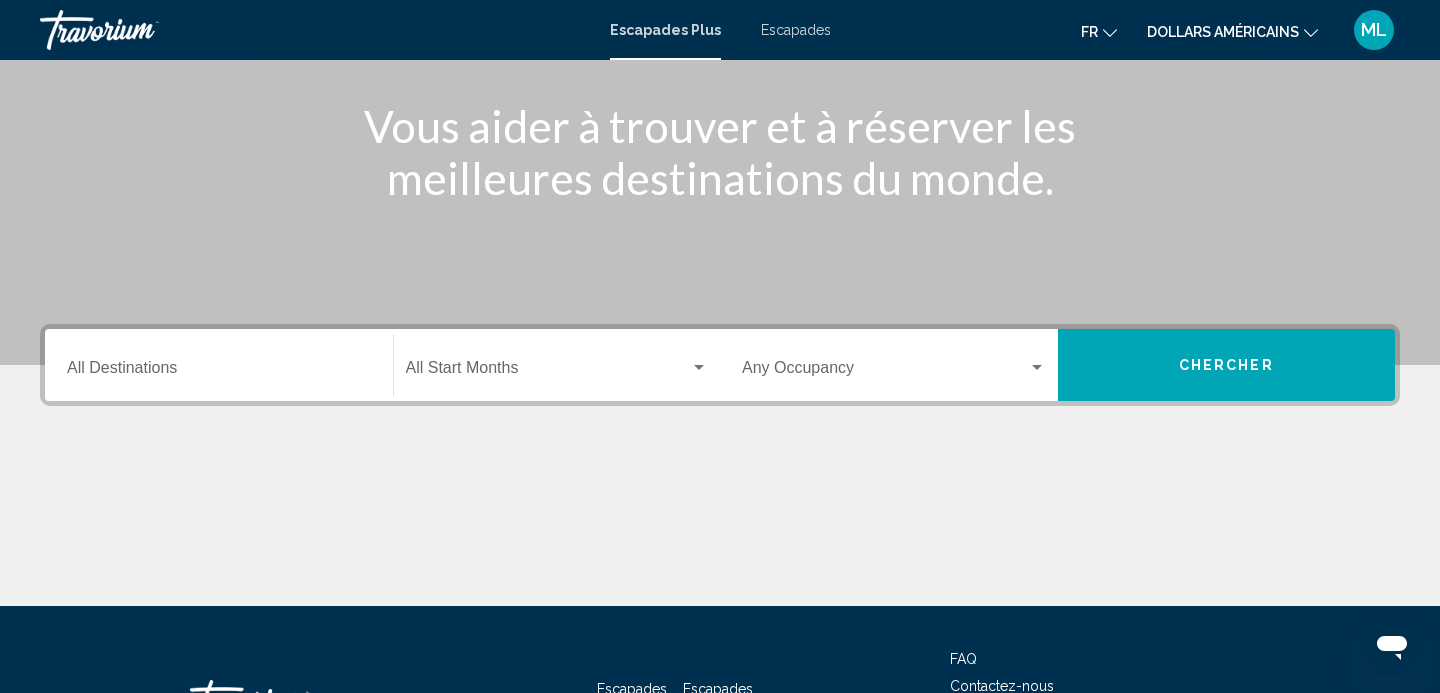 click on "Destination All Destinations" at bounding box center (219, 372) 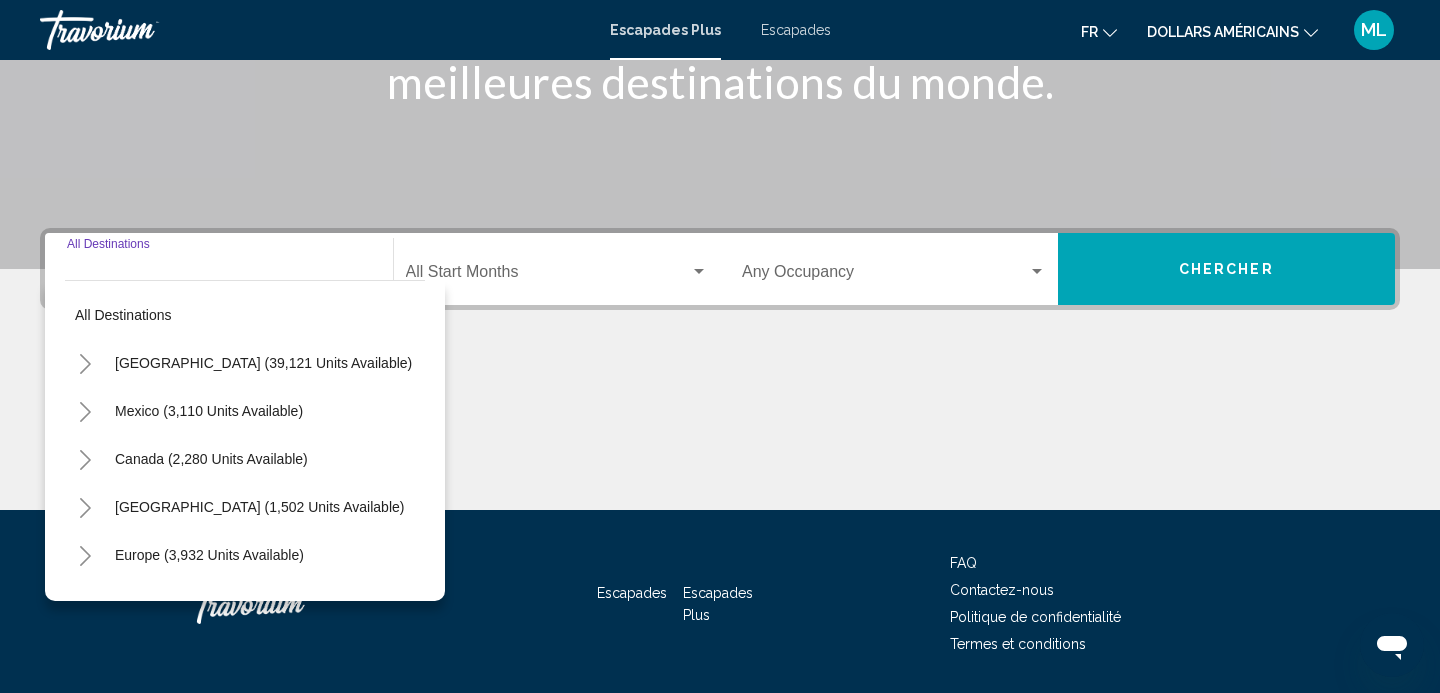 scroll, scrollTop: 393, scrollLeft: 0, axis: vertical 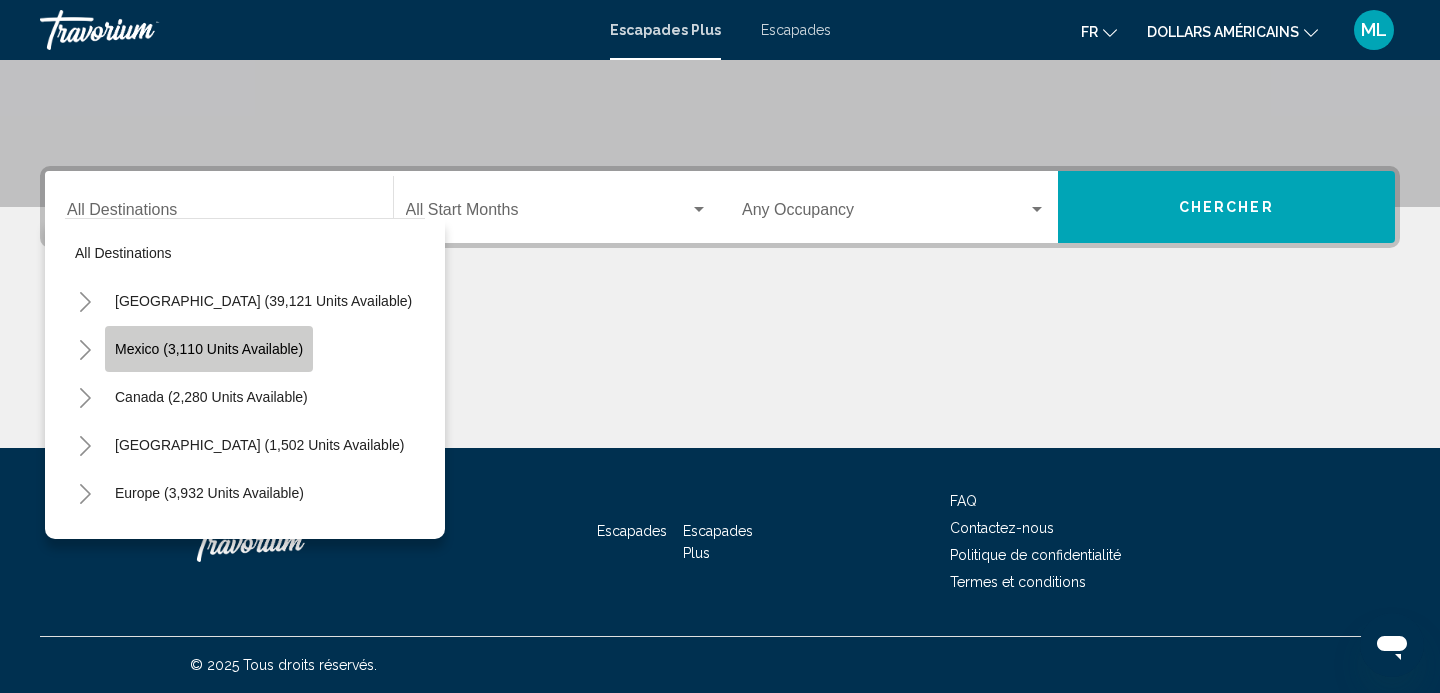 click on "Mexico (3,110 units available)" 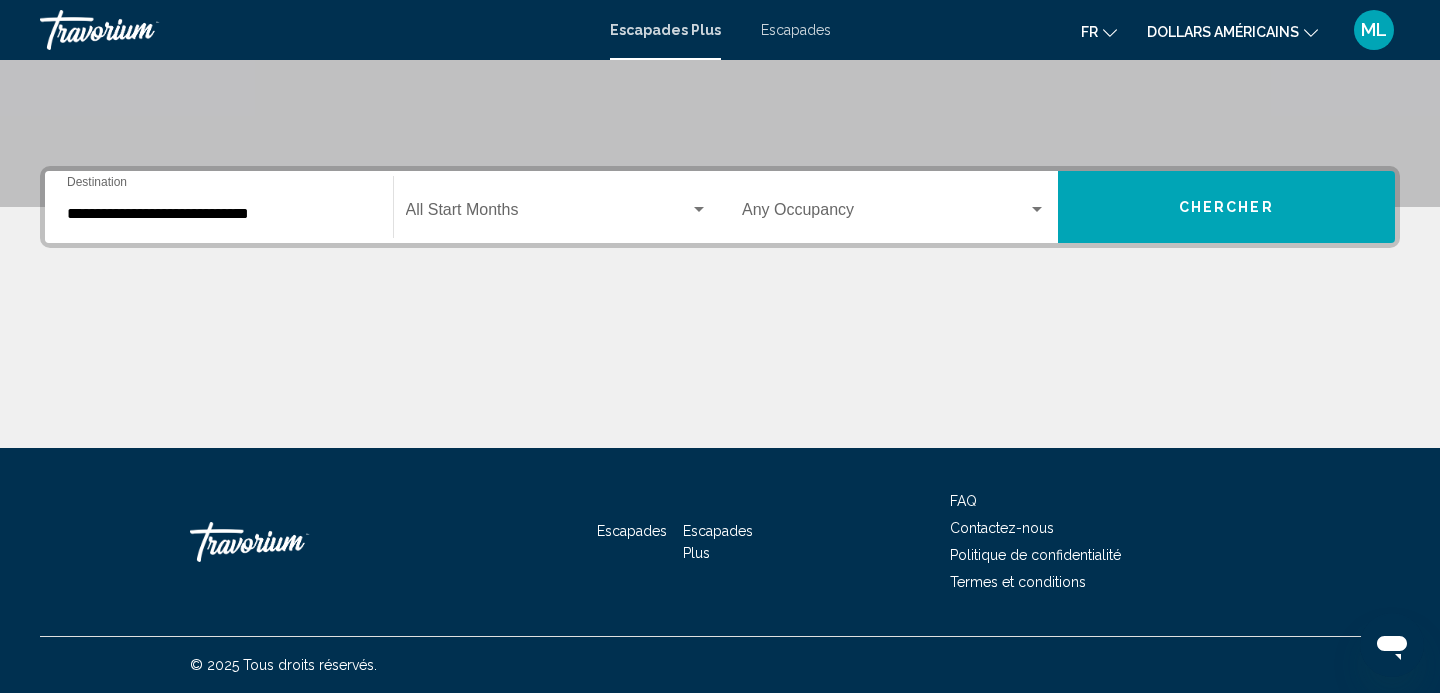 click on "Occupancy Any Occupancy" at bounding box center [894, 207] 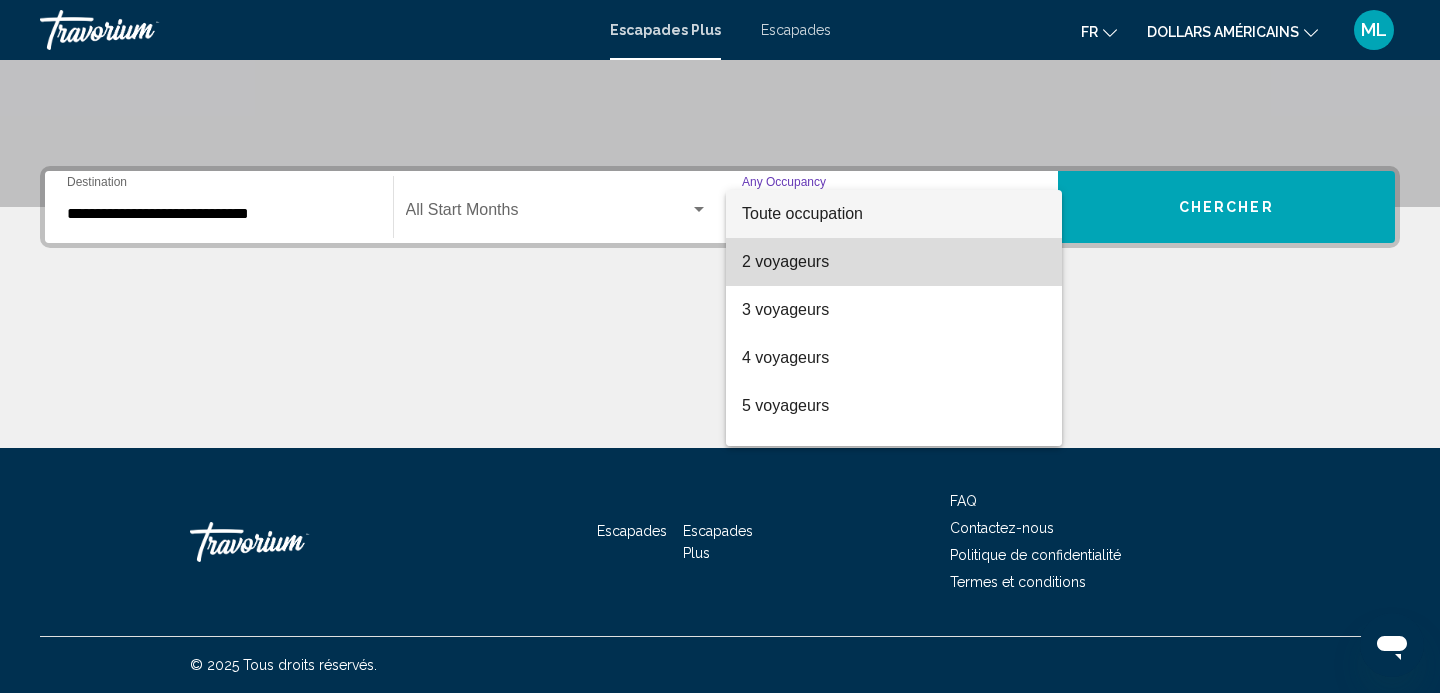 click on "2 voyageurs" at bounding box center [894, 262] 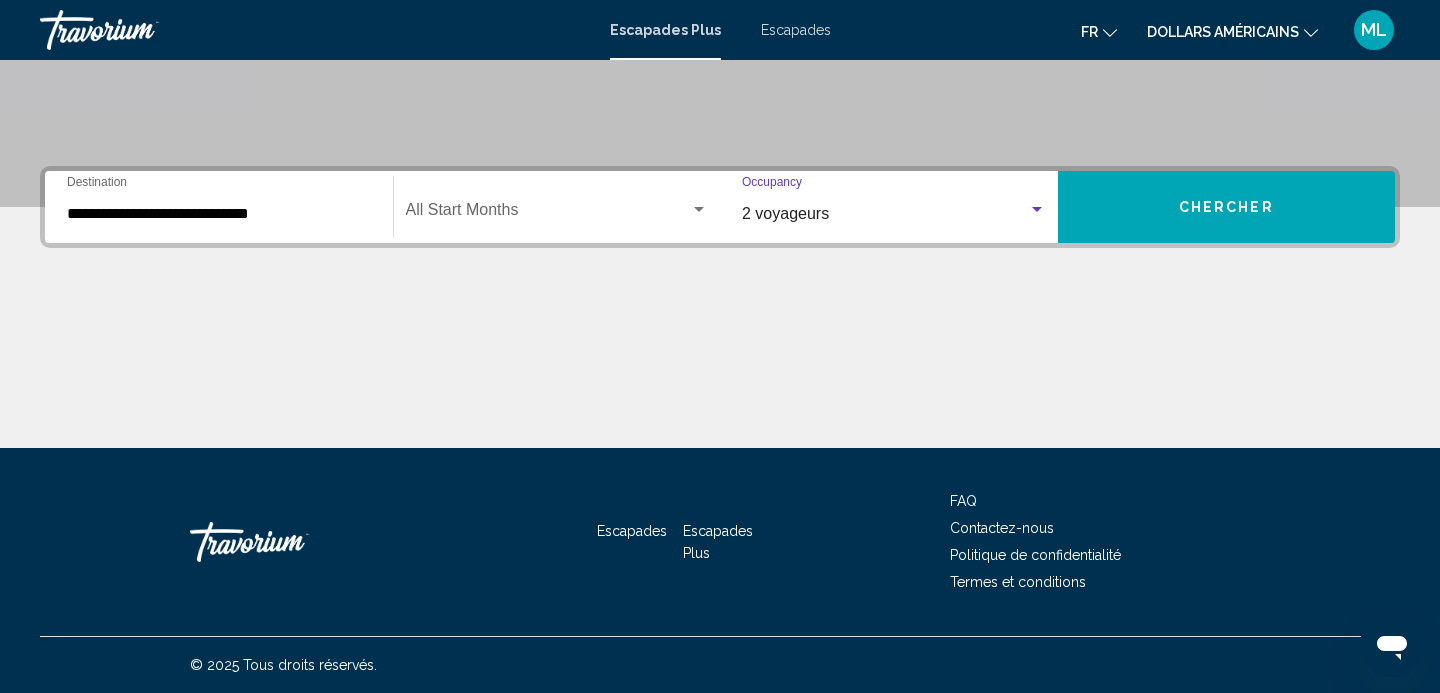 click on "Chercher" at bounding box center [1227, 207] 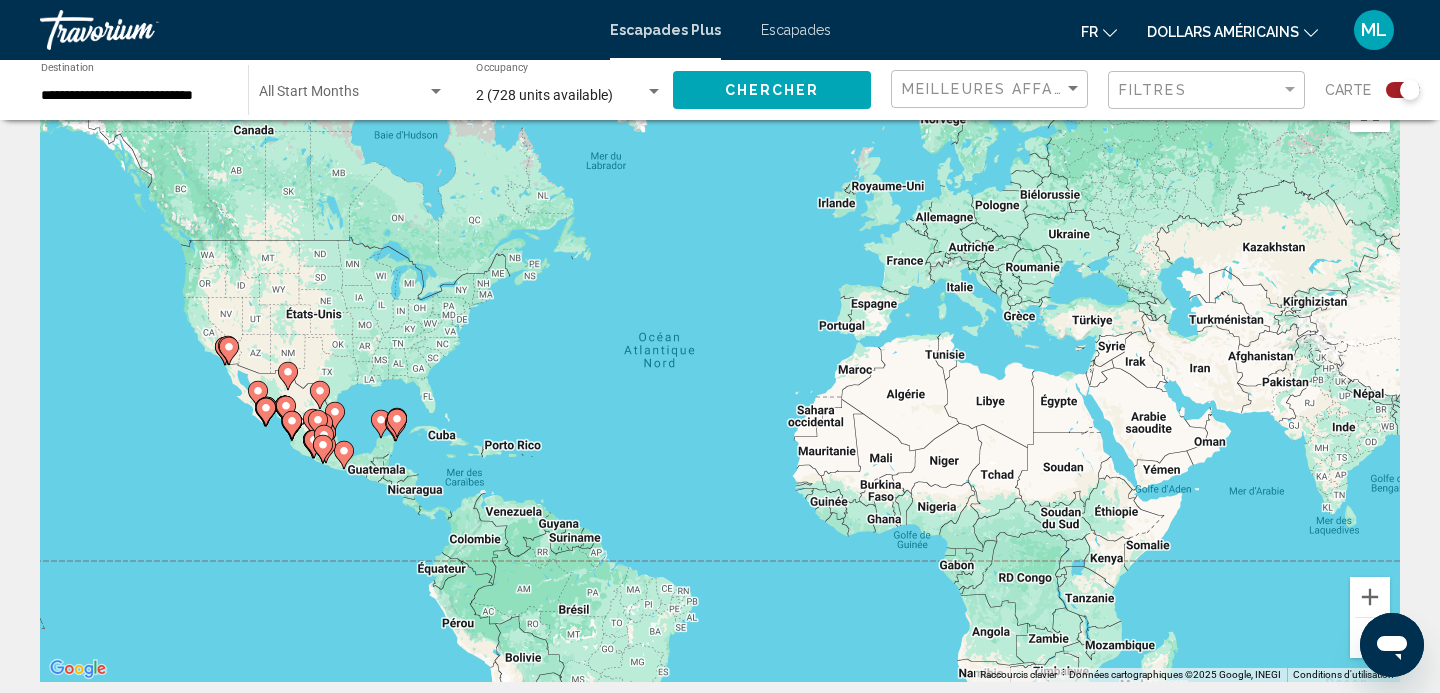 scroll, scrollTop: 0, scrollLeft: 0, axis: both 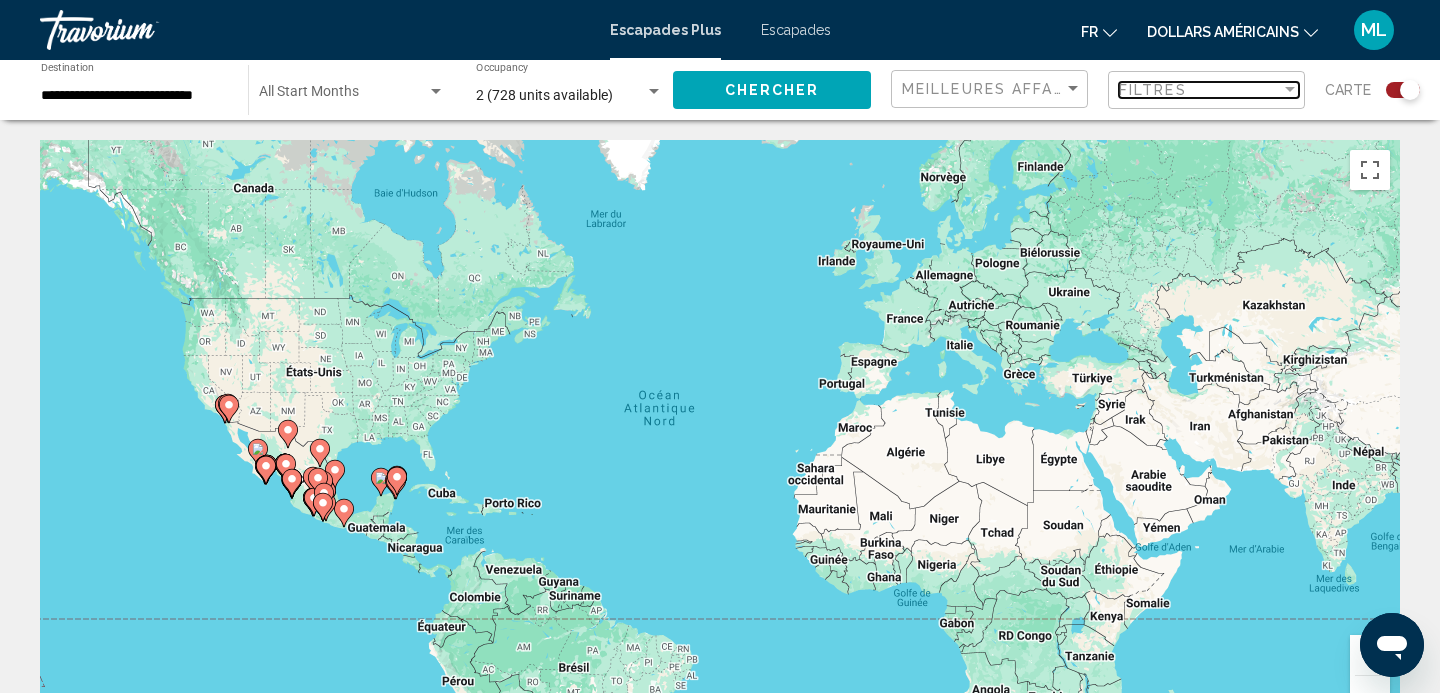 click on "Filtres" at bounding box center [1200, 90] 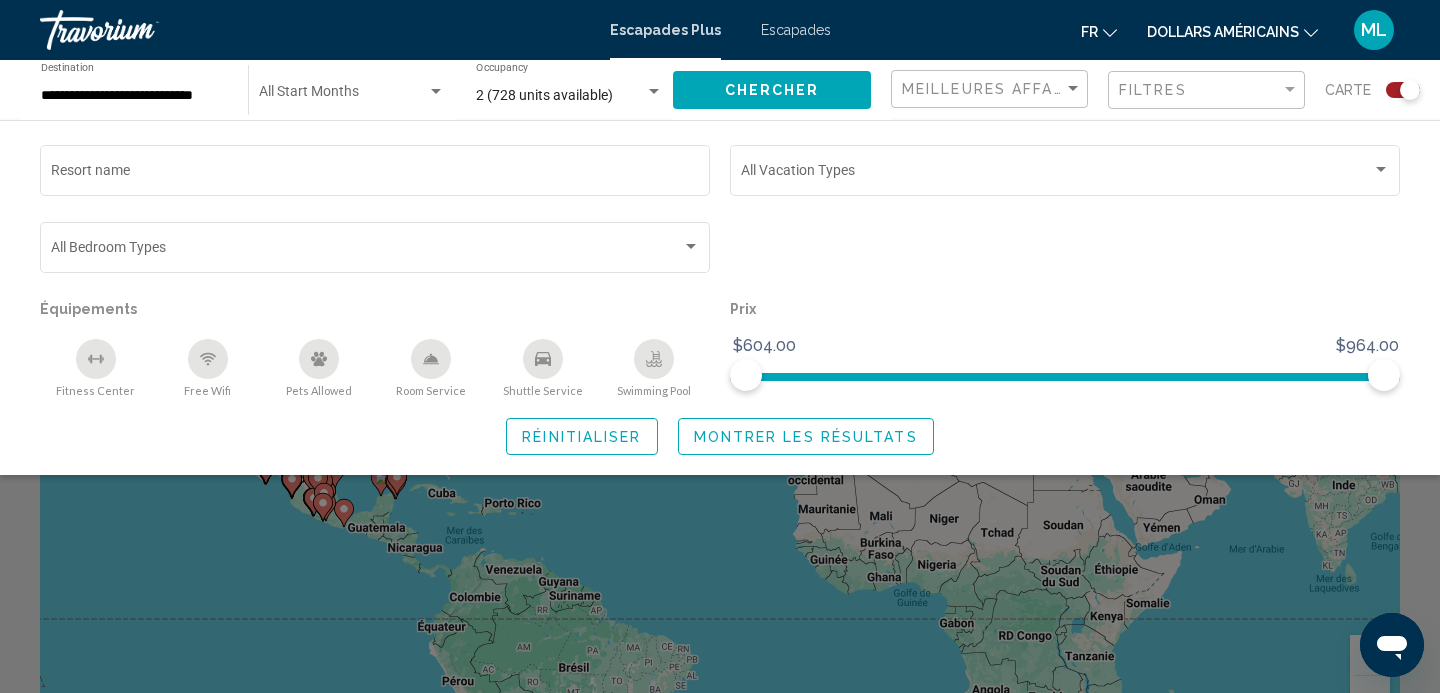 click 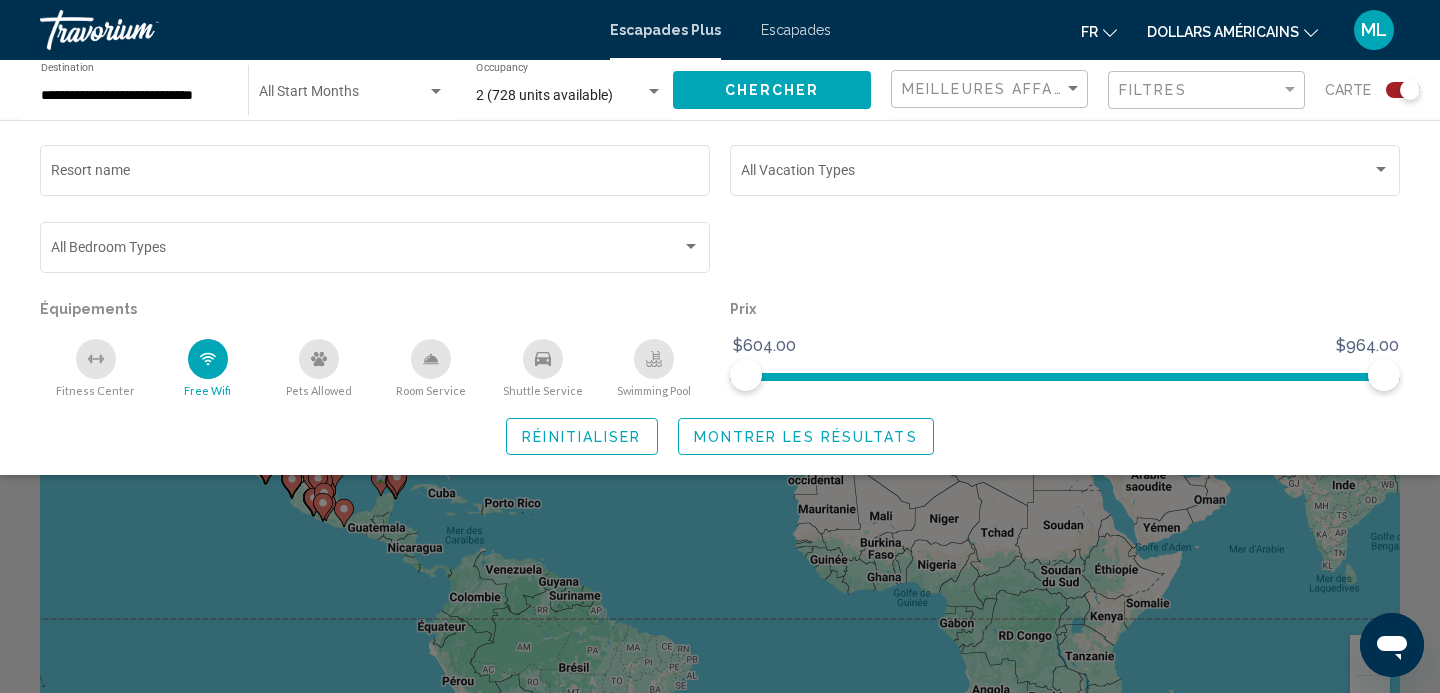 click 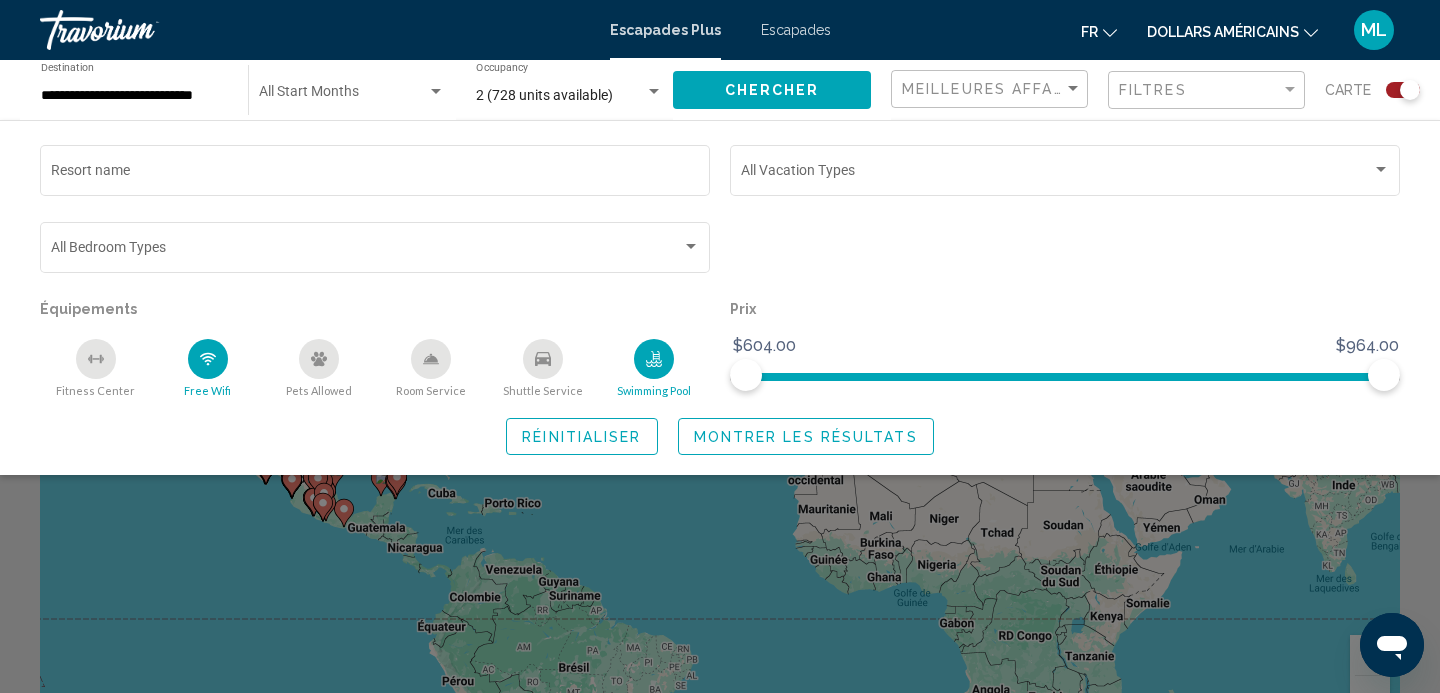 click 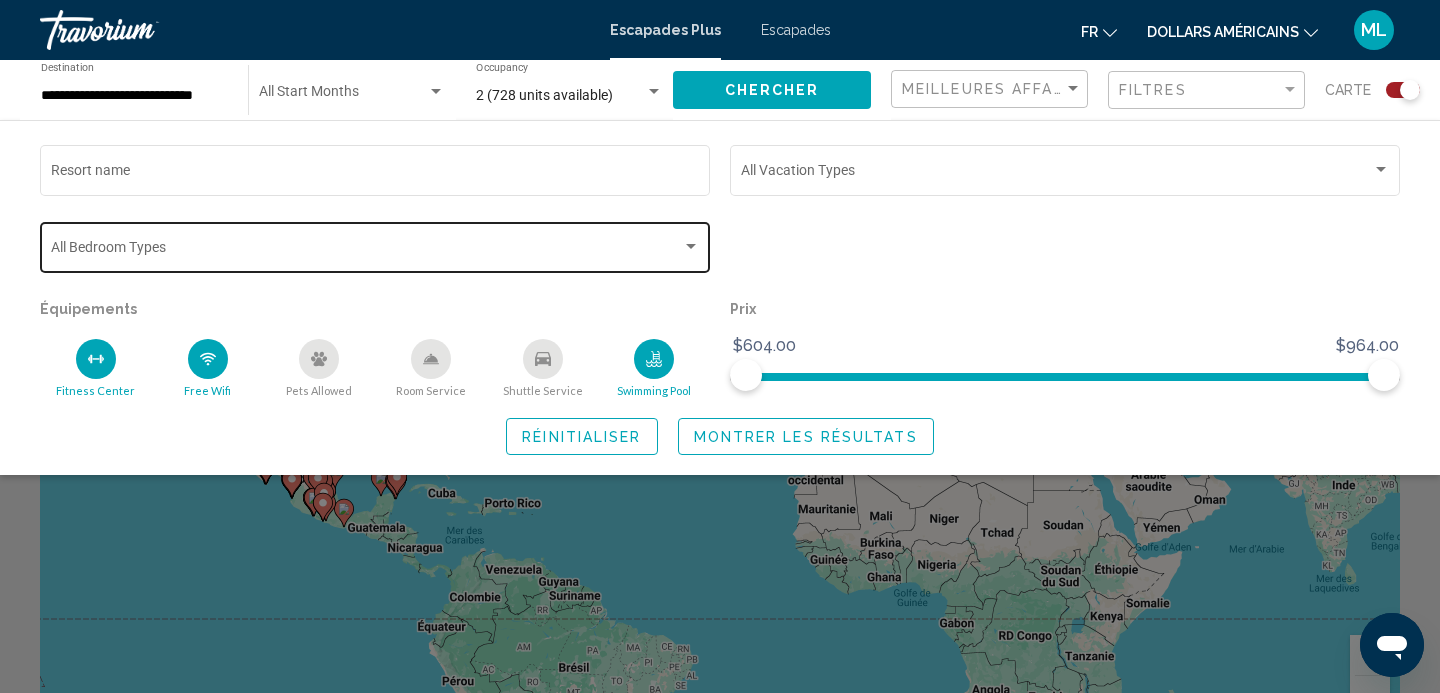 click on "Bedroom Types All Bedroom Types" 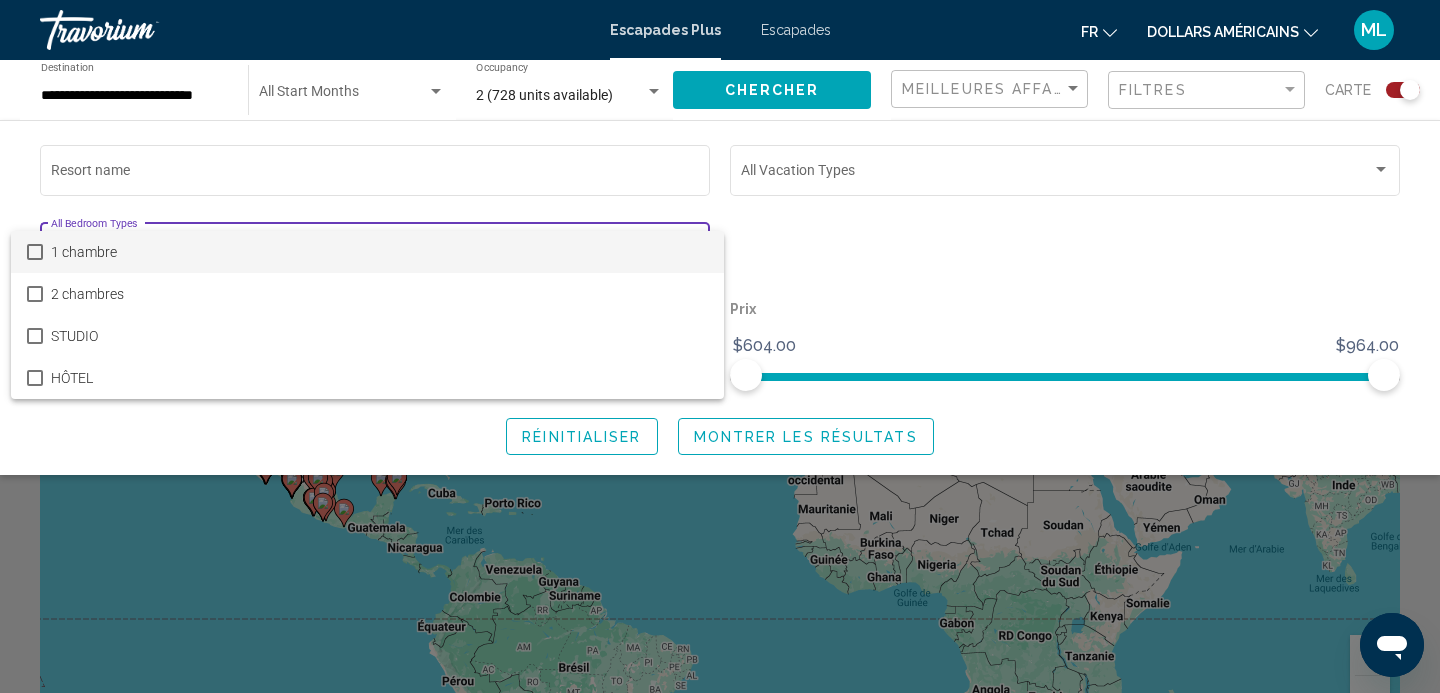 click on "1 chambre" at bounding box center (379, 252) 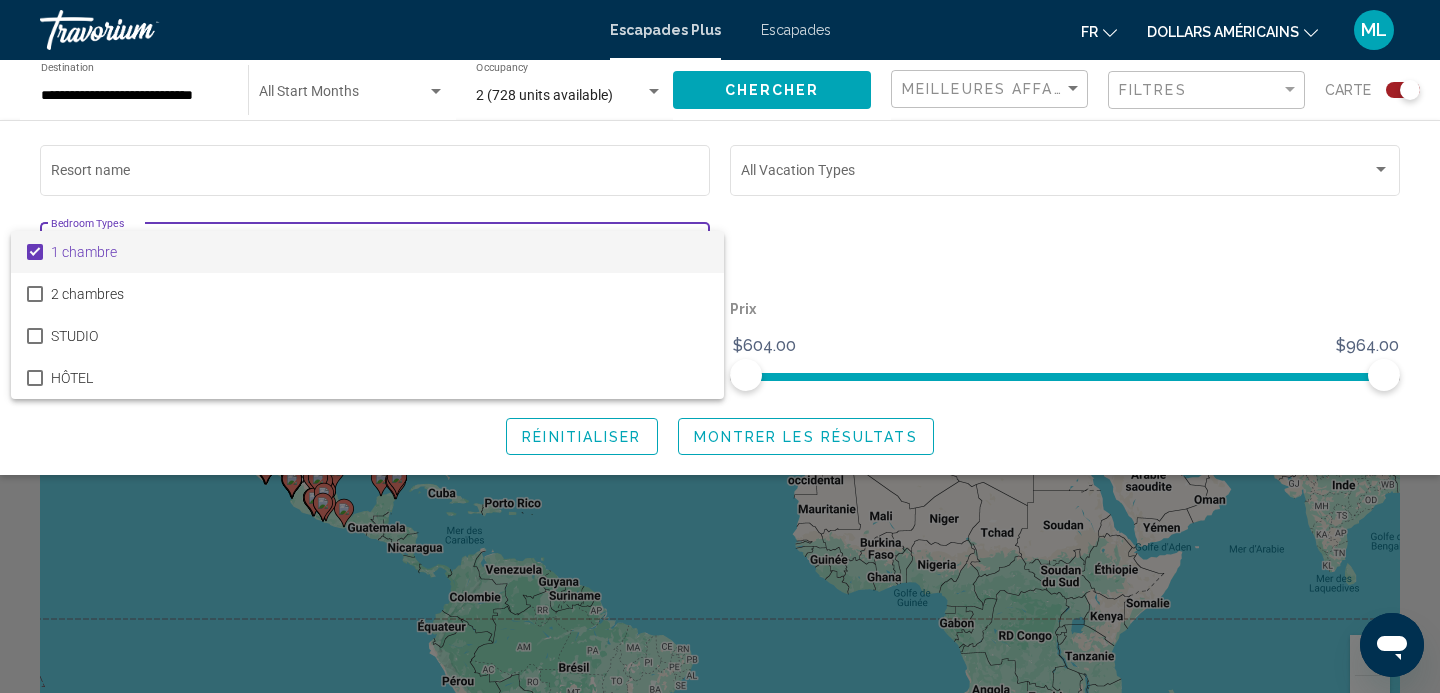 click at bounding box center [720, 346] 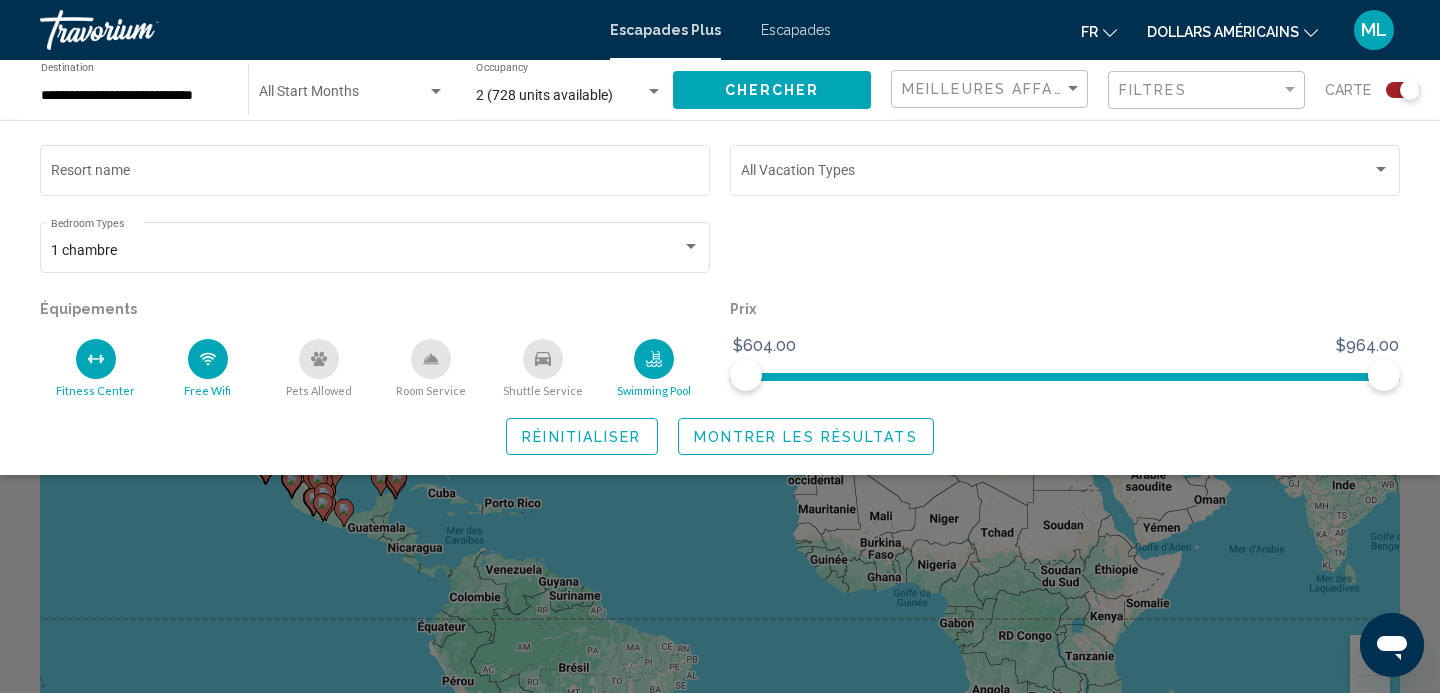 click on "Vacation Types All Vacation Types" 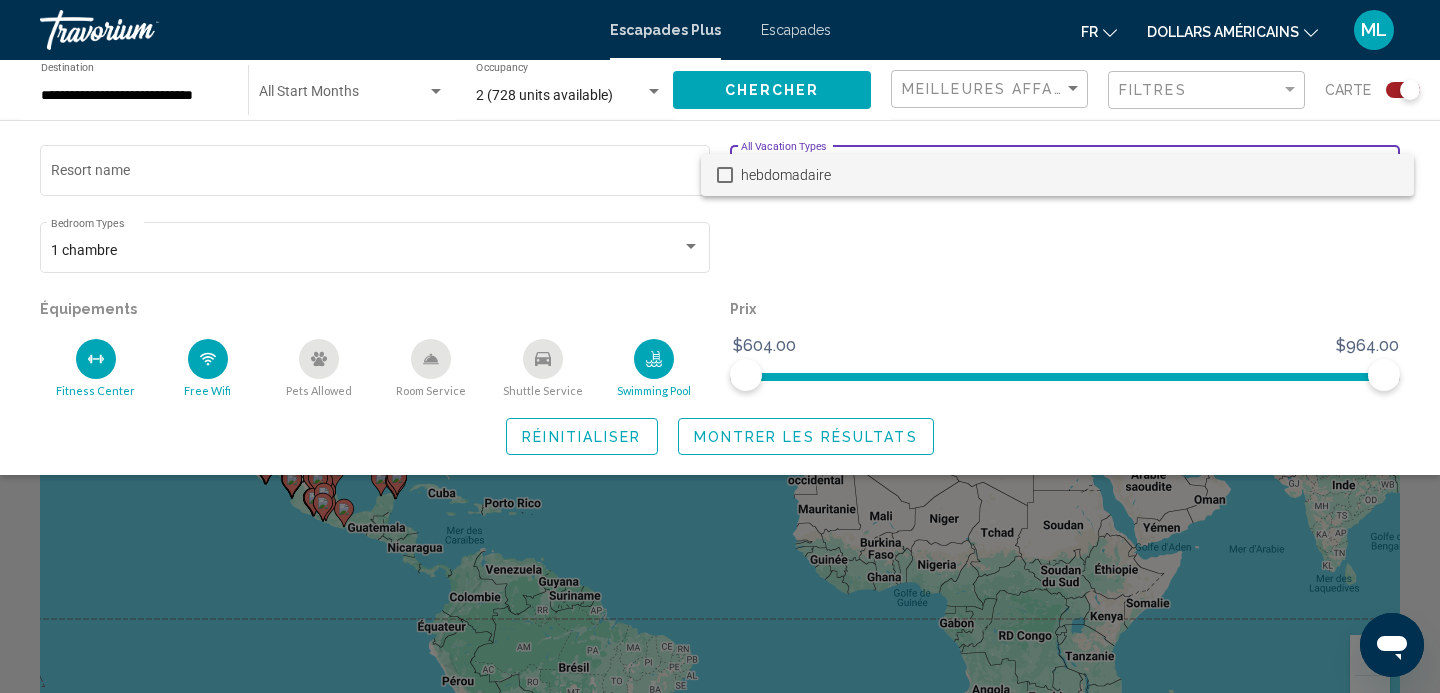 click at bounding box center (725, 175) 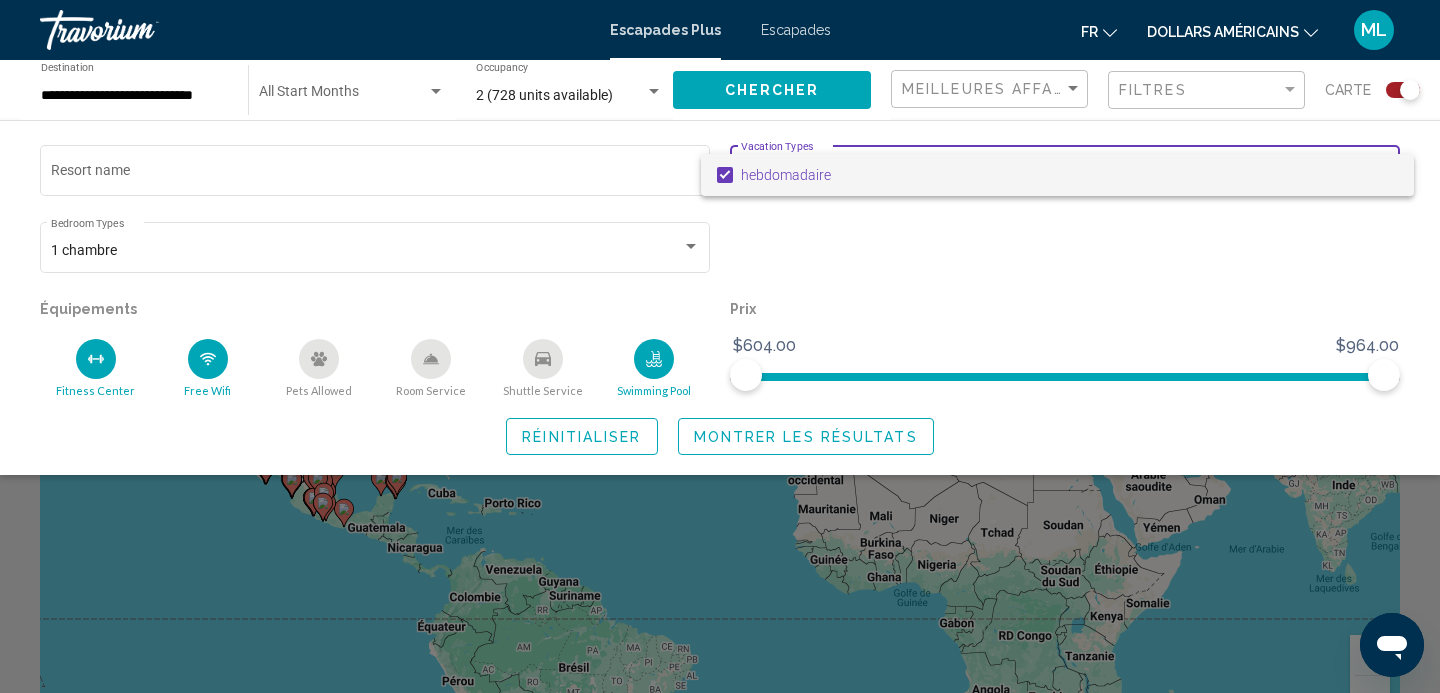 click at bounding box center [720, 346] 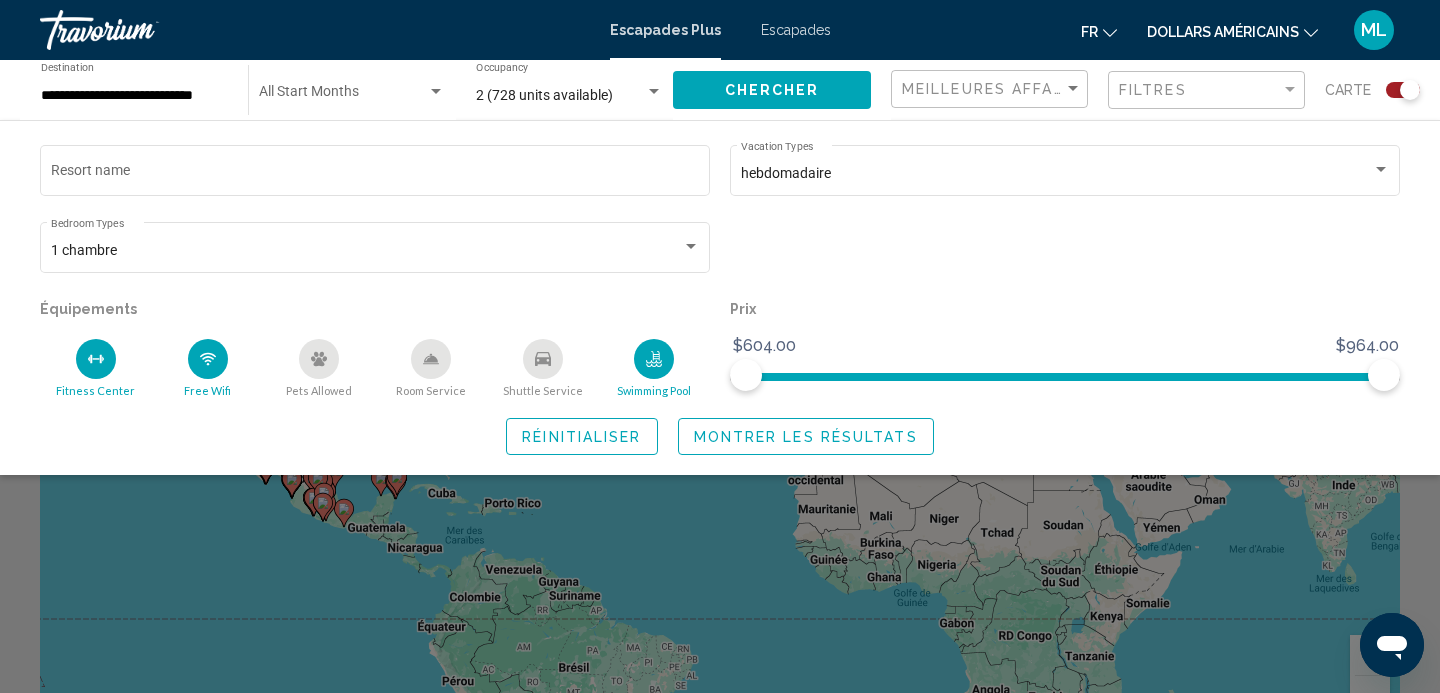 click on "Chercher" 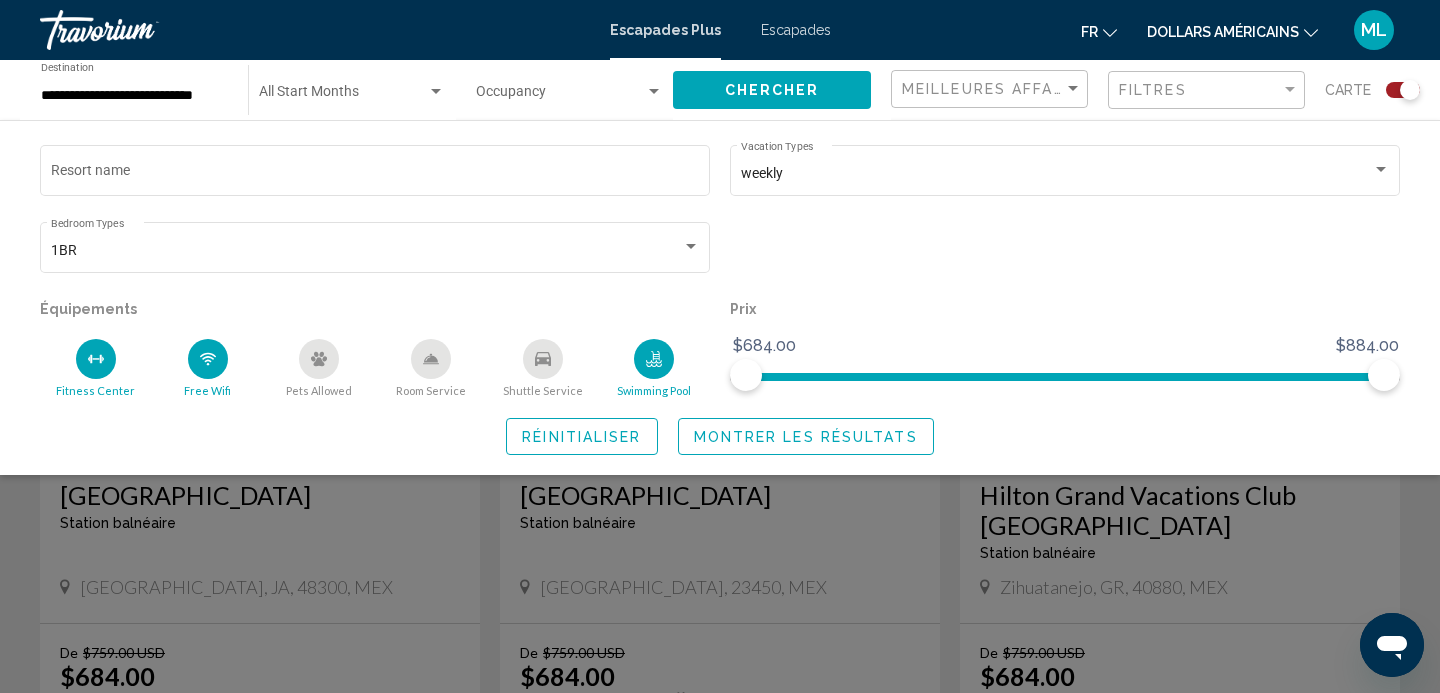 scroll, scrollTop: 675, scrollLeft: 0, axis: vertical 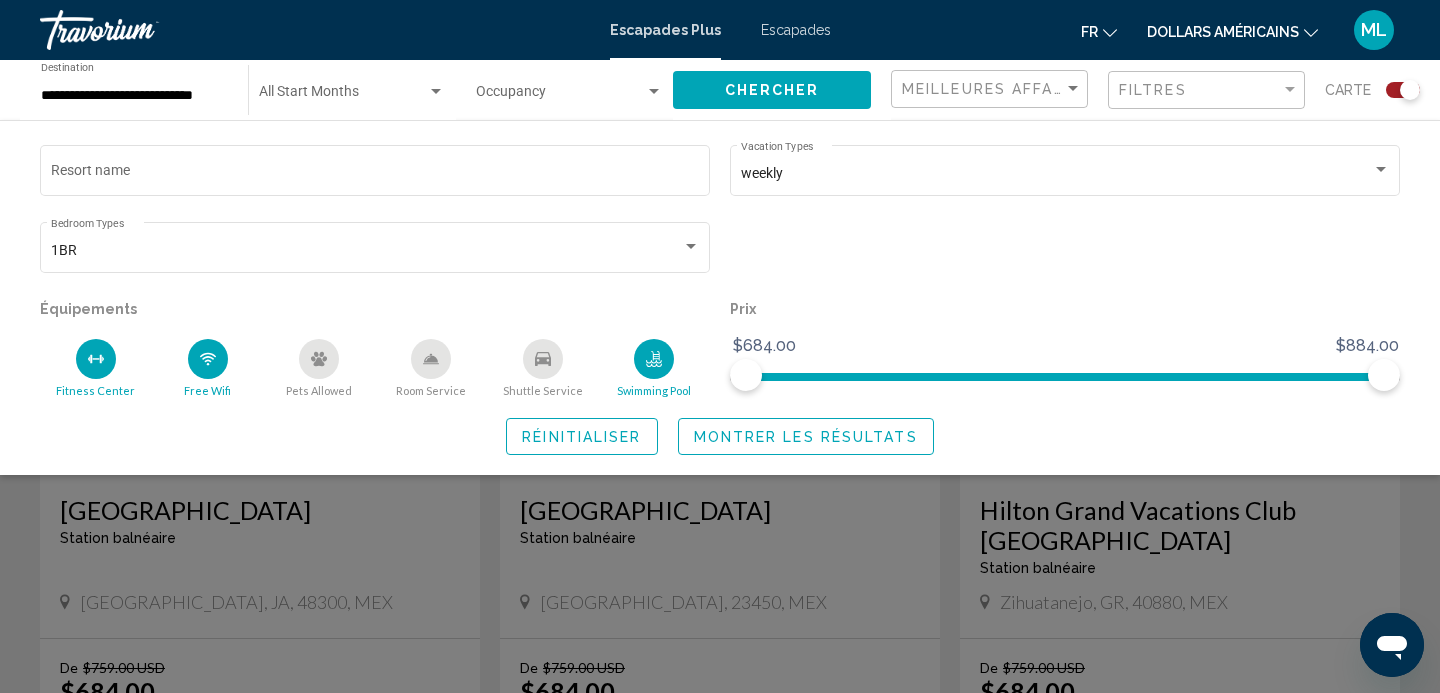 click 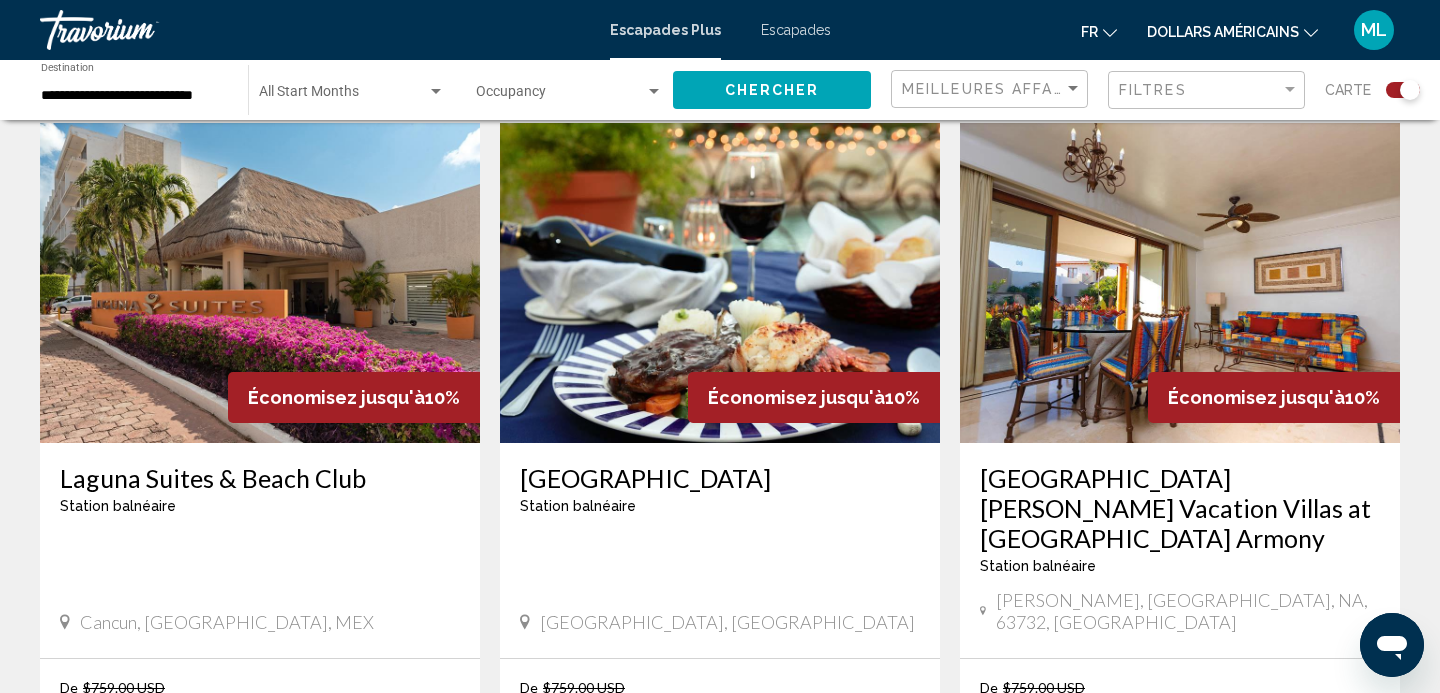 scroll, scrollTop: 1434, scrollLeft: 0, axis: vertical 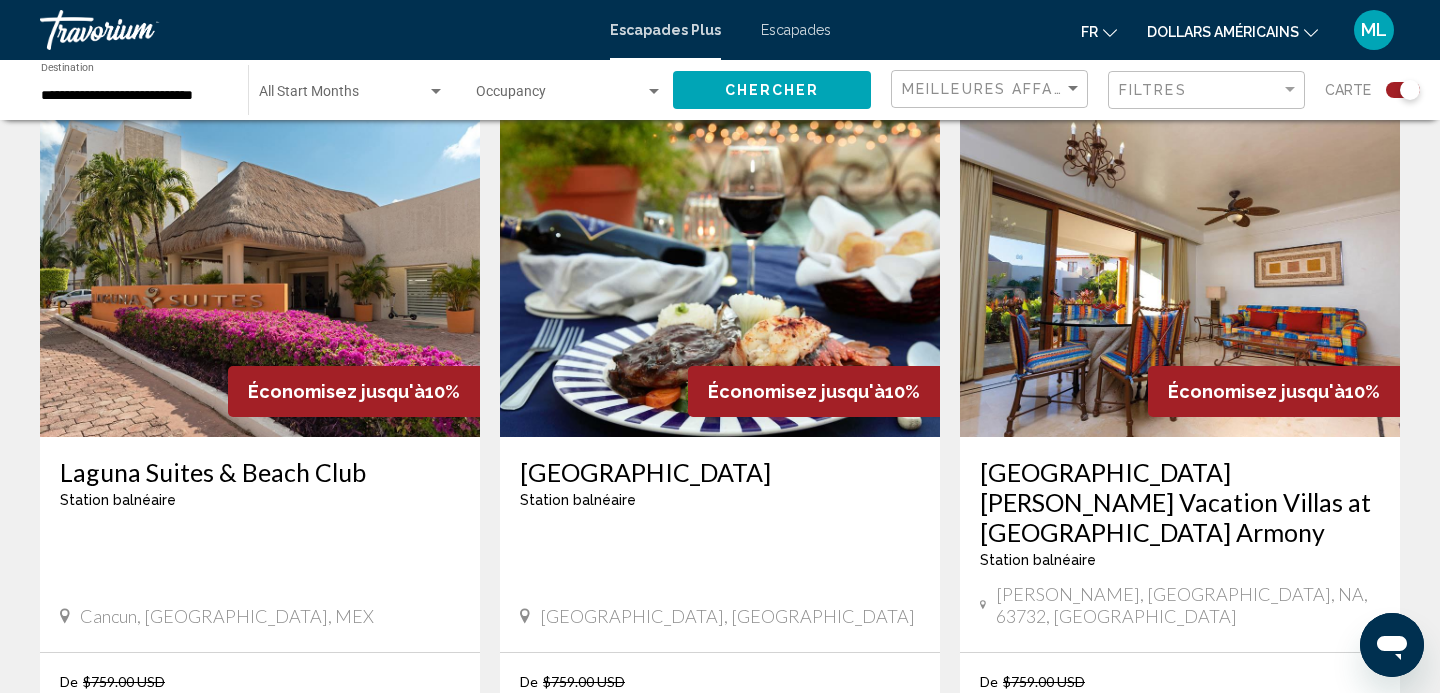 click at bounding box center (260, 277) 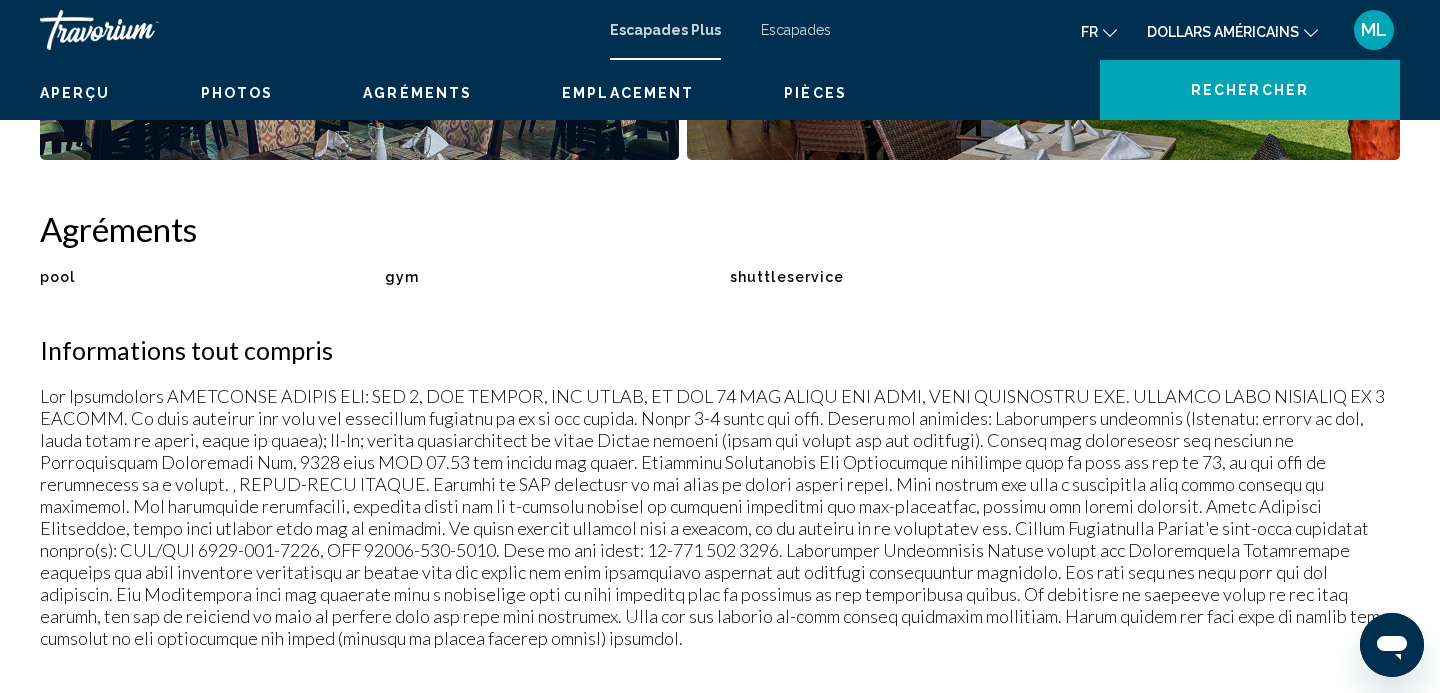 scroll, scrollTop: 13, scrollLeft: 0, axis: vertical 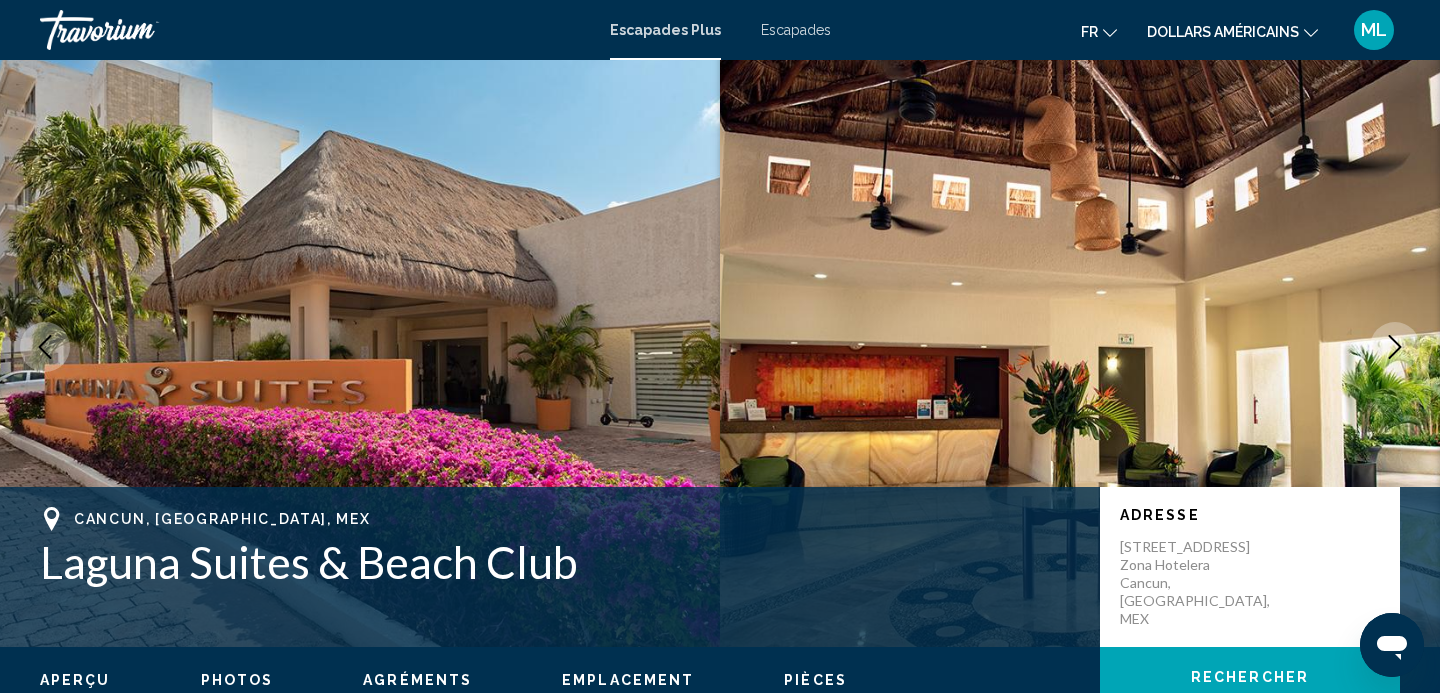 click 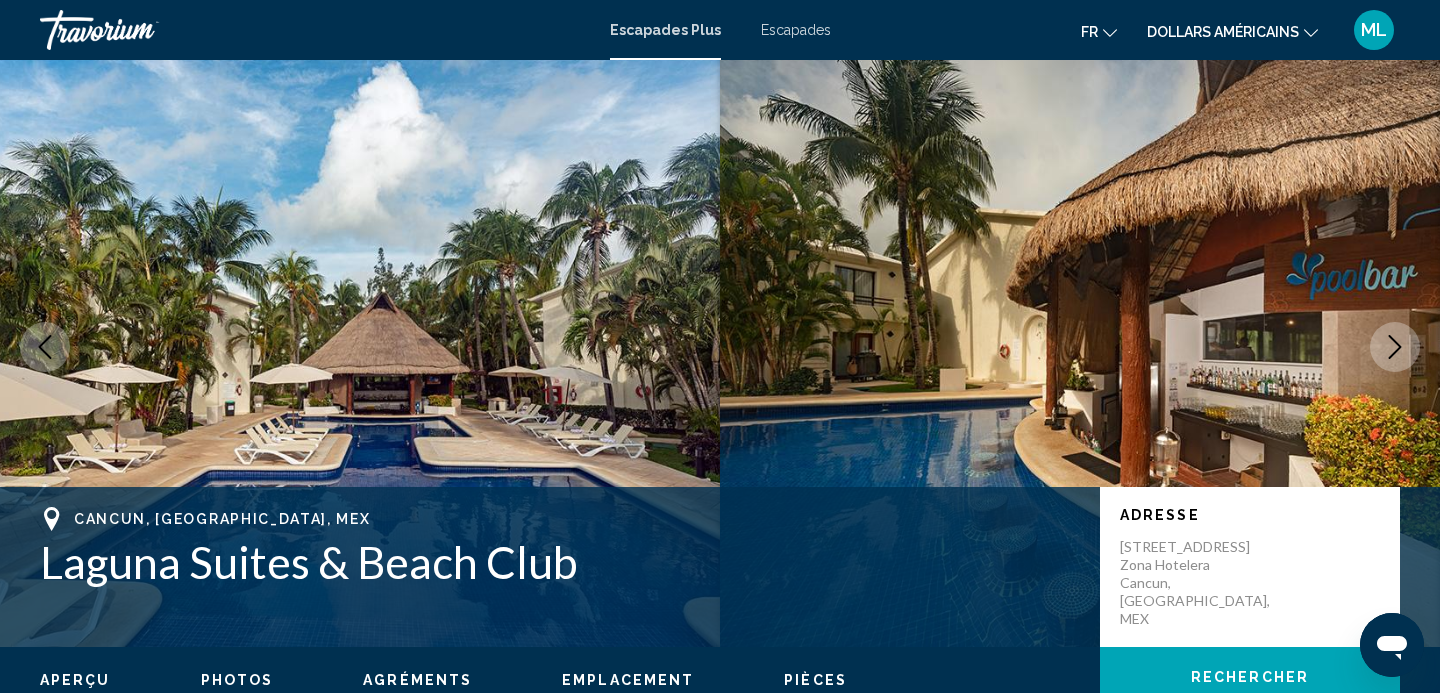 click 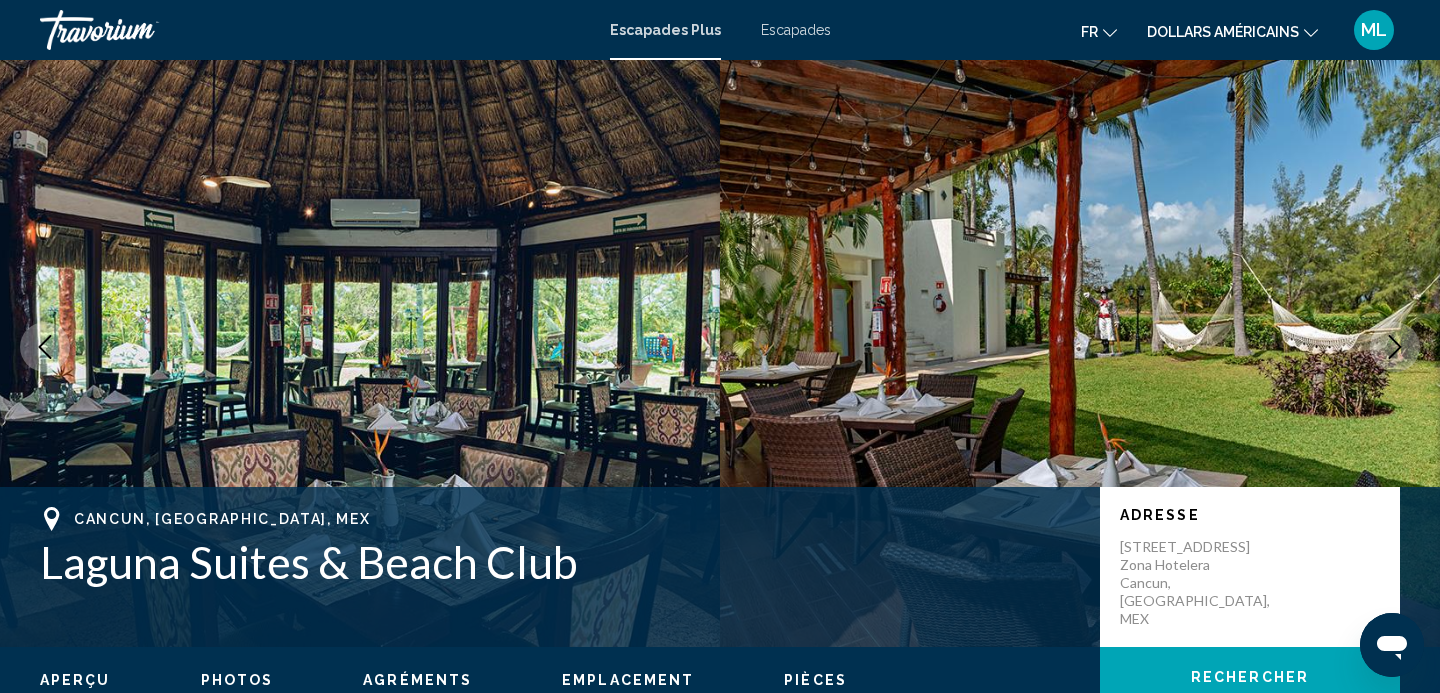 click 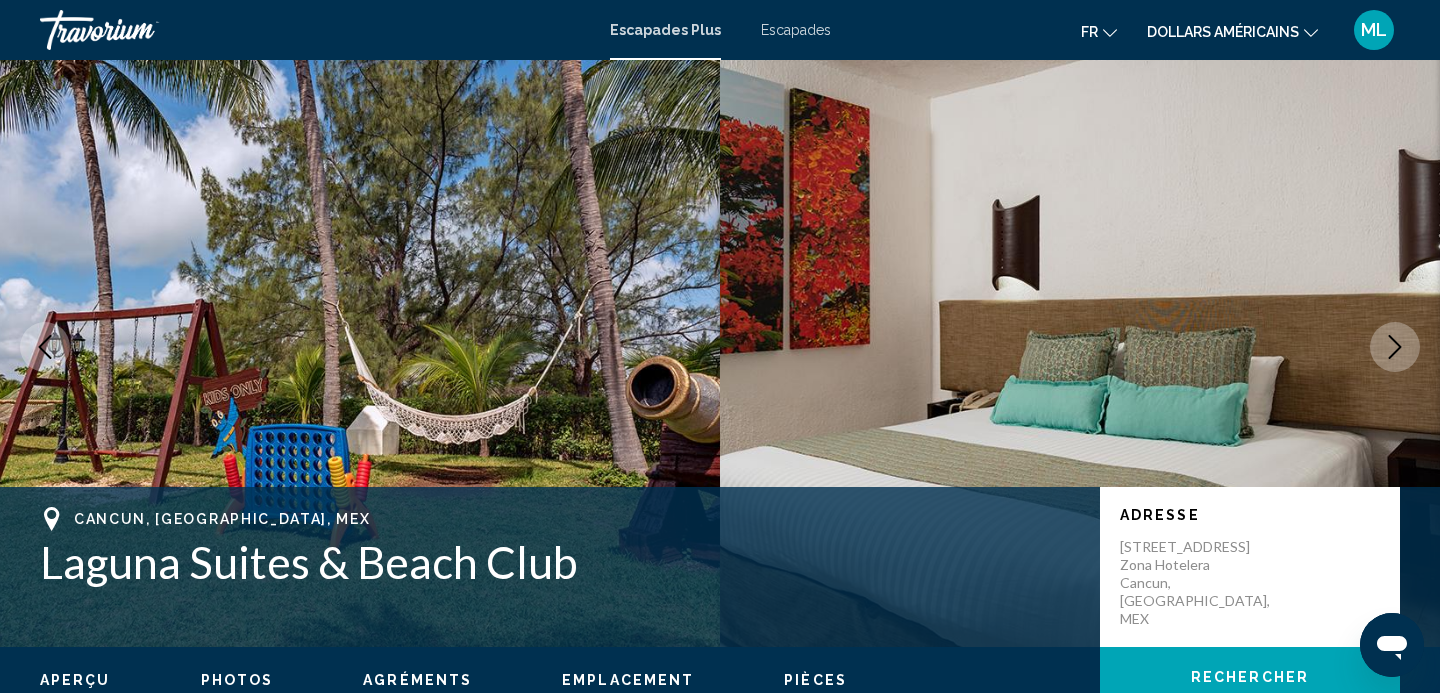 click 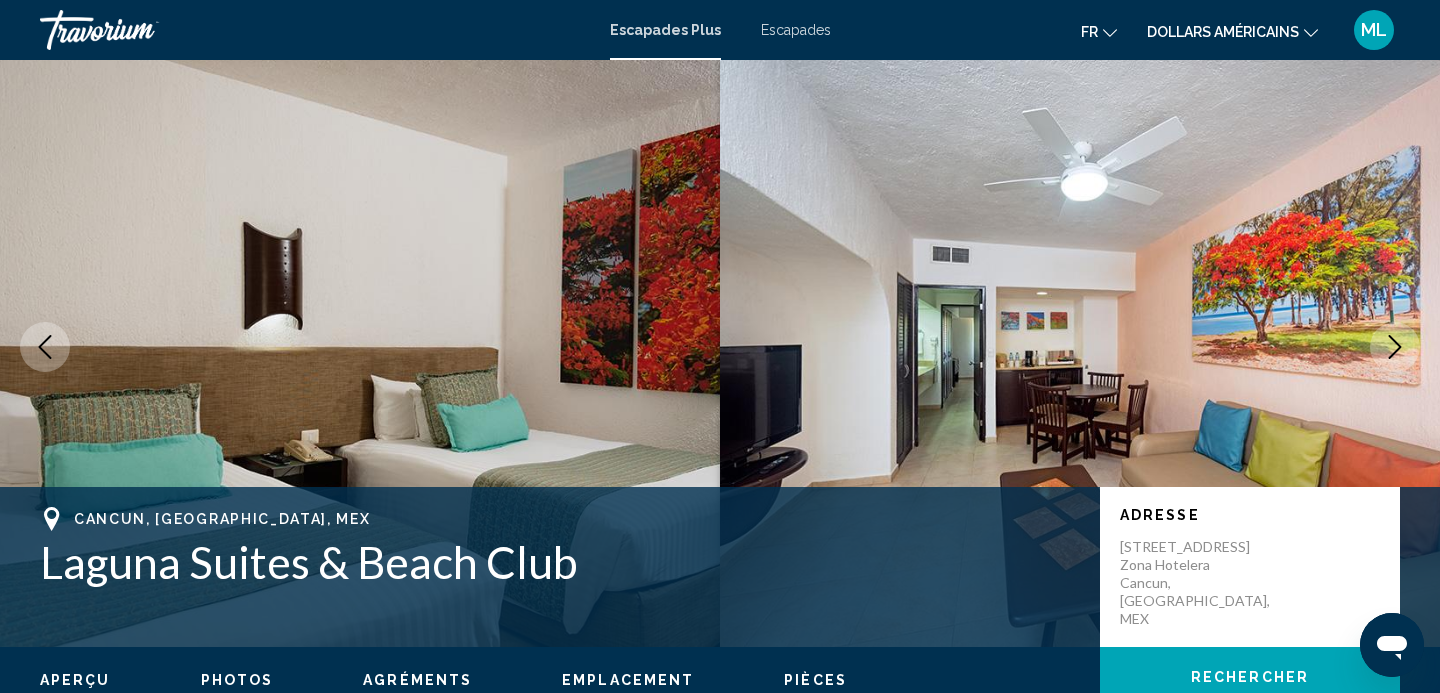 click 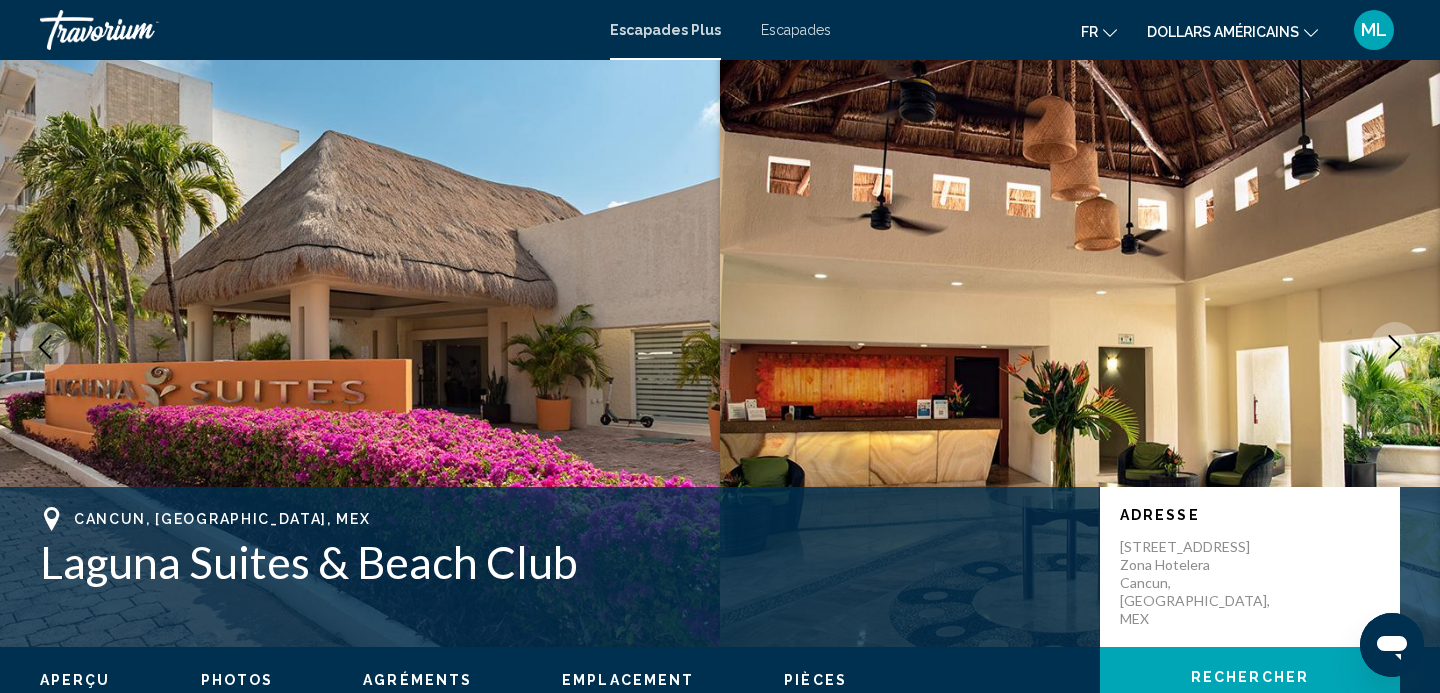click 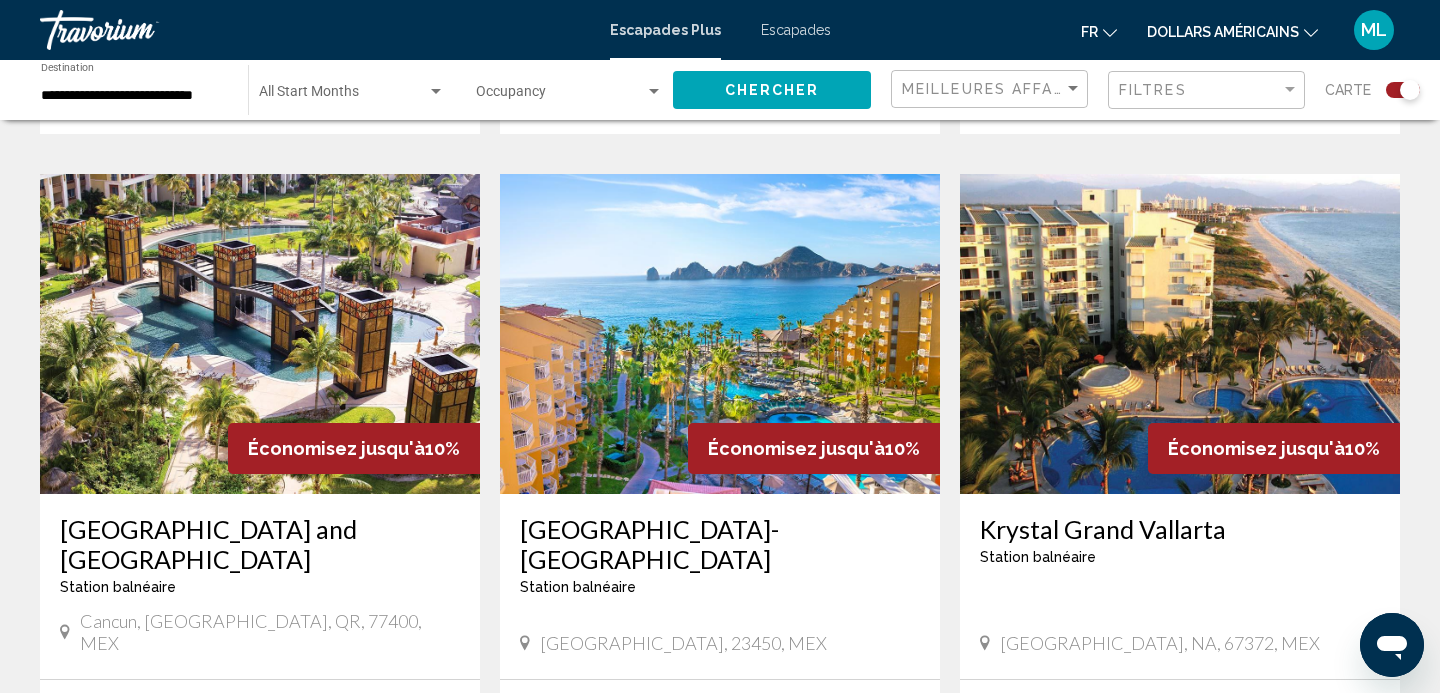 scroll, scrollTop: 2153, scrollLeft: 0, axis: vertical 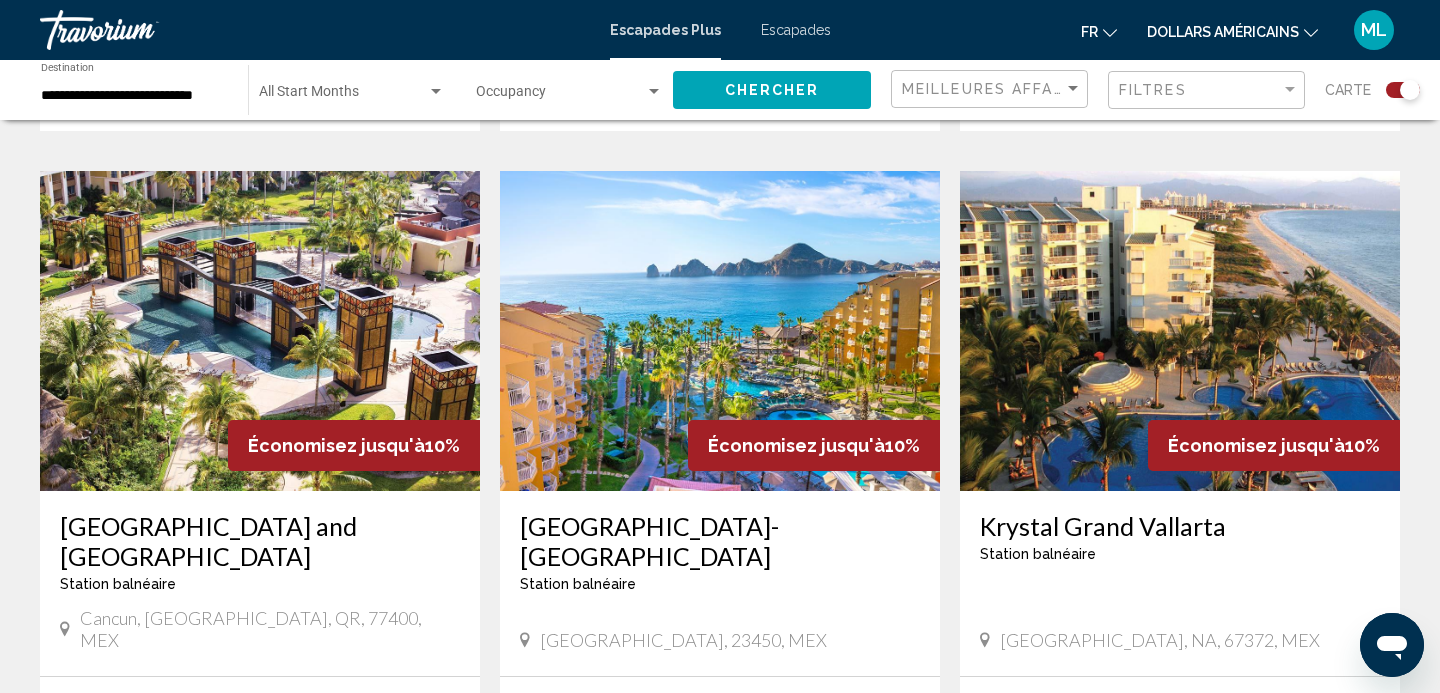 click at bounding box center (720, 331) 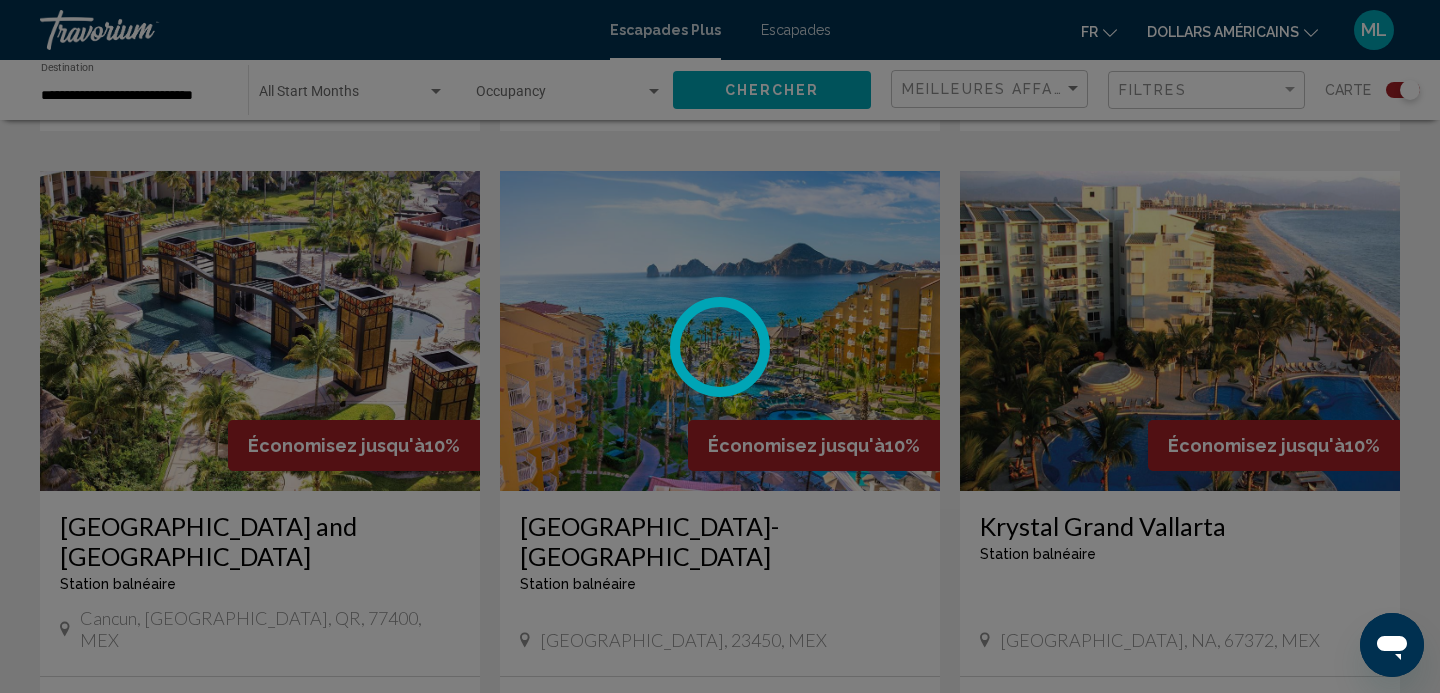 scroll, scrollTop: 13, scrollLeft: 0, axis: vertical 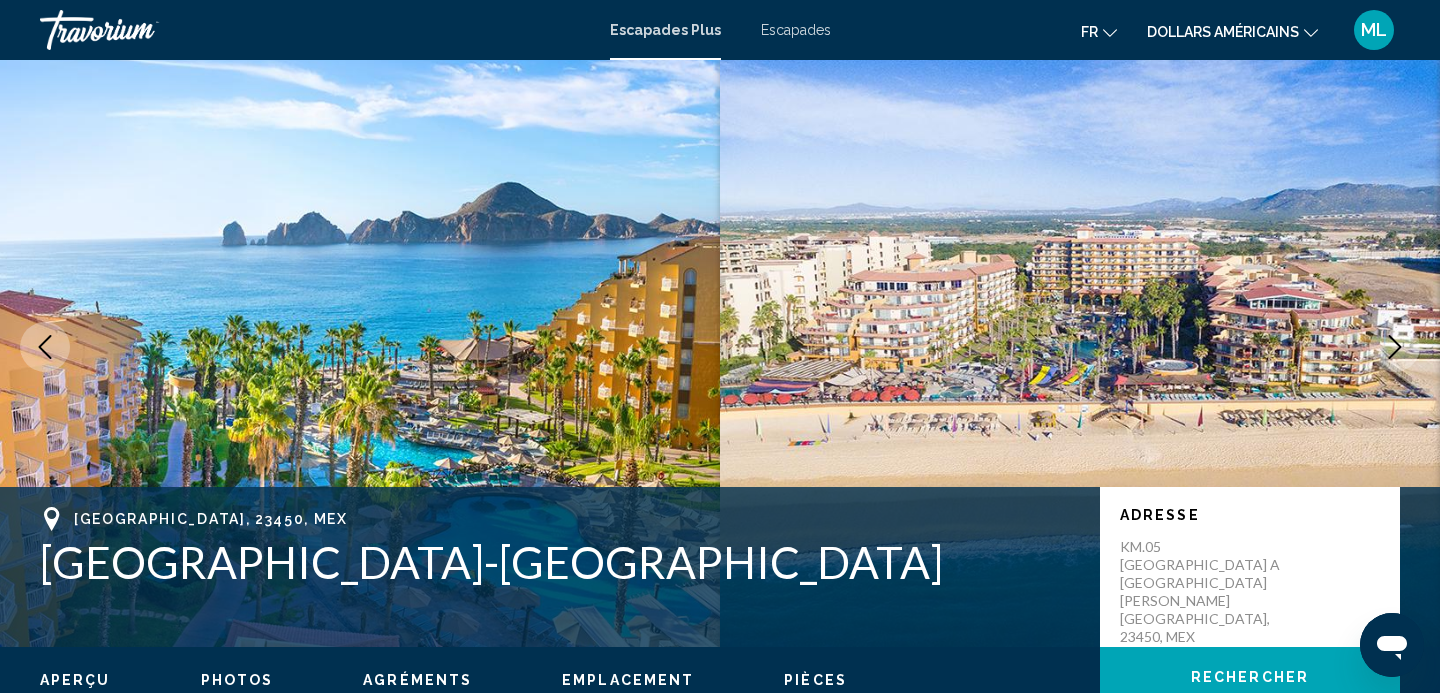 click 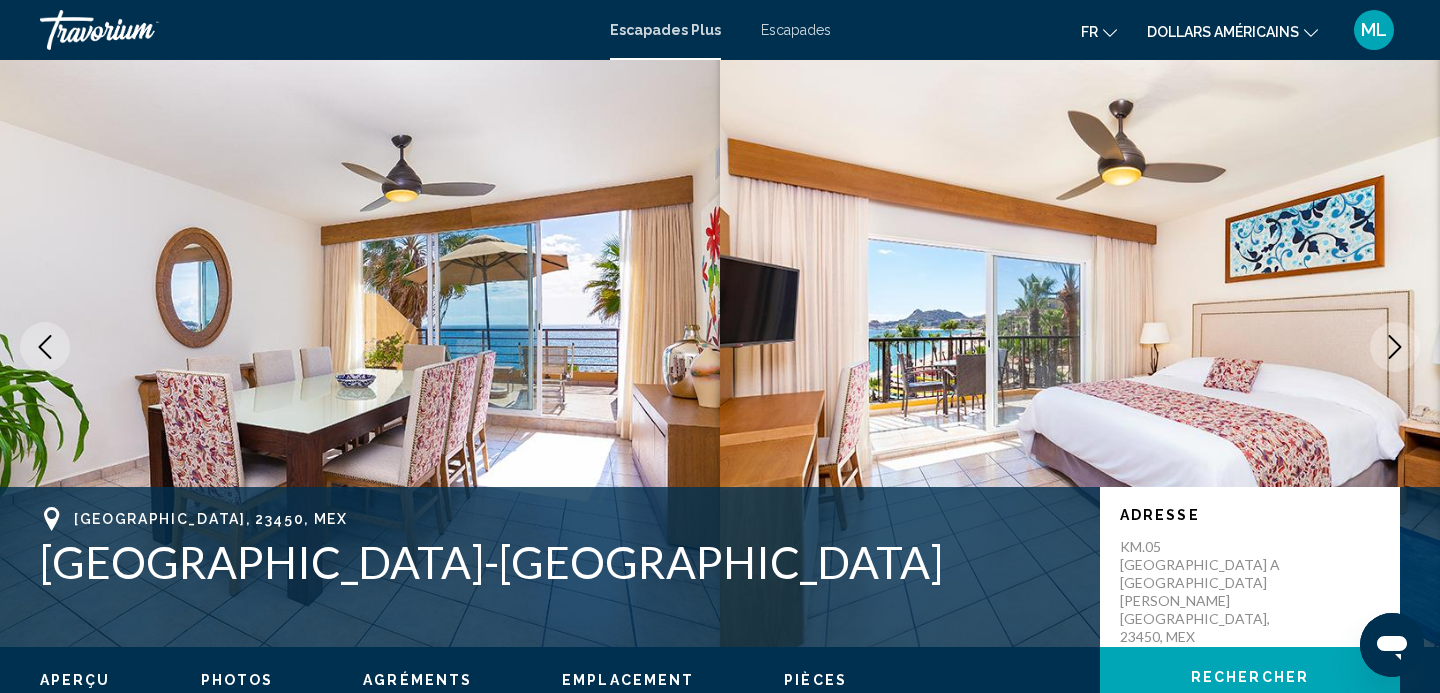 click 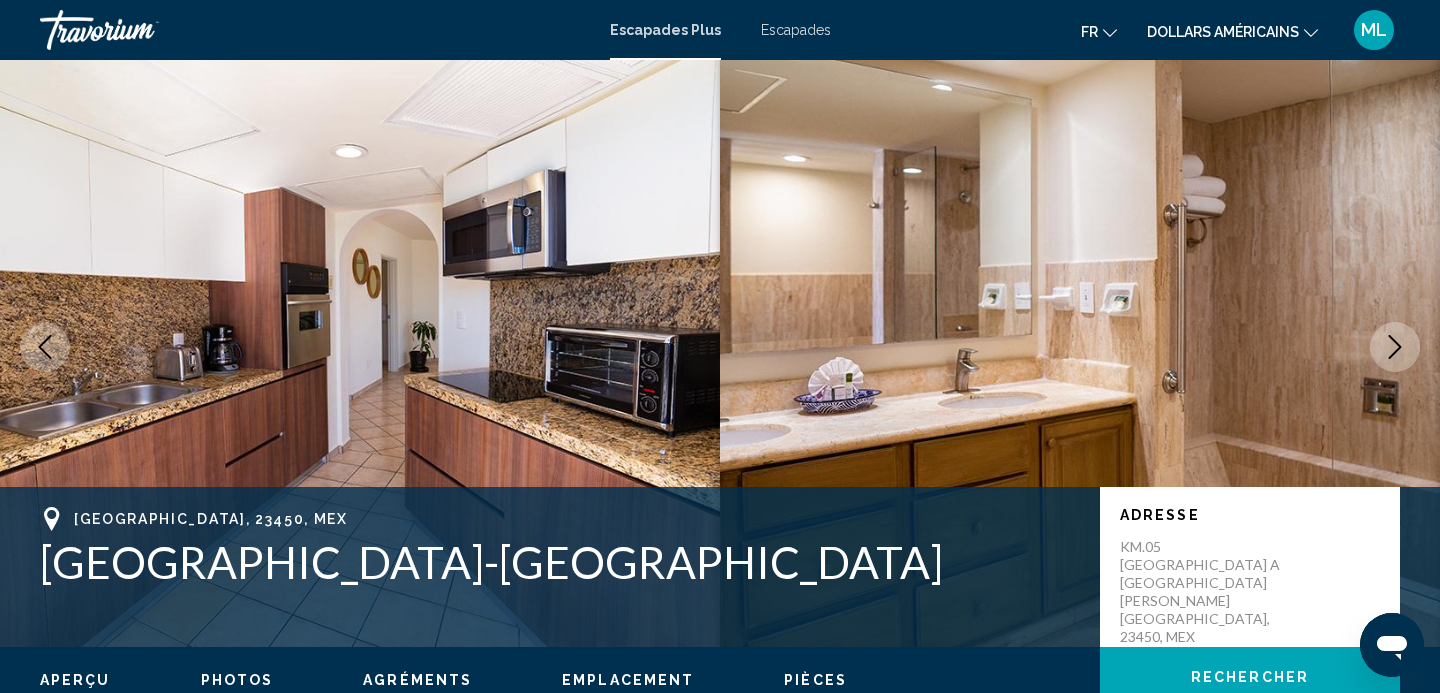 click 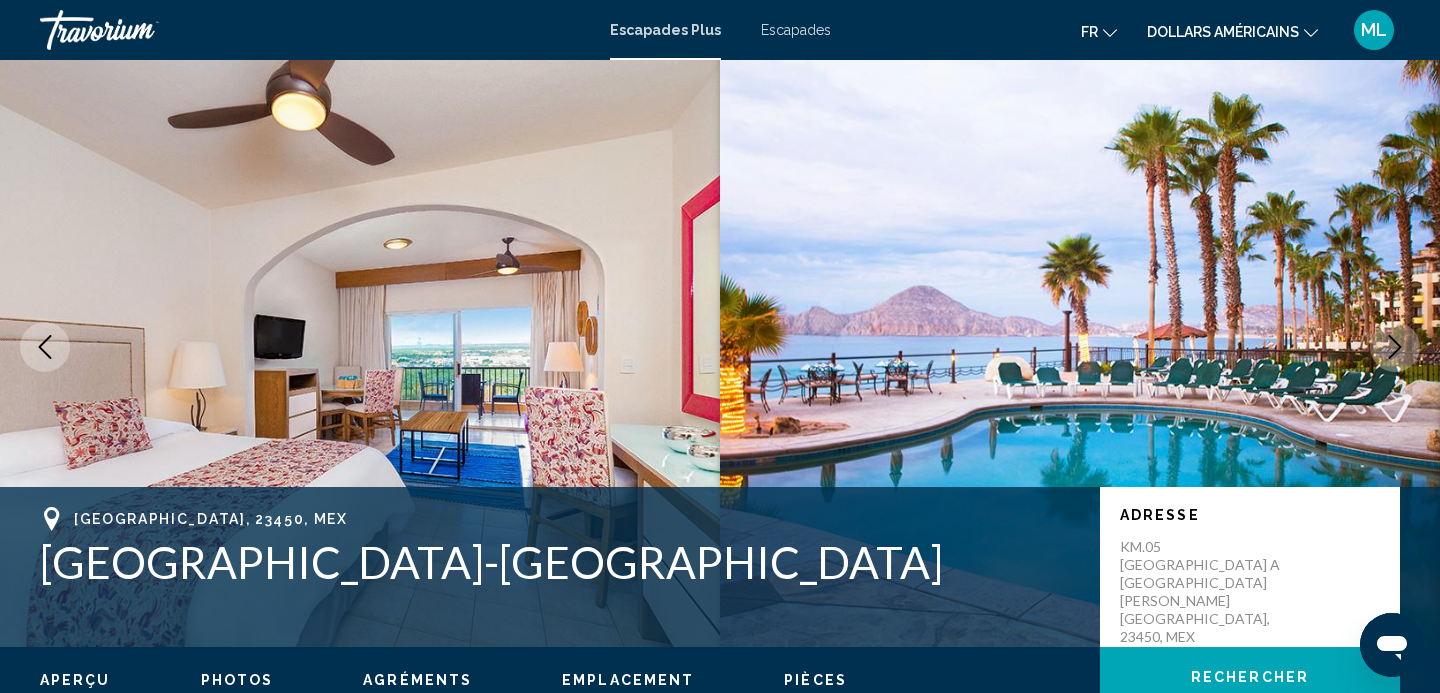 click 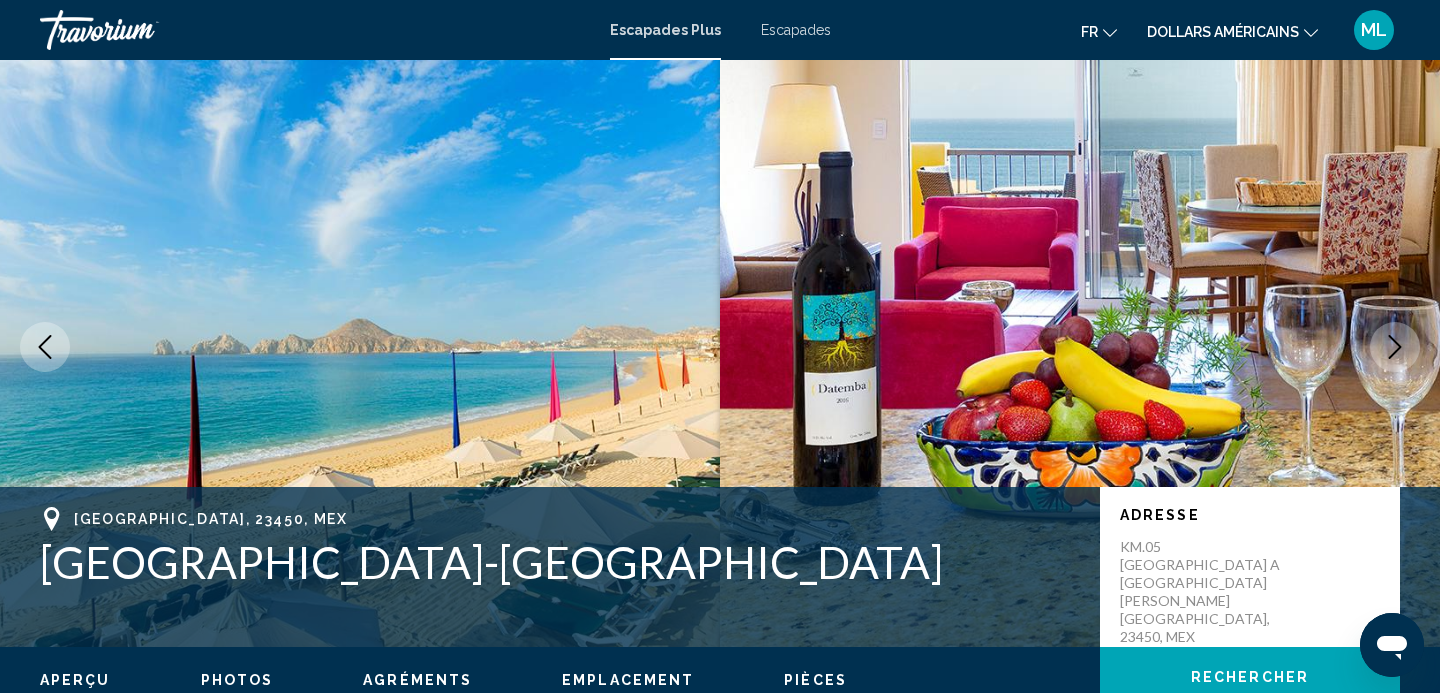 click 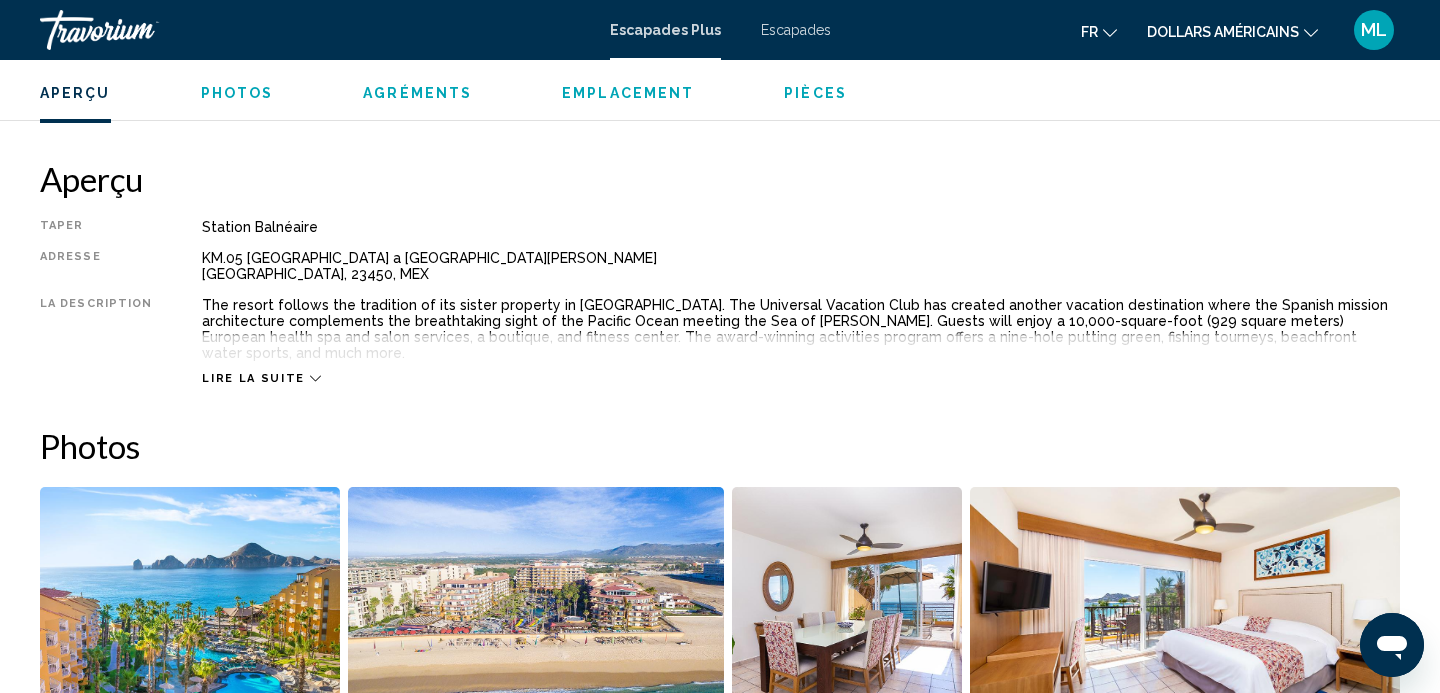scroll, scrollTop: 603, scrollLeft: 0, axis: vertical 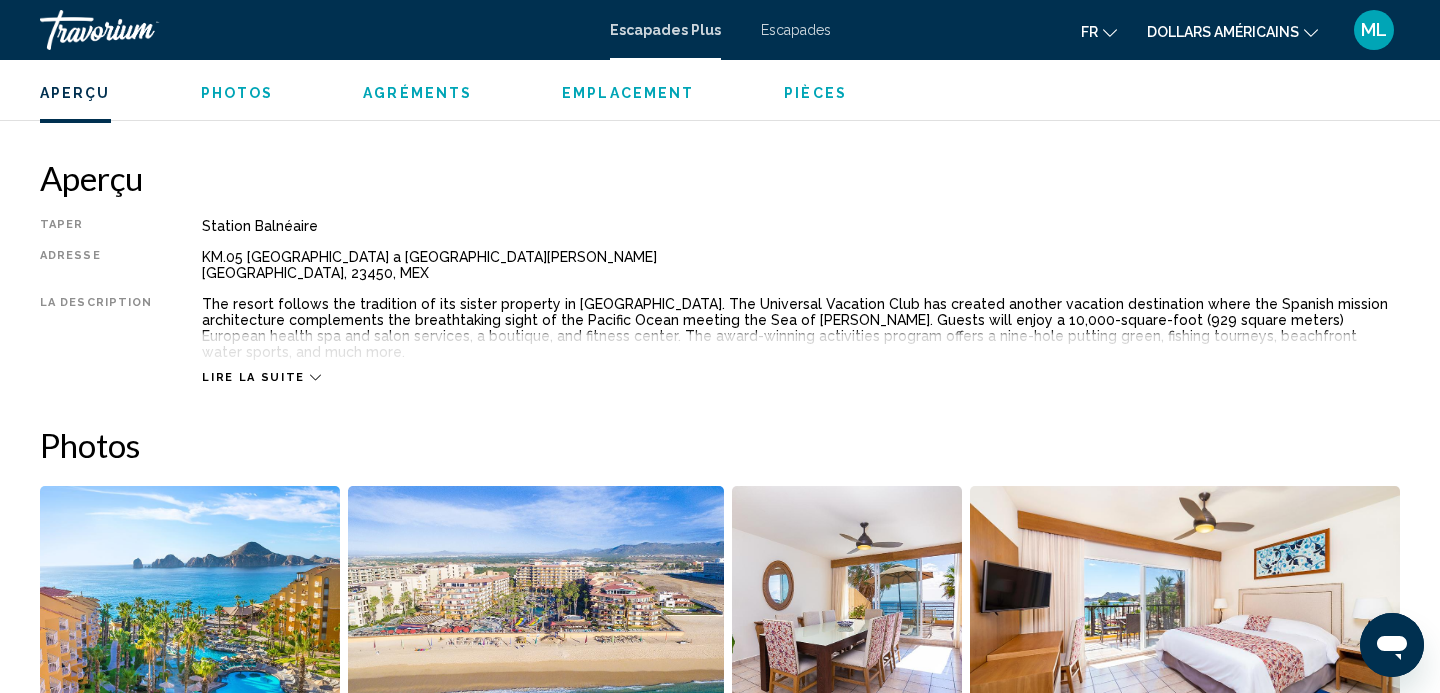 click on "Lire la suite" at bounding box center [253, 377] 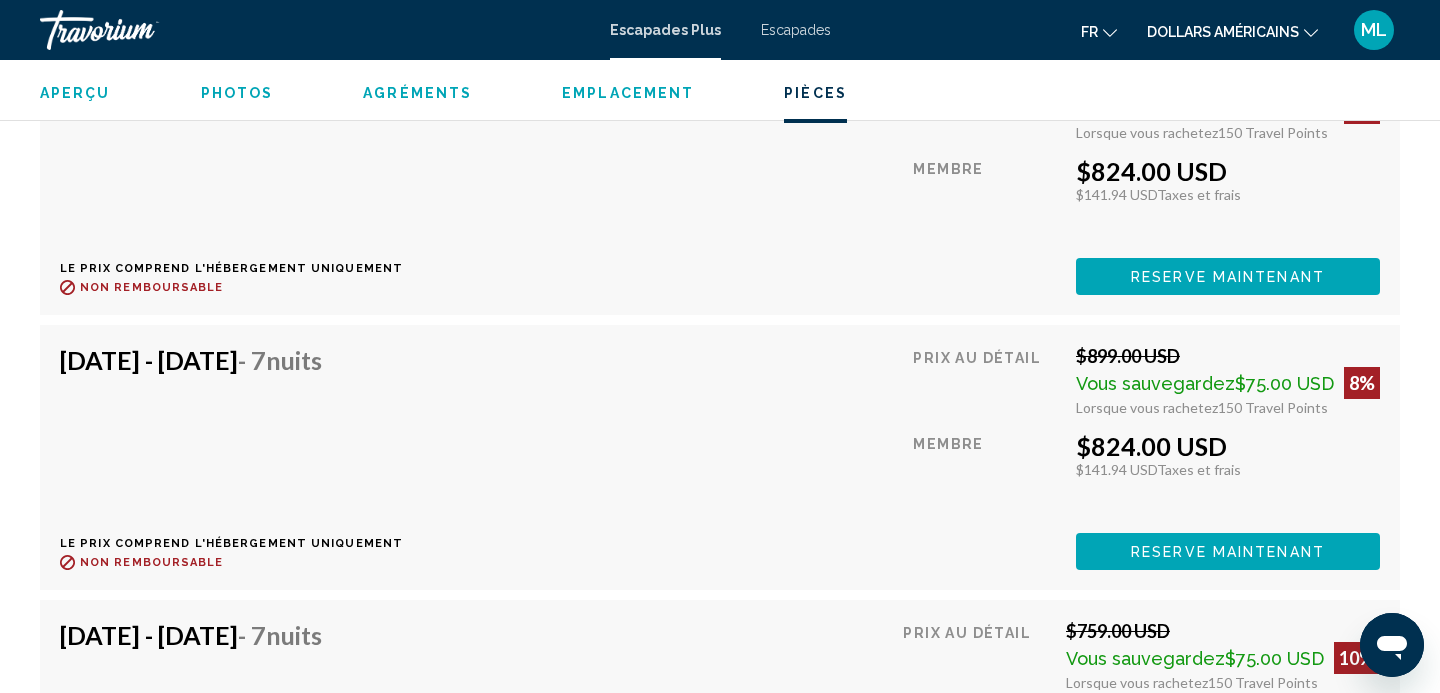 scroll, scrollTop: 3506, scrollLeft: 0, axis: vertical 